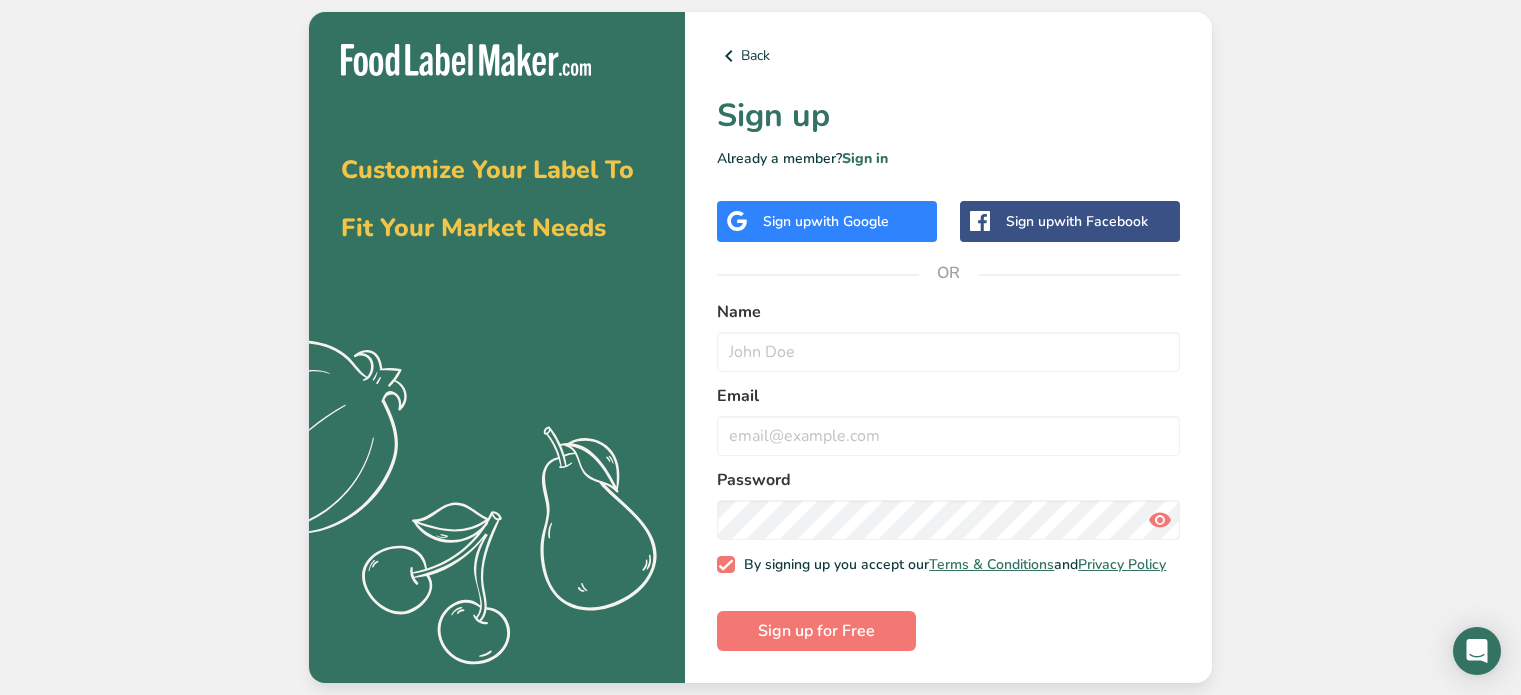 scroll, scrollTop: 0, scrollLeft: 0, axis: both 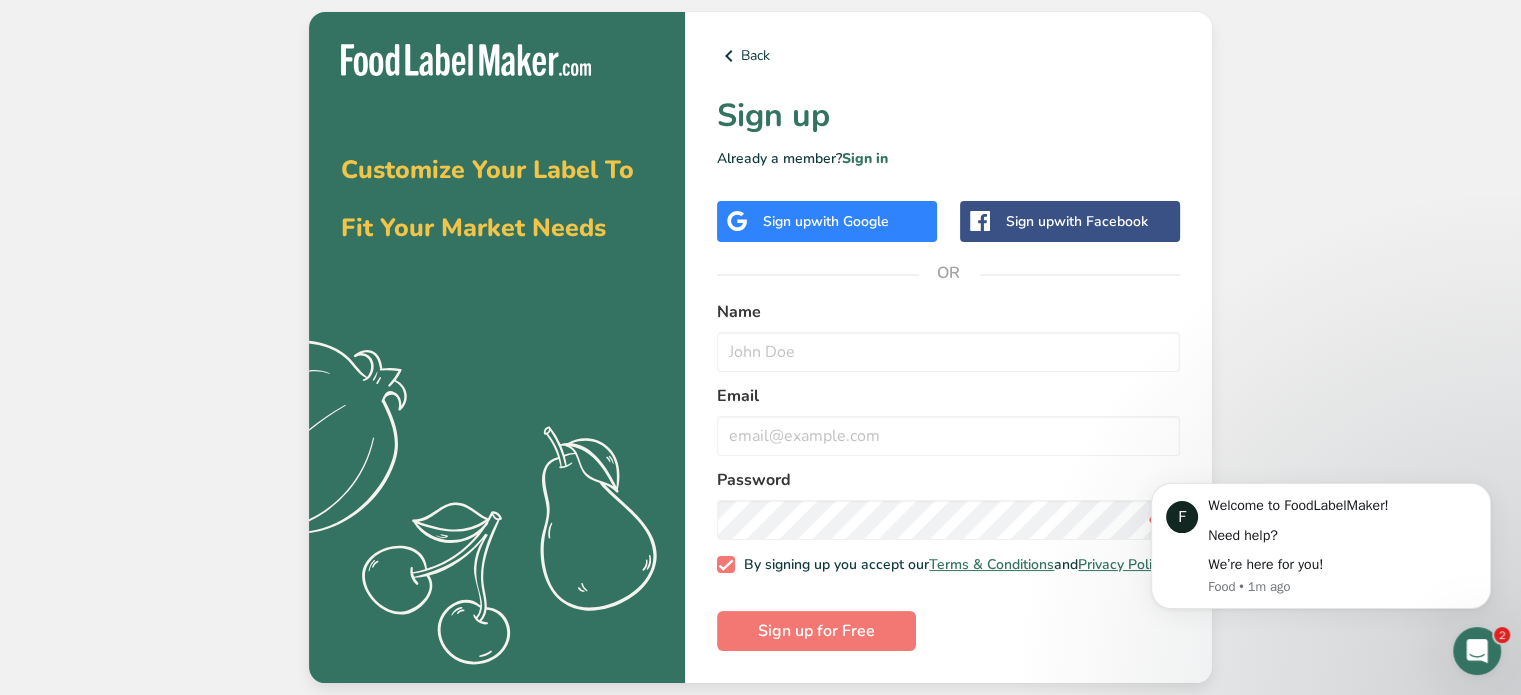 click on "with Google" at bounding box center (850, 221) 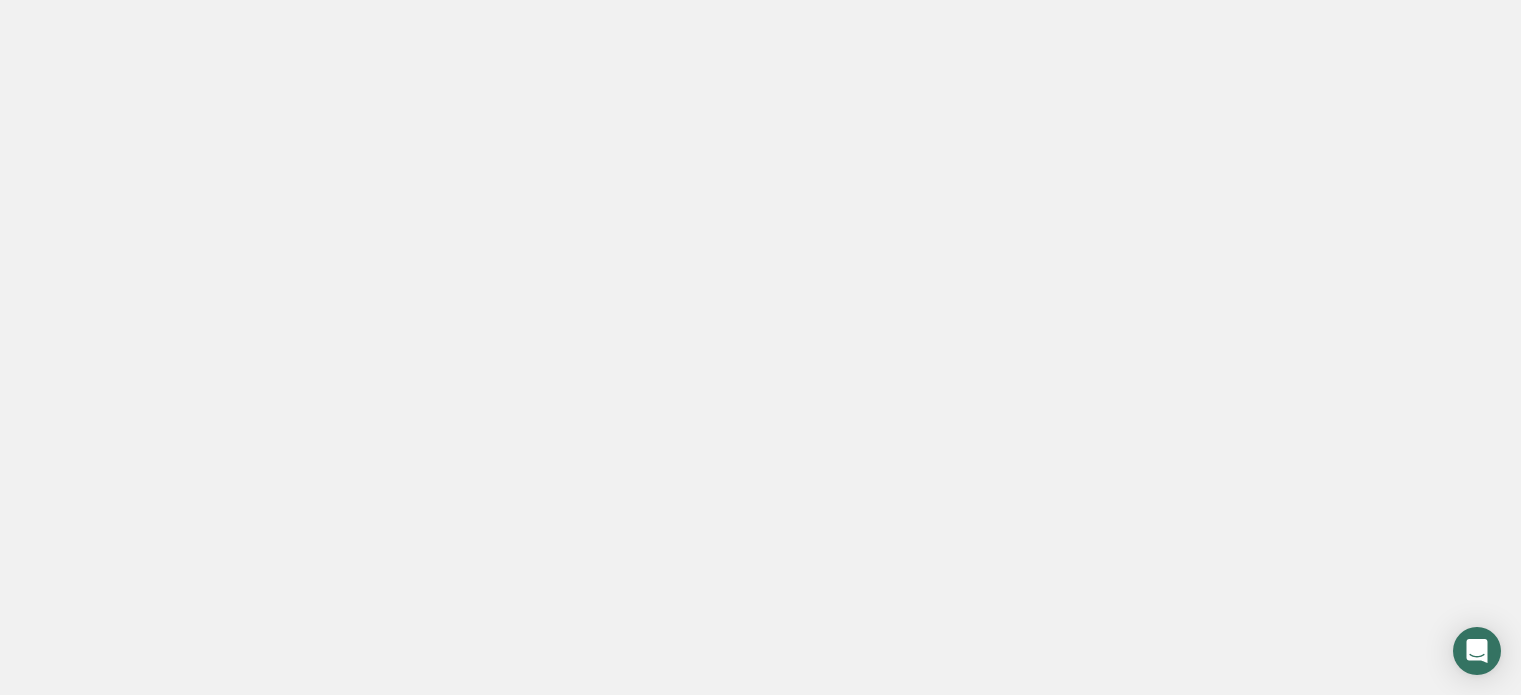 scroll, scrollTop: 0, scrollLeft: 0, axis: both 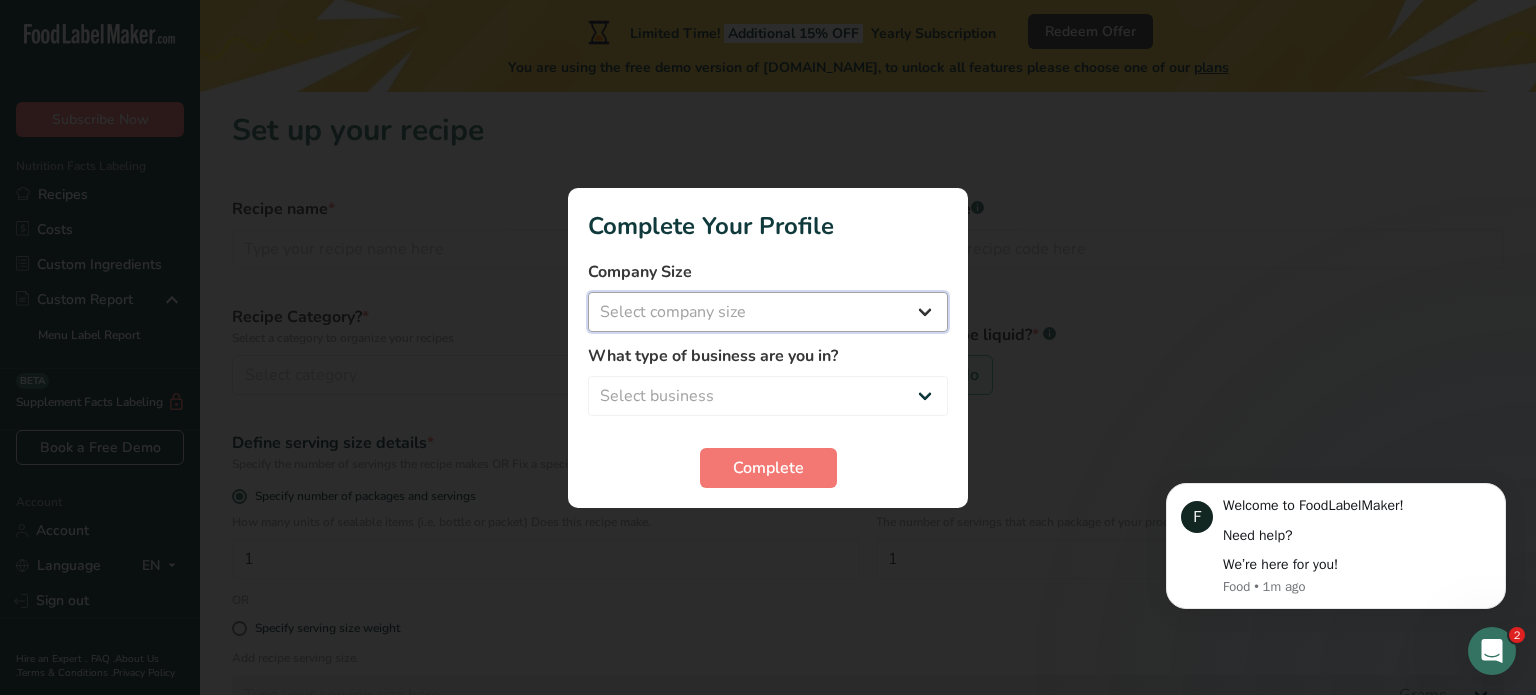 click on "Select company size
Fewer than 10 Employees
10 to 50 Employees
51 to 500 Employees
Over 500 Employees" at bounding box center (768, 312) 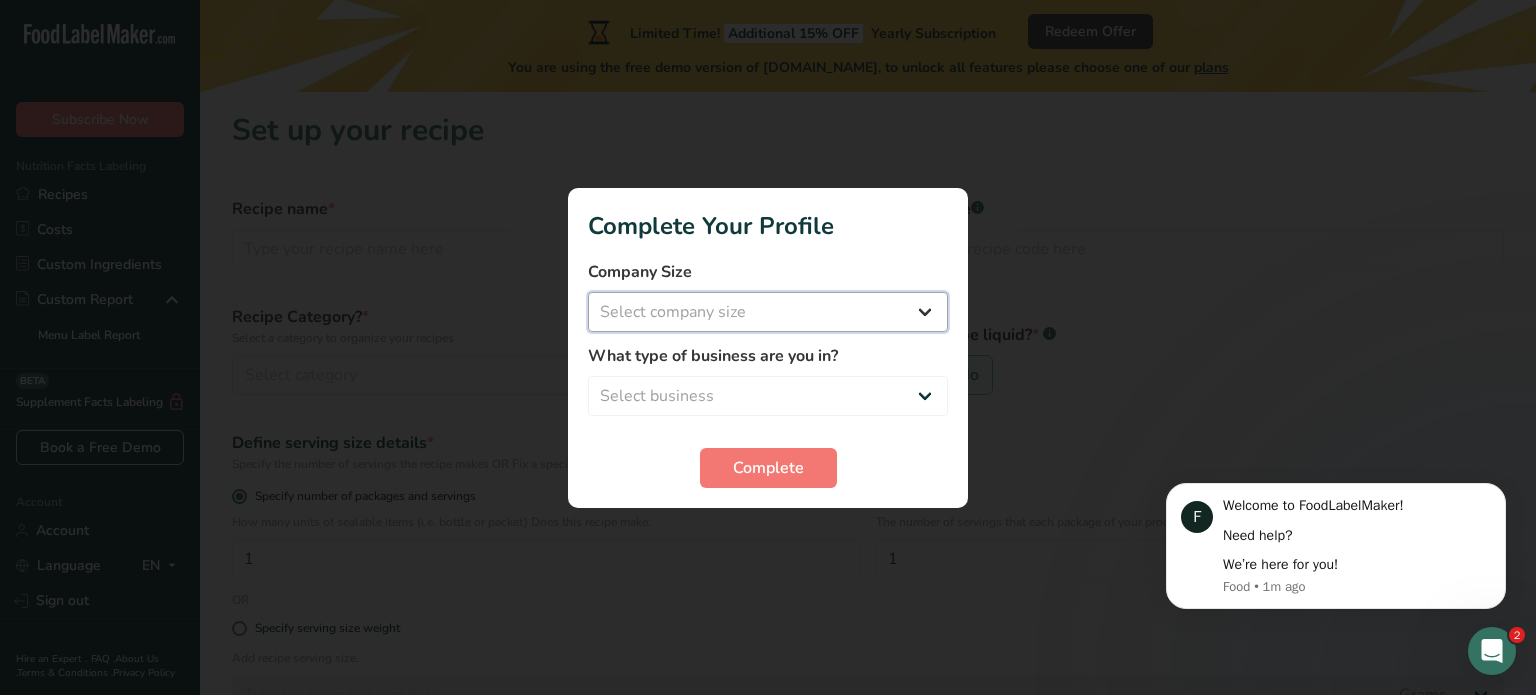 select on "1" 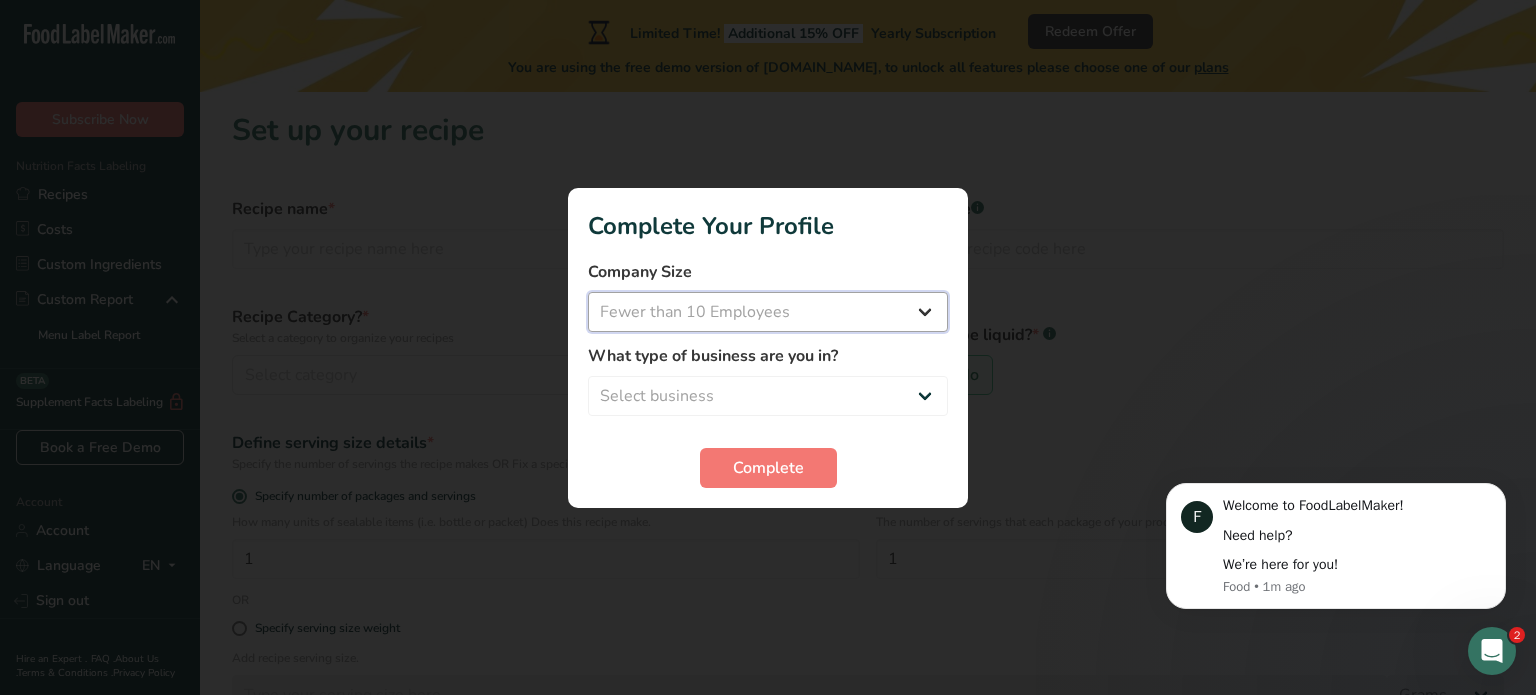 click on "Select company size
Fewer than 10 Employees
10 to 50 Employees
51 to 500 Employees
Over 500 Employees" at bounding box center [768, 312] 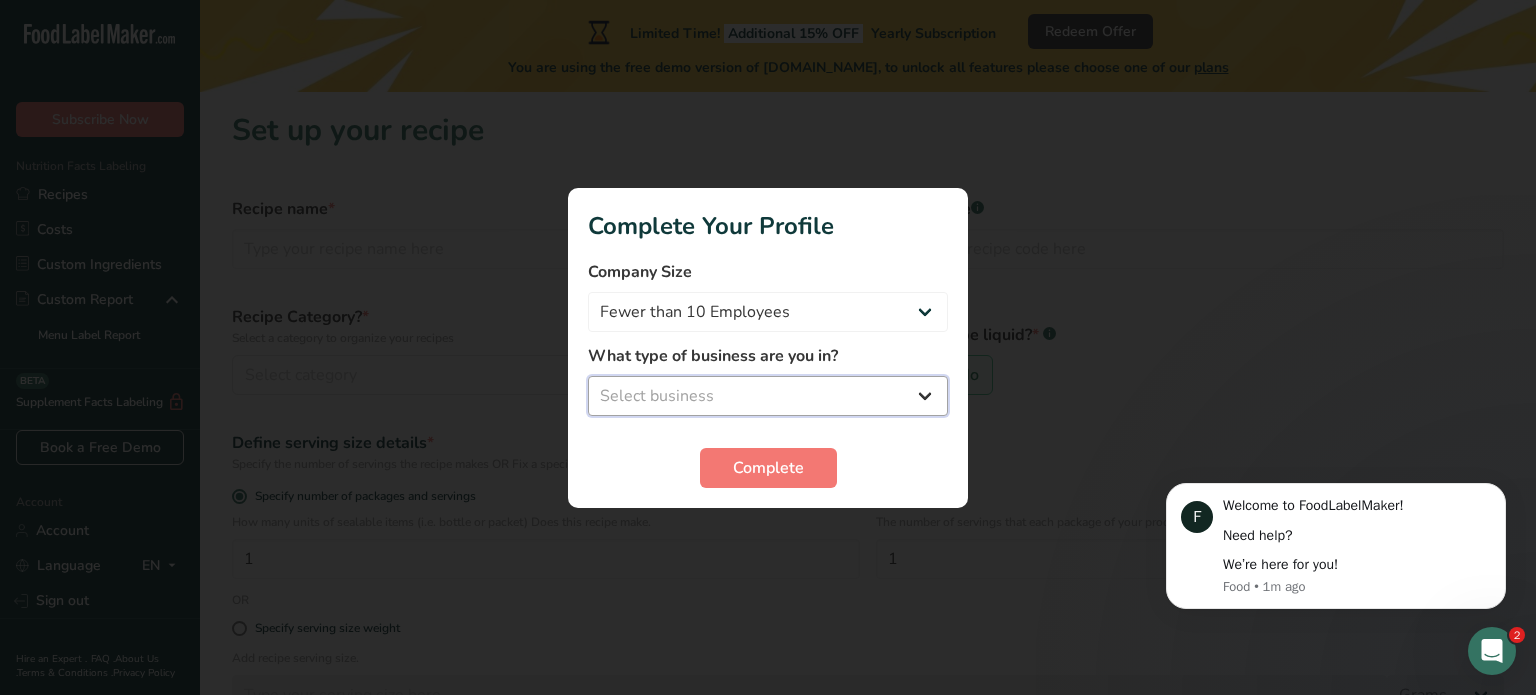 click on "Select business
Packaged Food Manufacturer
Restaurant & Cafe
Bakery
Meal Plans & Catering Company
Nutritionist
Food Blogger
Personal Trainer
Other" at bounding box center [768, 396] 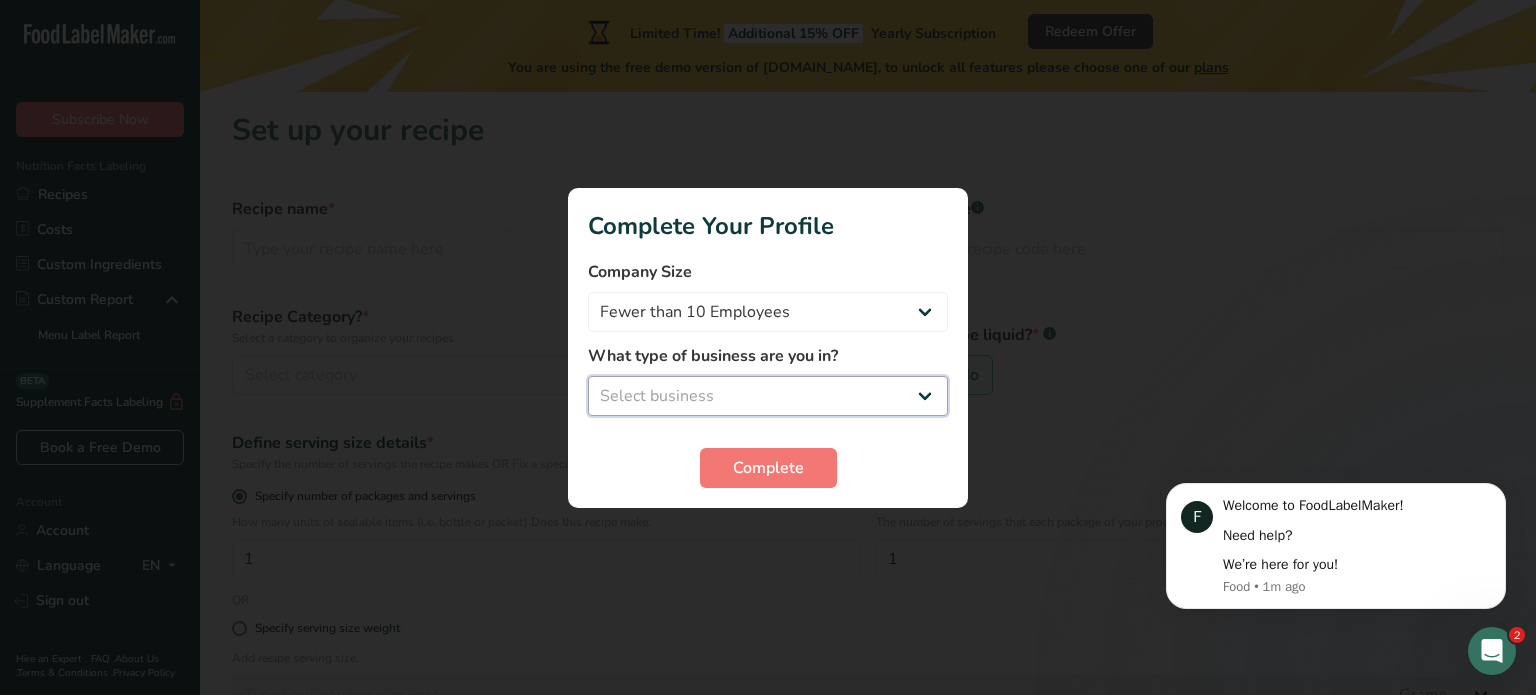select on "8" 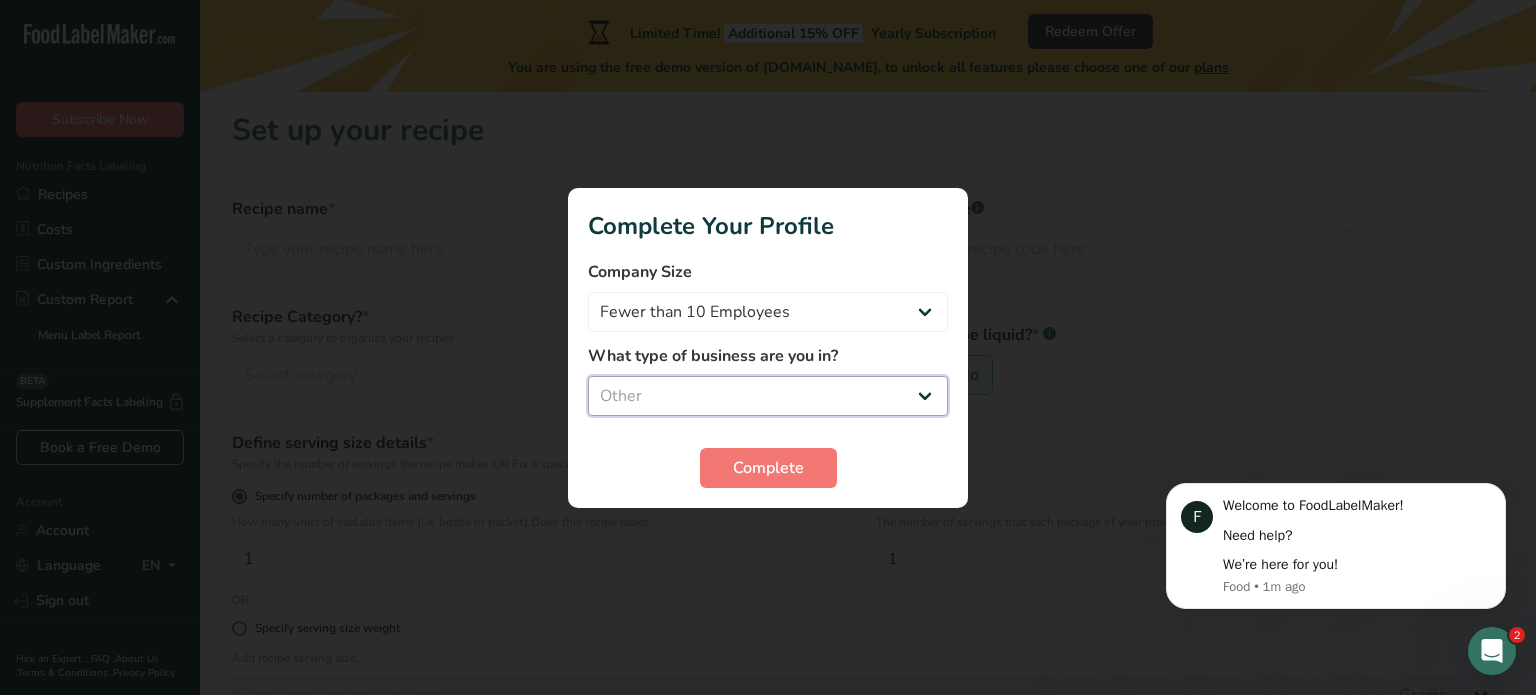 click on "Select business
Packaged Food Manufacturer
Restaurant & Cafe
Bakery
Meal Plans & Catering Company
Nutritionist
Food Blogger
Personal Trainer
Other" at bounding box center (768, 396) 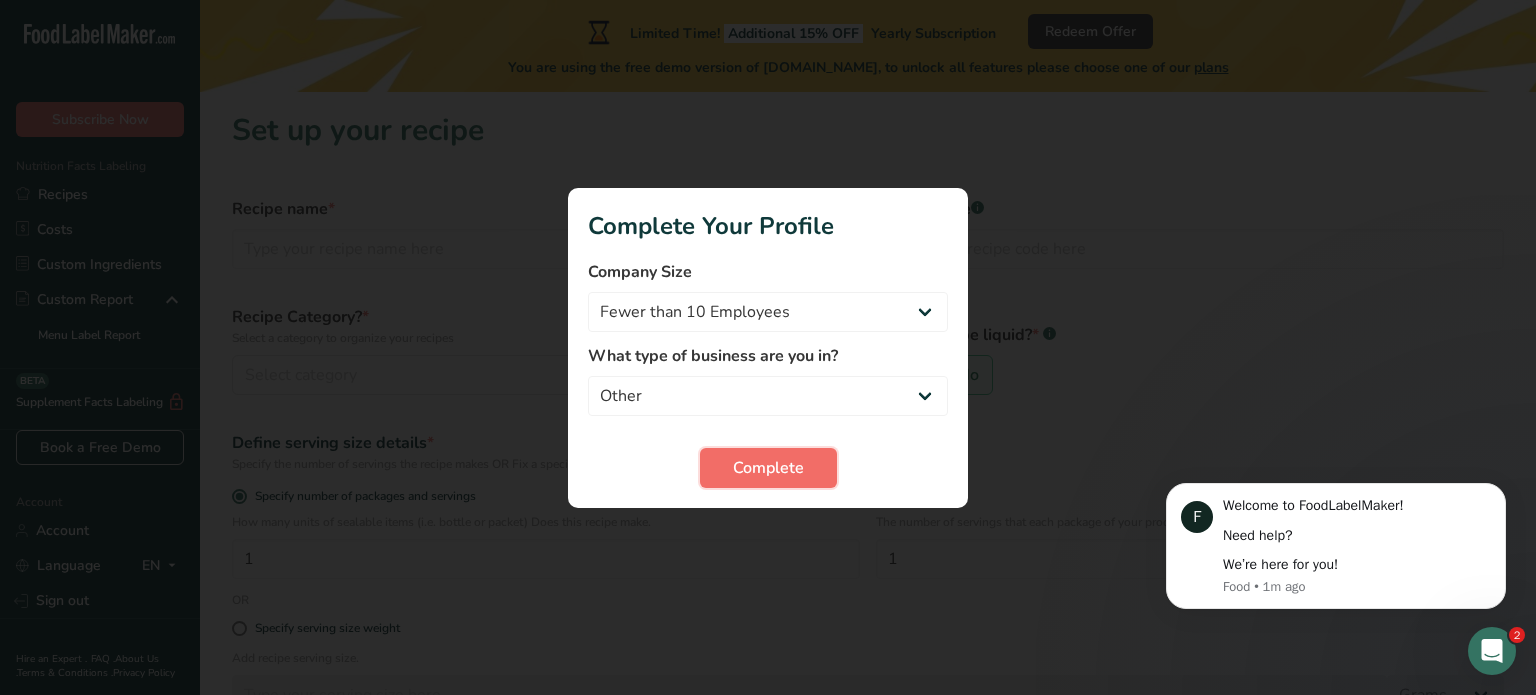 click on "Complete" at bounding box center (768, 468) 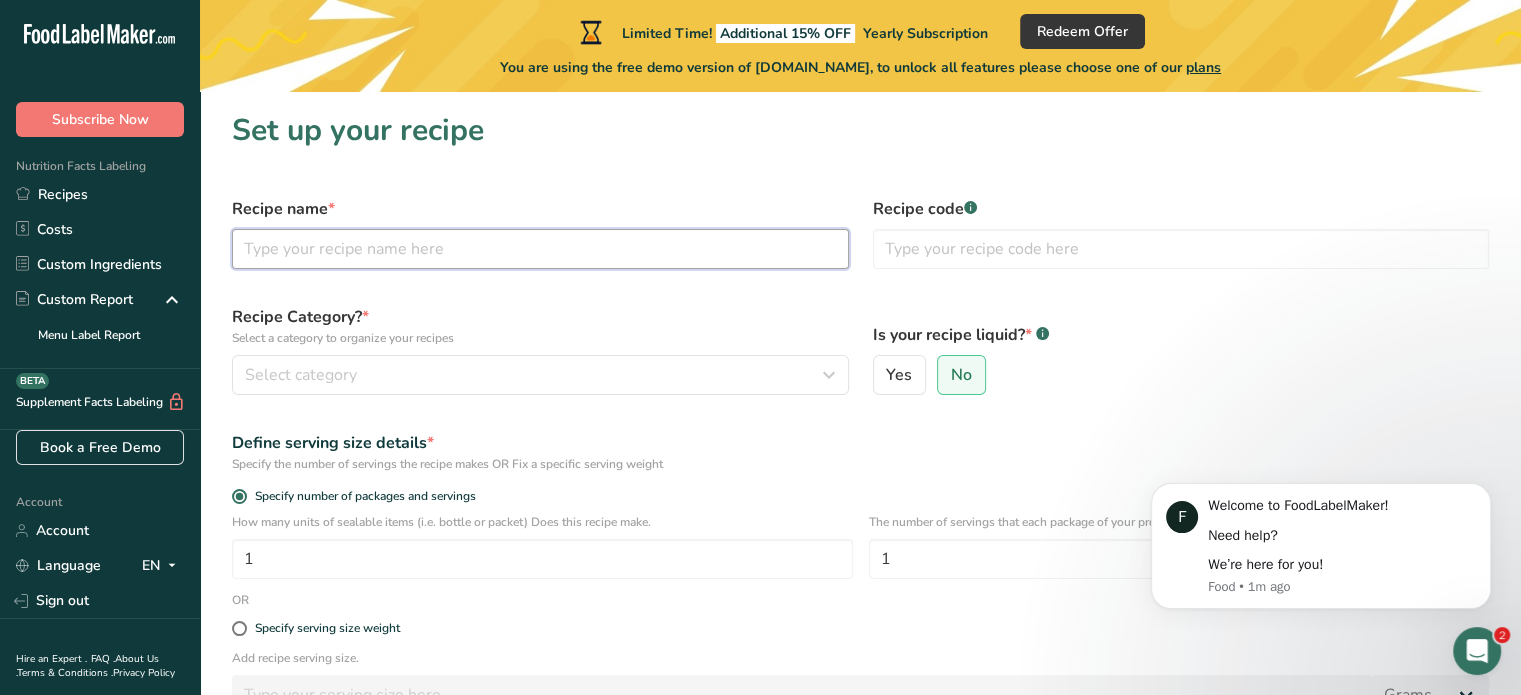 click at bounding box center [540, 249] 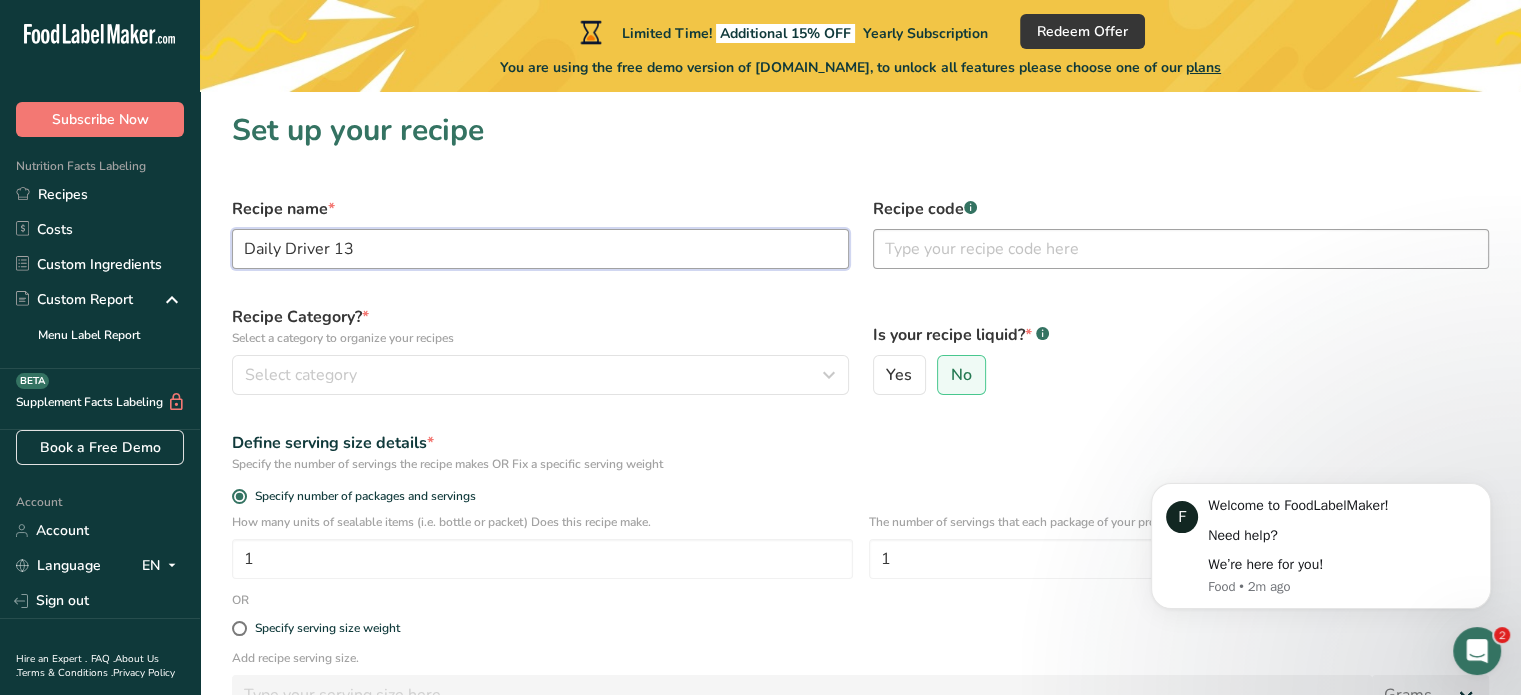 type on "Daily Driver 13" 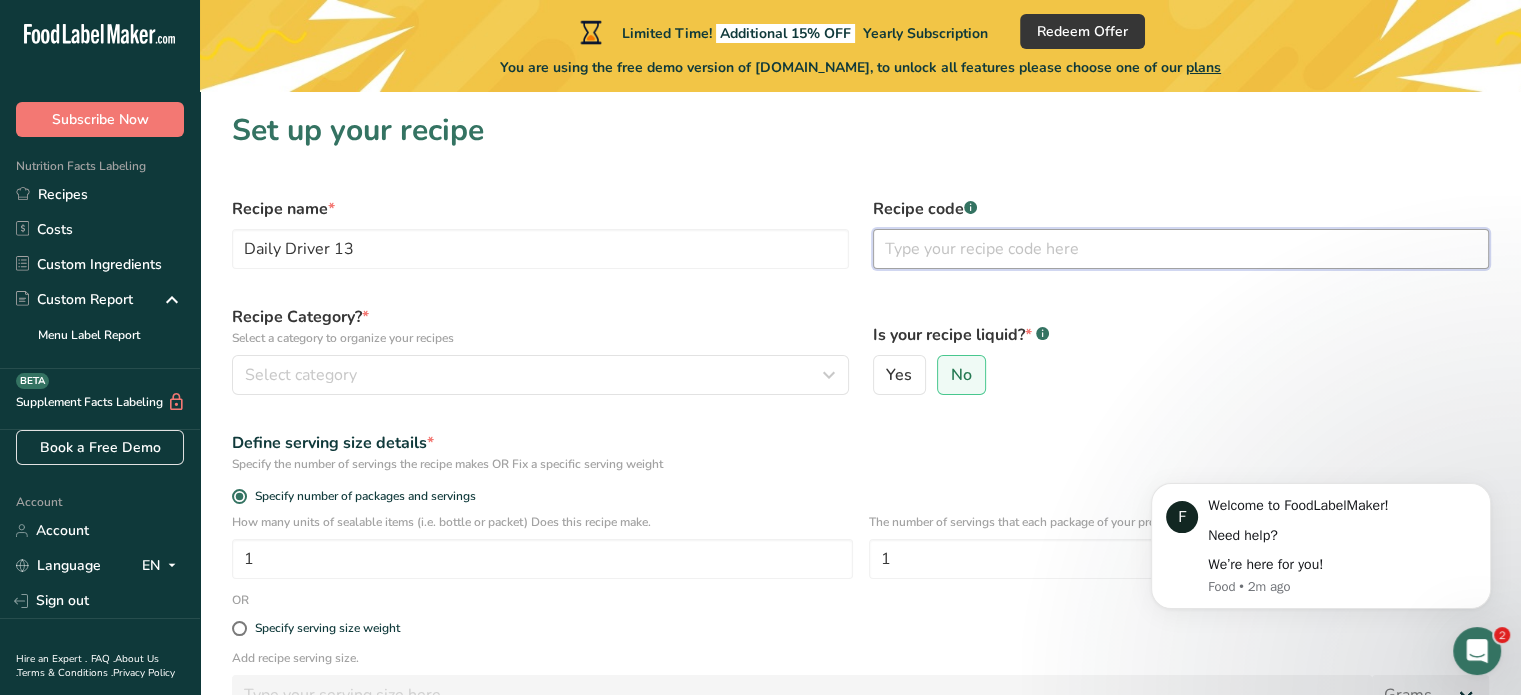 click at bounding box center (1181, 249) 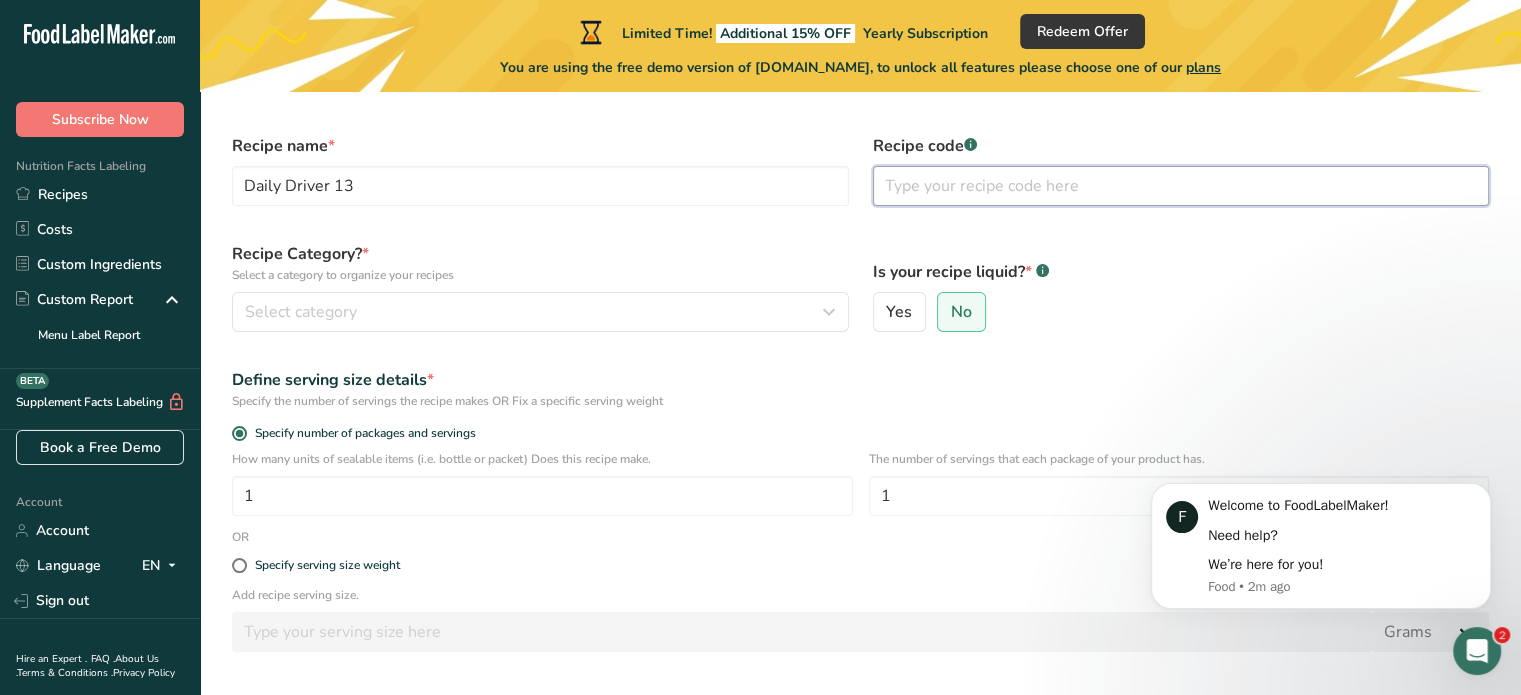 scroll, scrollTop: 0, scrollLeft: 0, axis: both 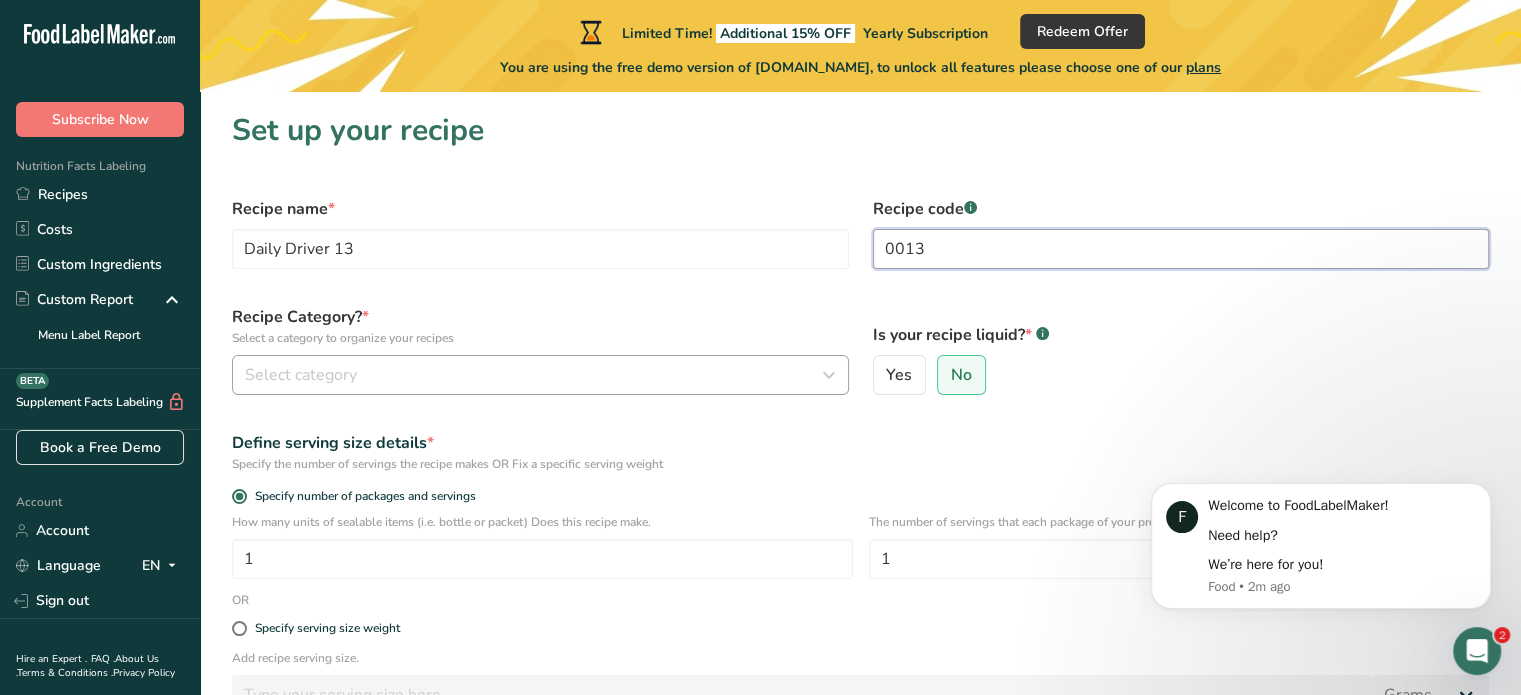 type on "0013" 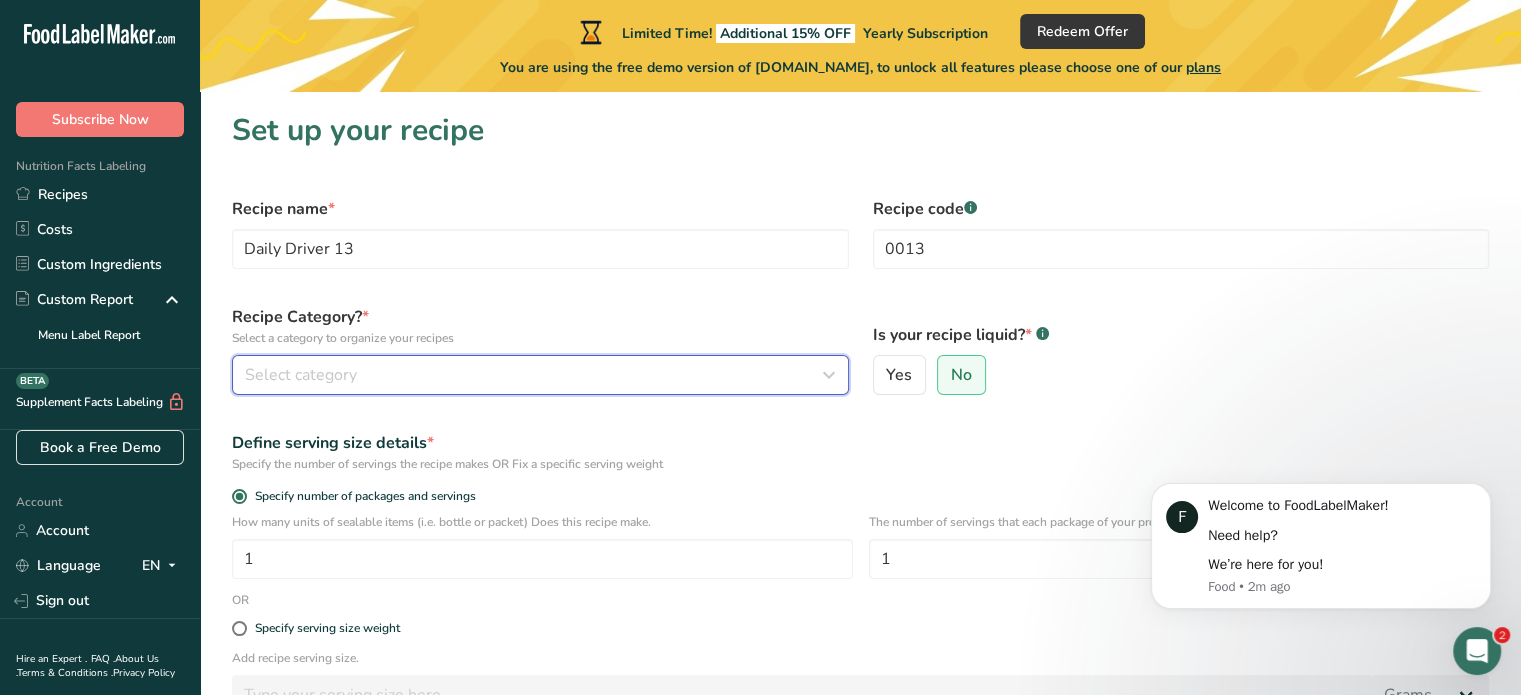 click on "Select category" at bounding box center (540, 375) 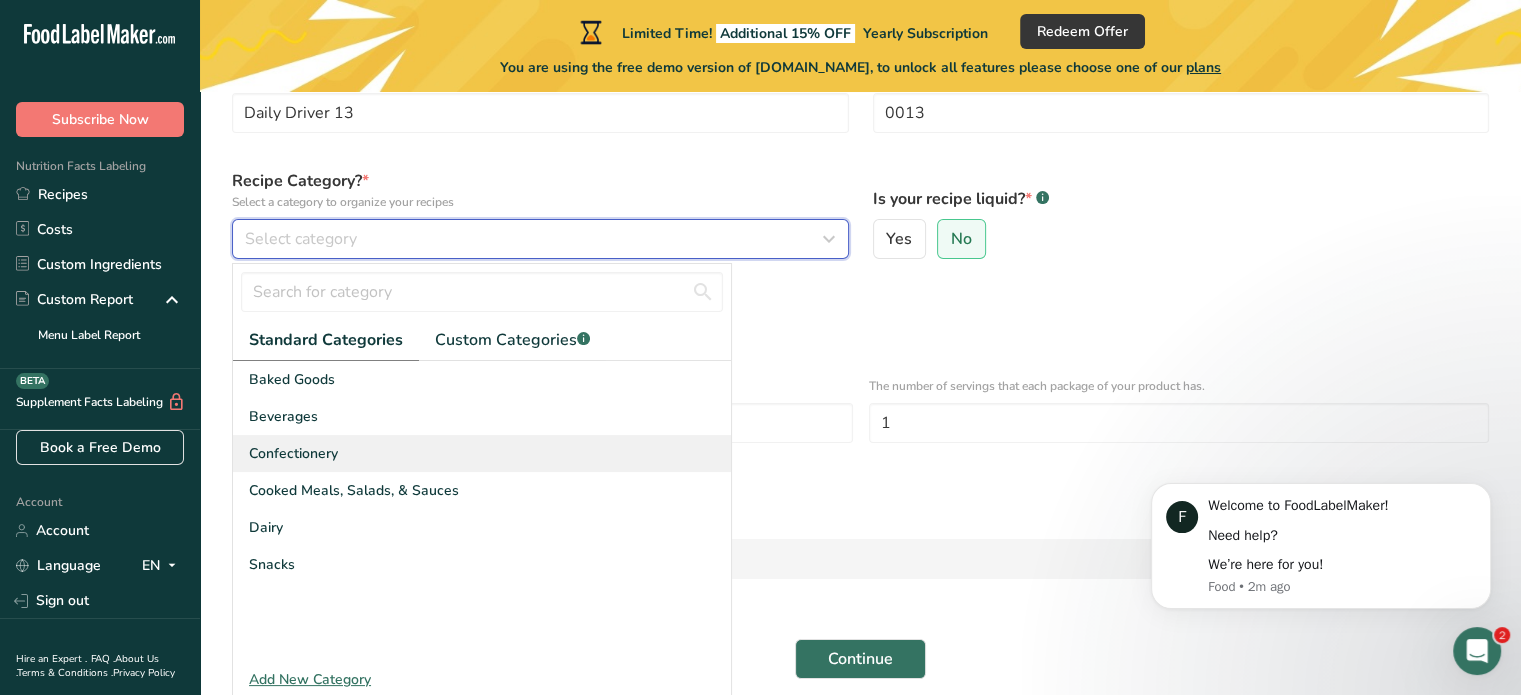 scroll, scrollTop: 144, scrollLeft: 0, axis: vertical 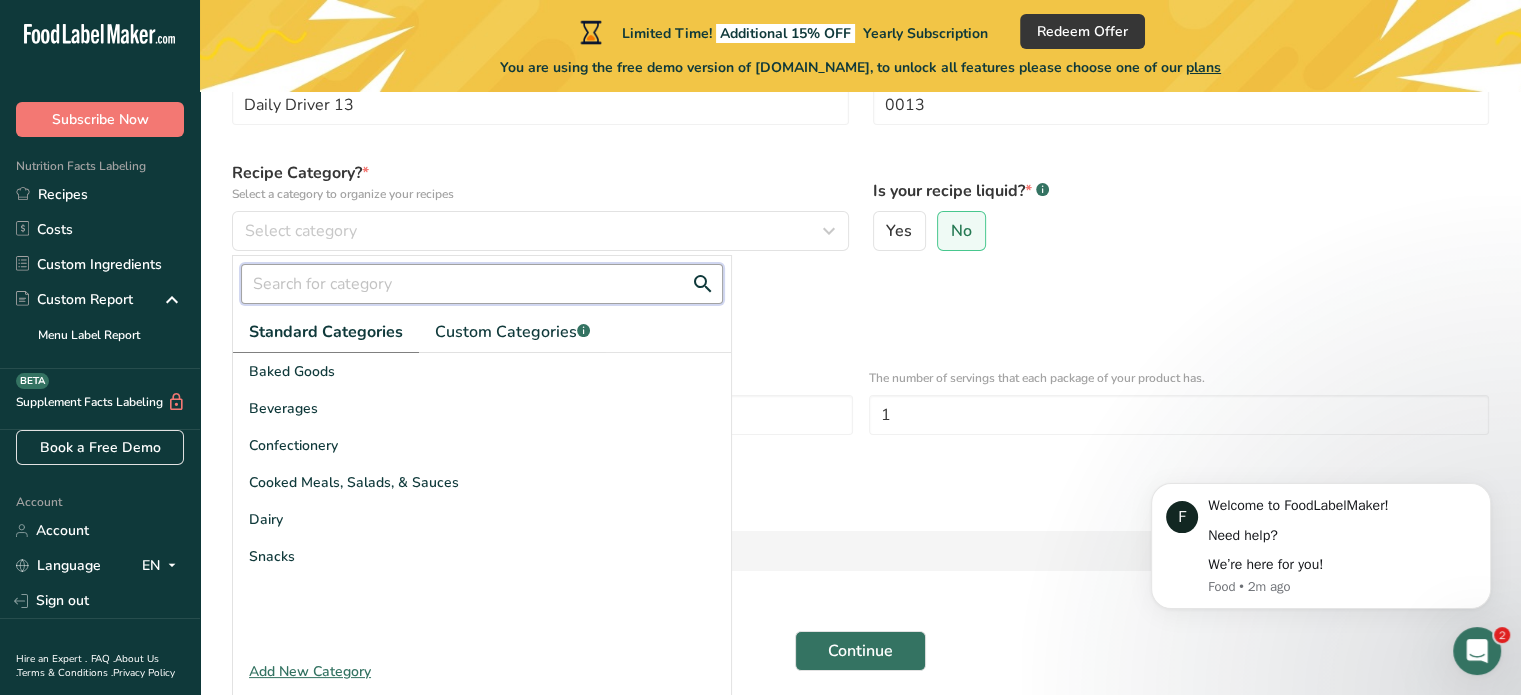 click at bounding box center [482, 284] 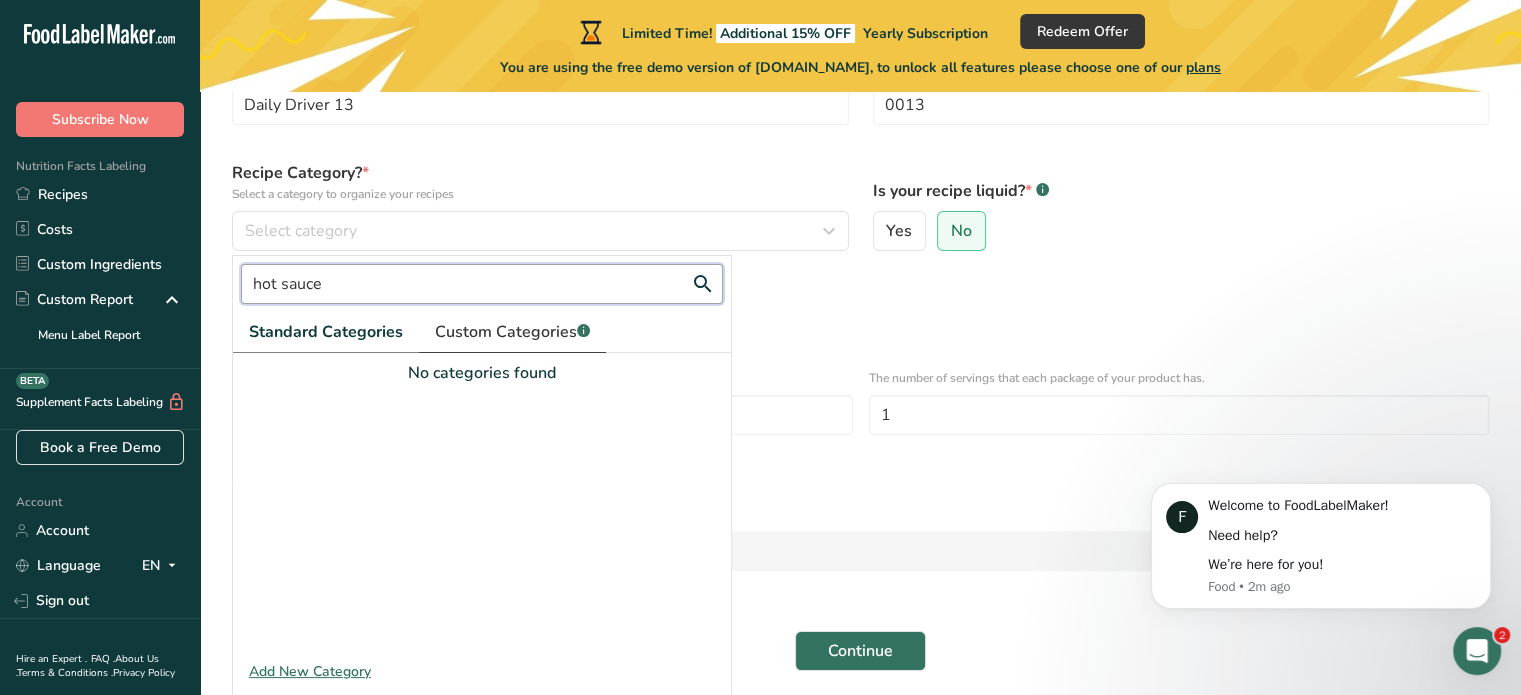 type on "hot sauce" 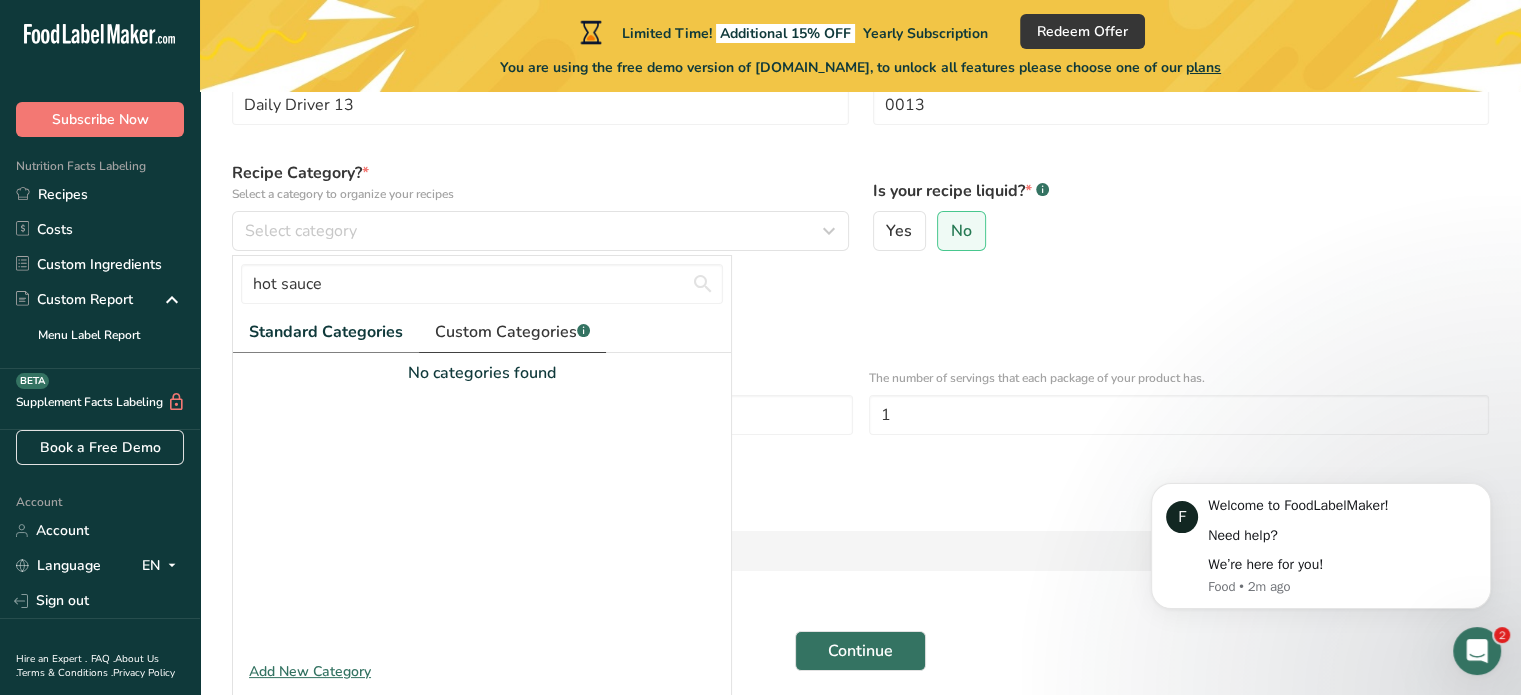 click on "Custom Categories
.a-a{fill:#347362;}.b-a{fill:#fff;}" at bounding box center [512, 332] 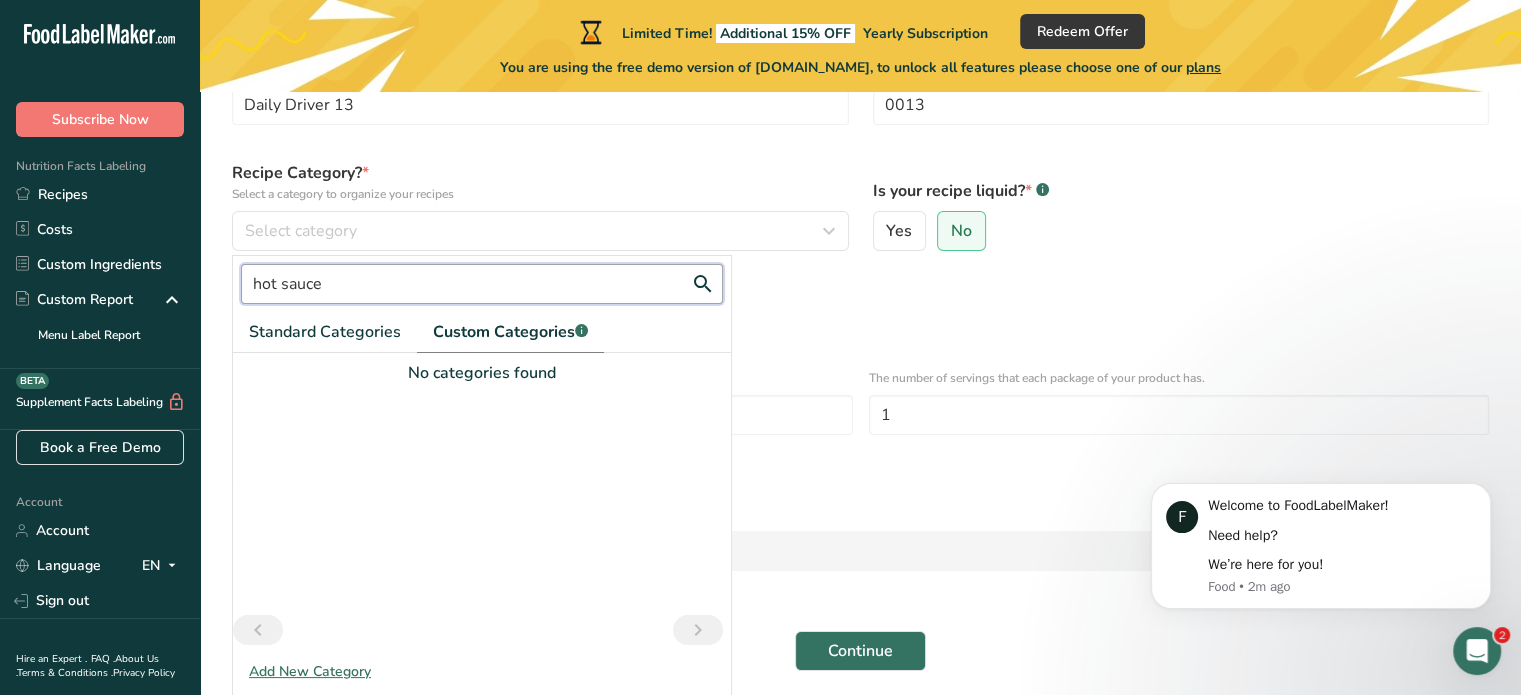 click on "hot sauce" at bounding box center [482, 284] 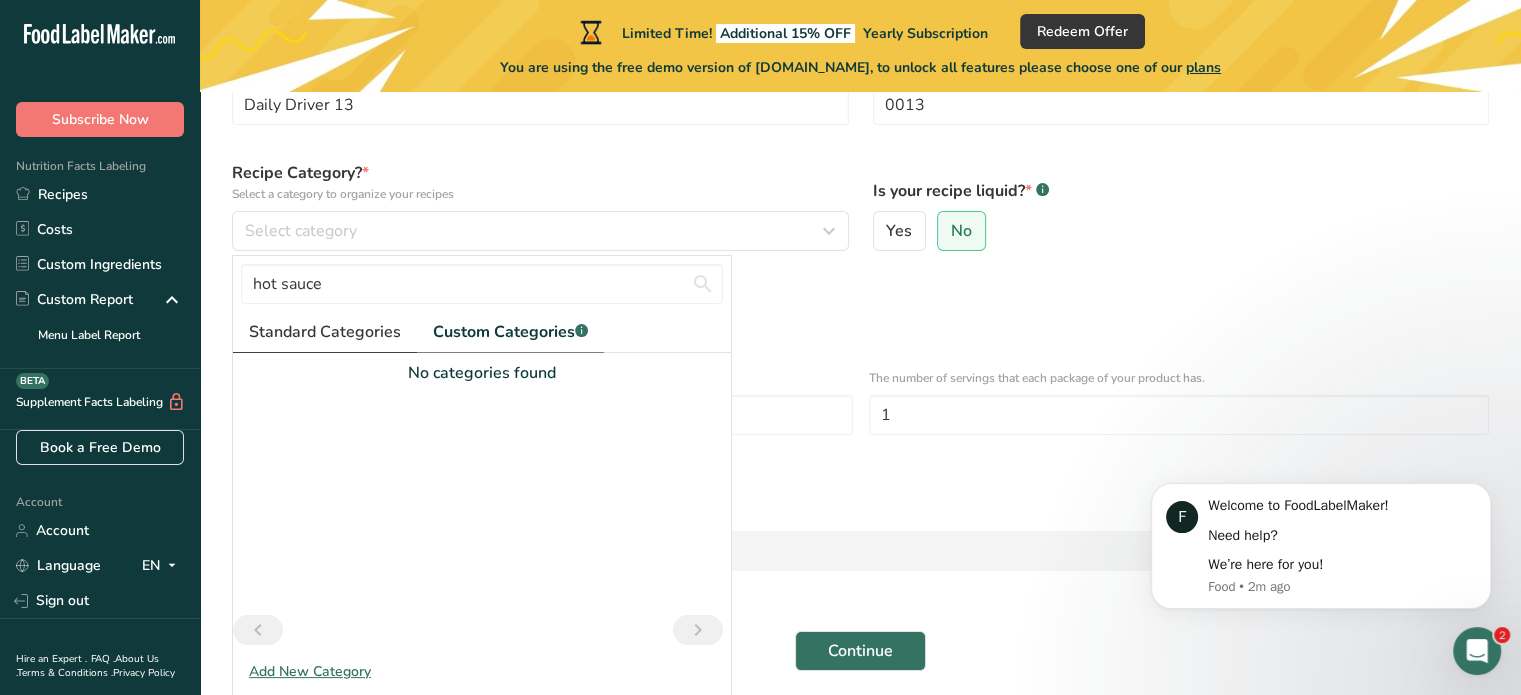 click on "Standard Categories" at bounding box center [325, 332] 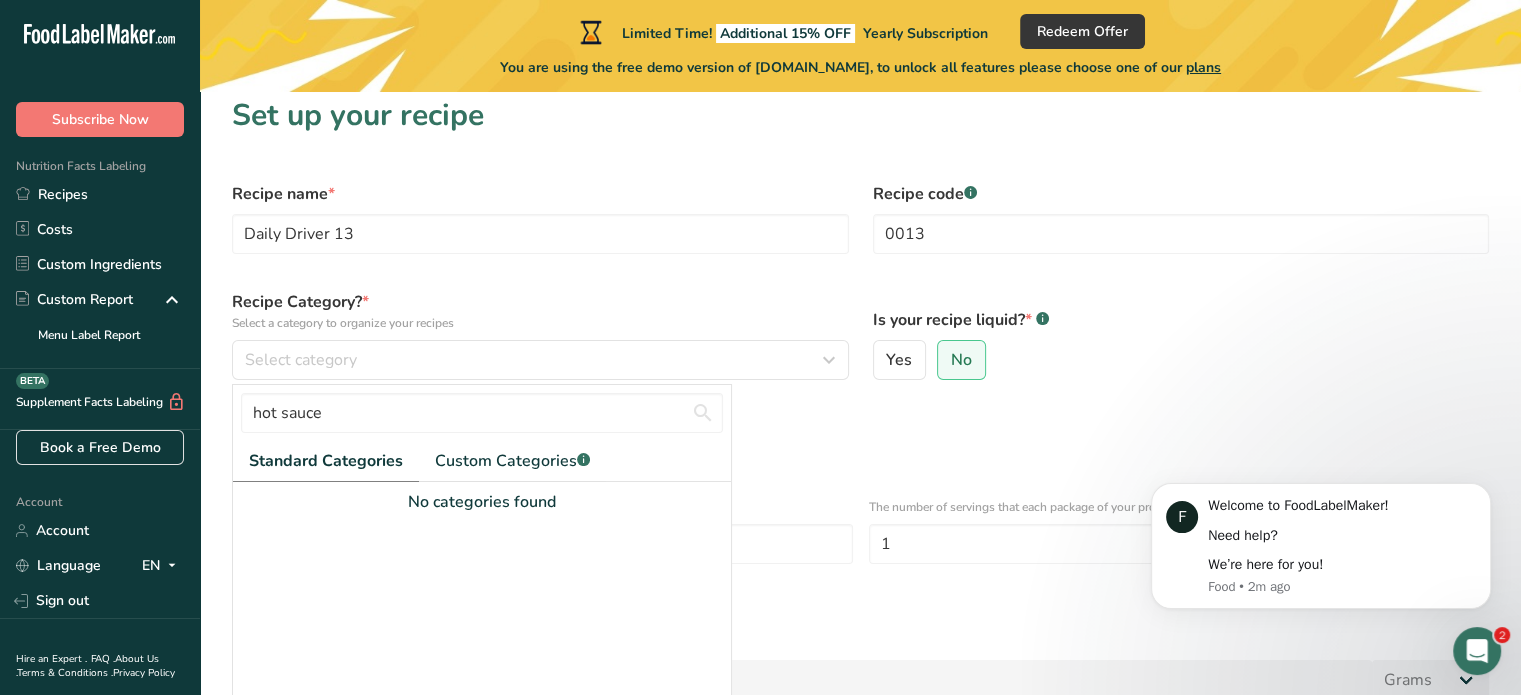 scroll, scrollTop: 14, scrollLeft: 0, axis: vertical 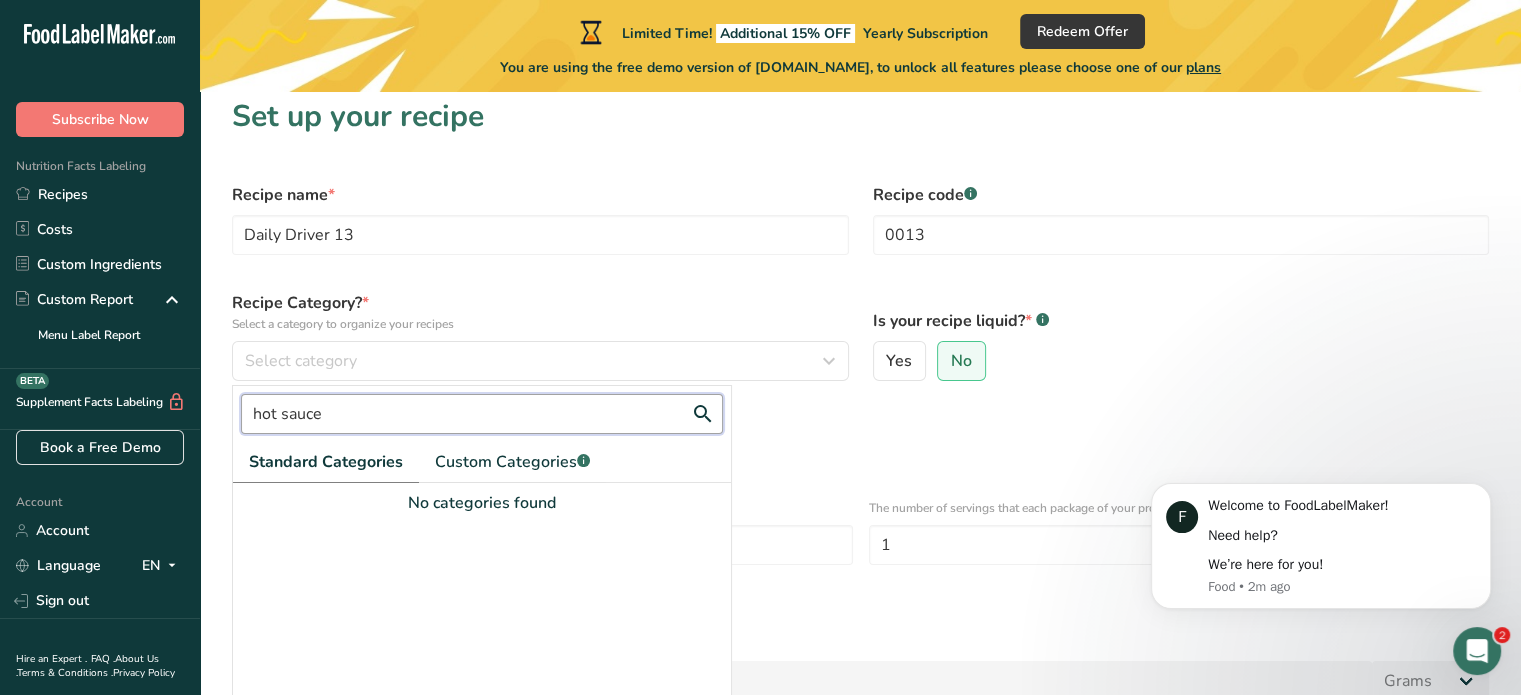 drag, startPoint x: 368, startPoint y: 407, endPoint x: 120, endPoint y: 386, distance: 248.88753 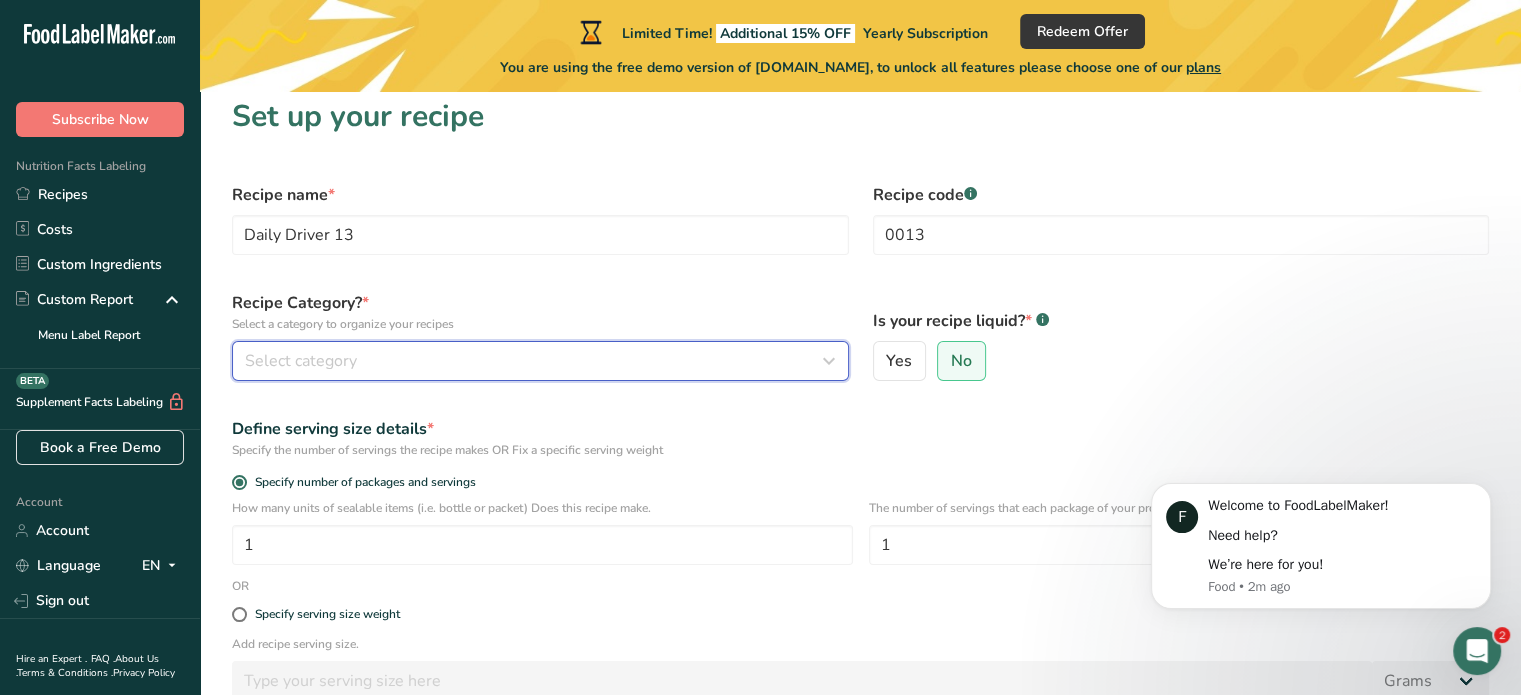 click at bounding box center (829, 361) 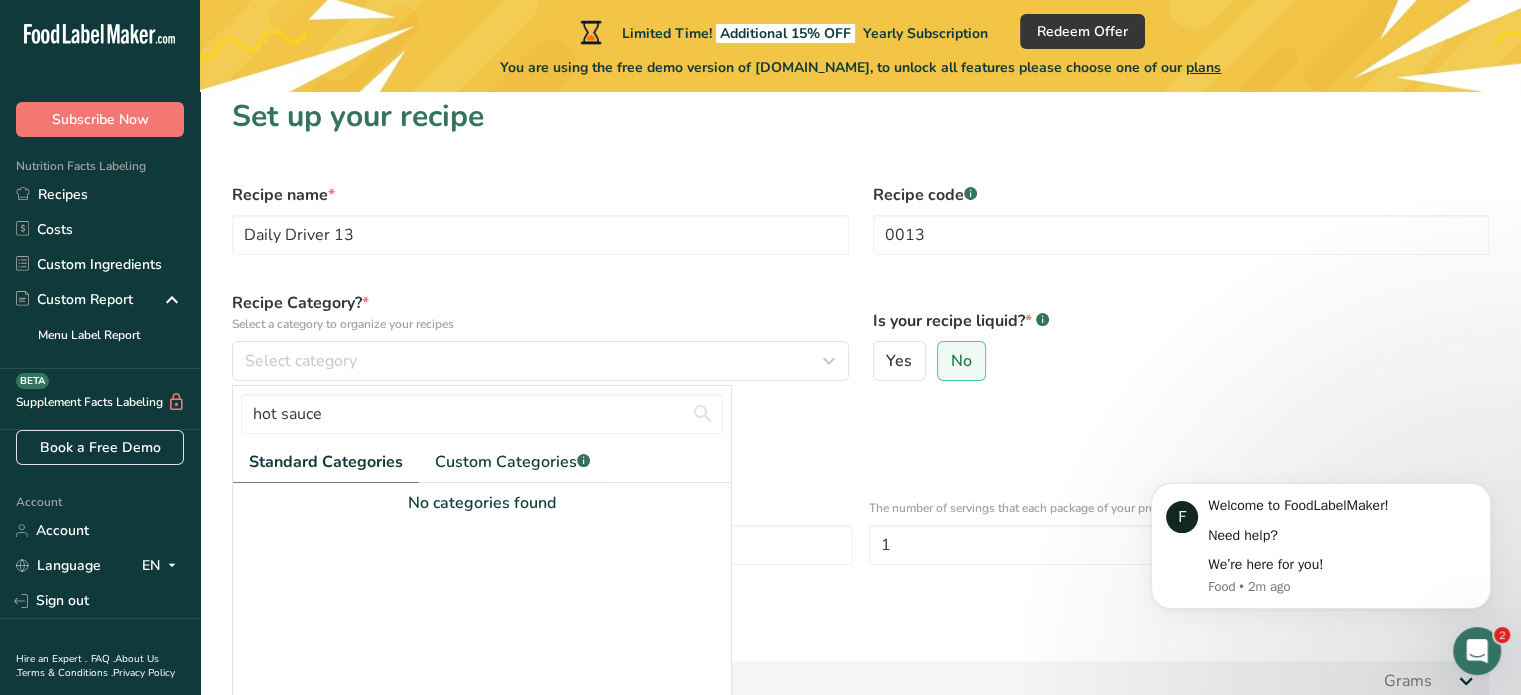 click on "Standard Categories" at bounding box center (326, 462) 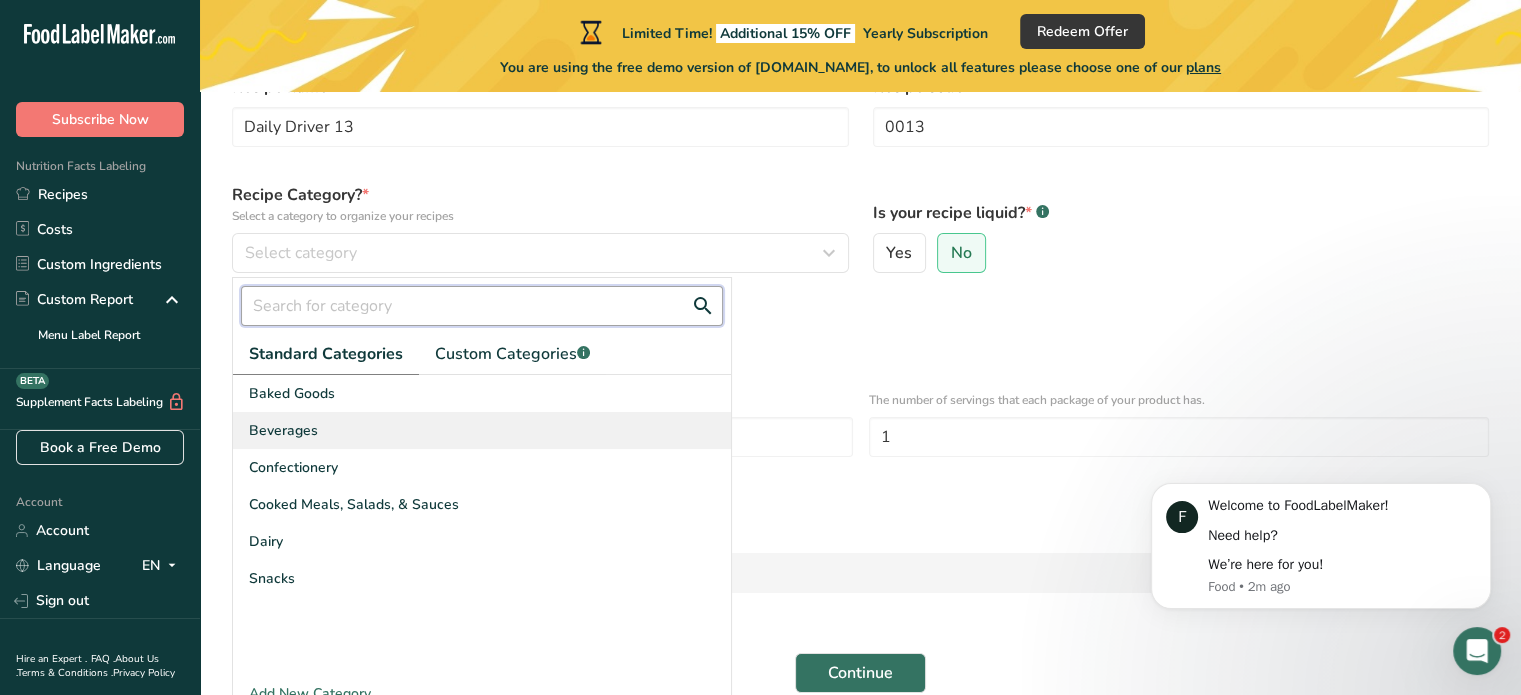 scroll, scrollTop: 128, scrollLeft: 0, axis: vertical 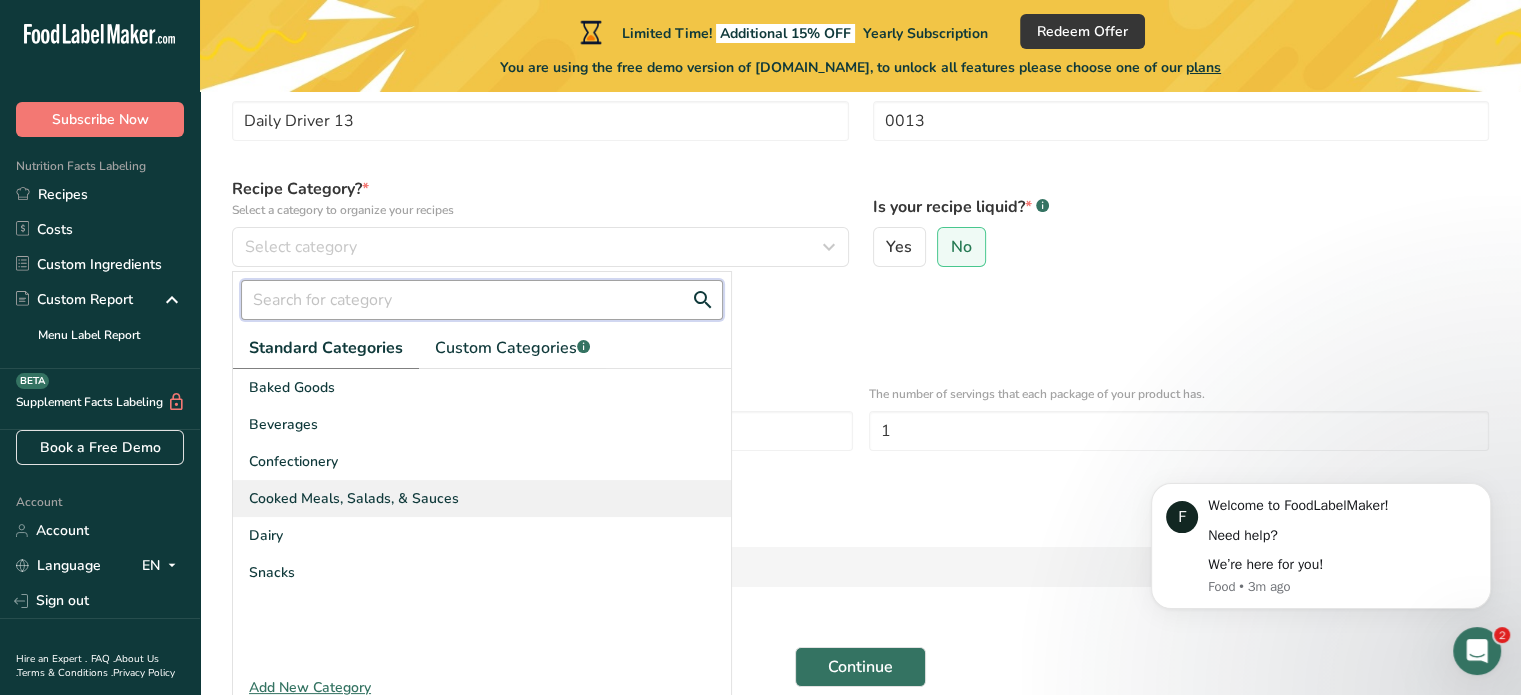 type 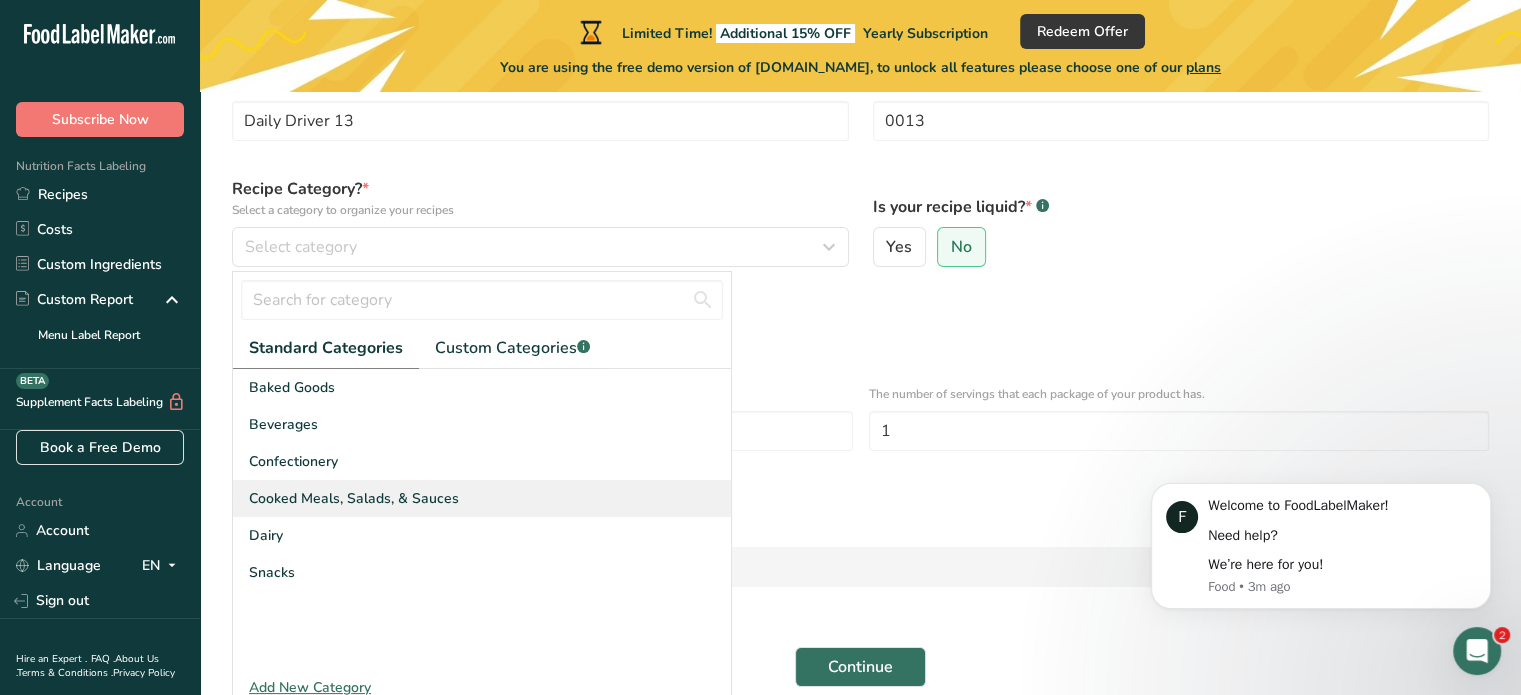 click on "Cooked Meals, Salads, & Sauces" at bounding box center (354, 498) 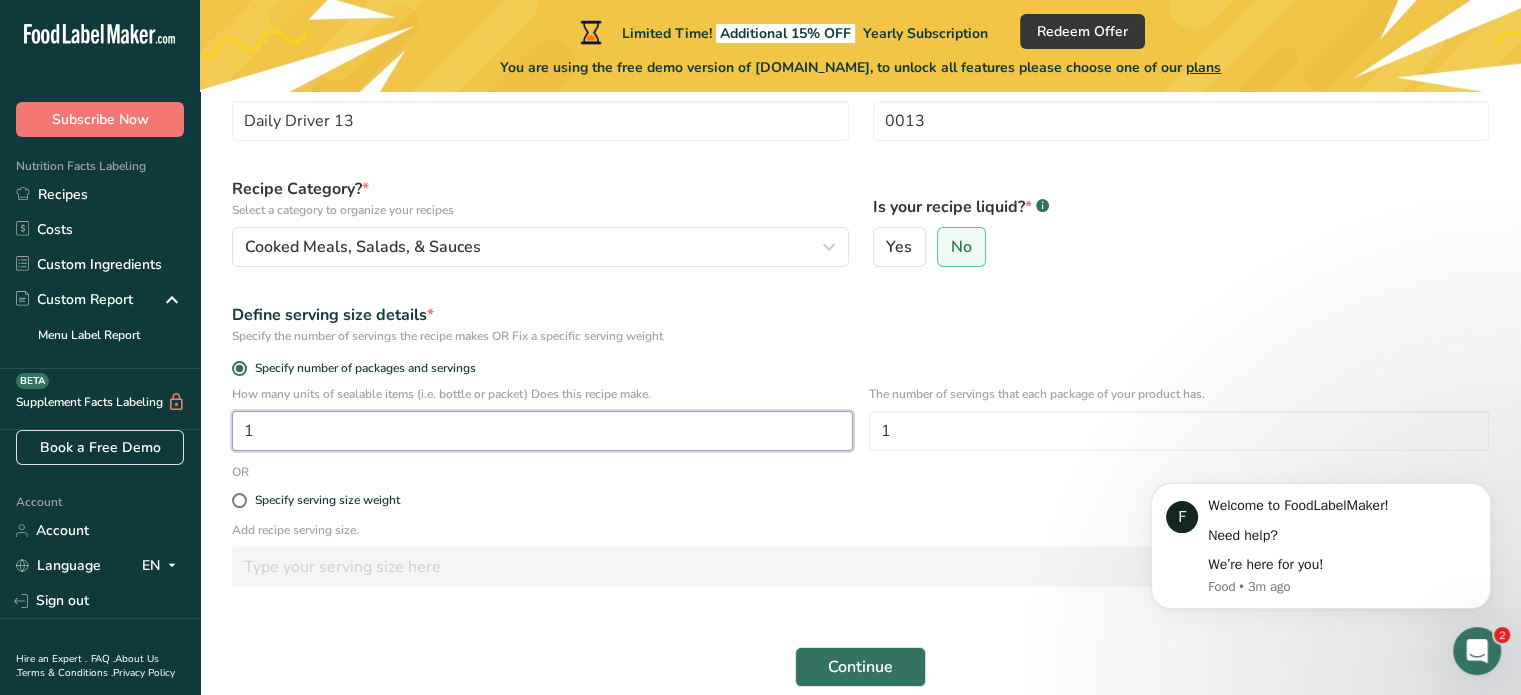 click on "1" at bounding box center [542, 431] 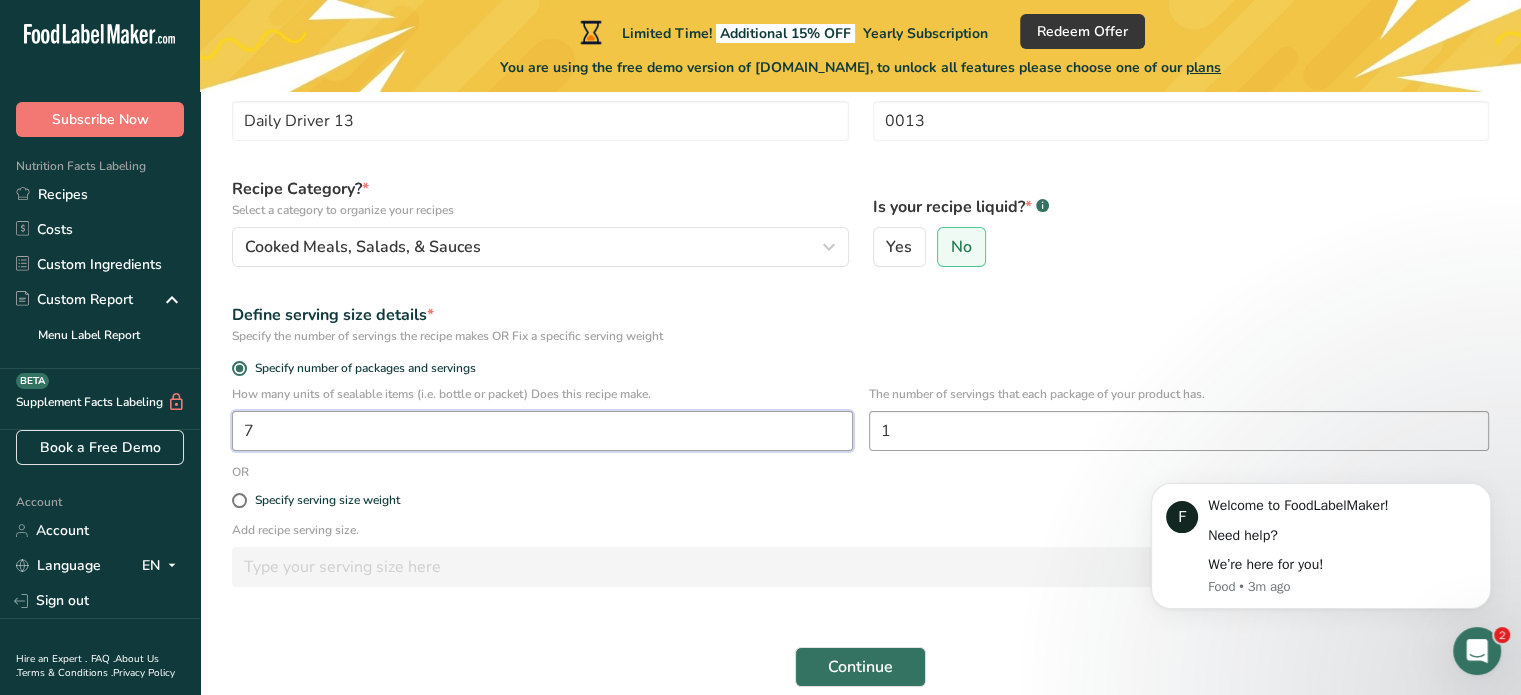 type on "7" 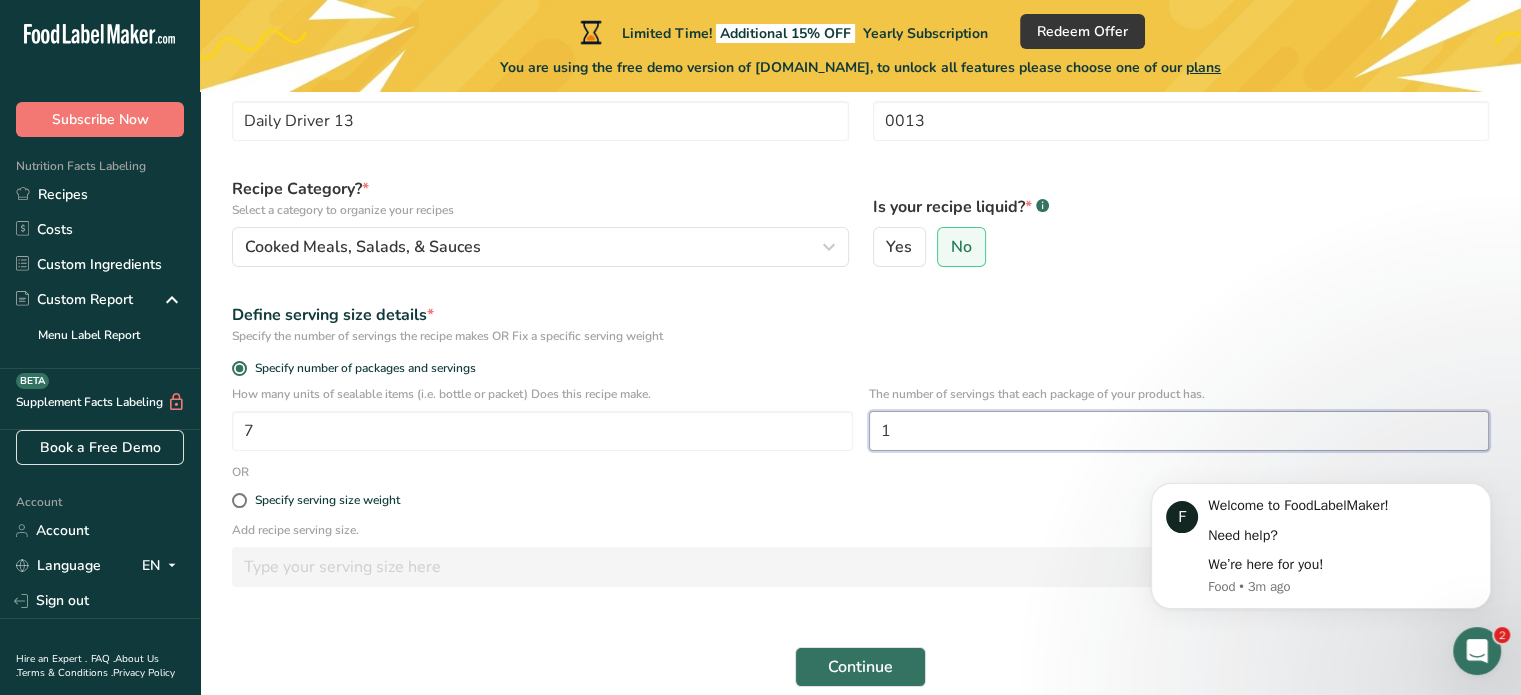click on "1" at bounding box center [1179, 431] 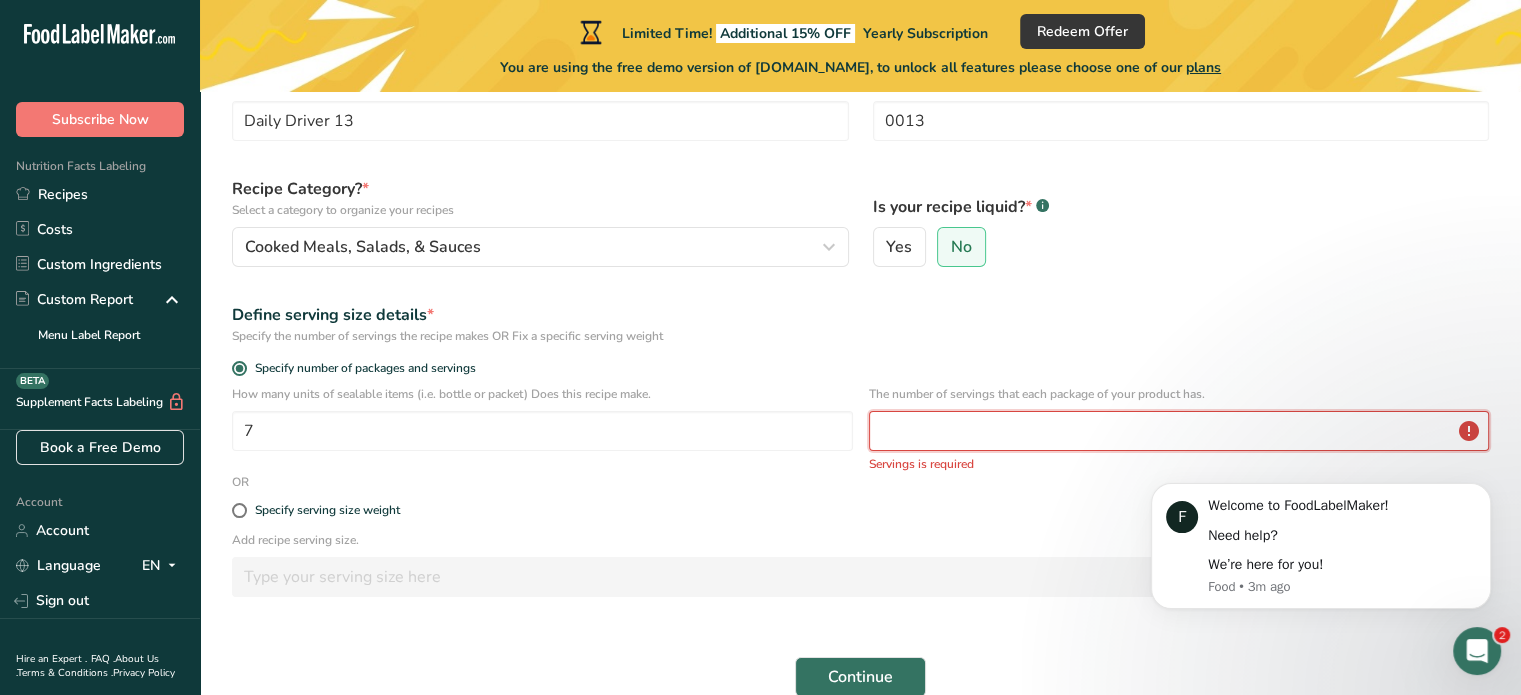 type on "5" 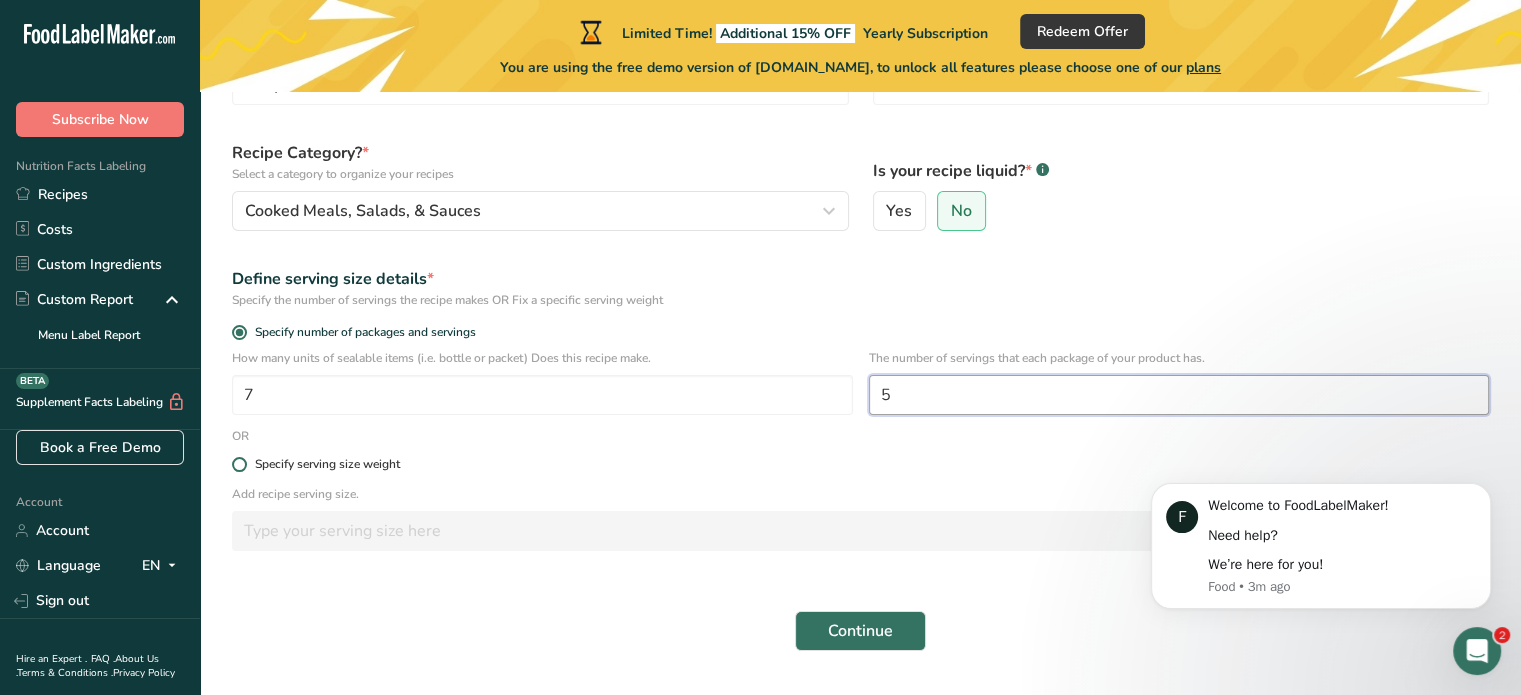 scroll, scrollTop: 216, scrollLeft: 0, axis: vertical 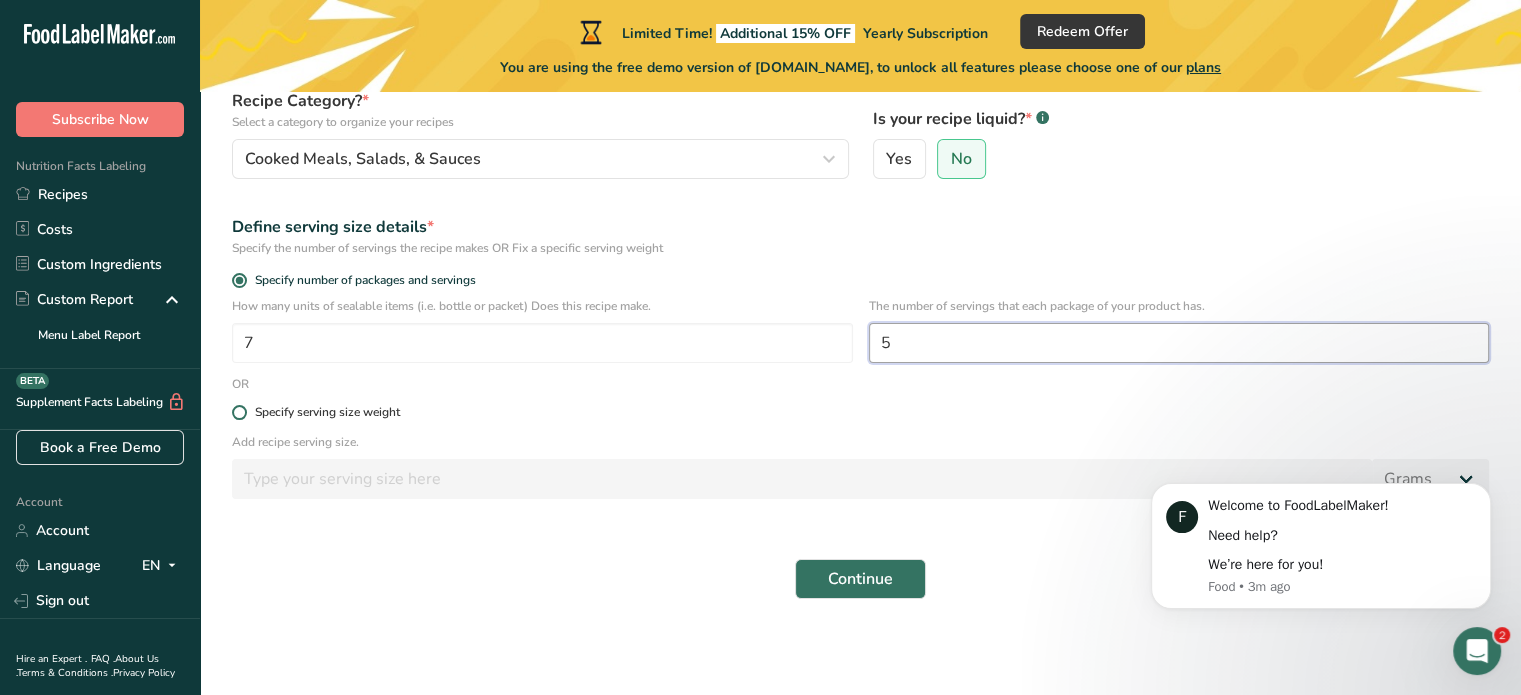 type on "5" 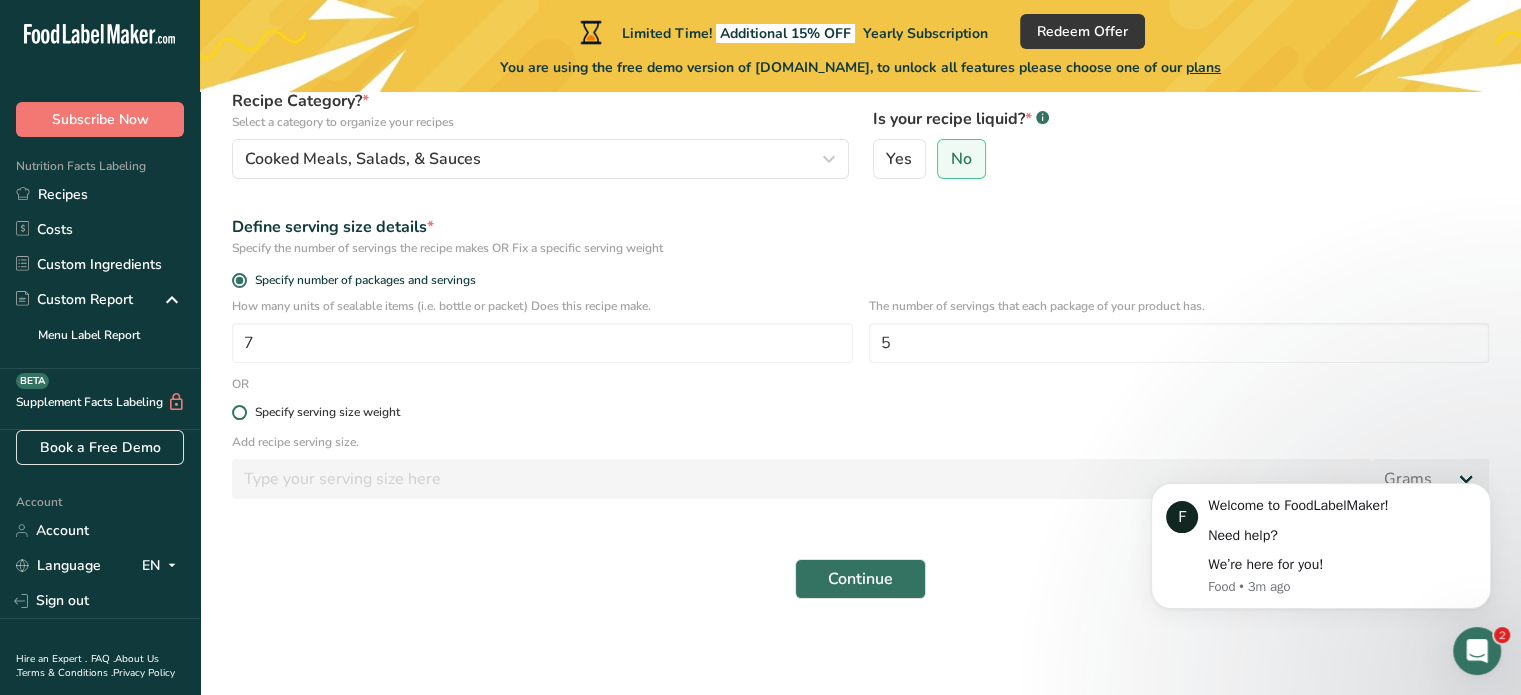 click at bounding box center (239, 412) 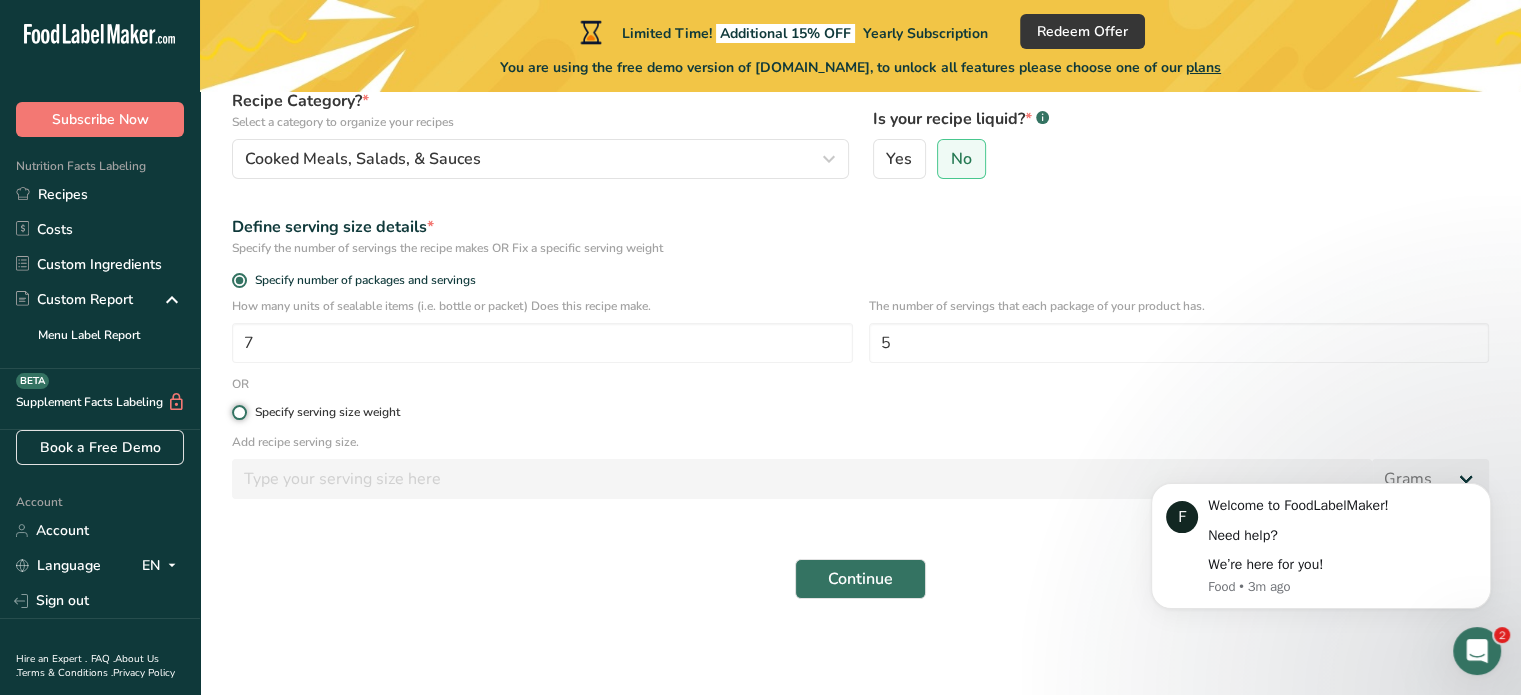 radio on "true" 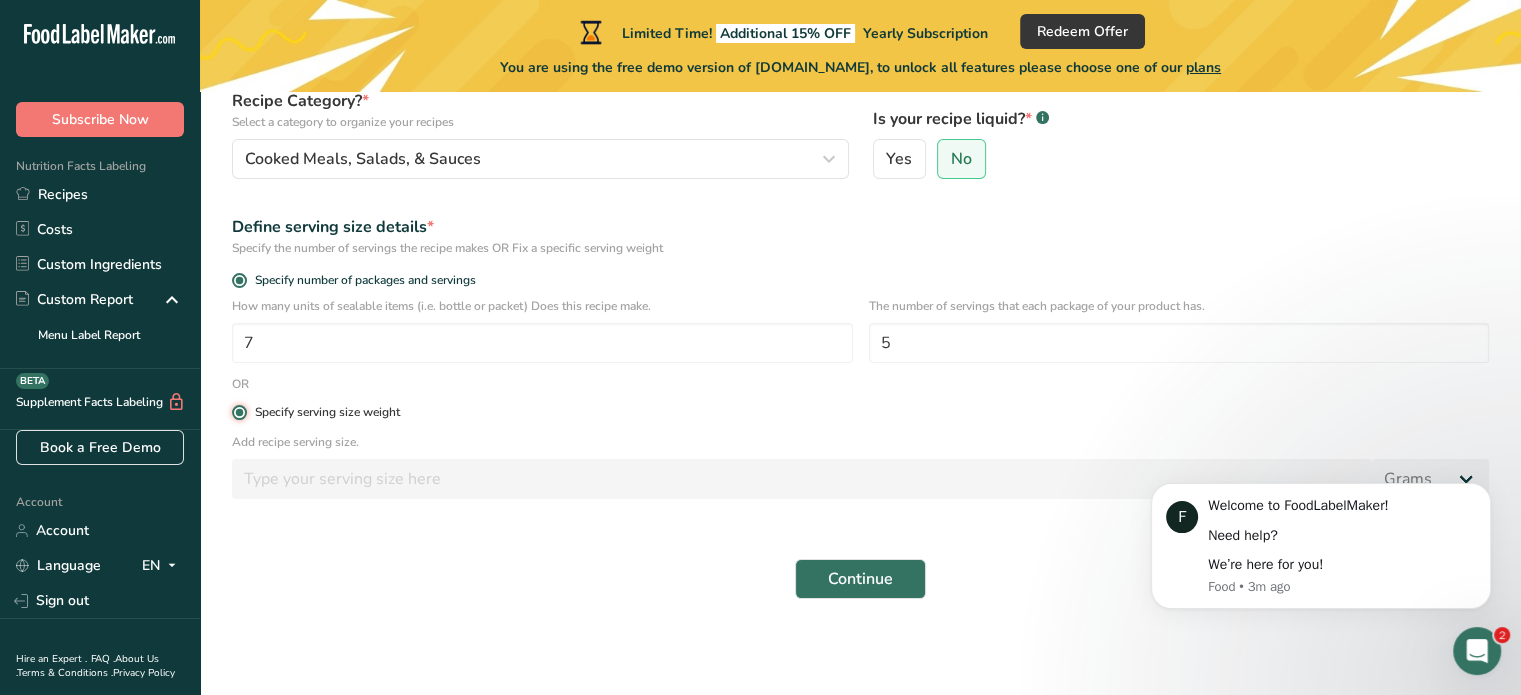 radio on "false" 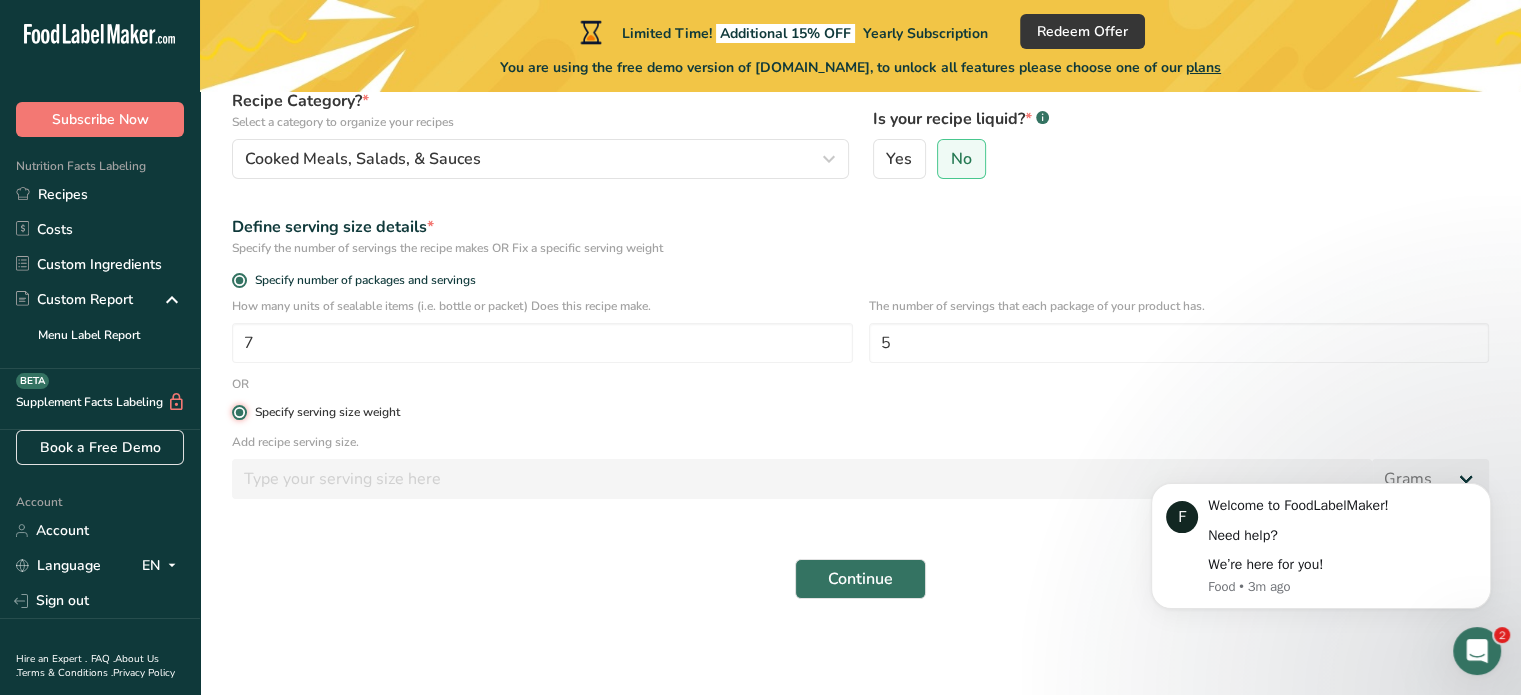 type 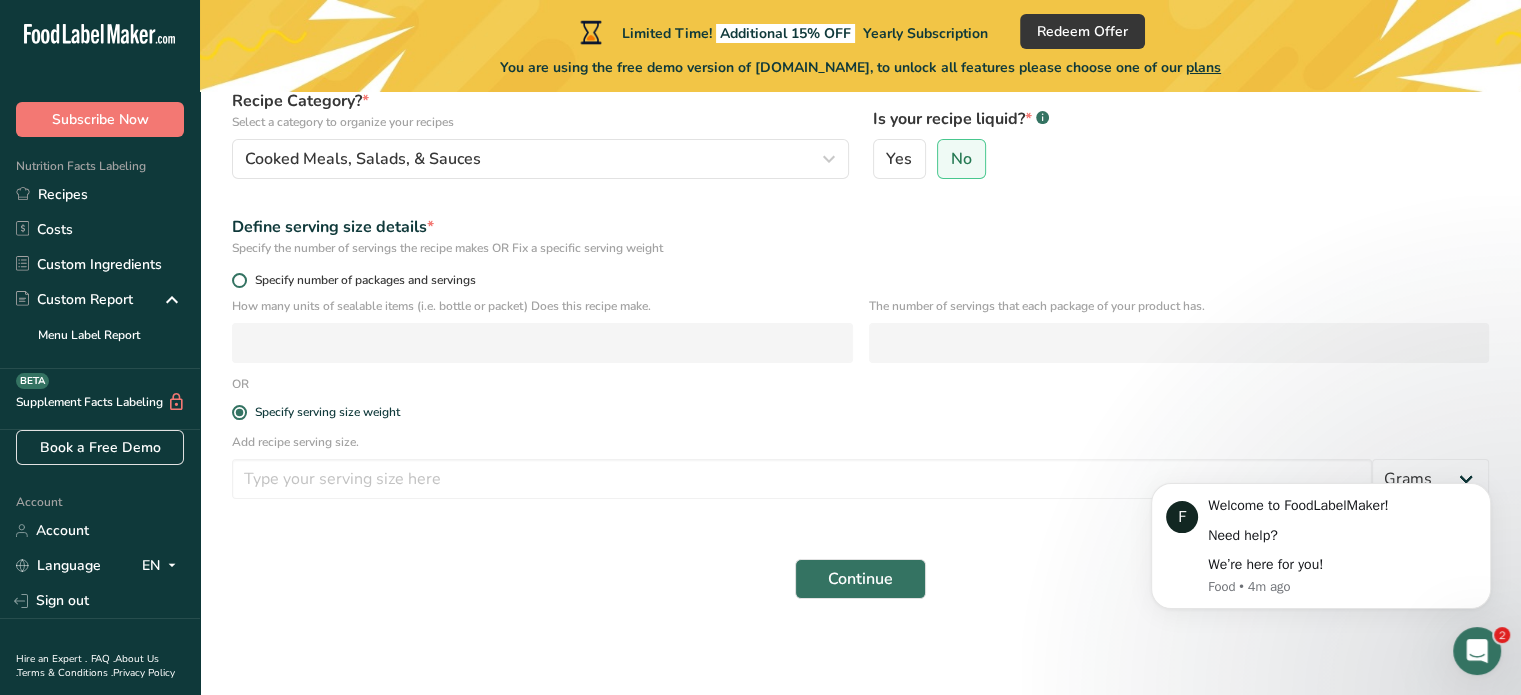 click at bounding box center (239, 280) 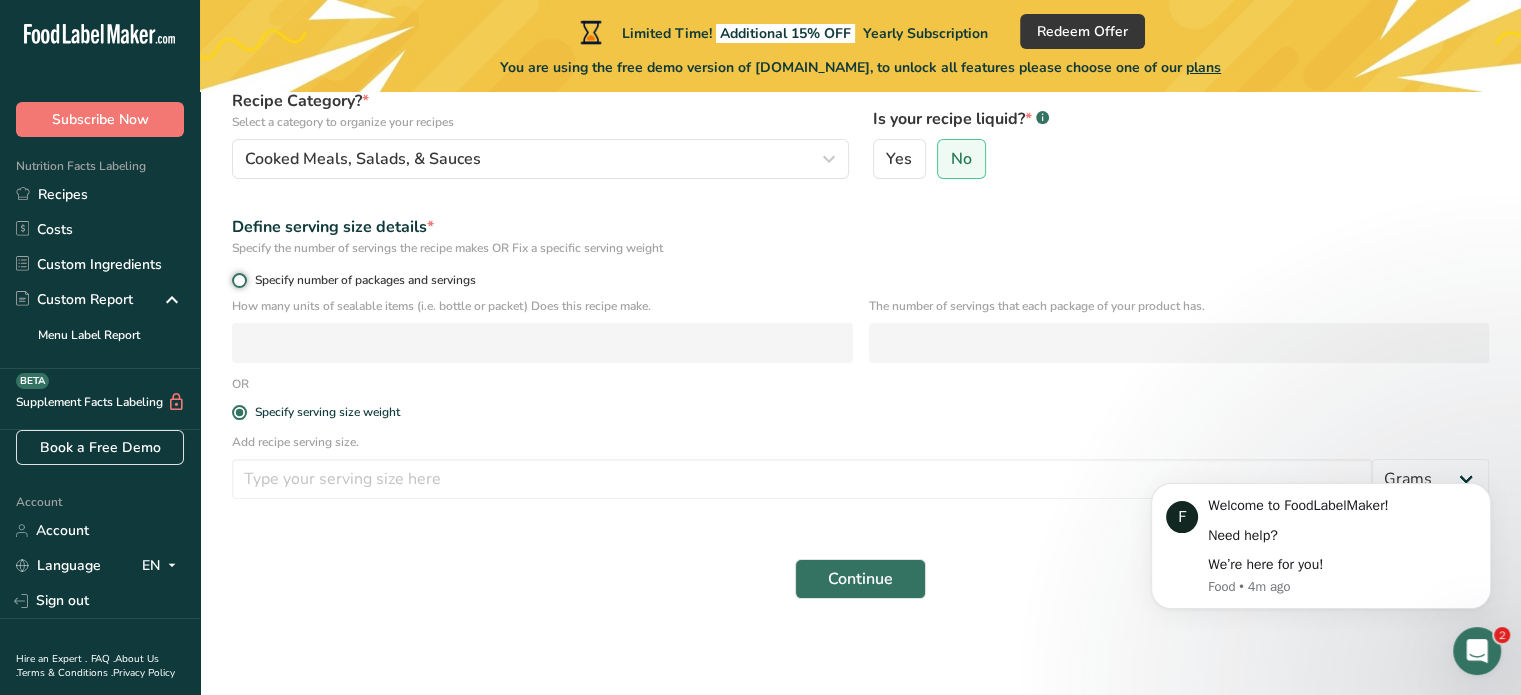 click on "Specify number of packages and servings" at bounding box center [238, 280] 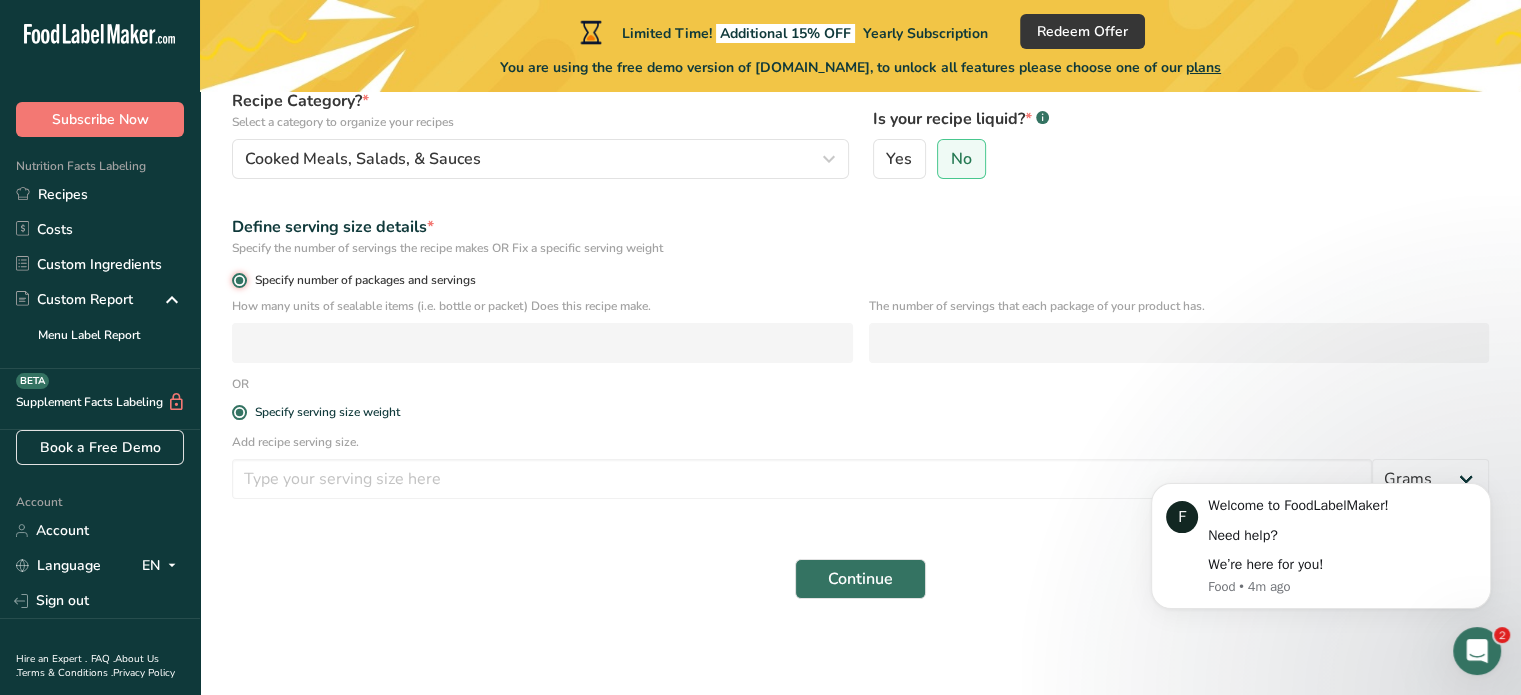 radio on "false" 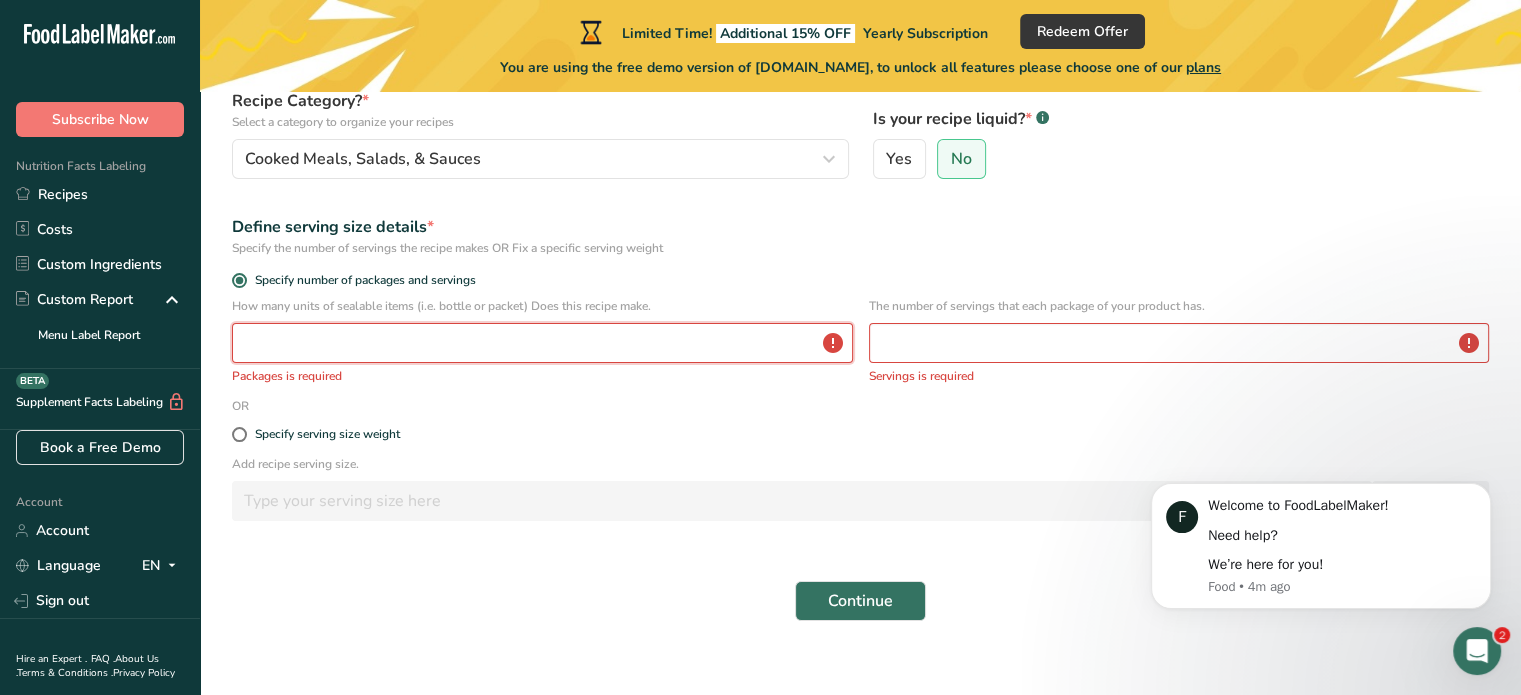 click at bounding box center (542, 343) 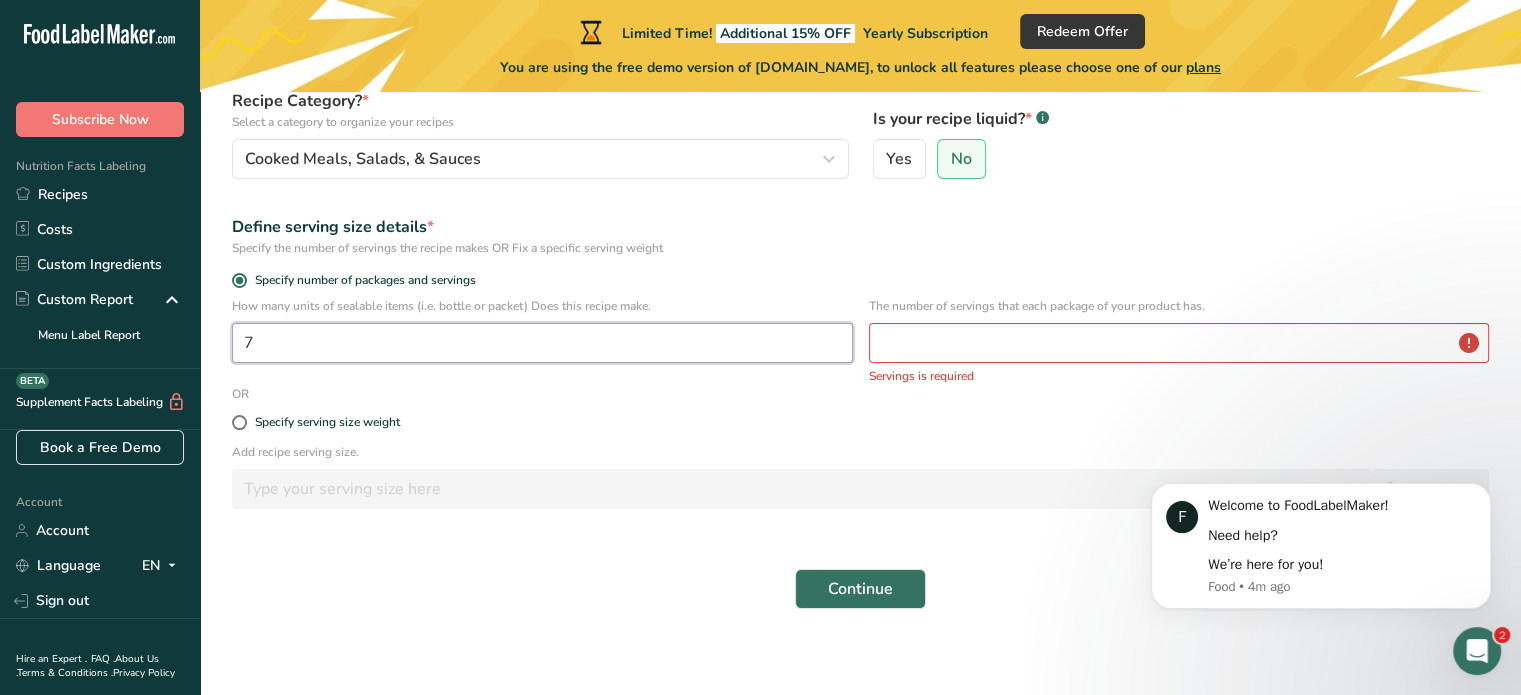 type on "7" 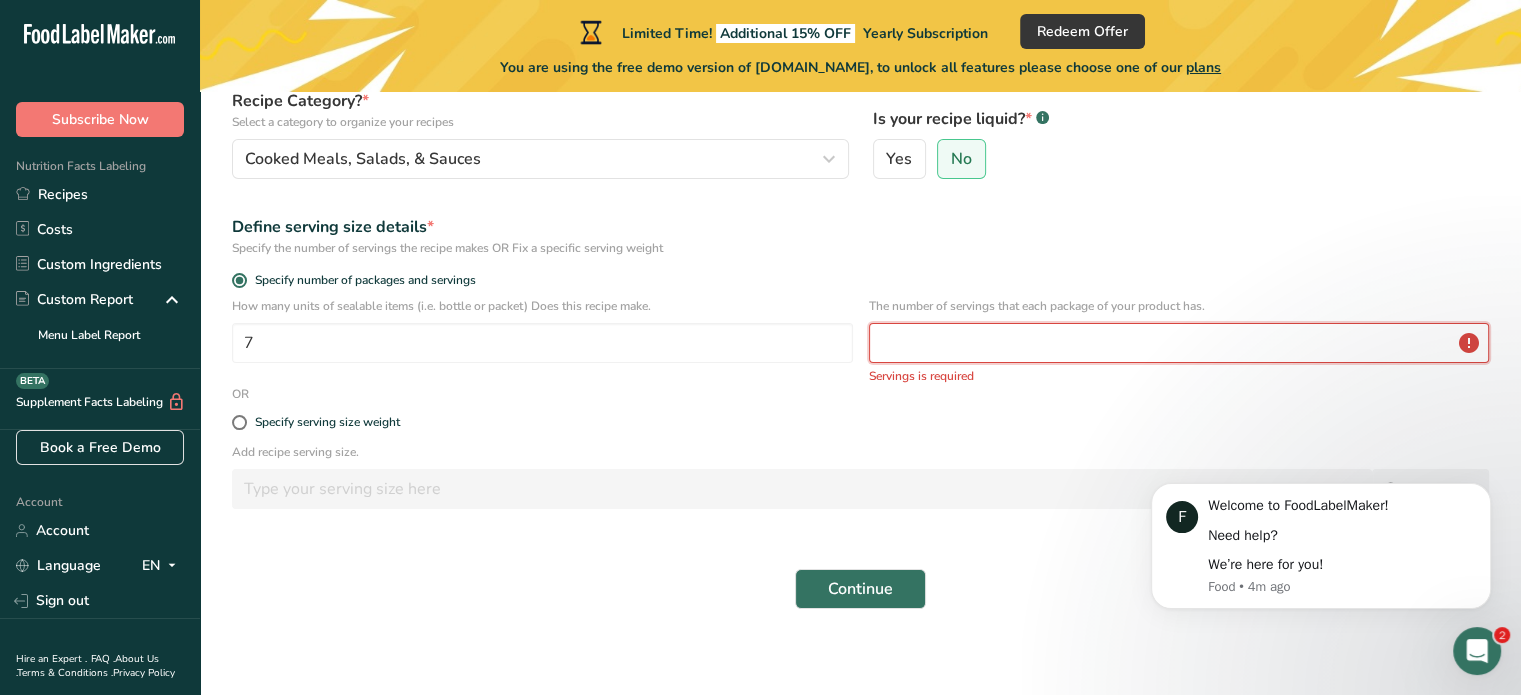 click at bounding box center (1179, 343) 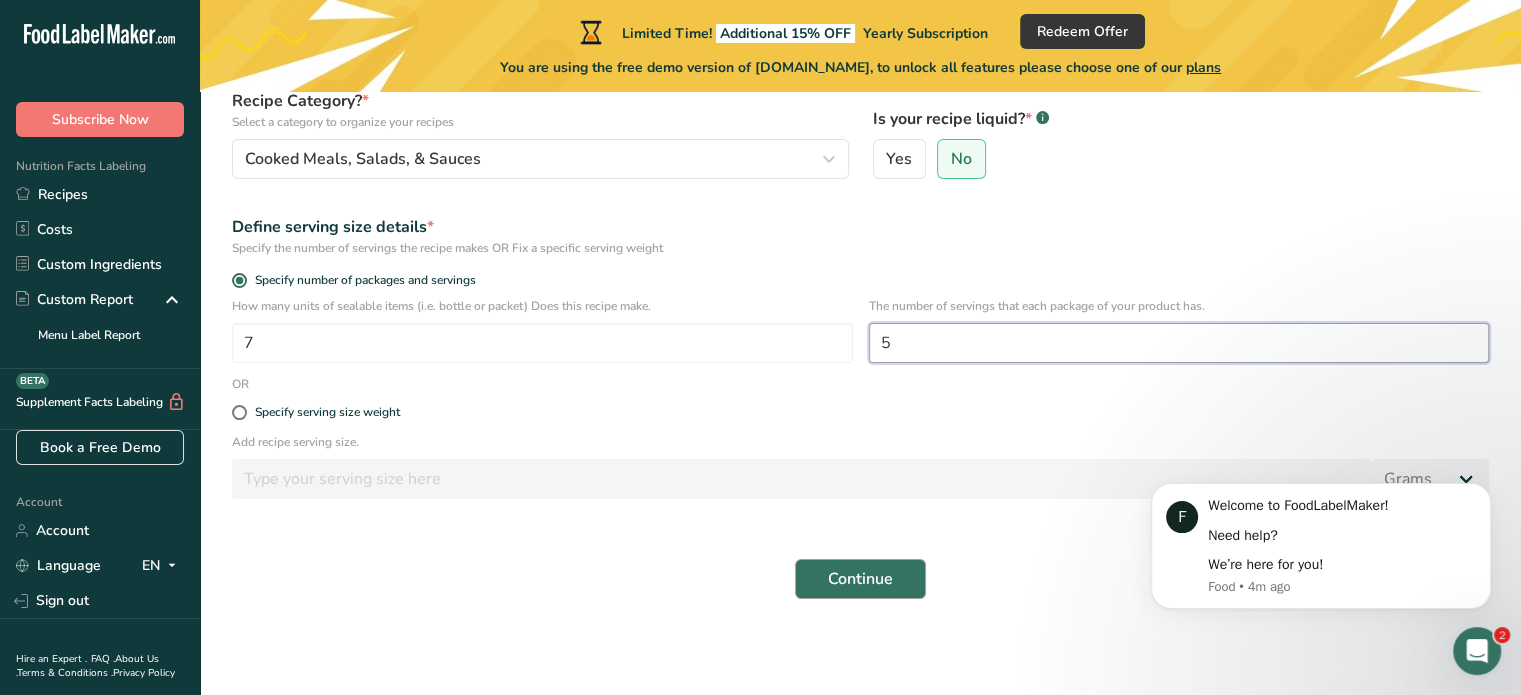 type on "5" 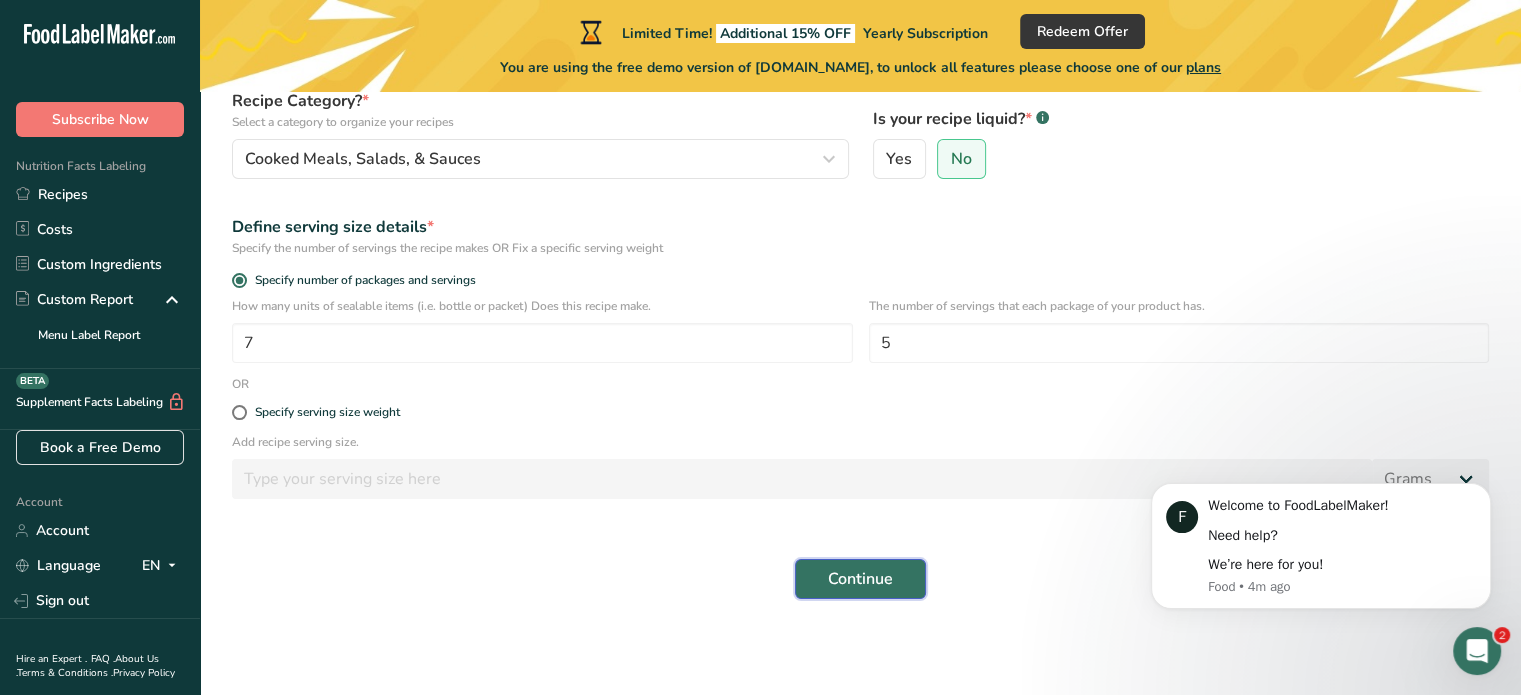 click on "Continue" at bounding box center [860, 579] 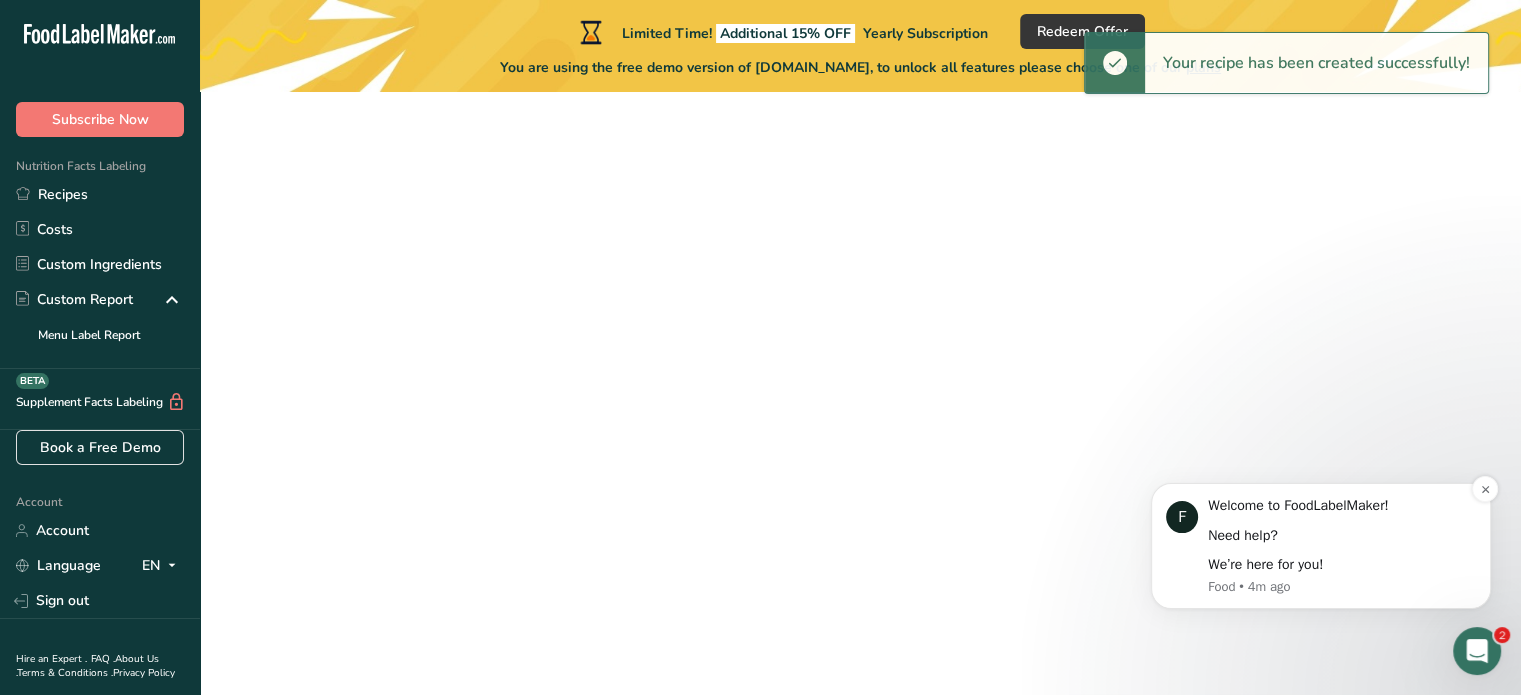 scroll, scrollTop: 0, scrollLeft: 0, axis: both 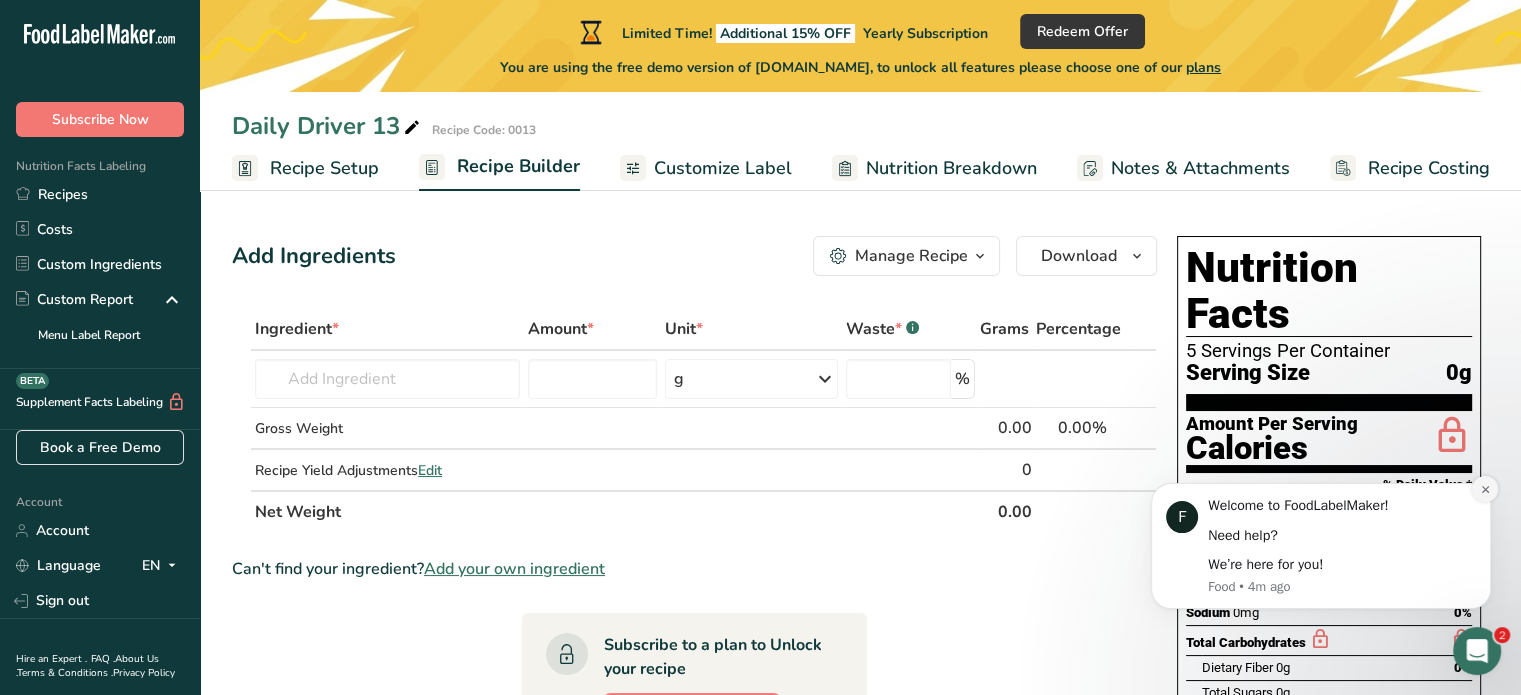 click 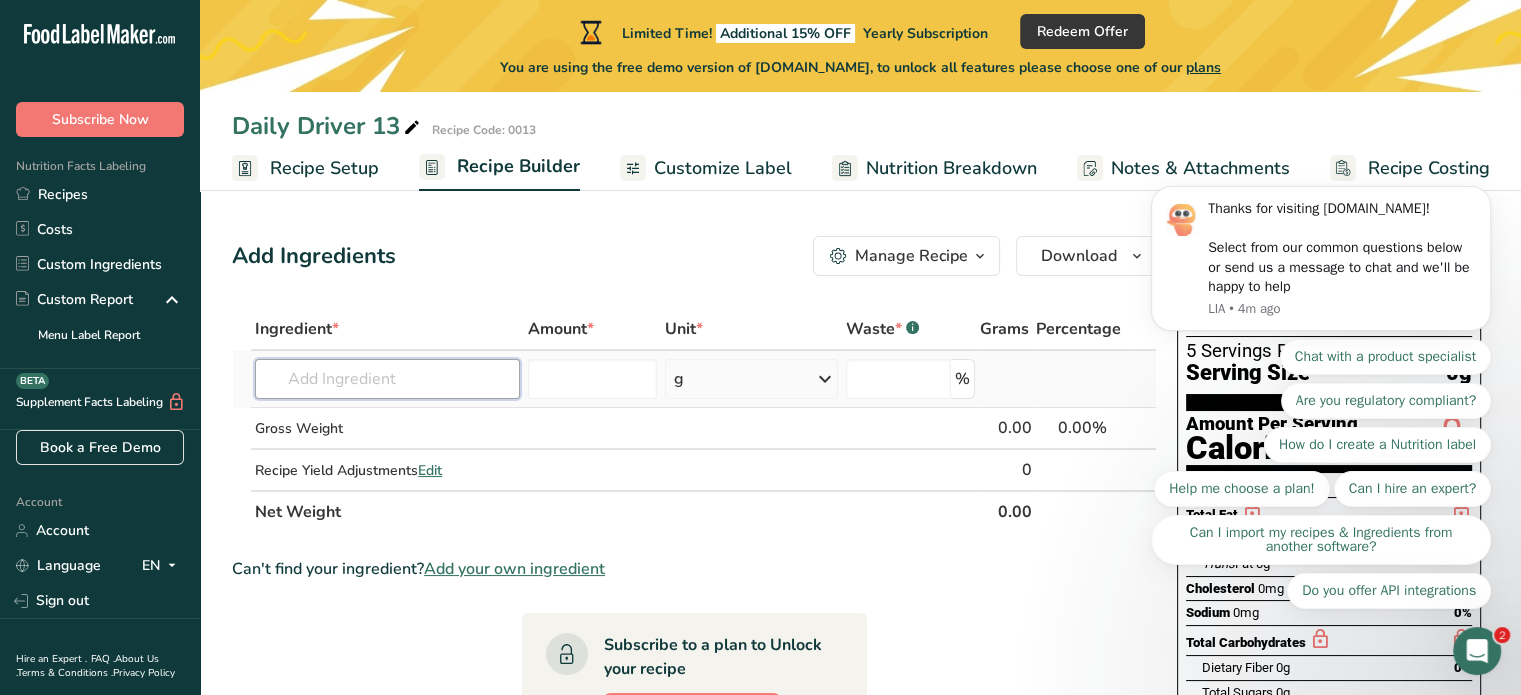 click at bounding box center (387, 379) 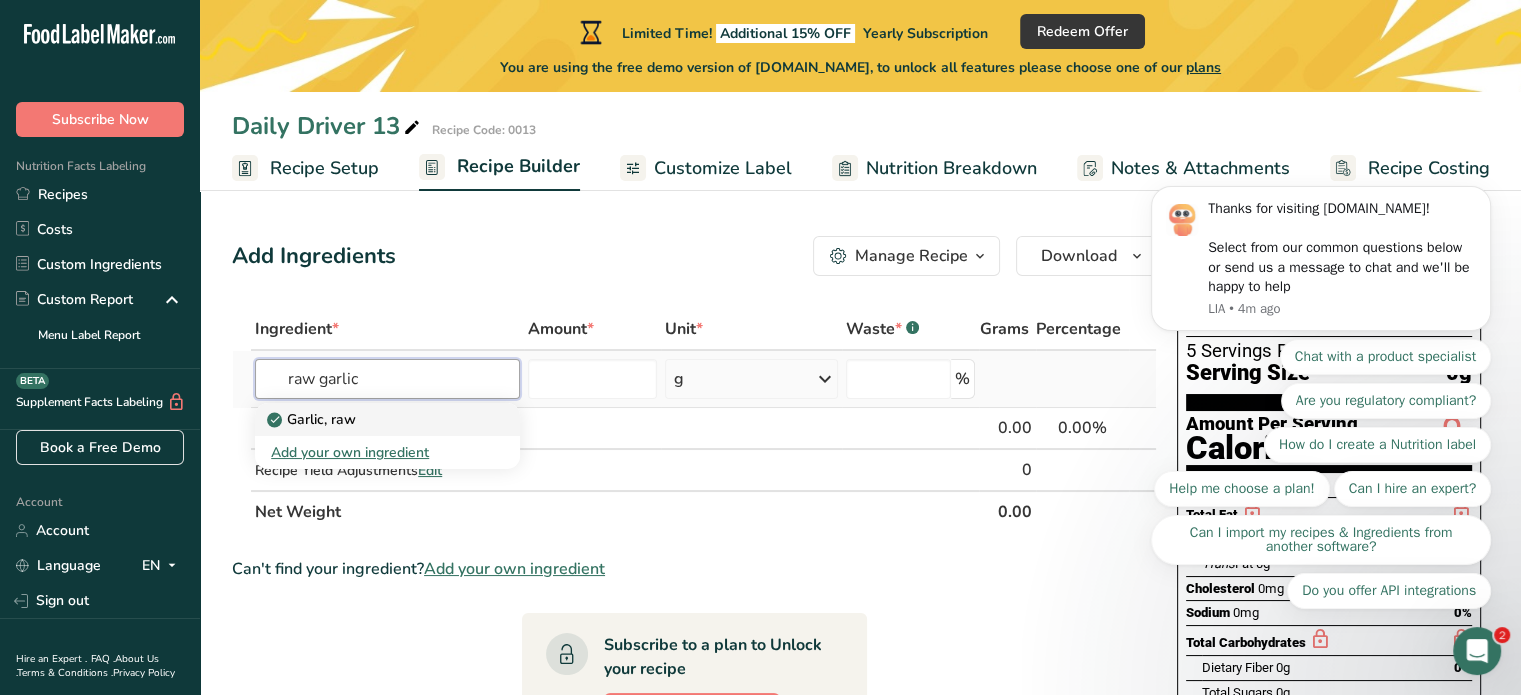 type on "raw garlic" 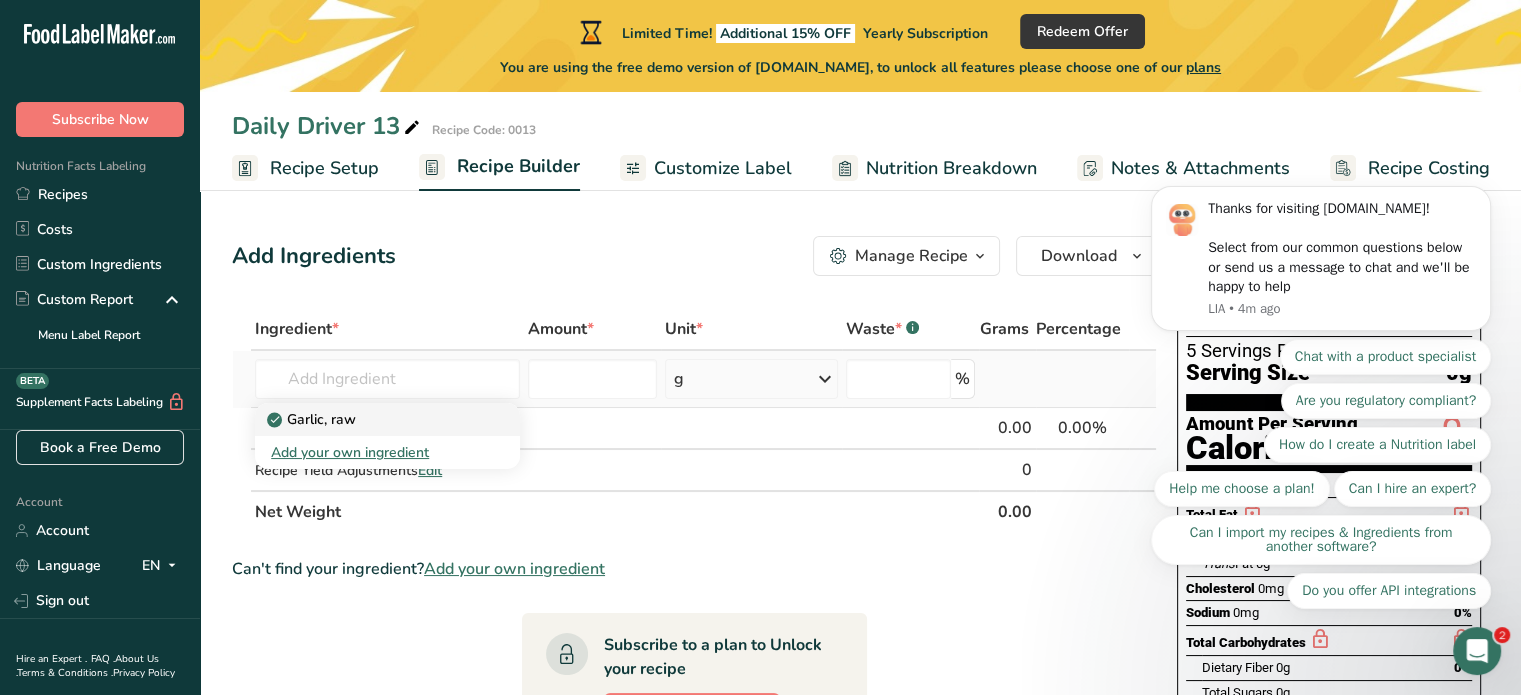 click on "Garlic, raw" at bounding box center (313, 419) 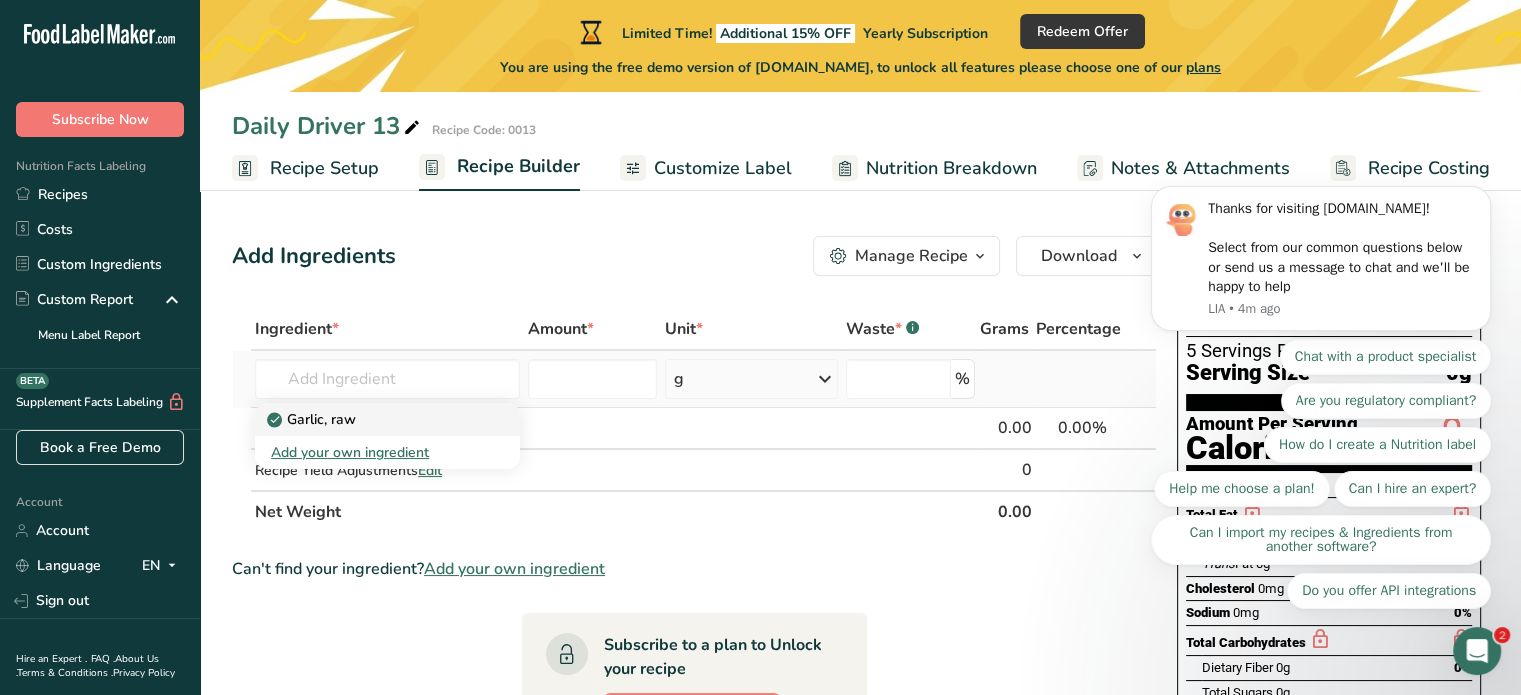 type on "Garlic, raw" 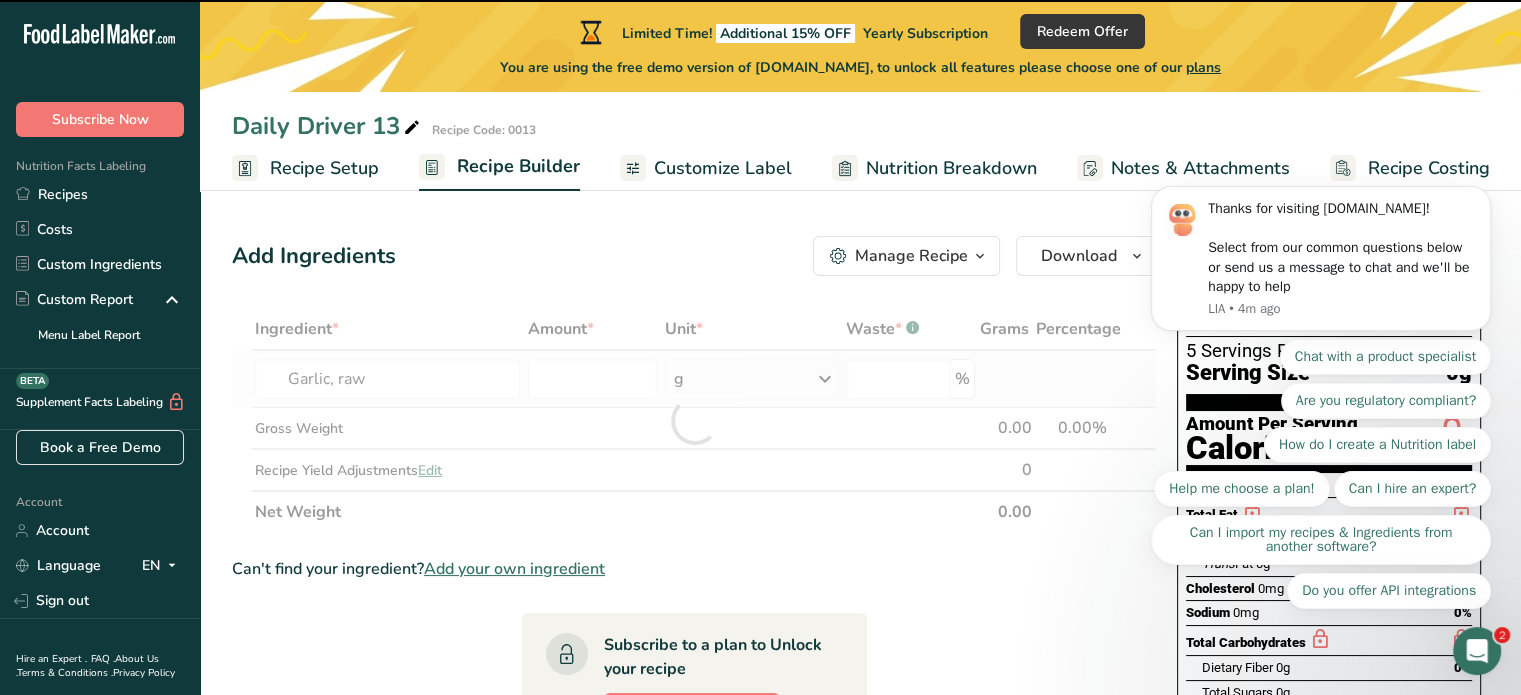 type on "0" 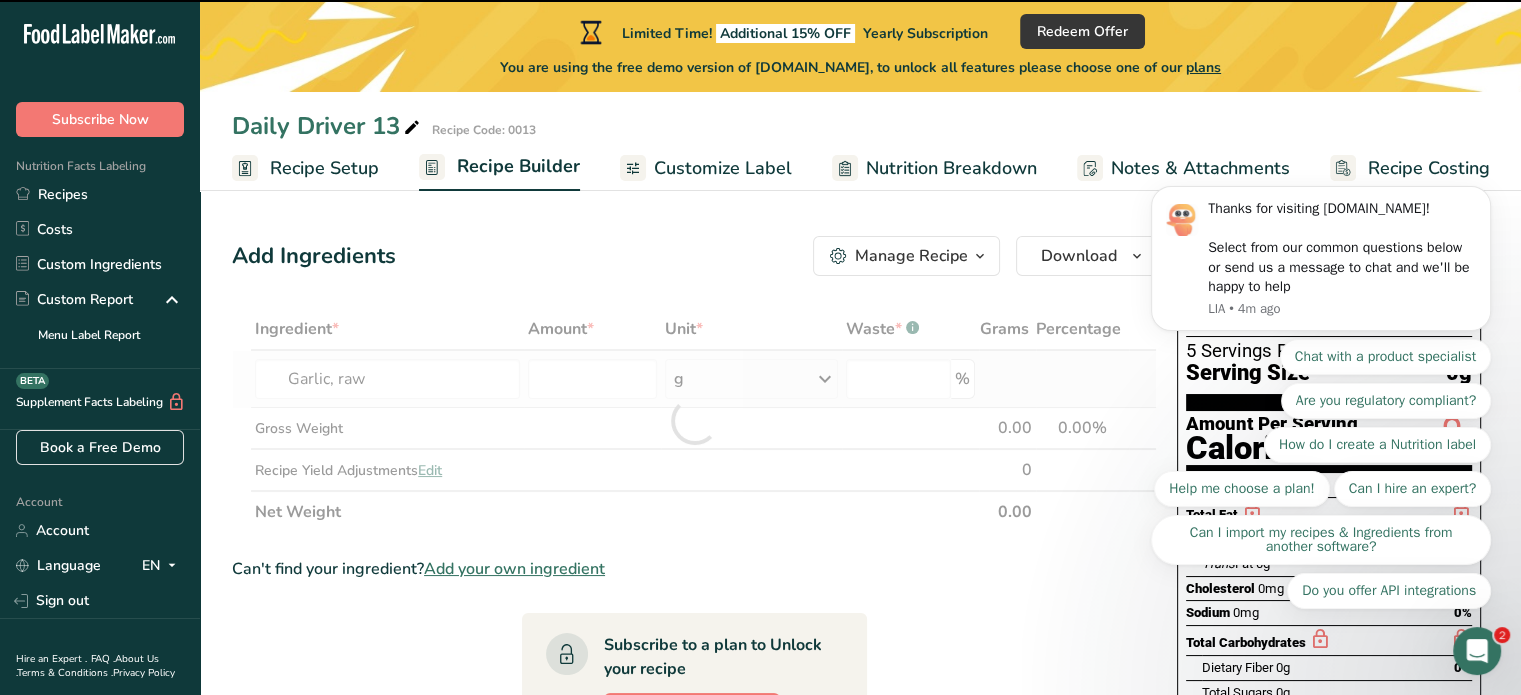 type on "0" 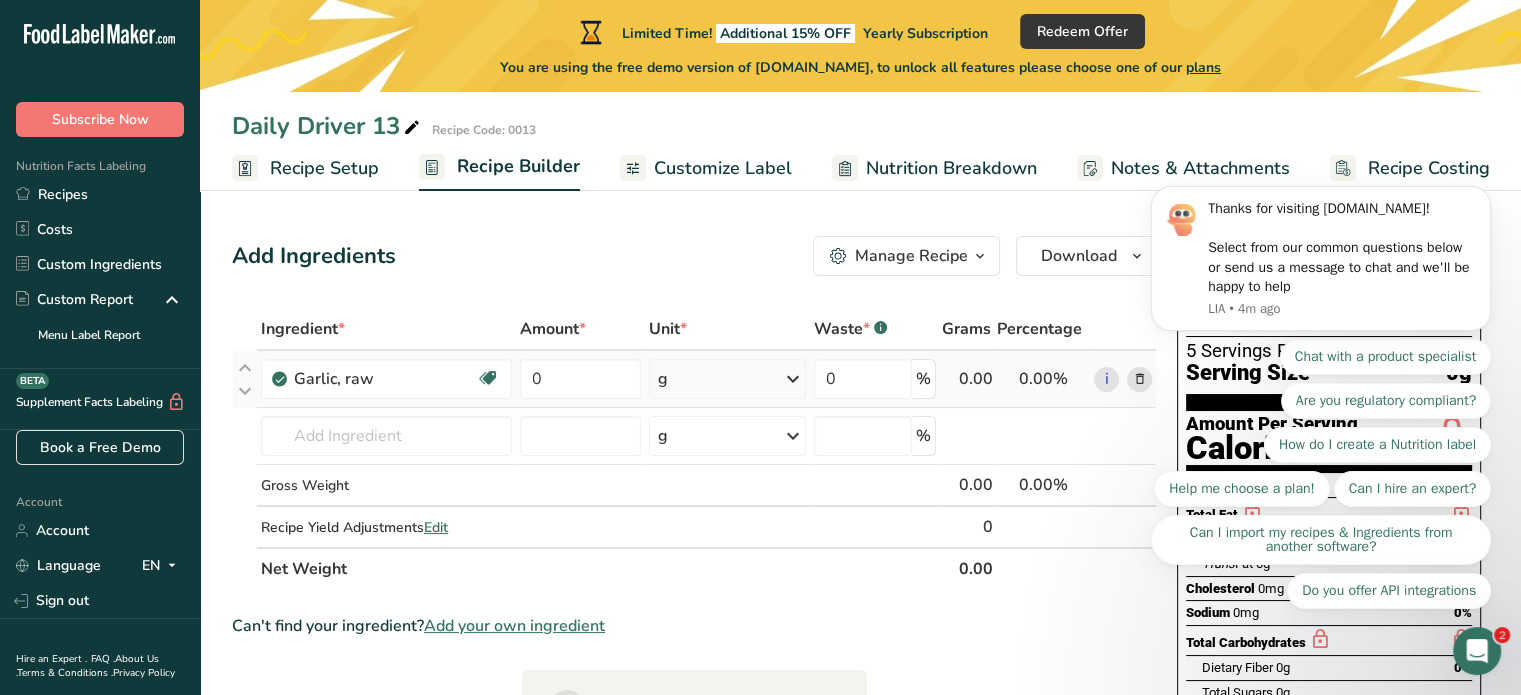 click at bounding box center [793, 379] 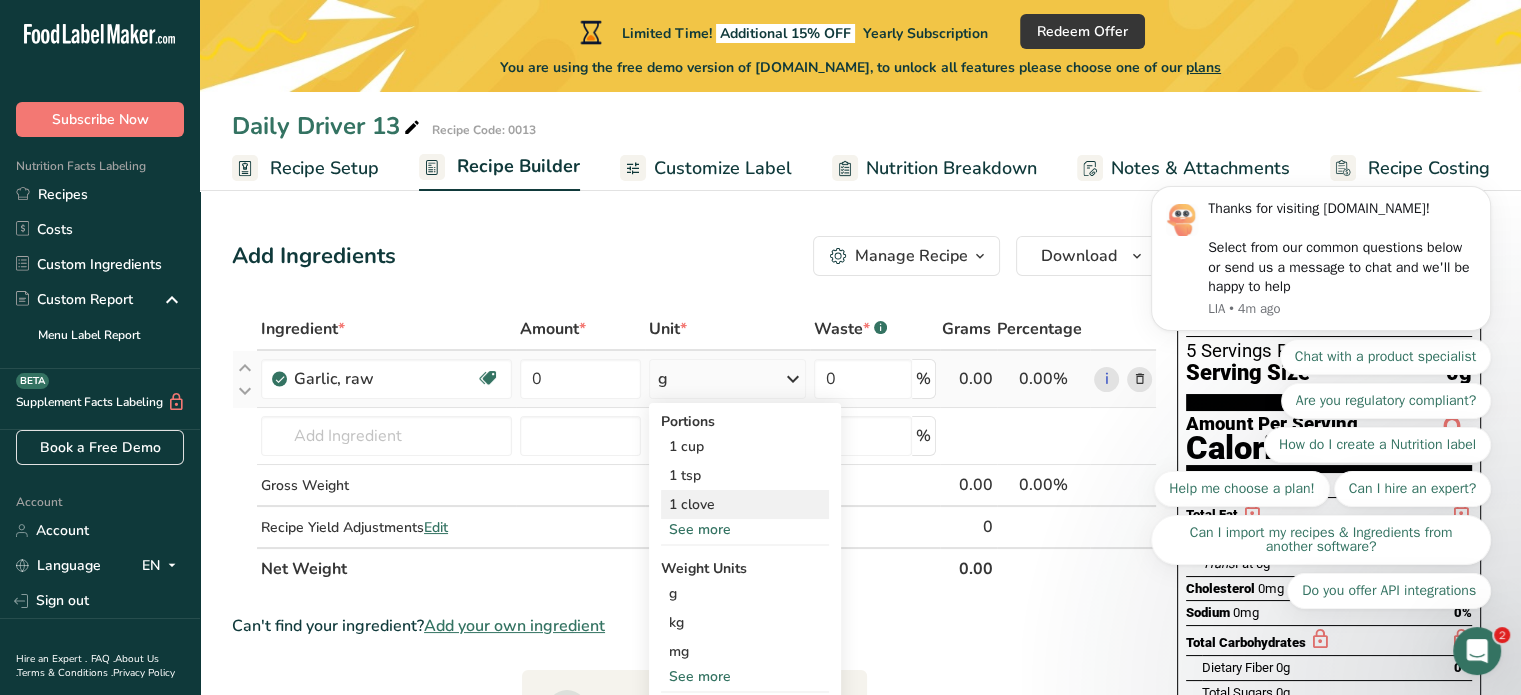 click on "1 clove" at bounding box center [745, 504] 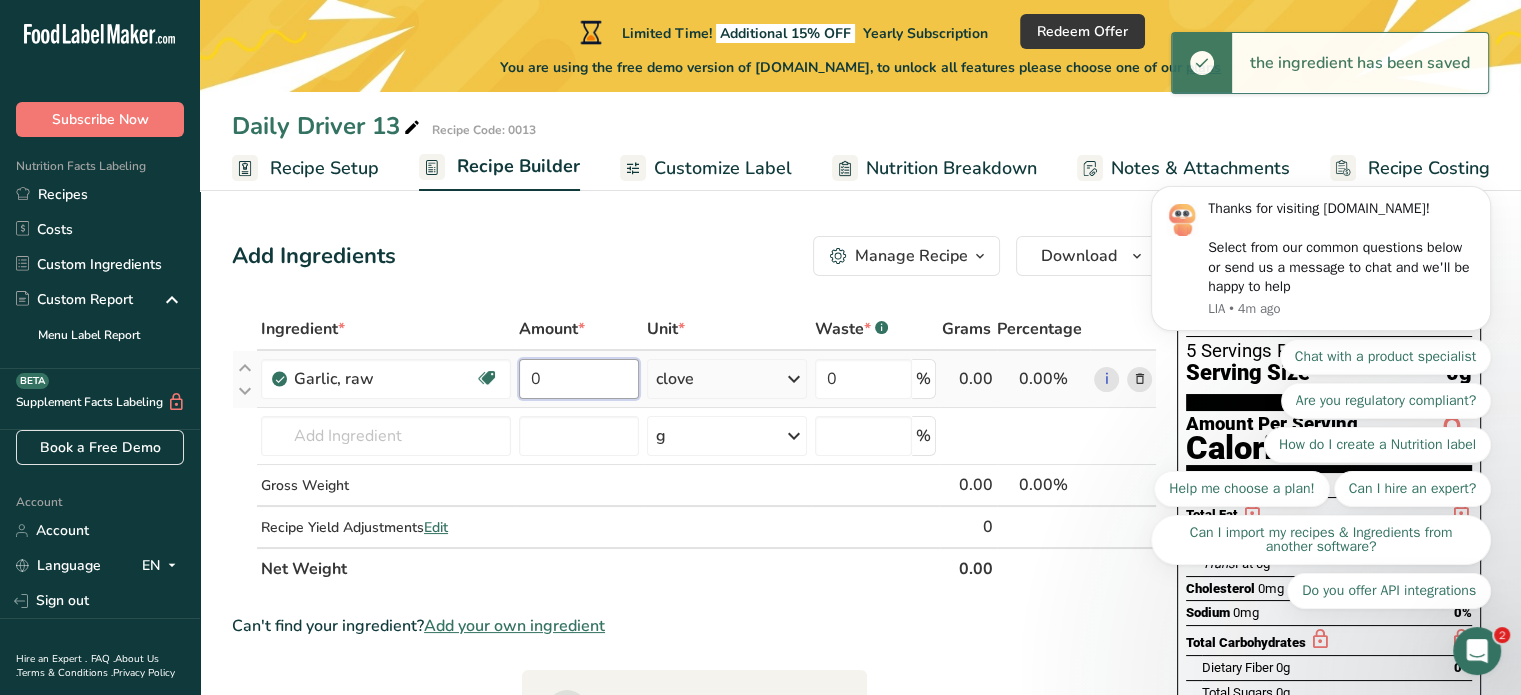 click on "0" at bounding box center [579, 379] 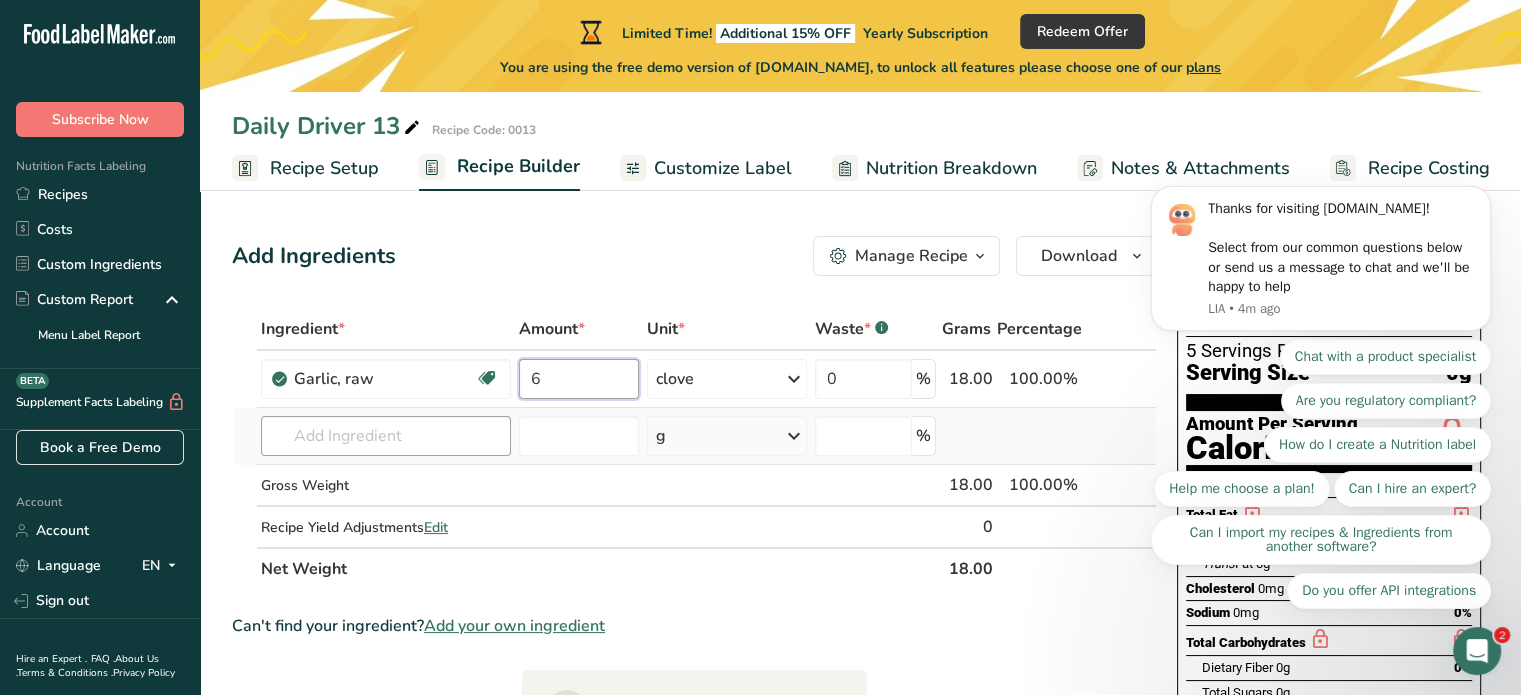 type on "6" 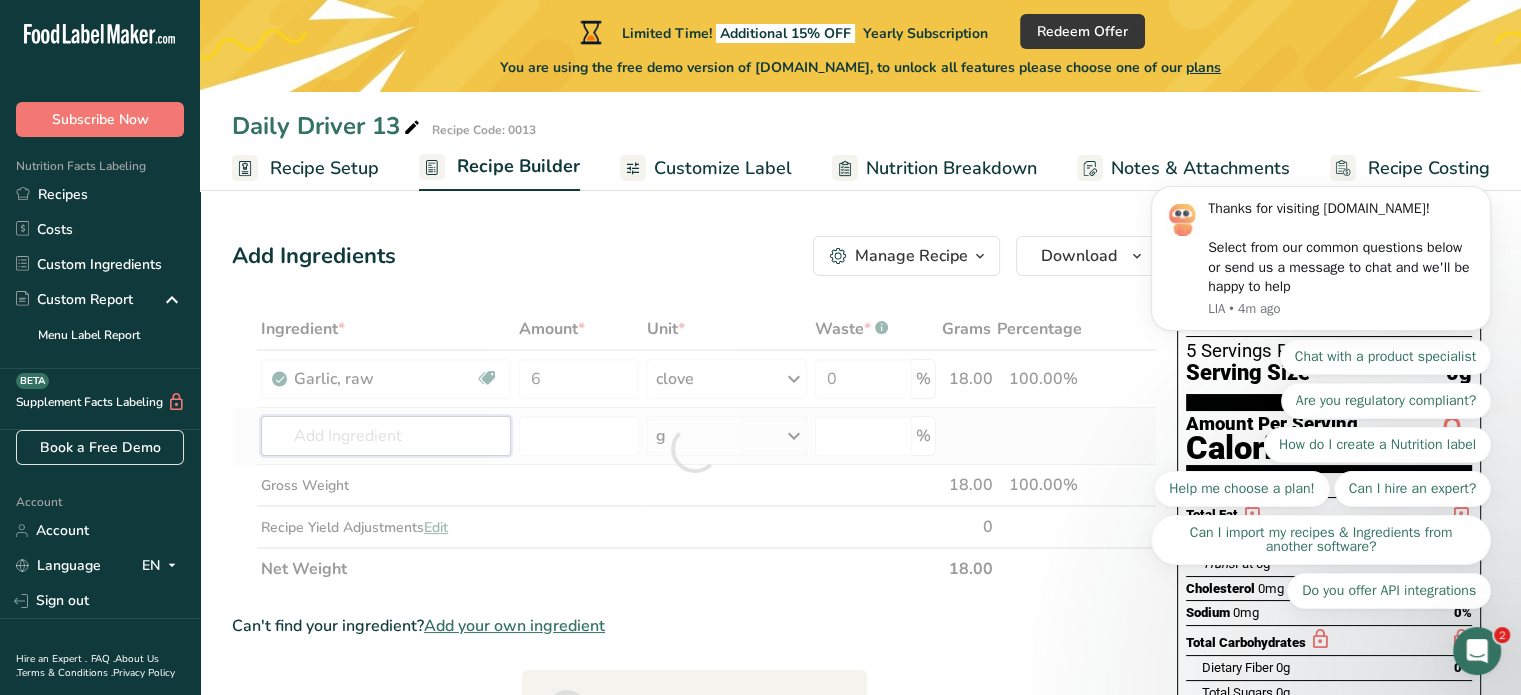 click on "Ingredient *
Amount *
Unit *
Waste *   .a-a{fill:#347362;}.b-a{fill:#fff;}          Grams
Percentage
Garlic, raw
Source of Antioxidants
Dairy free
Gluten free
Vegan
Vegetarian
Soy free
6
clove
Portions
1 cup
1 tsp
1 clove
See more
Weight Units
g
kg
mg
See more
Volume Units
l
Volume units require a density conversion. If you know your ingredient's density enter it below. Otherwise, click on "RIA" our AI Regulatory bot - she will be able to help you
lb/ft3
g/cm3
Confirm" at bounding box center [694, 449] 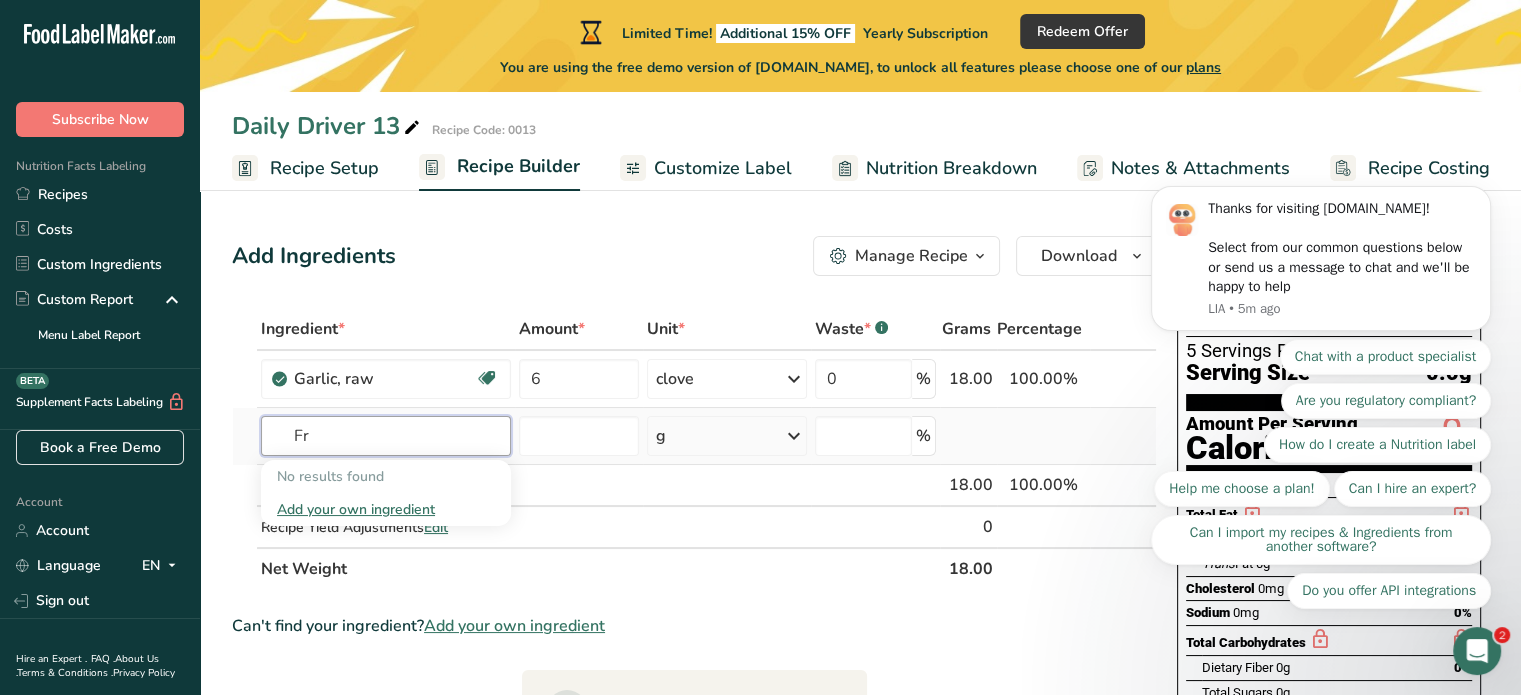 type on "F" 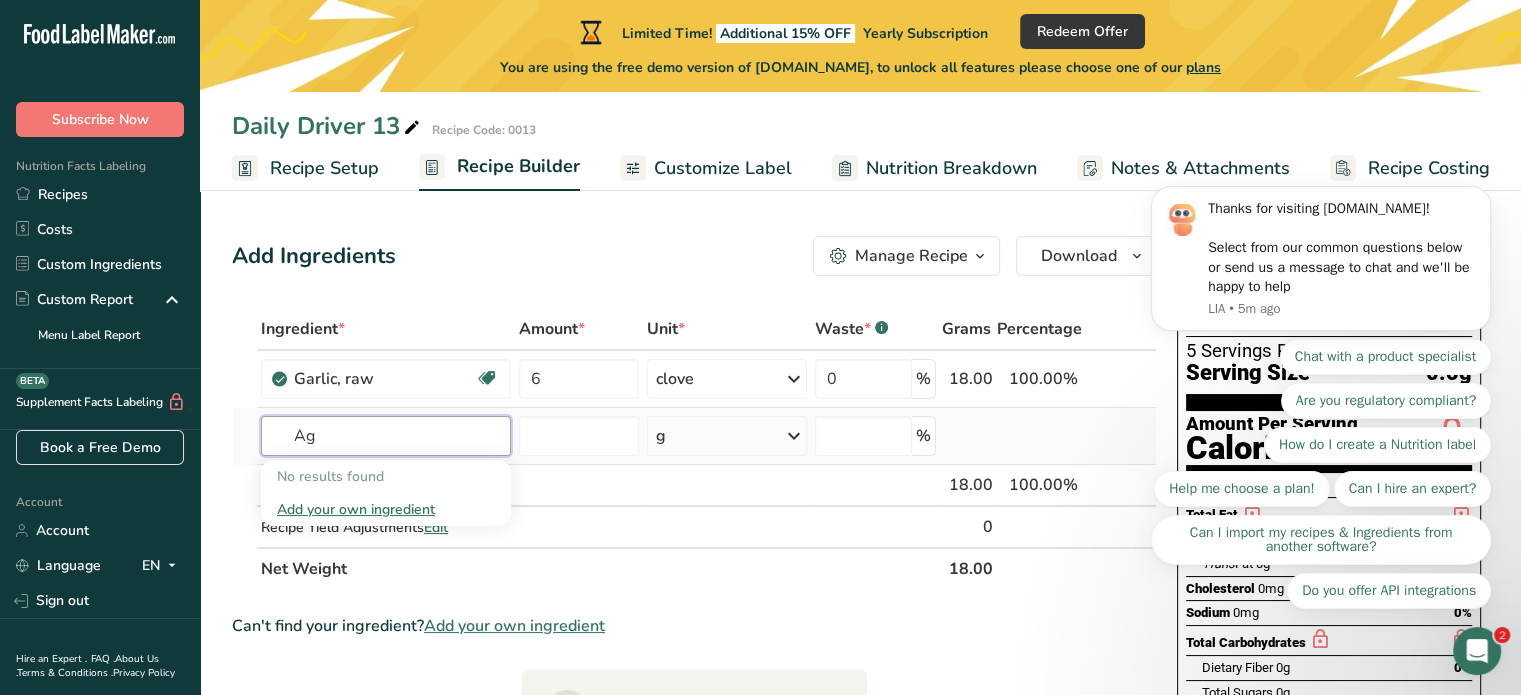 type on "A" 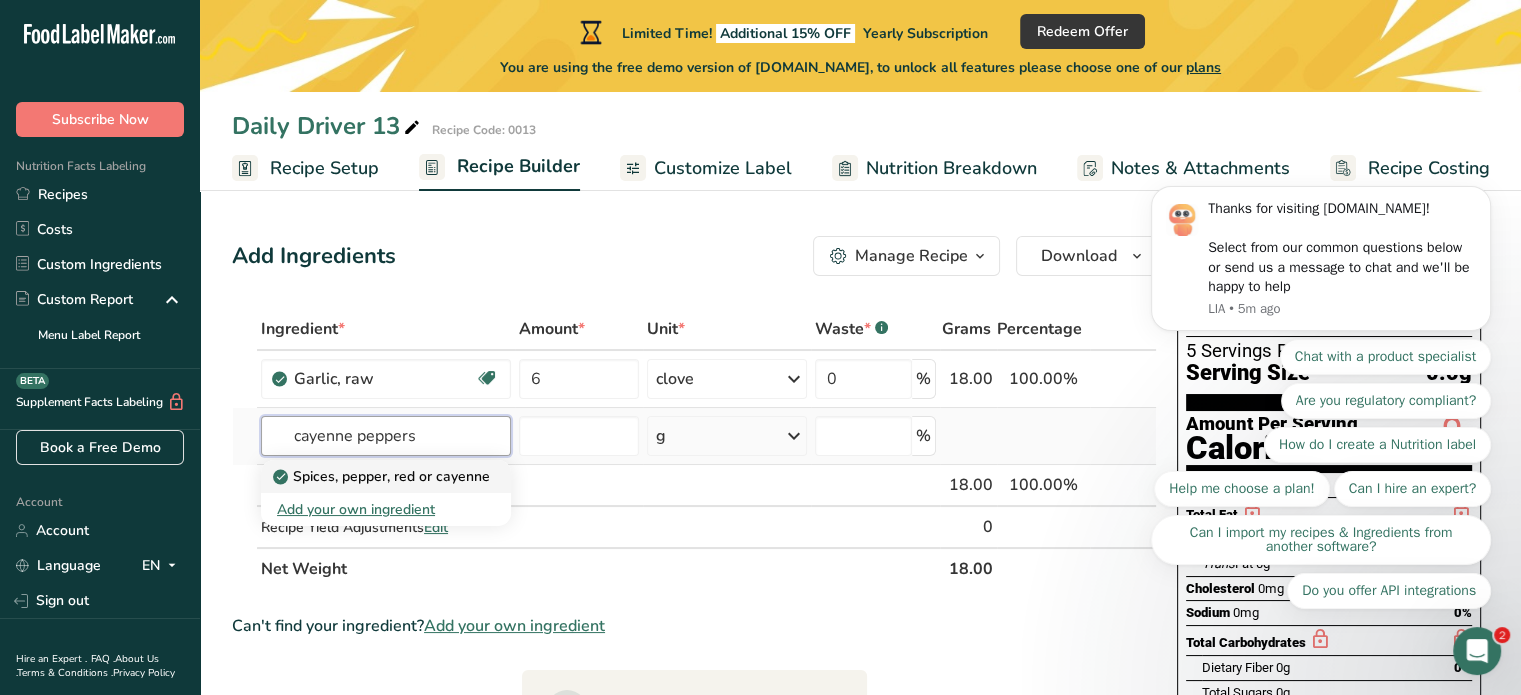 type on "cayenne peppers" 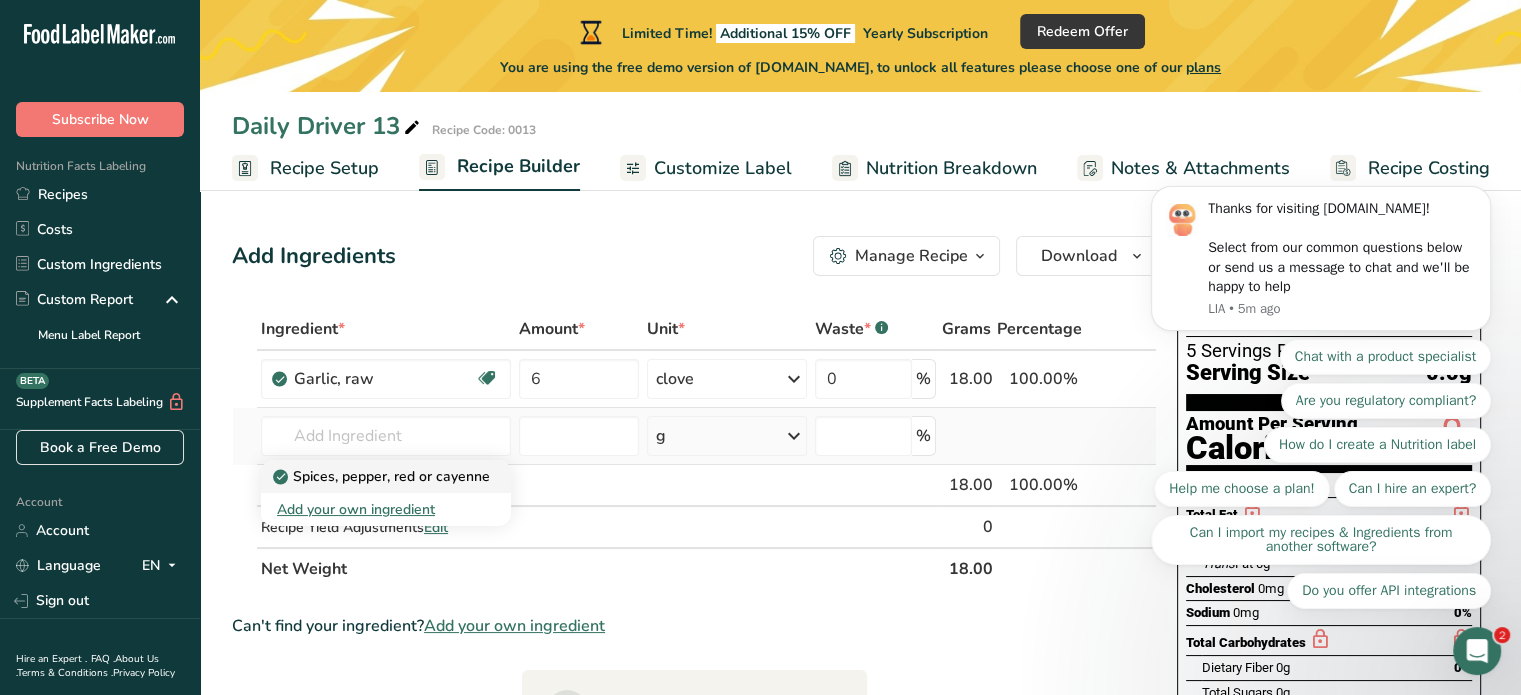 click on "Spices, pepper, red or cayenne" at bounding box center (383, 476) 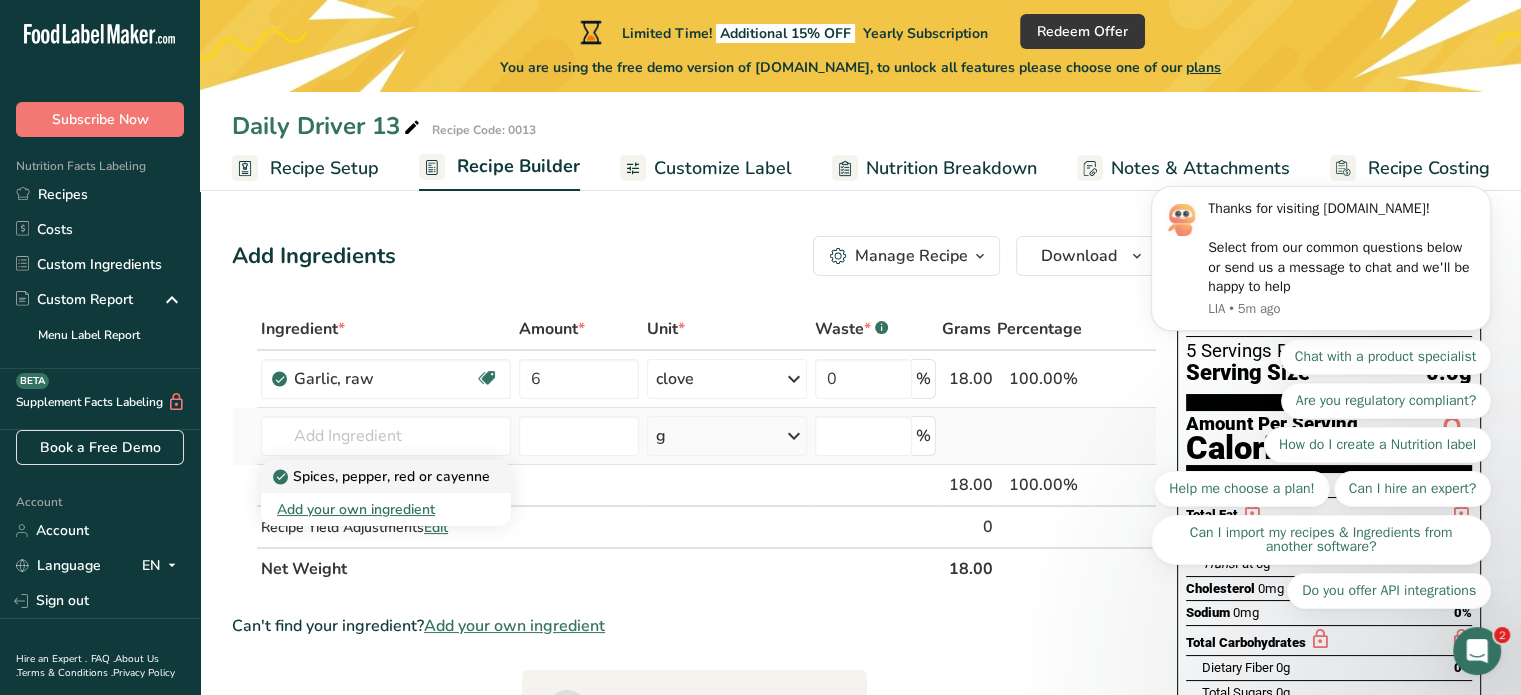 type on "Spices, pepper, red or cayenne" 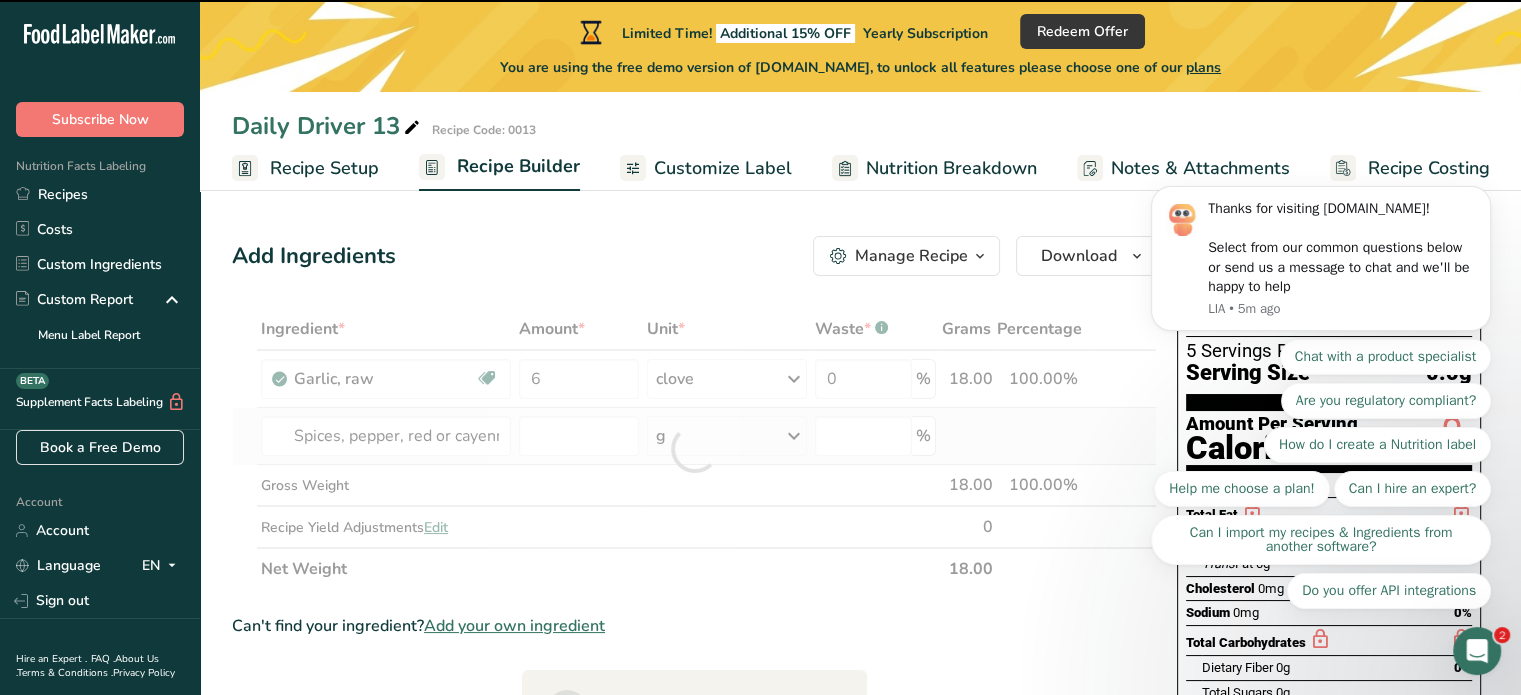 type on "0" 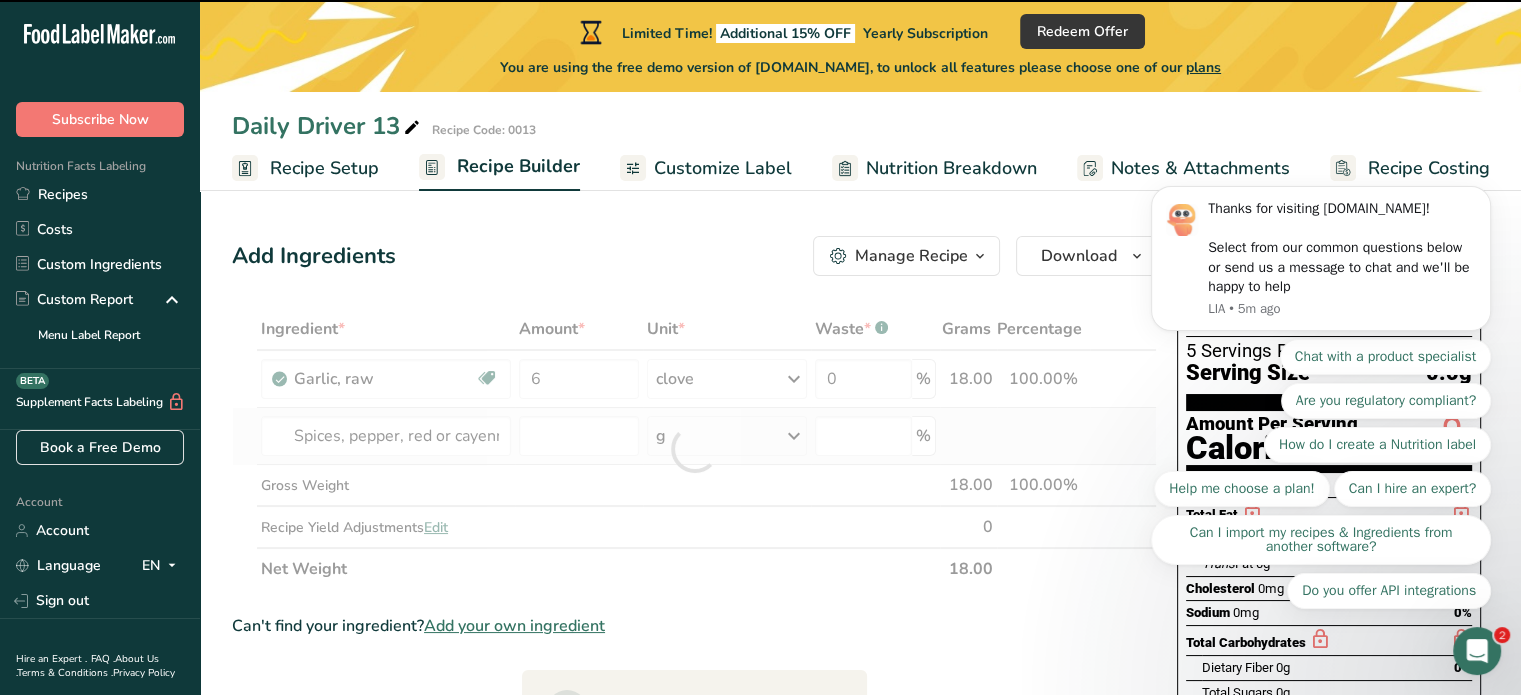 type on "0" 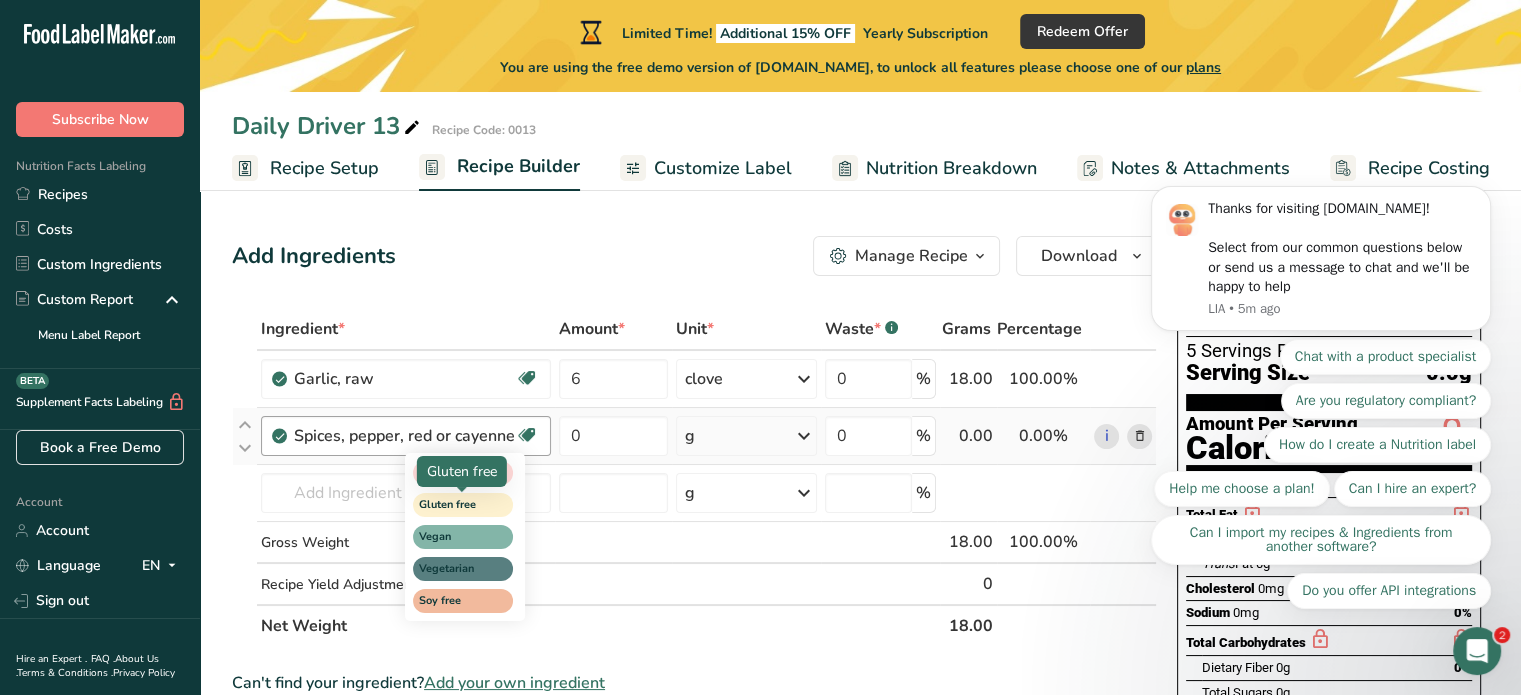 click on "Gluten free" at bounding box center [454, 505] 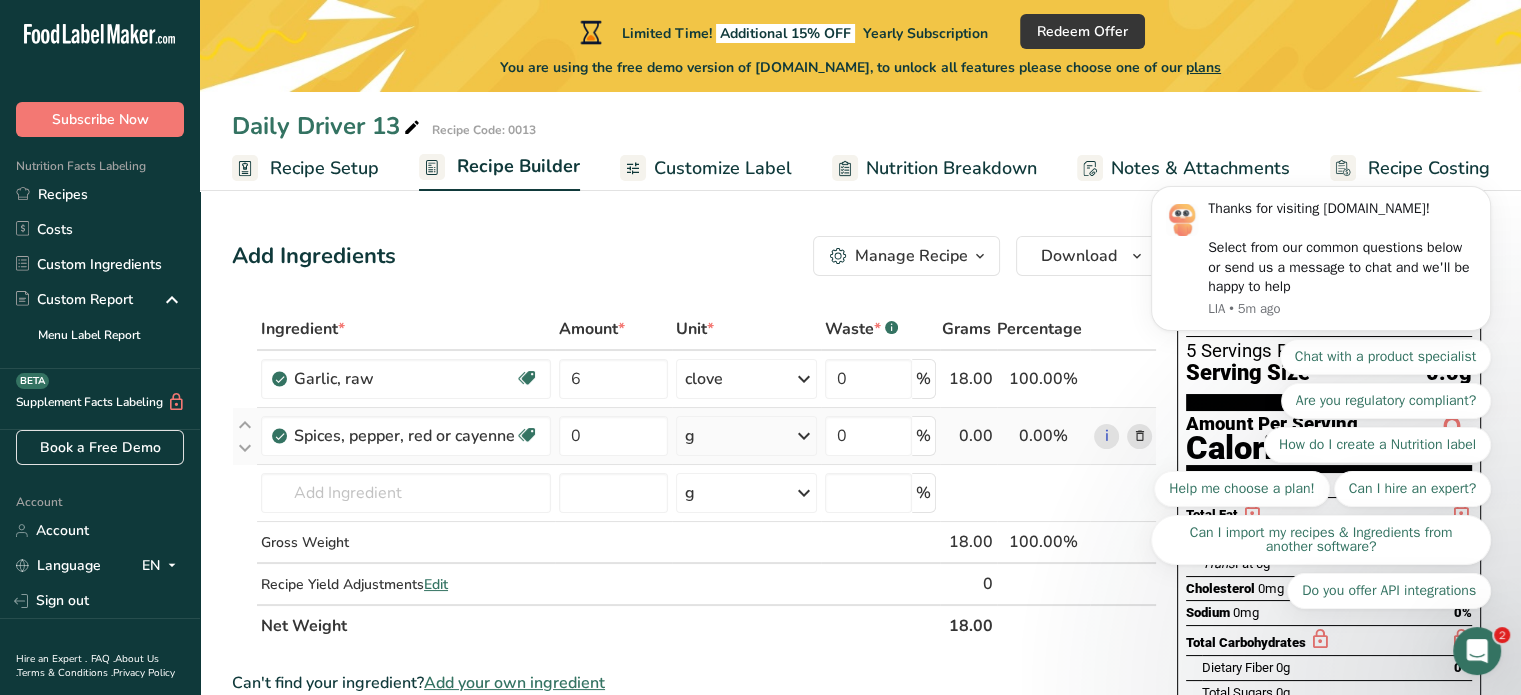 click at bounding box center (804, 436) 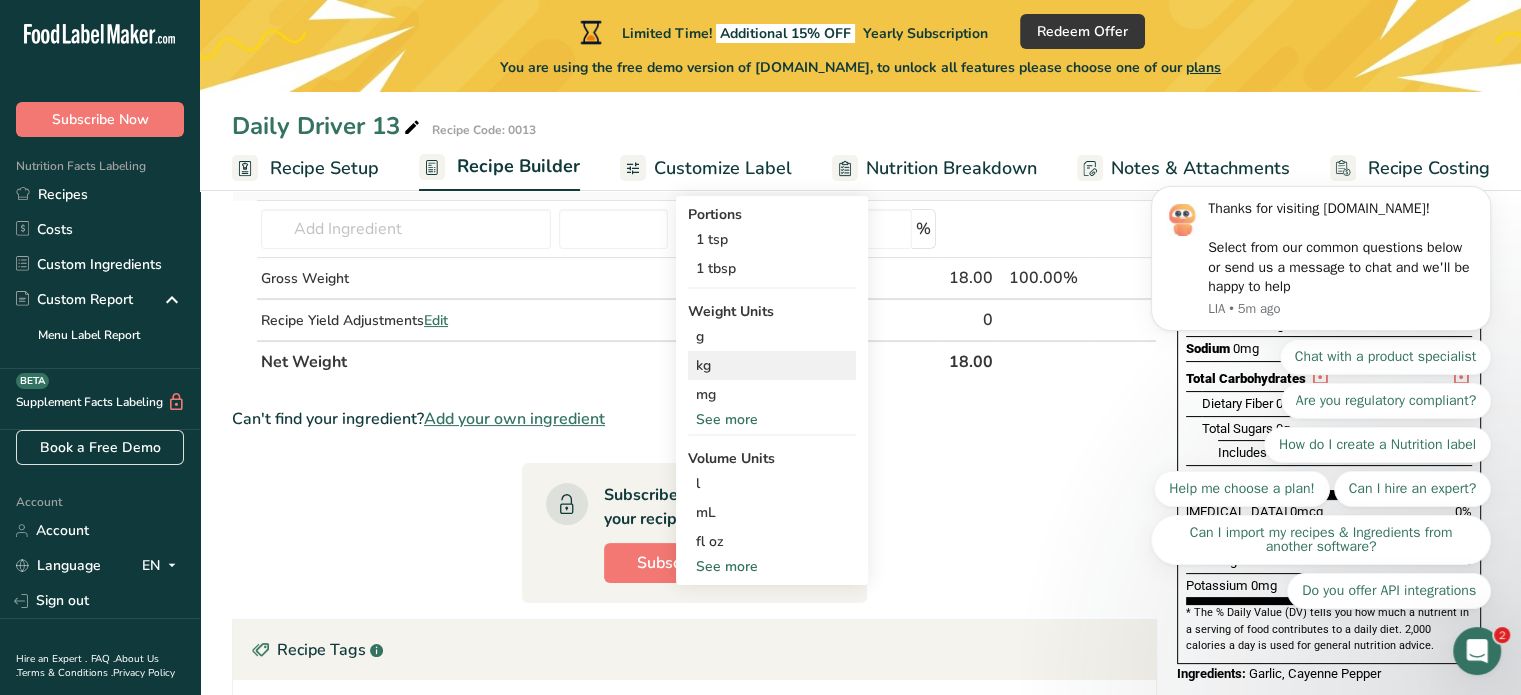 scroll, scrollTop: 264, scrollLeft: 0, axis: vertical 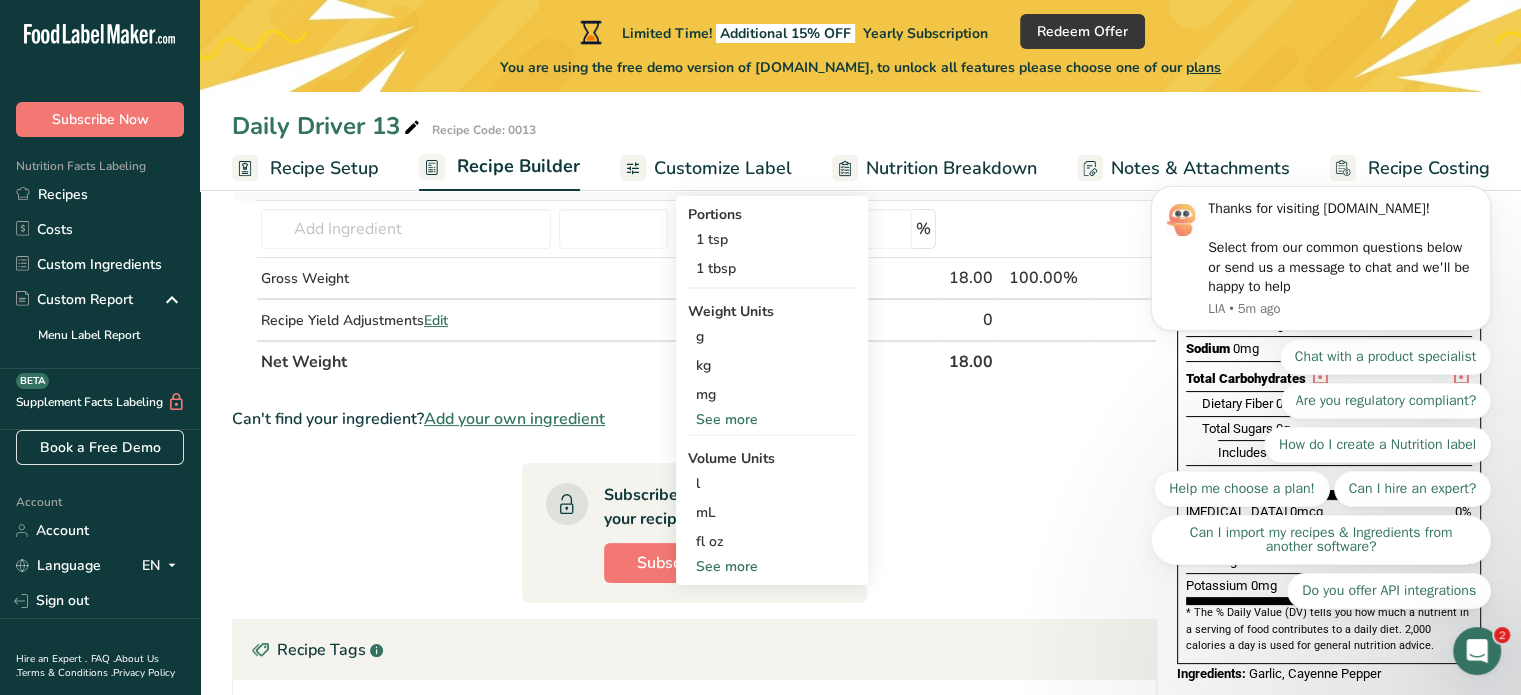 click on "See more" at bounding box center (772, 566) 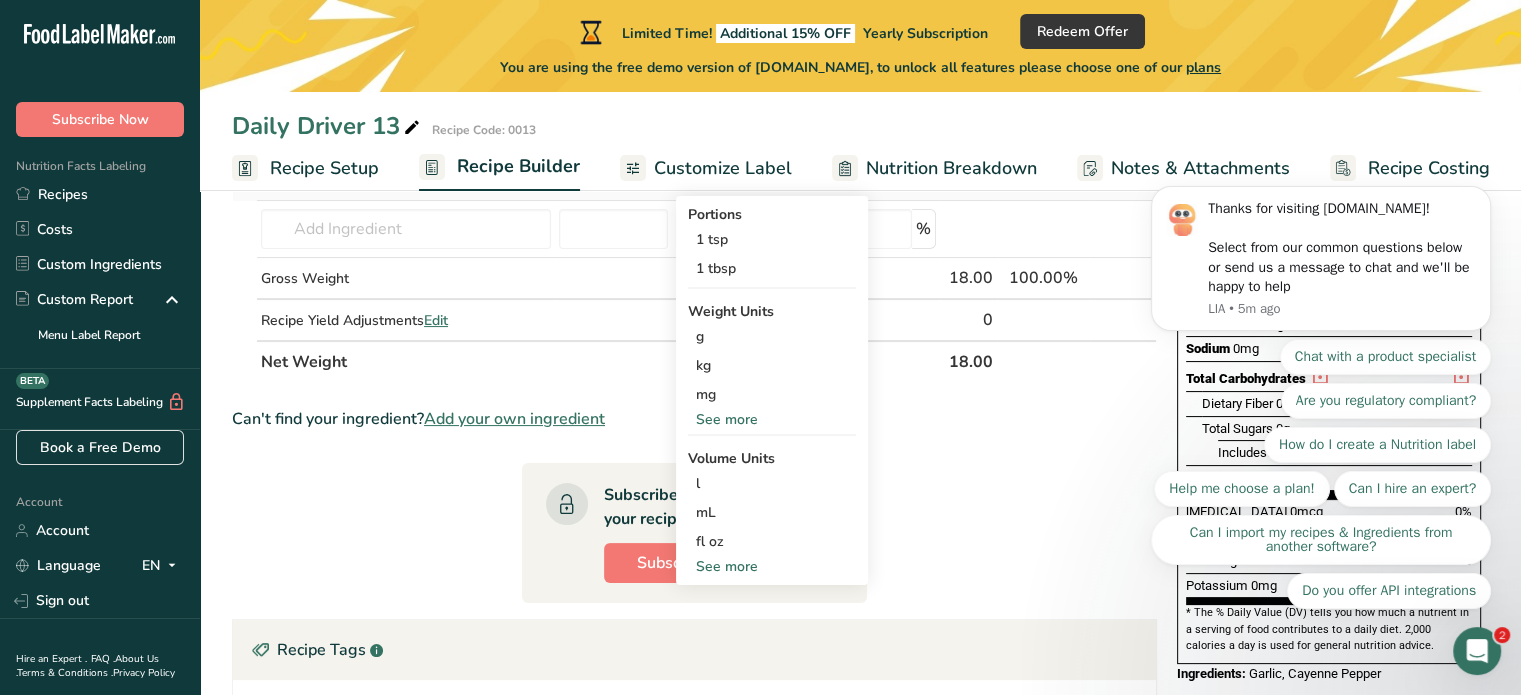 select on "22" 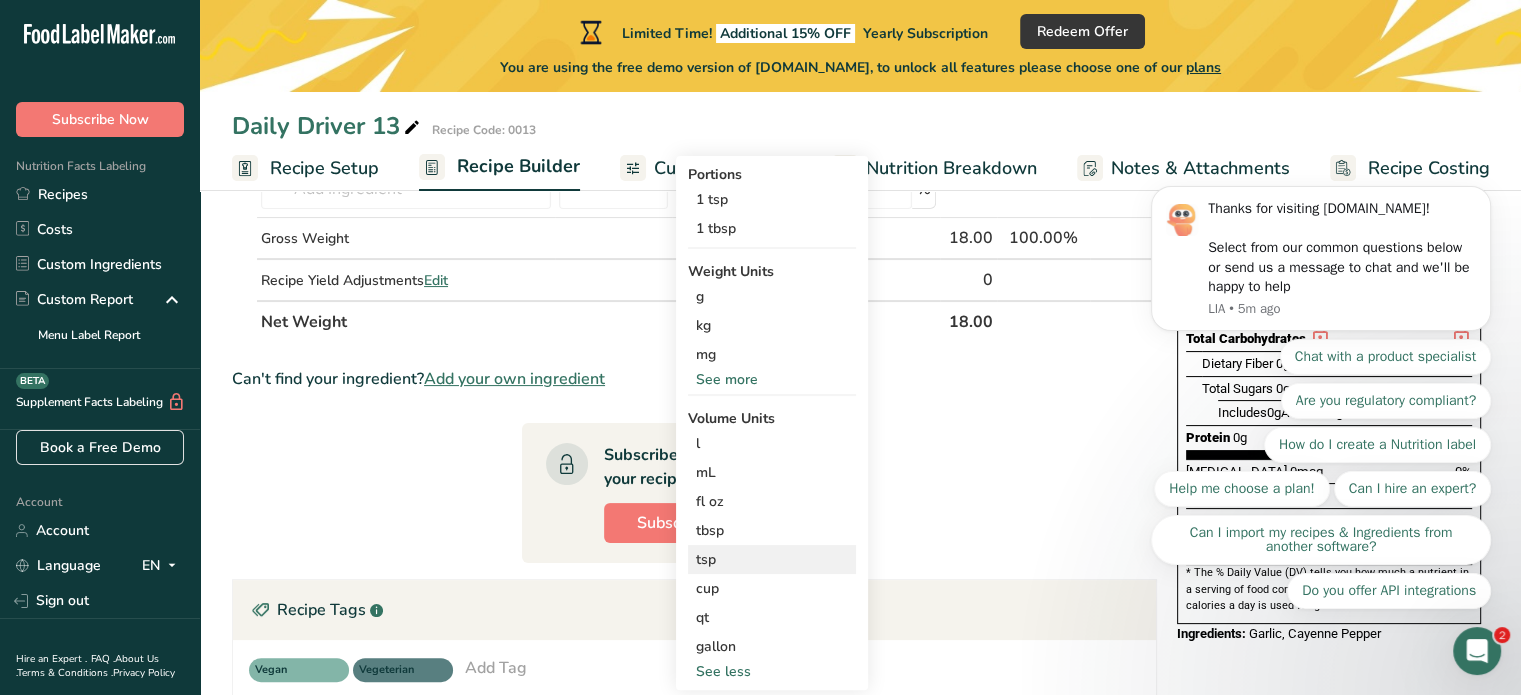 scroll, scrollTop: 304, scrollLeft: 0, axis: vertical 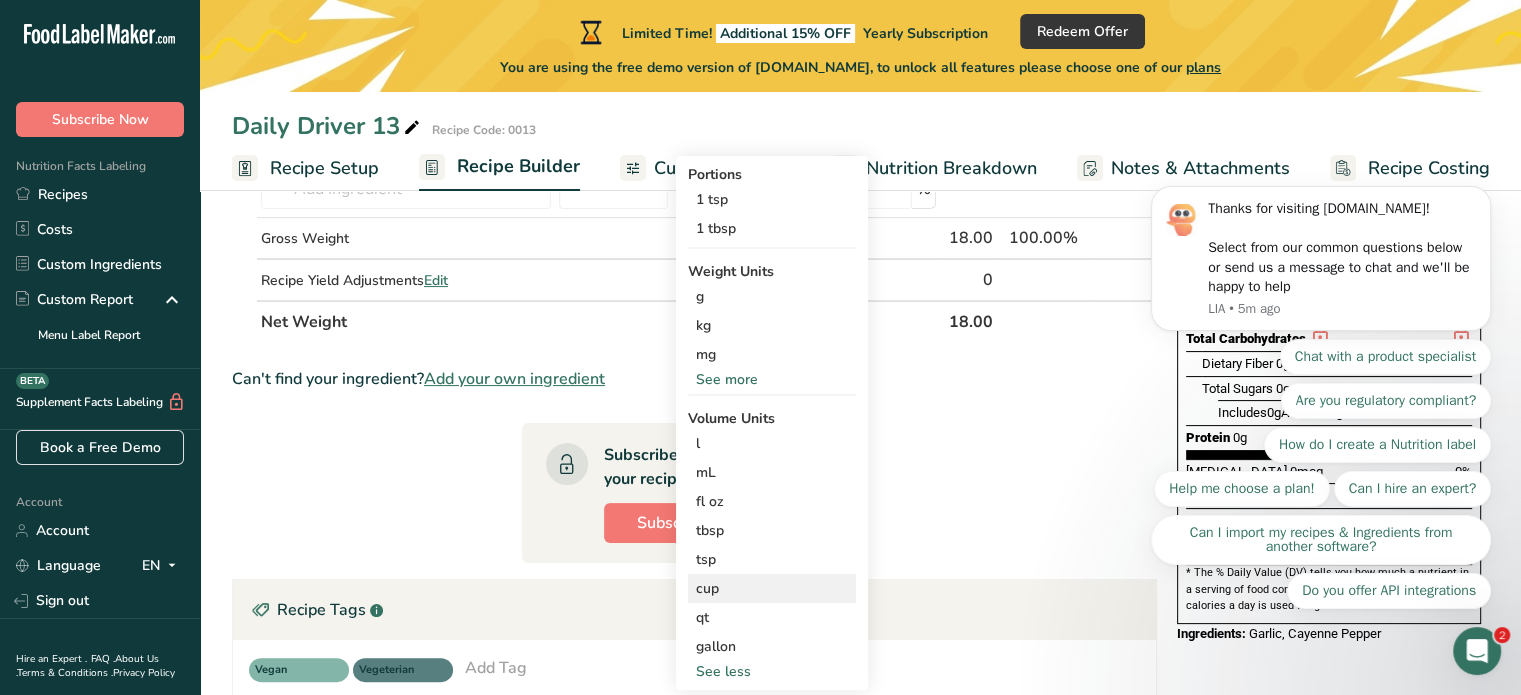 click on "cup" at bounding box center (772, 588) 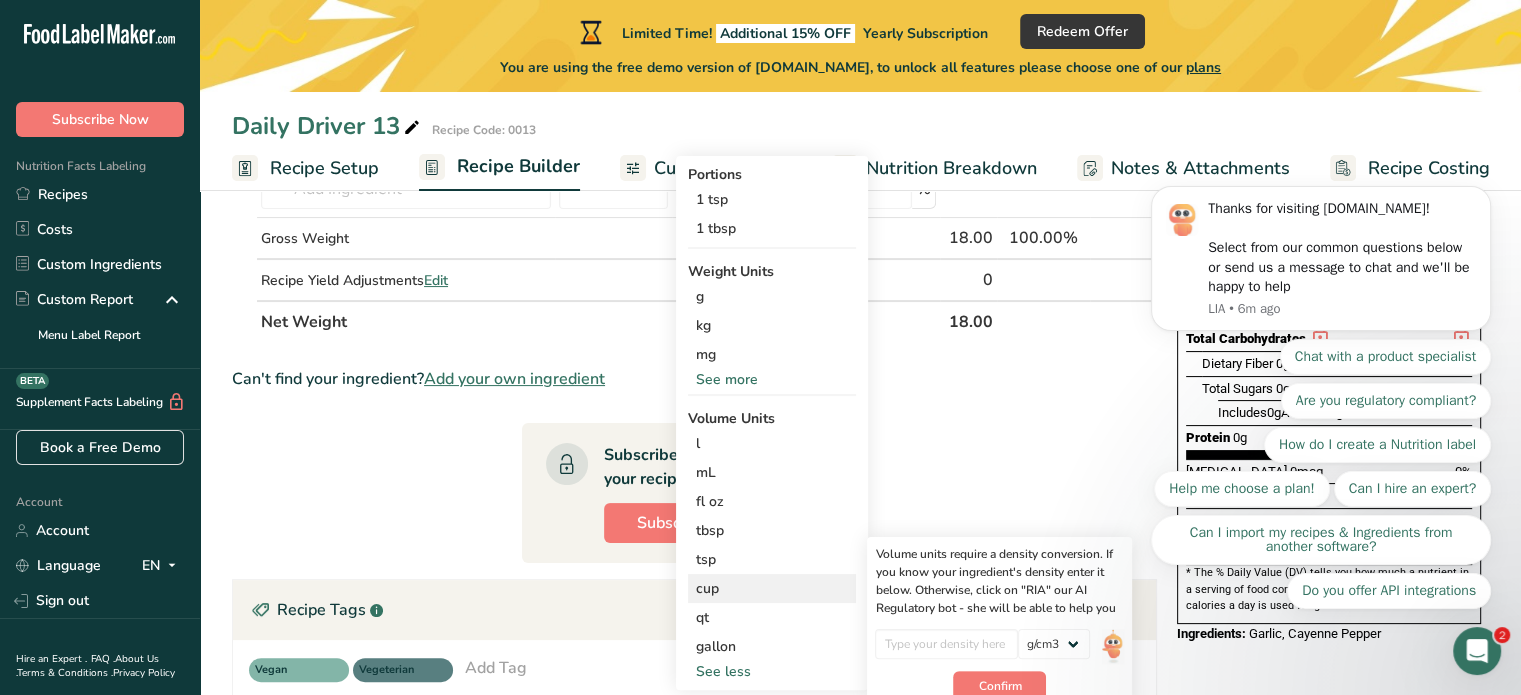click on "cup" at bounding box center (772, 588) 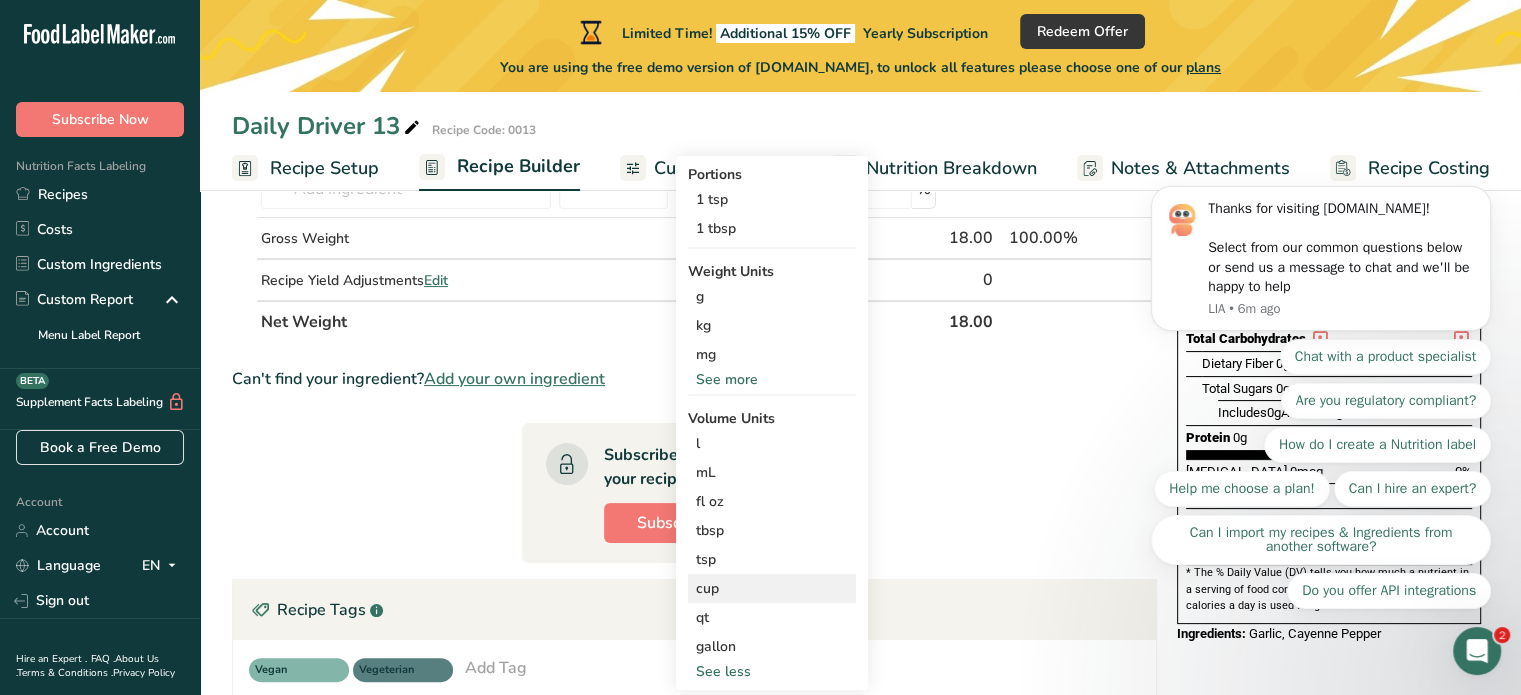 click on "cup" at bounding box center [772, 588] 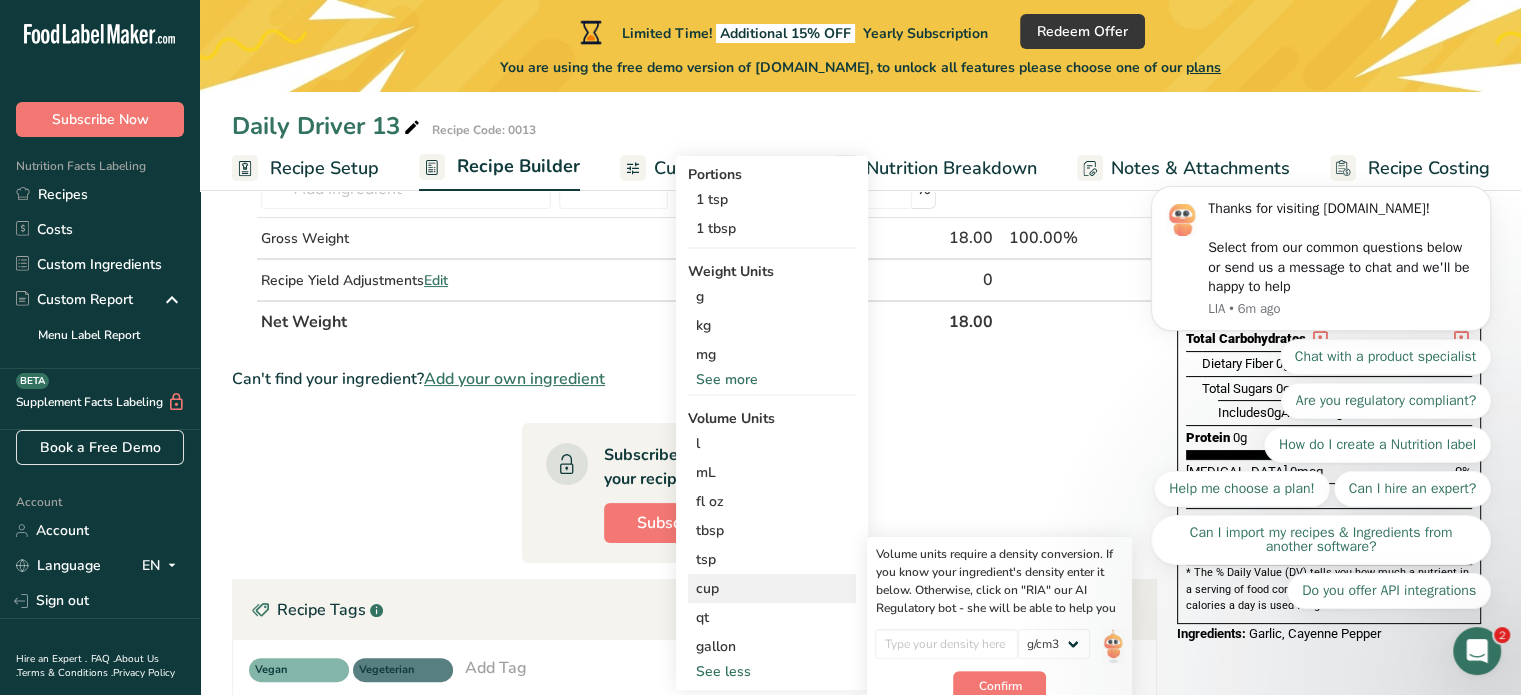 click on "cup" at bounding box center (772, 588) 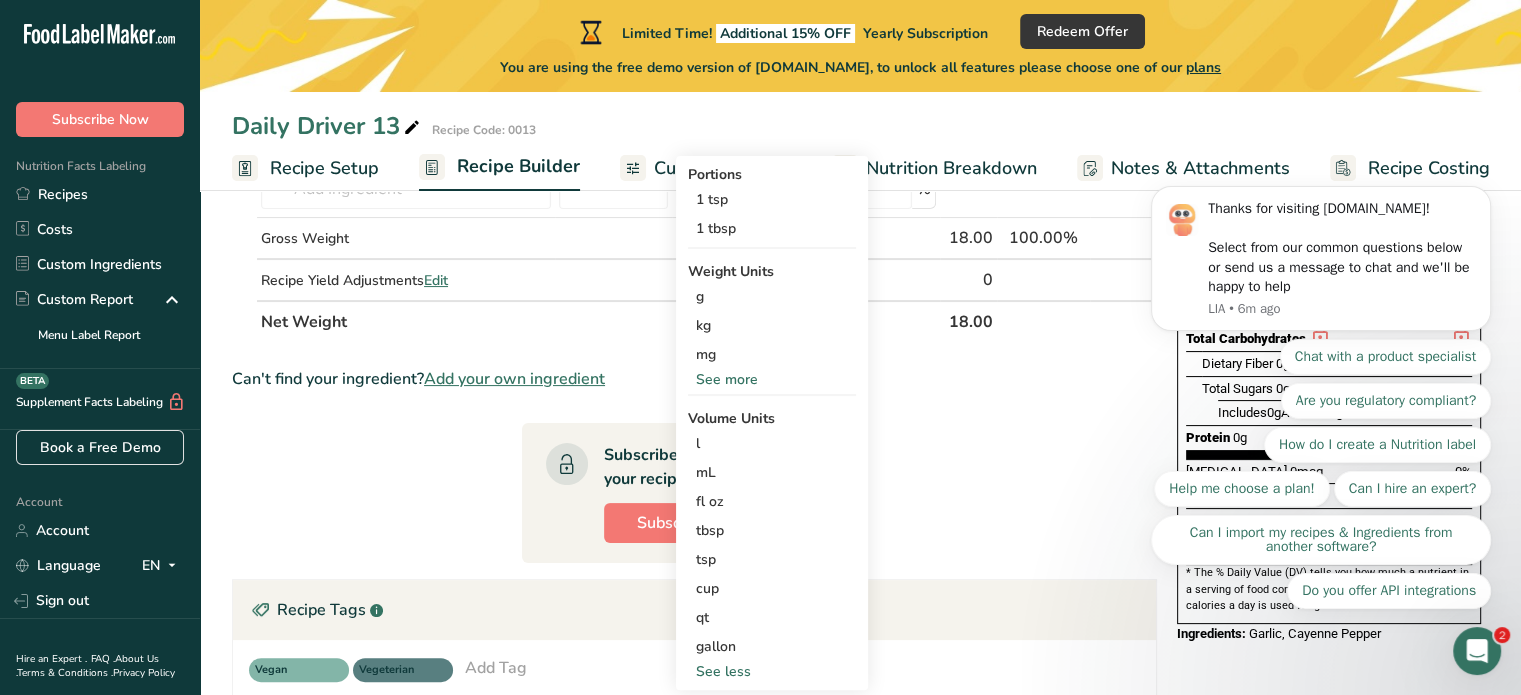 click on "Ingredient *
Amount *
Unit *
Waste *   .a-a{fill:#347362;}.b-a{fill:#fff;}          Grams
Percentage
Garlic, raw
Source of Antioxidants
Dairy free
Gluten free
Vegan
Vegetarian
Soy free
6
clove
Portions
1 cup
1 tsp
1 clove
See more
Weight Units
g
kg
mg
See more
Volume Units
l
Volume units require a density conversion. If you know your ingredient's density enter it below. Otherwise, click on "RIA" our AI Regulatory bot - she will be able to help you
lb/ft3
g/cm3
Confirm" at bounding box center [694, 524] 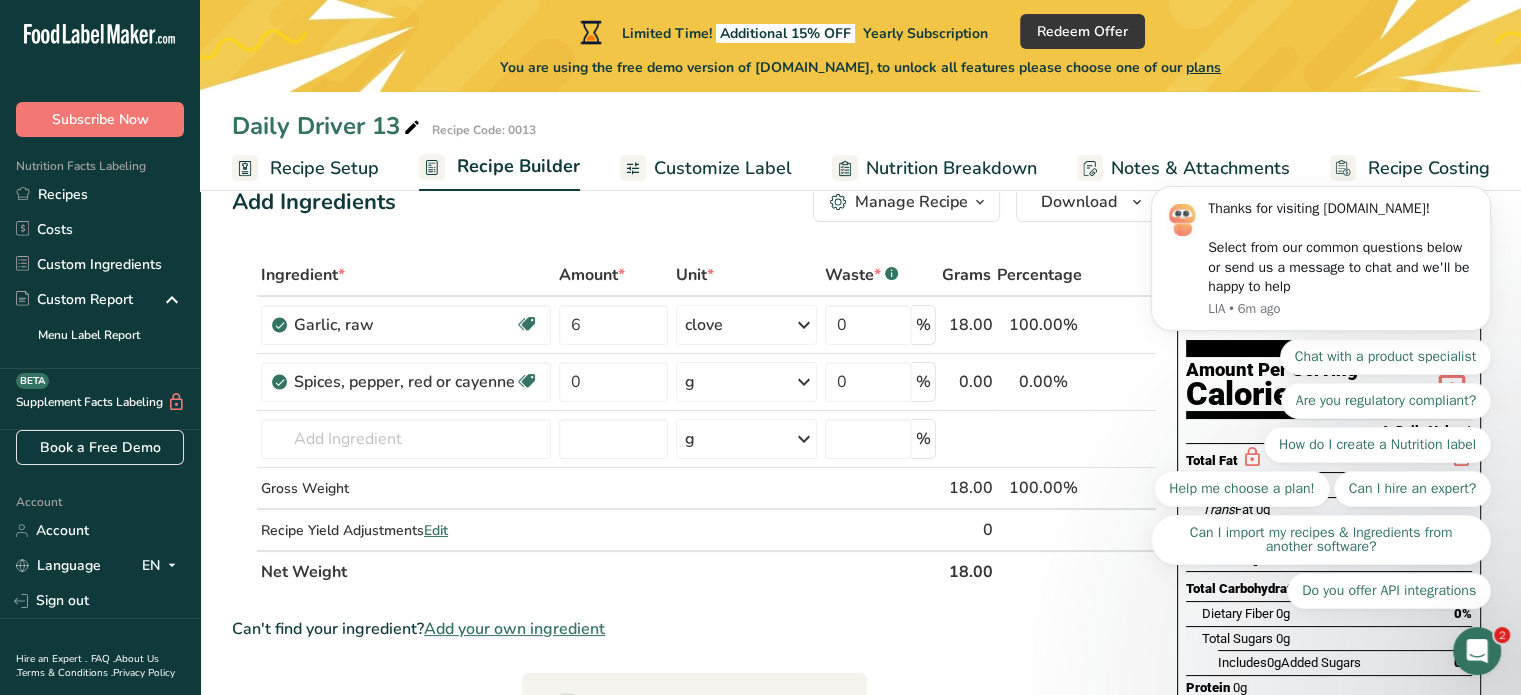 scroll, scrollTop: 52, scrollLeft: 0, axis: vertical 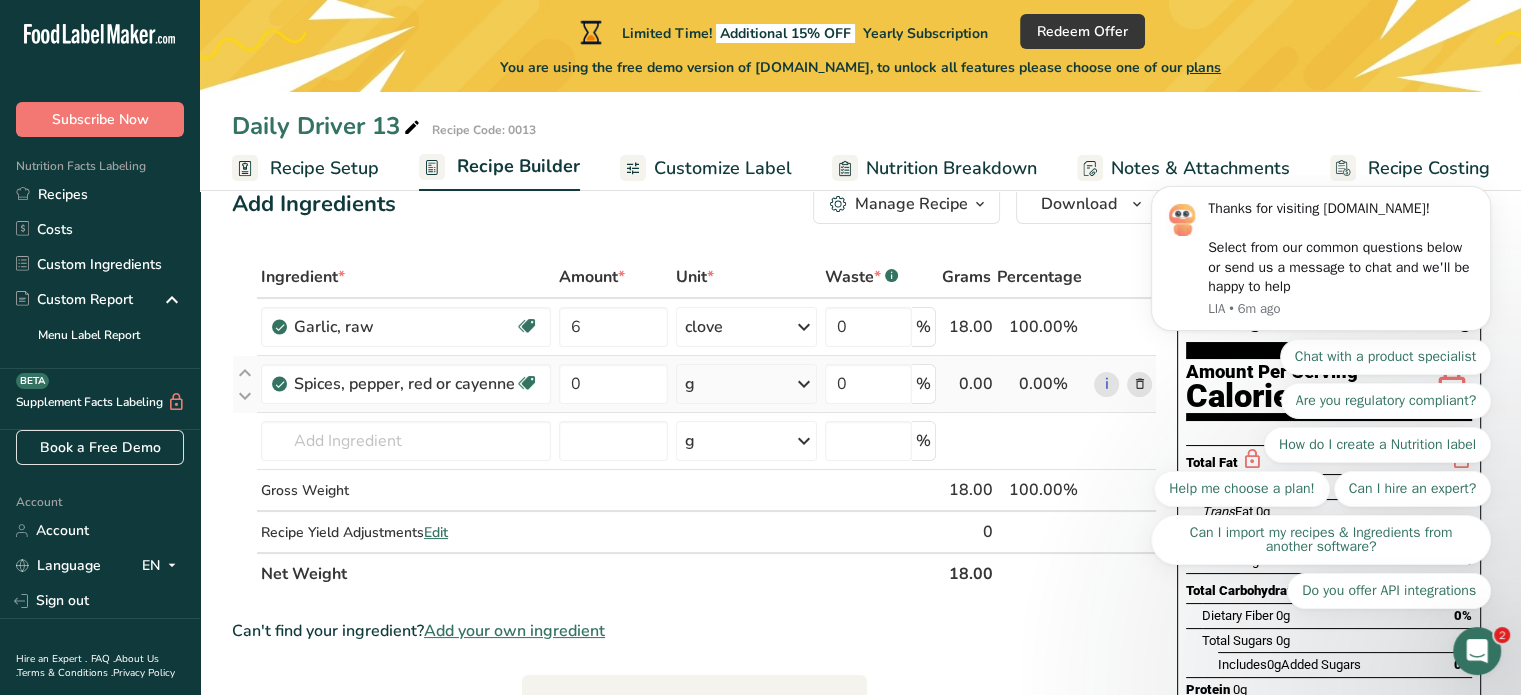 click at bounding box center [804, 384] 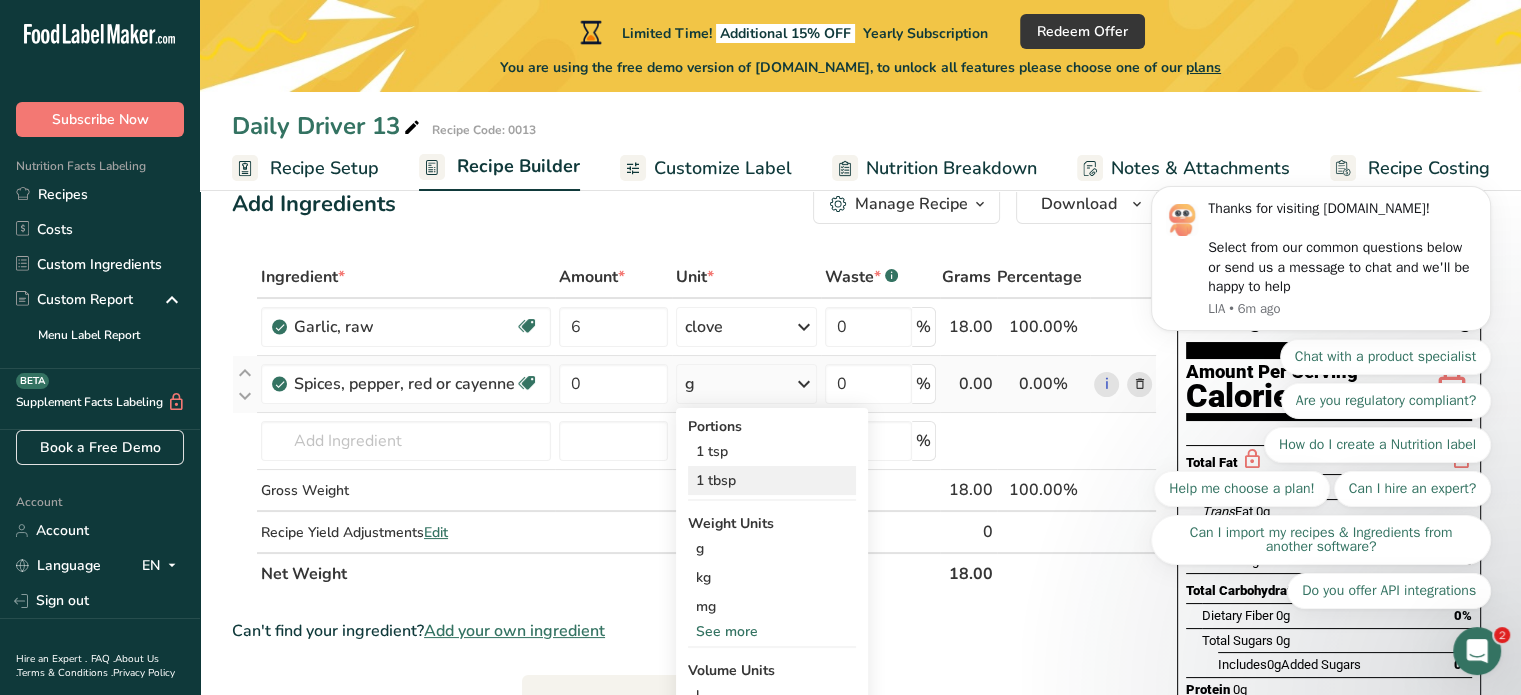 click on "1 tbsp" at bounding box center (772, 480) 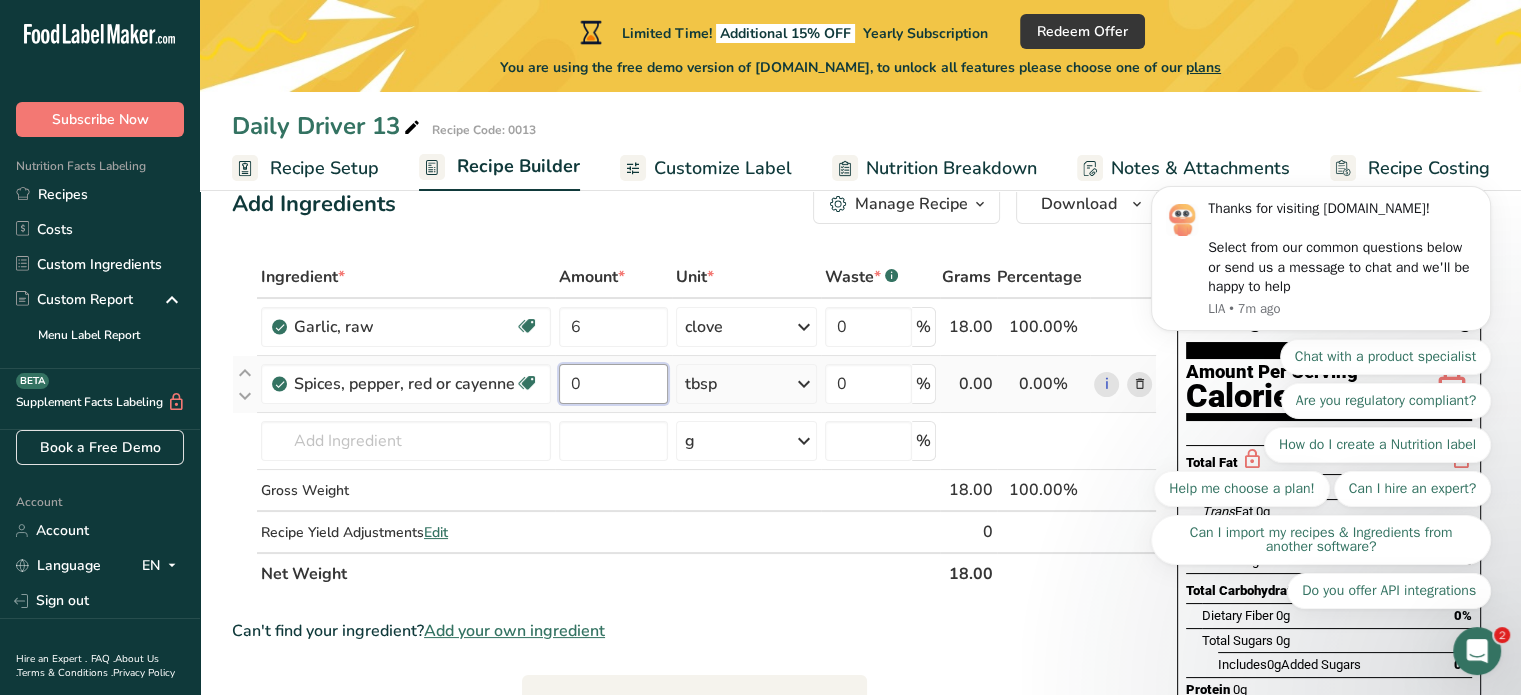 click on "0" at bounding box center (613, 384) 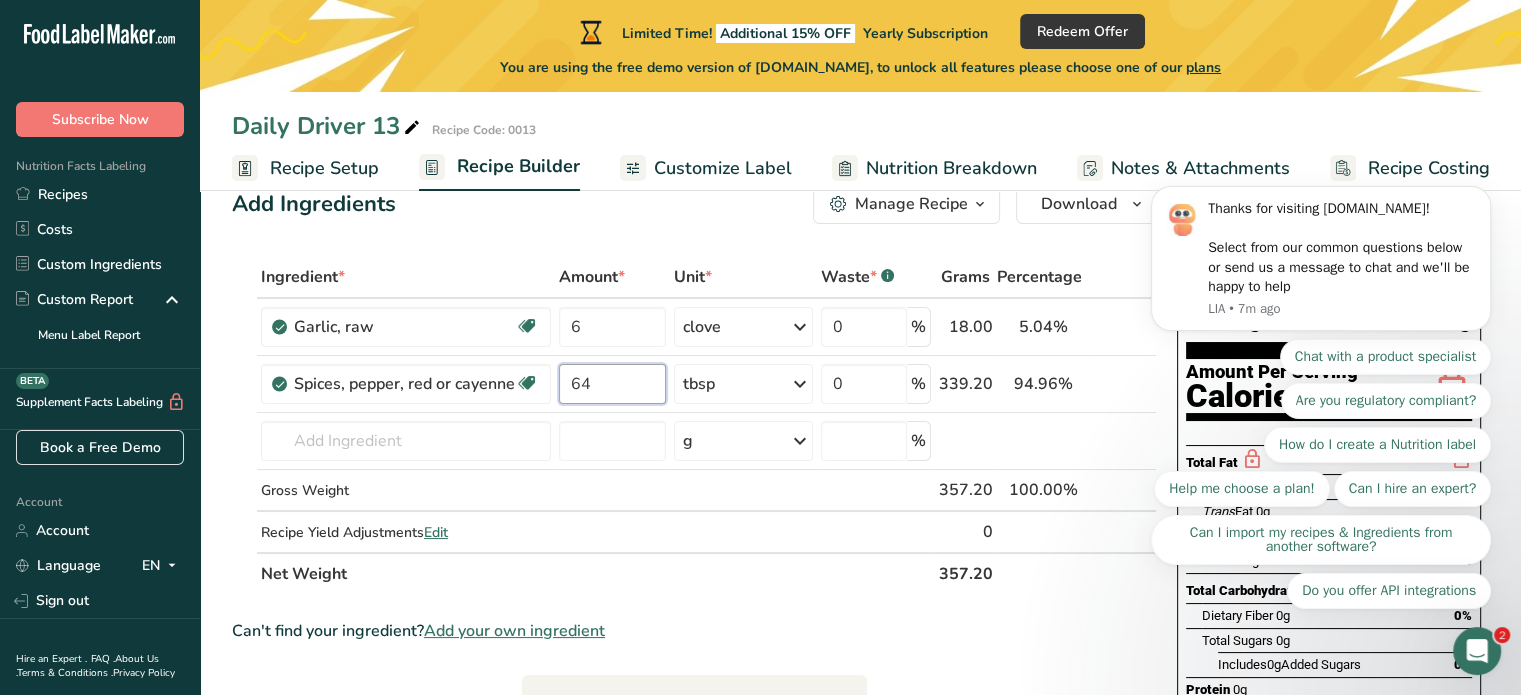 type on "64" 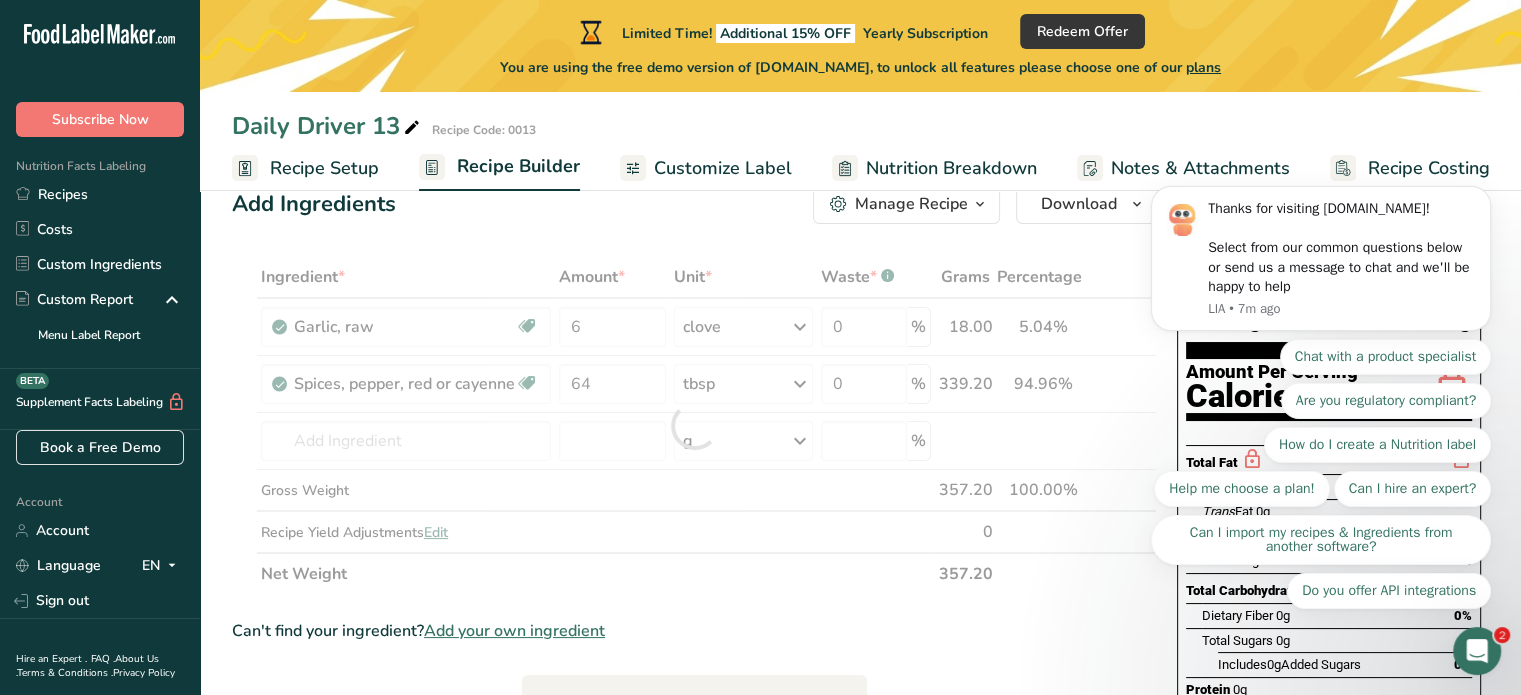 click on "Ingredient *
Amount *
Unit *
Waste *   .a-a{fill:#347362;}.b-a{fill:#fff;}          Grams
Percentage
Garlic, raw
Source of Antioxidants
Dairy free
Gluten free
Vegan
Vegetarian
Soy free
6
clove
Portions
1 cup
1 tsp
1 clove
See more
Weight Units
g
kg
mg
See more
Volume Units
l
Volume units require a density conversion. If you know your ingredient's density enter it below. Otherwise, click on "RIA" our AI Regulatory bot - she will be able to help you
lb/ft3
g/cm3
Confirm" at bounding box center [694, 425] 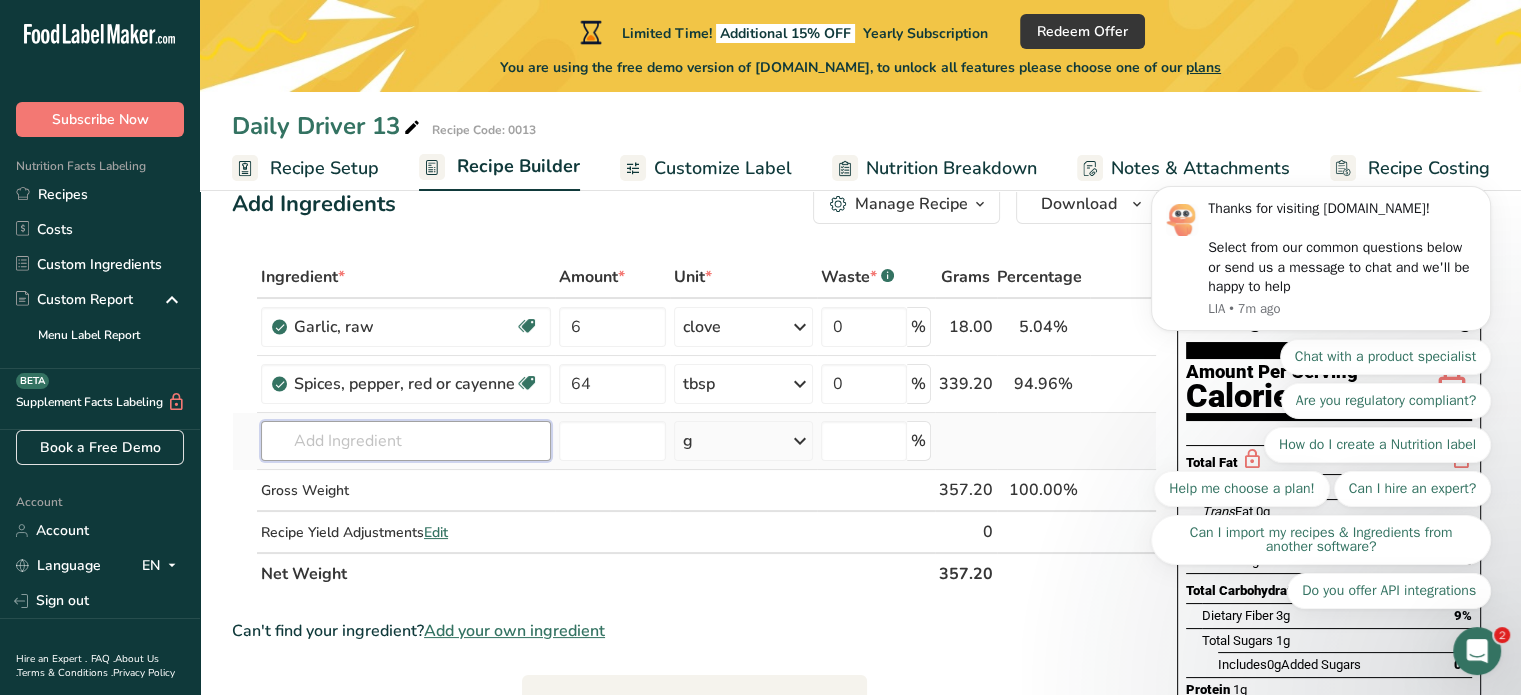 click at bounding box center (406, 441) 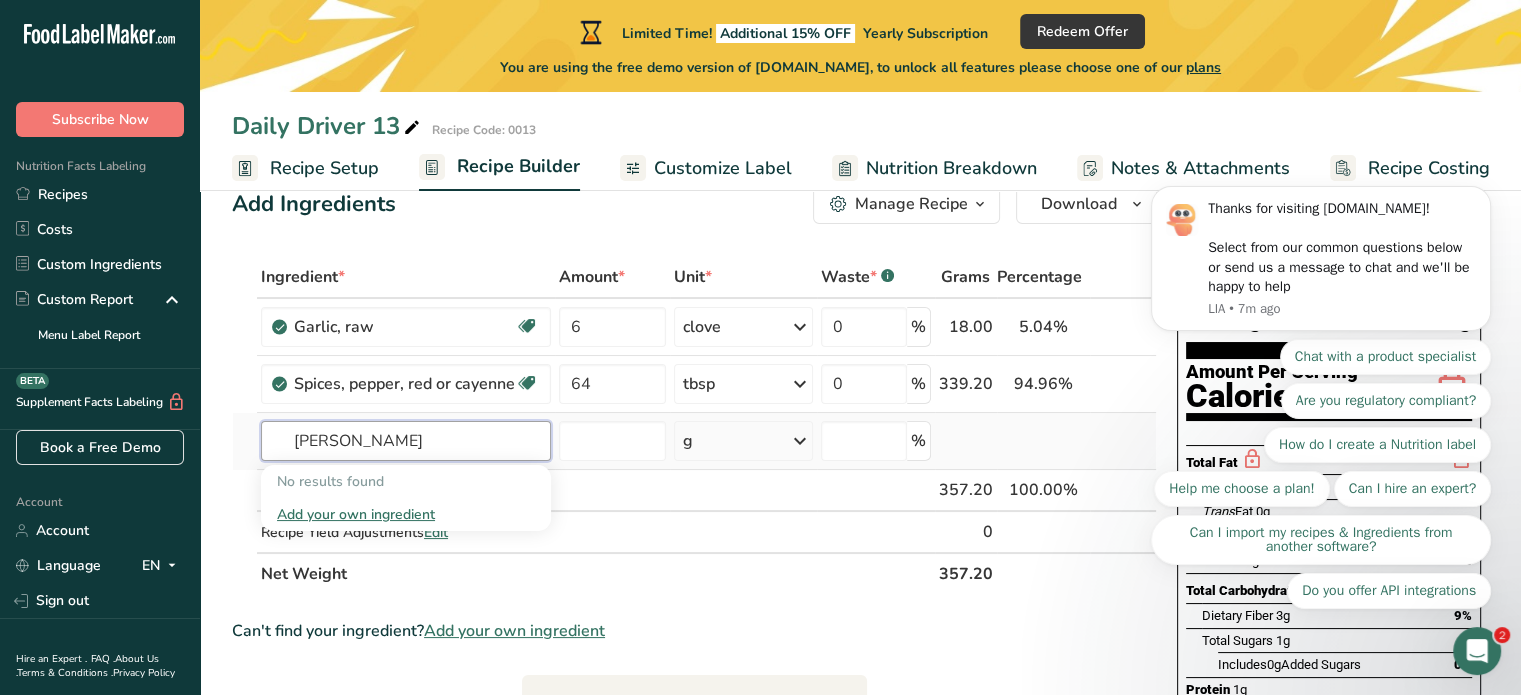 click on "carolina reaper" at bounding box center [406, 441] 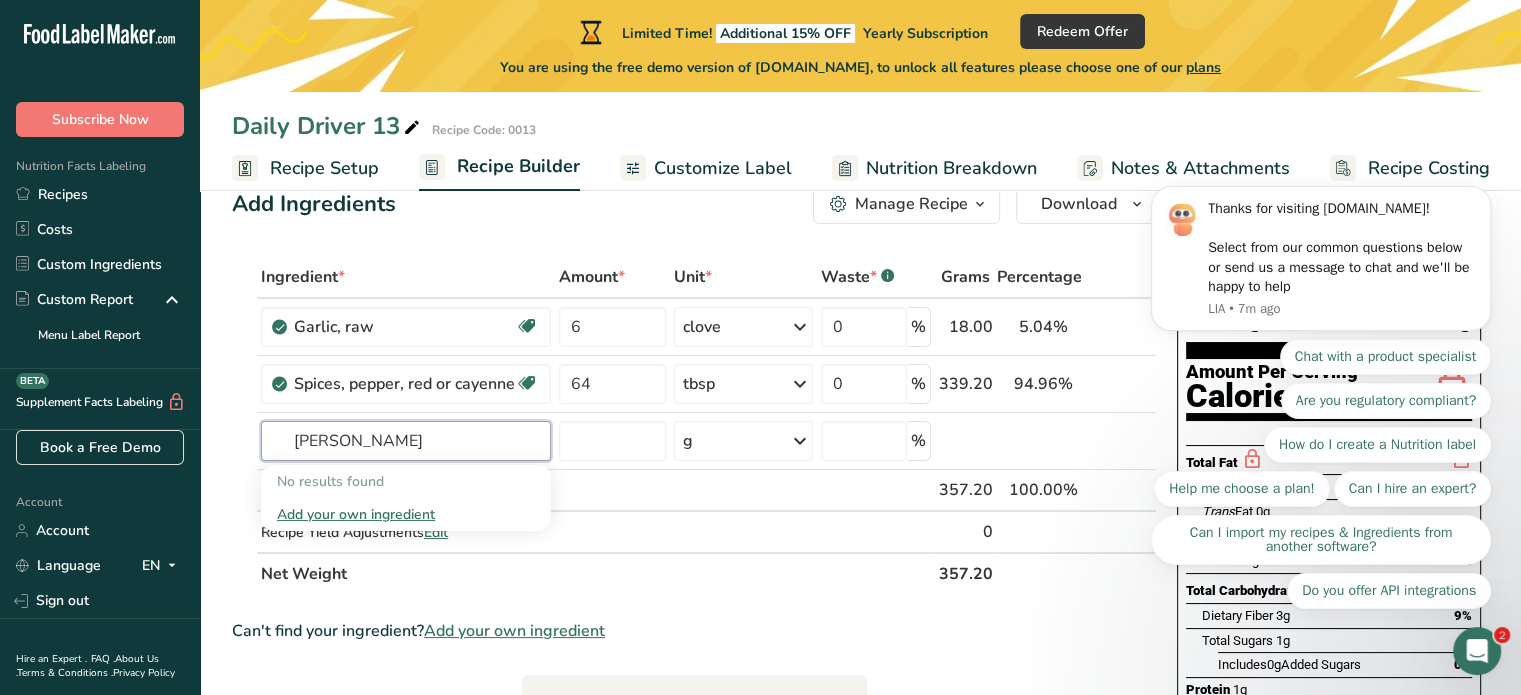 drag, startPoint x: 361, startPoint y: 441, endPoint x: 186, endPoint y: 449, distance: 175.18275 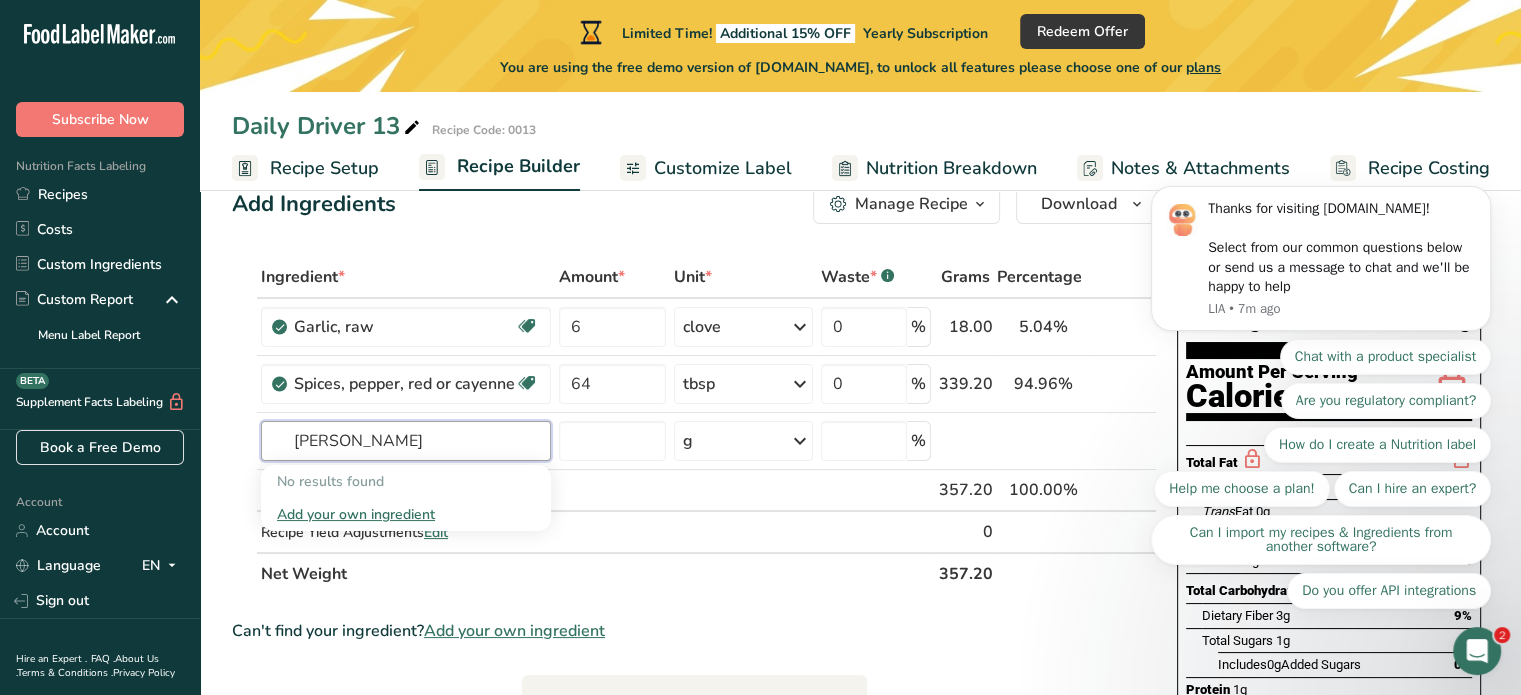 click on ".a-20{fill:#fff;}
Subscribe Now
Nutrition Facts Labeling
Recipes
Costs
Custom Ingredients
Custom Report
Menu Label Report
Supplement Facts Labeling
BETA
Book a Free Demo
Account
Account
Language
EN
English
Spanish
Sign out
Hire an Expert .
FAQ .
About Us .
Terms & Conditions .
Privacy Policy
Powered By FoodLabelMaker ©   2025 All Rights Reserved
Limited Time!" at bounding box center (760, 654) 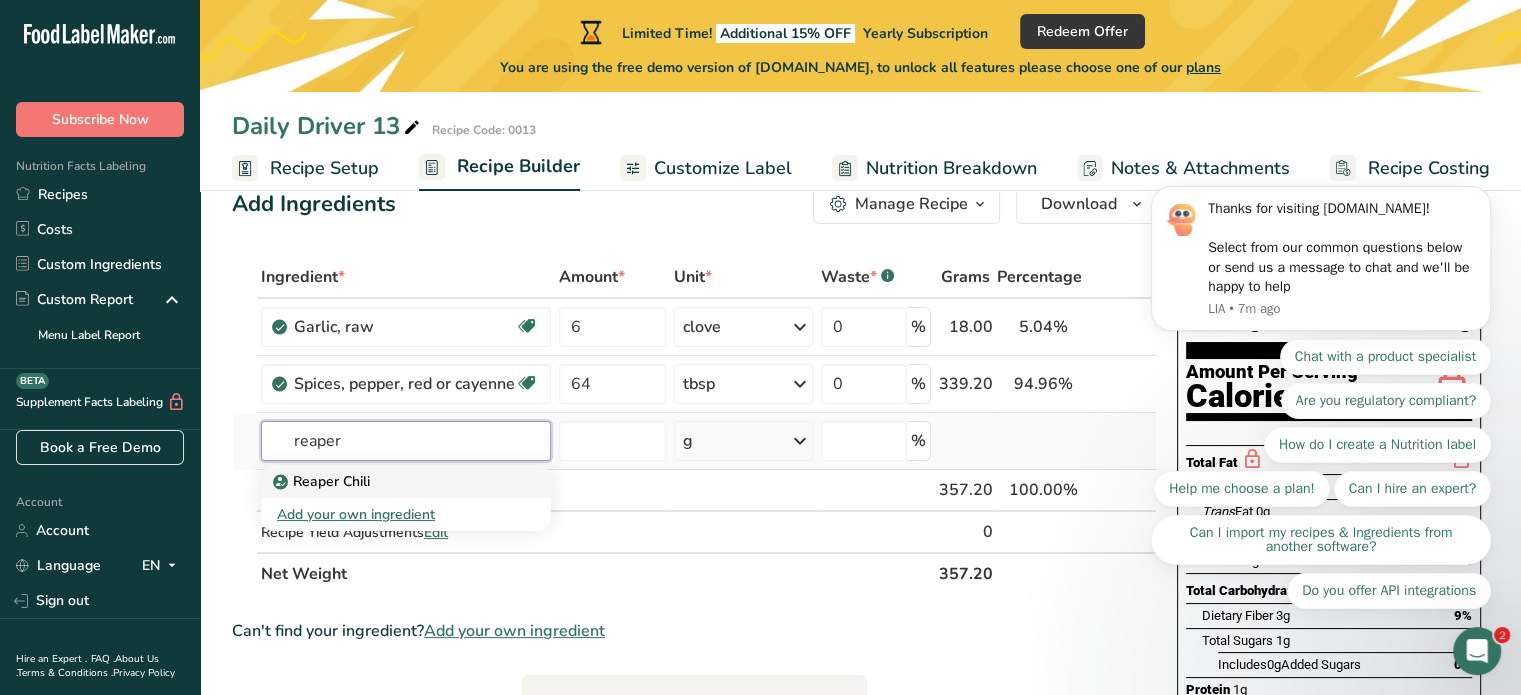 type on "reaper" 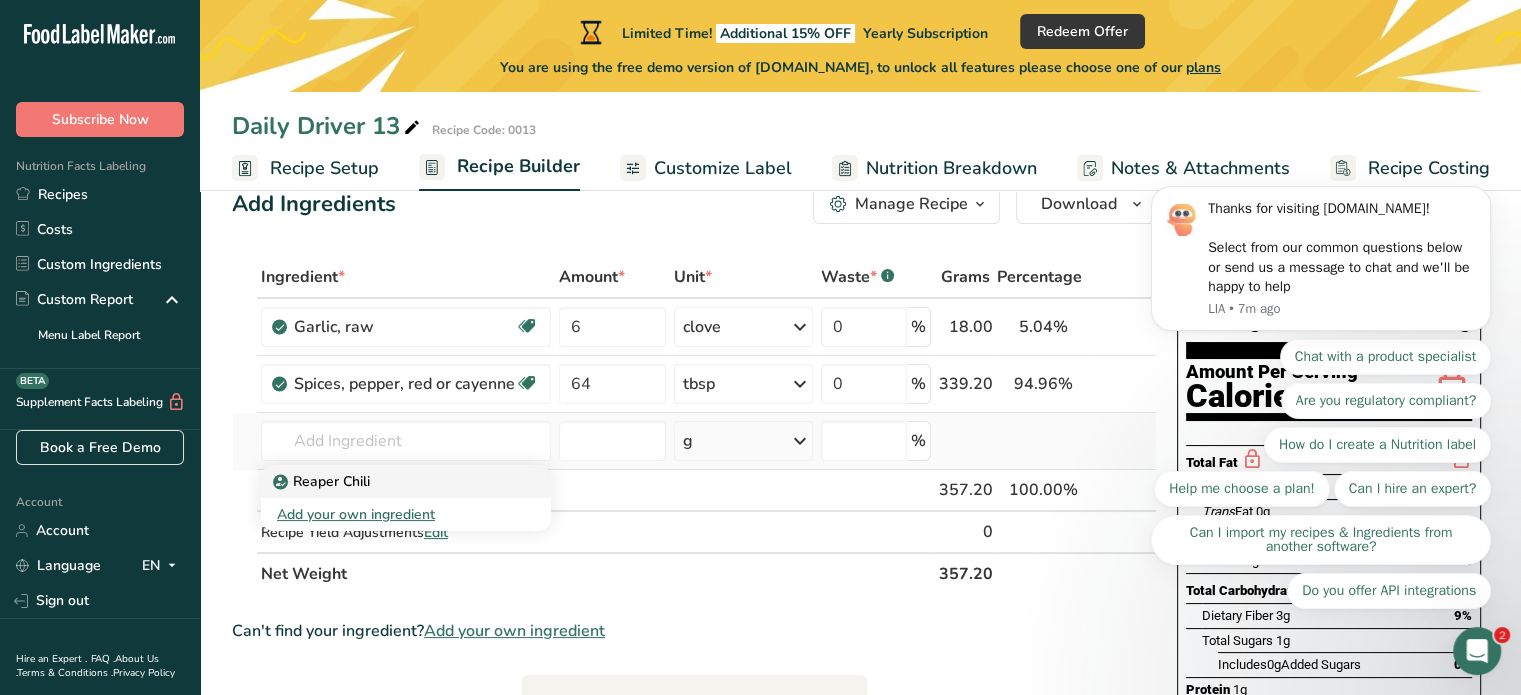 click on "Reaper Chili" at bounding box center [323, 481] 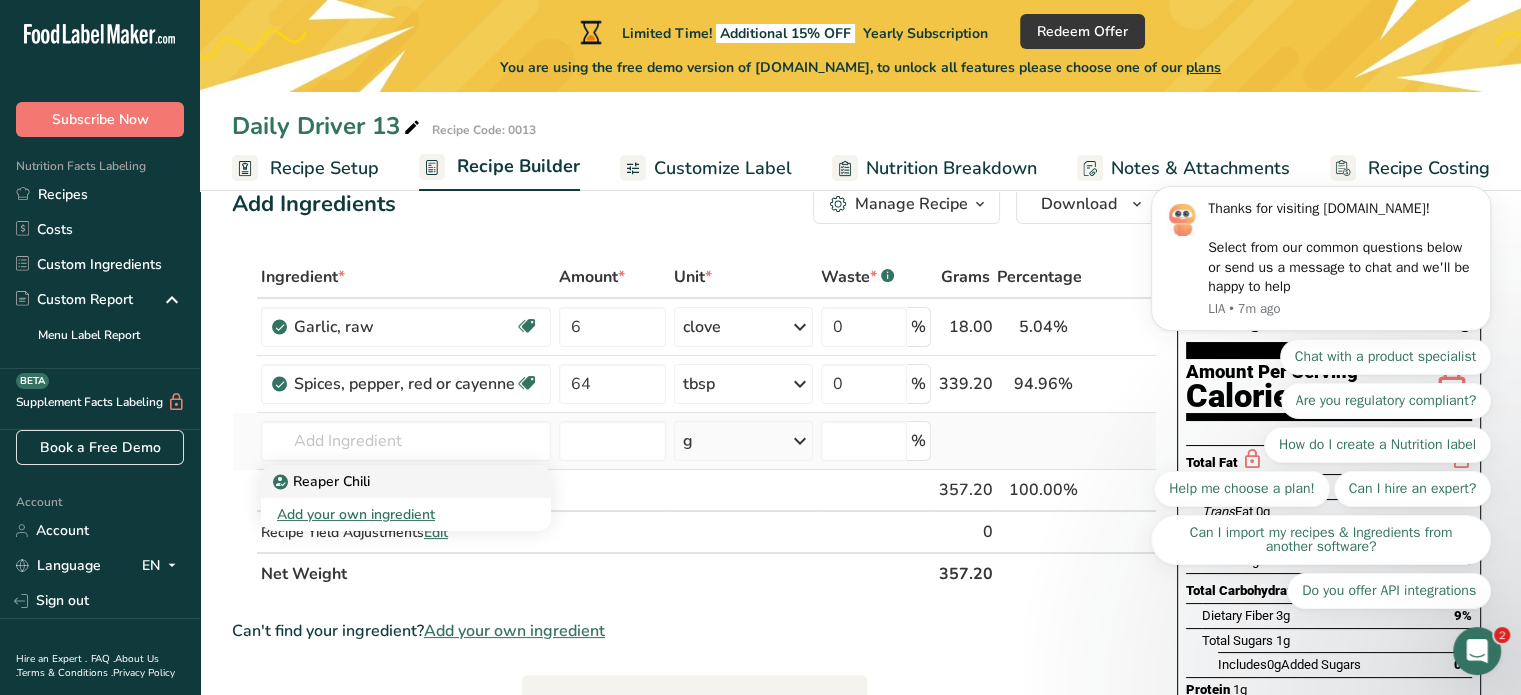type on "Reaper Chili" 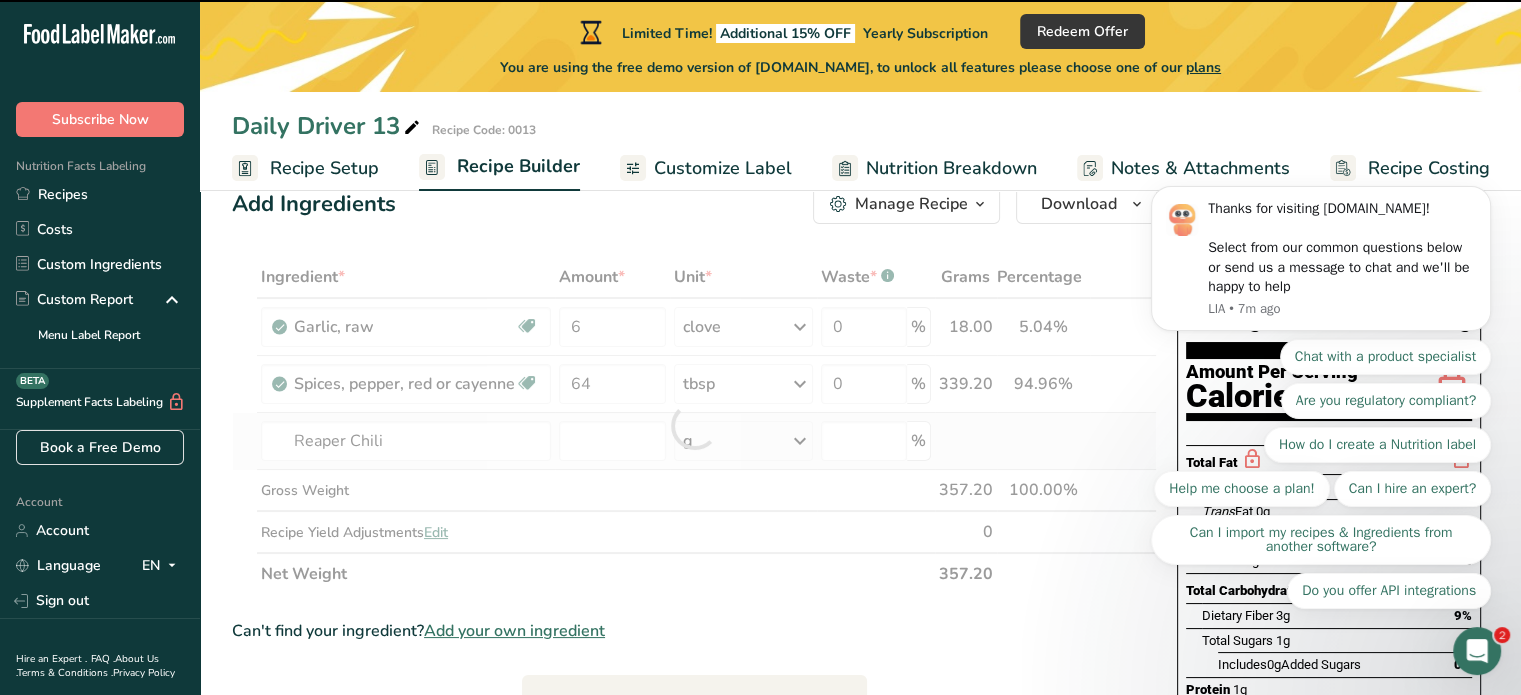 type on "0" 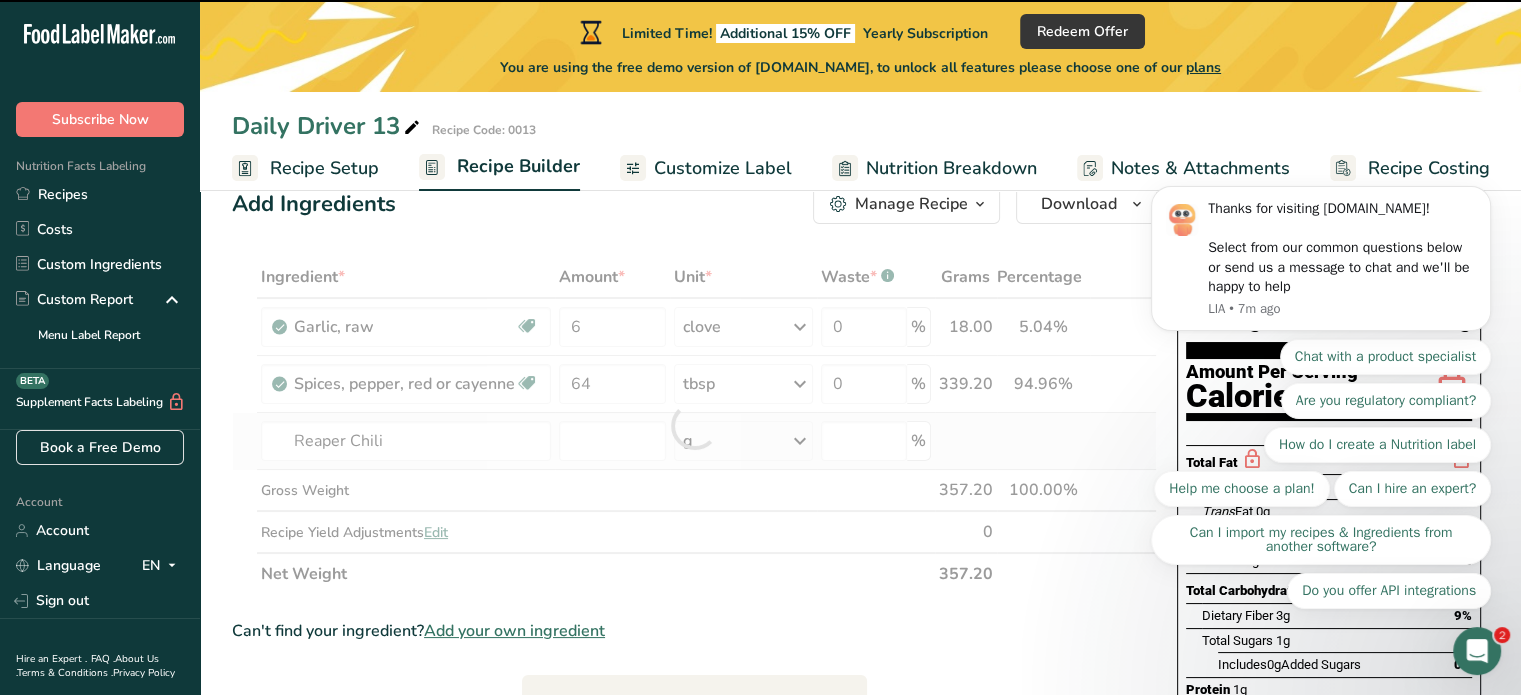 type on "0" 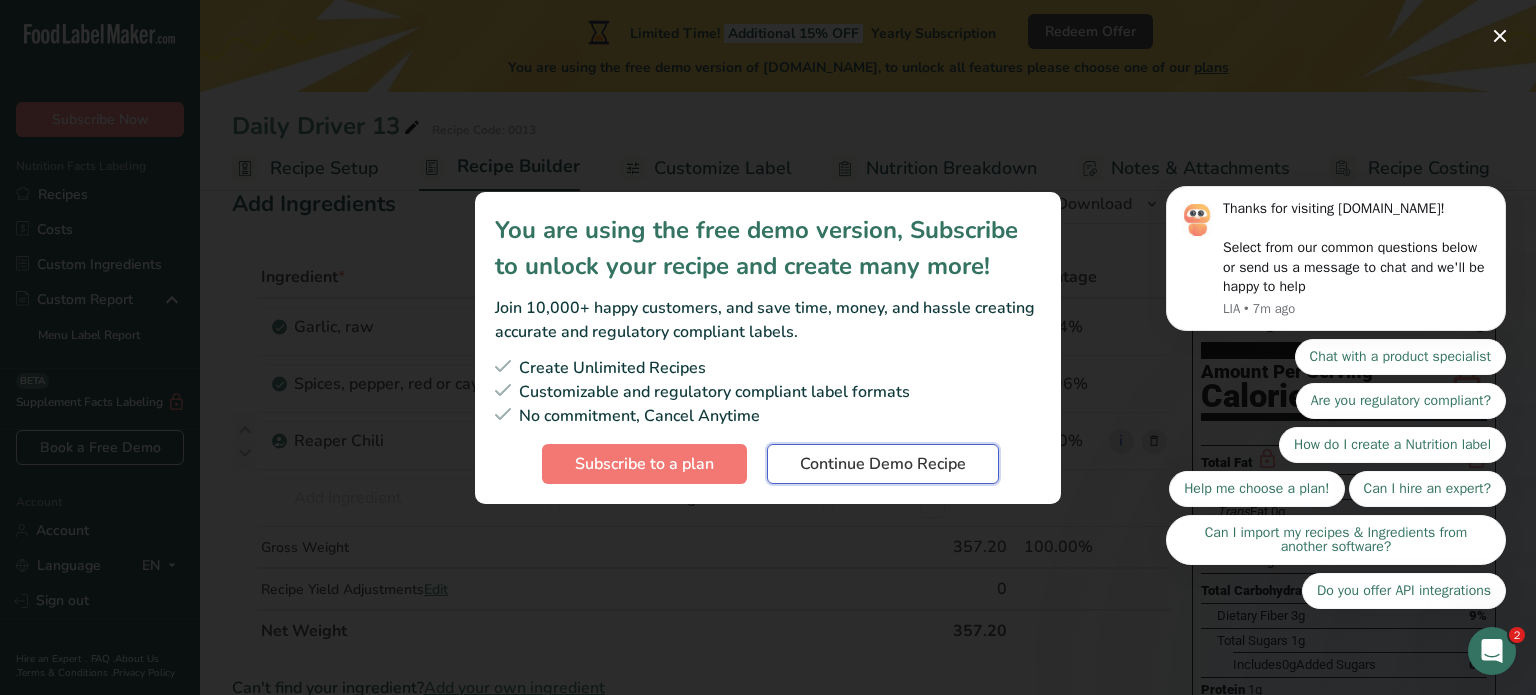click on "Continue Demo Recipe" at bounding box center [883, 464] 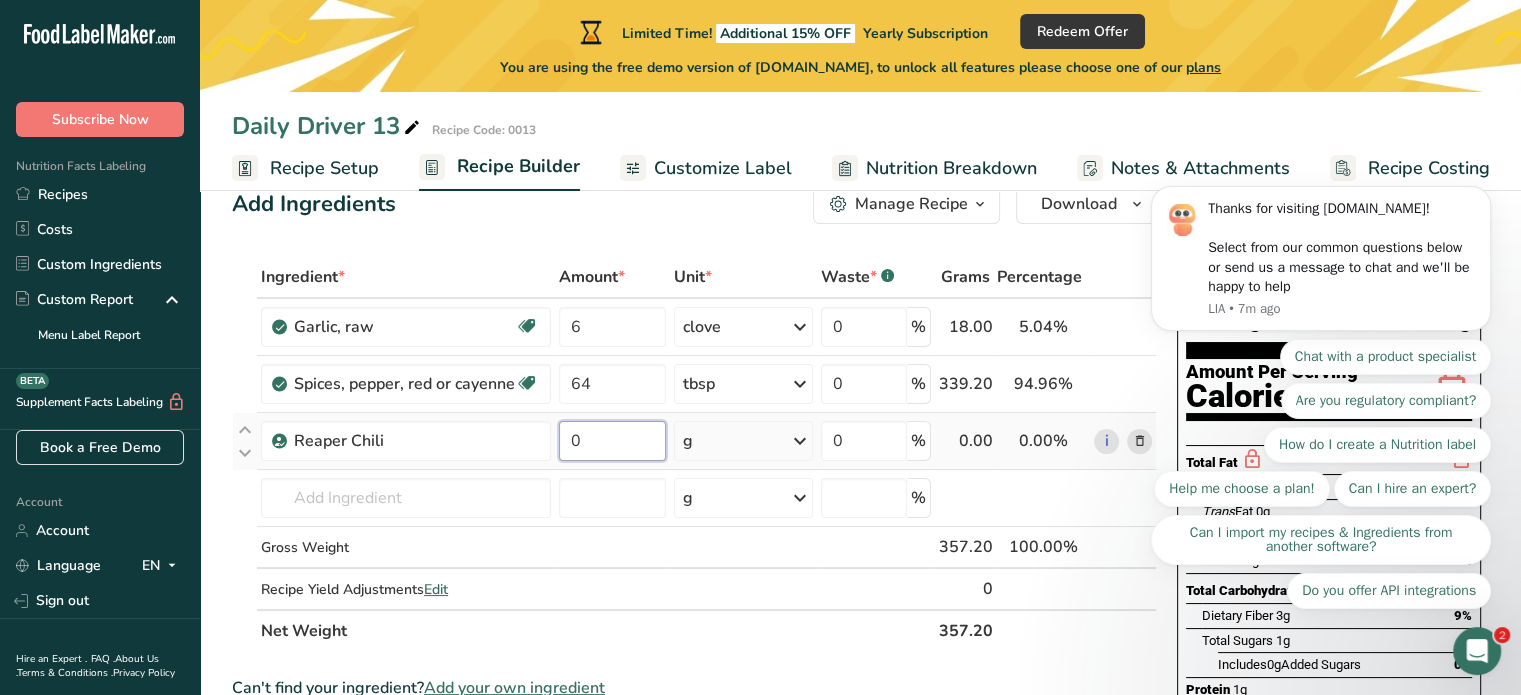 click on "0" at bounding box center (612, 441) 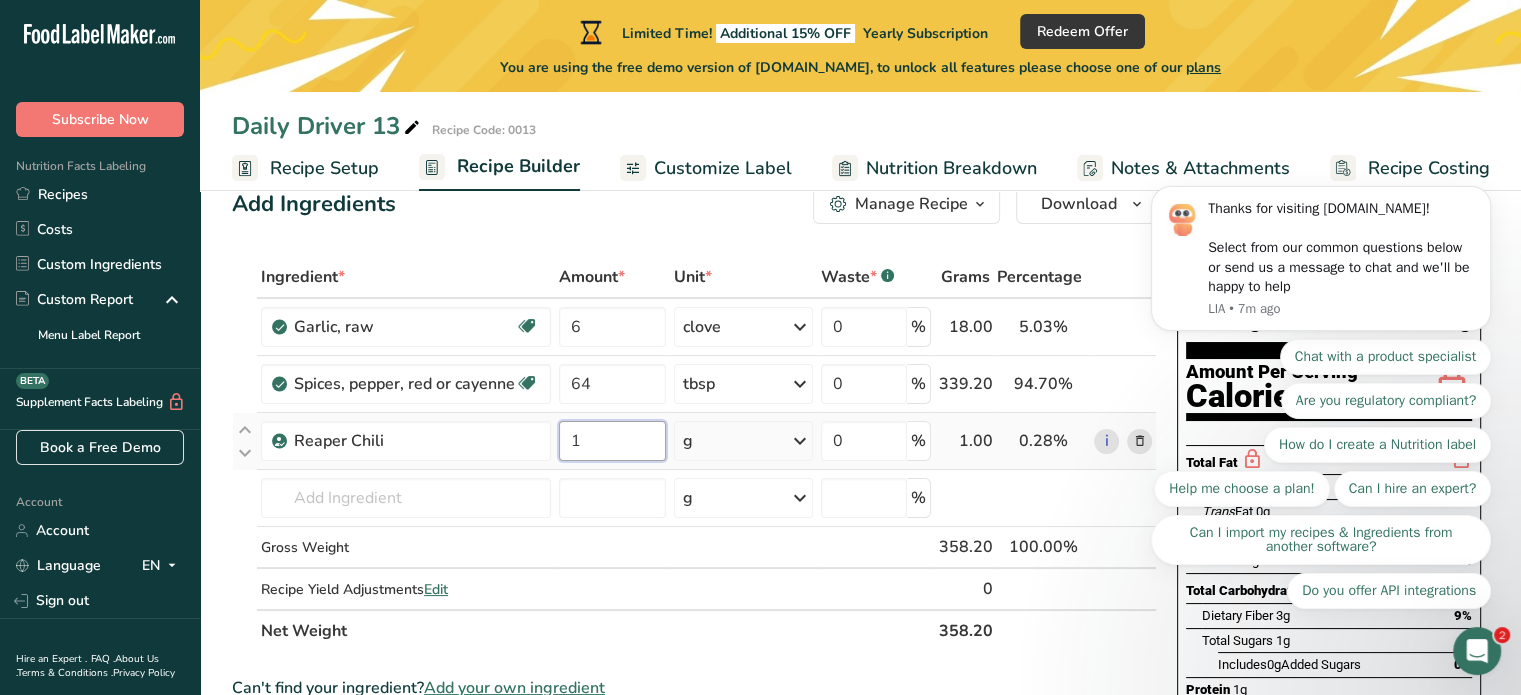 type on "1" 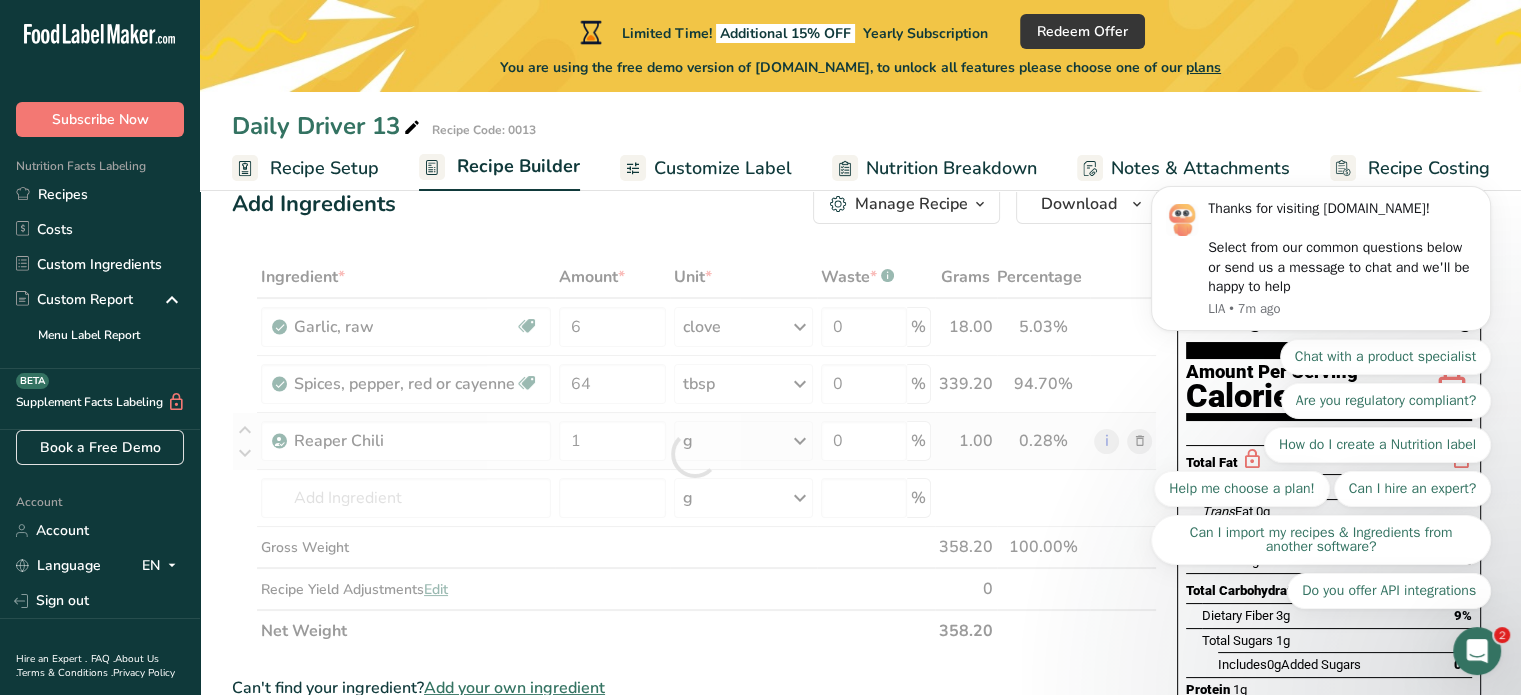 click on "Ingredient *
Amount *
Unit *
Waste *   .a-a{fill:#347362;}.b-a{fill:#fff;}          Grams
Percentage
Garlic, raw
Source of Antioxidants
Dairy free
Gluten free
Vegan
Vegetarian
Soy free
6
clove
Portions
1 cup
1 tsp
1 clove
See more
Weight Units
g
kg
mg
See more
Volume Units
l
Volume units require a density conversion. If you know your ingredient's density enter it below. Otherwise, click on "RIA" our AI Regulatory bot - she will be able to help you
lb/ft3
g/cm3
Confirm" at bounding box center [694, 454] 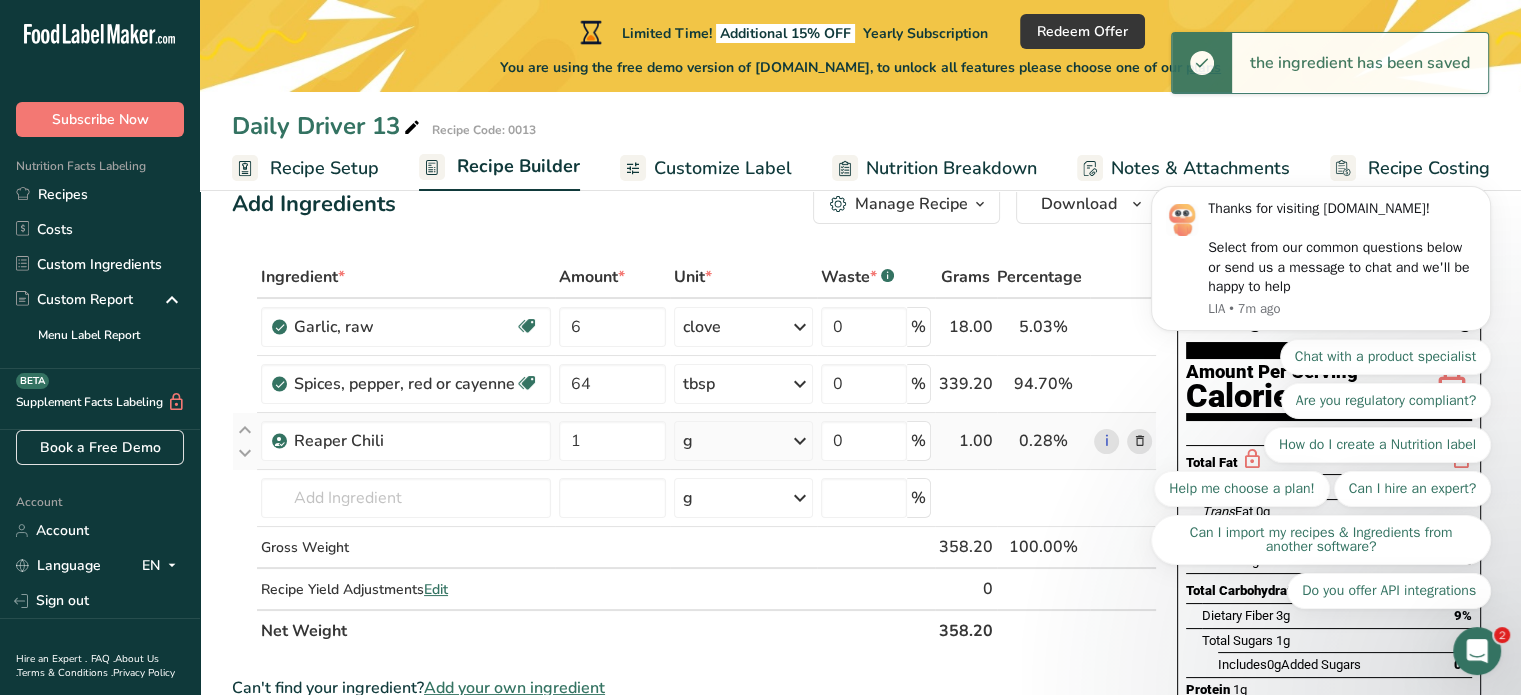 click at bounding box center (800, 441) 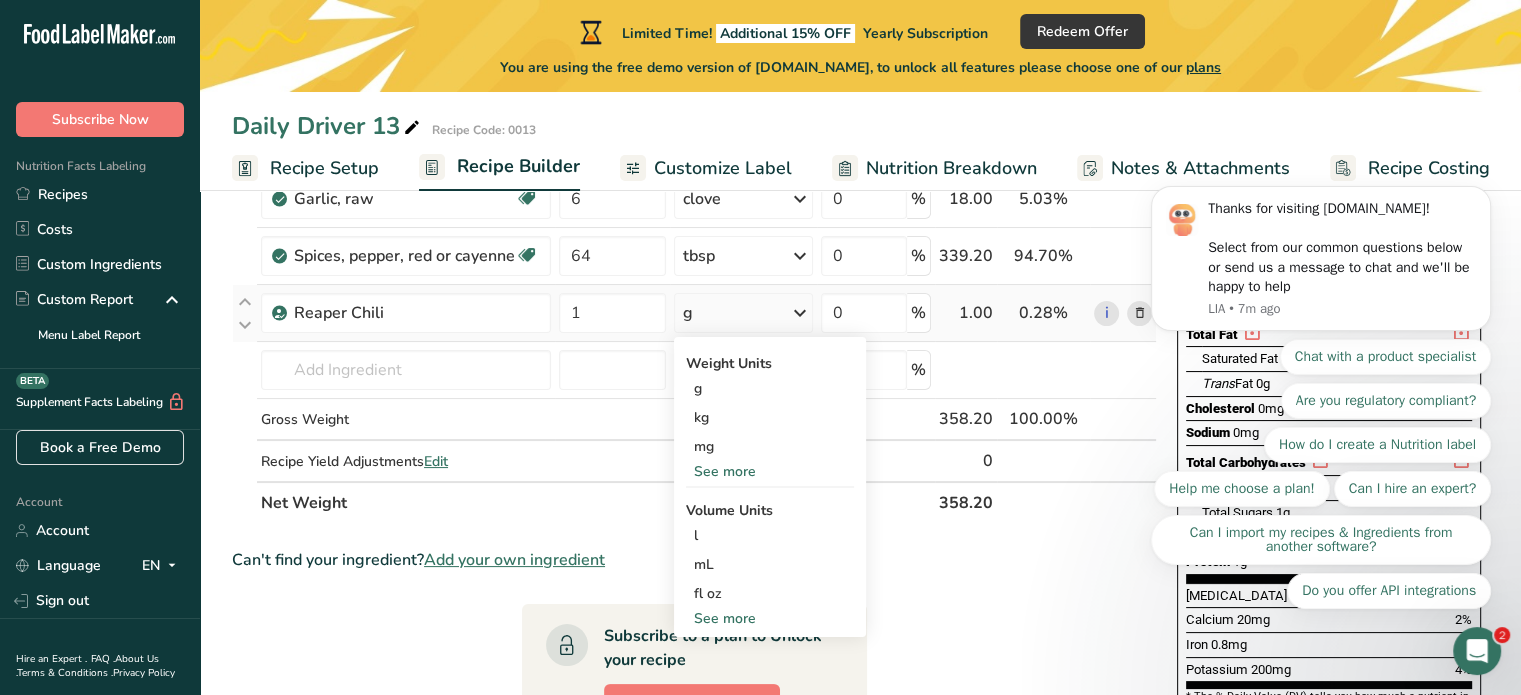 scroll, scrollTop: 212, scrollLeft: 0, axis: vertical 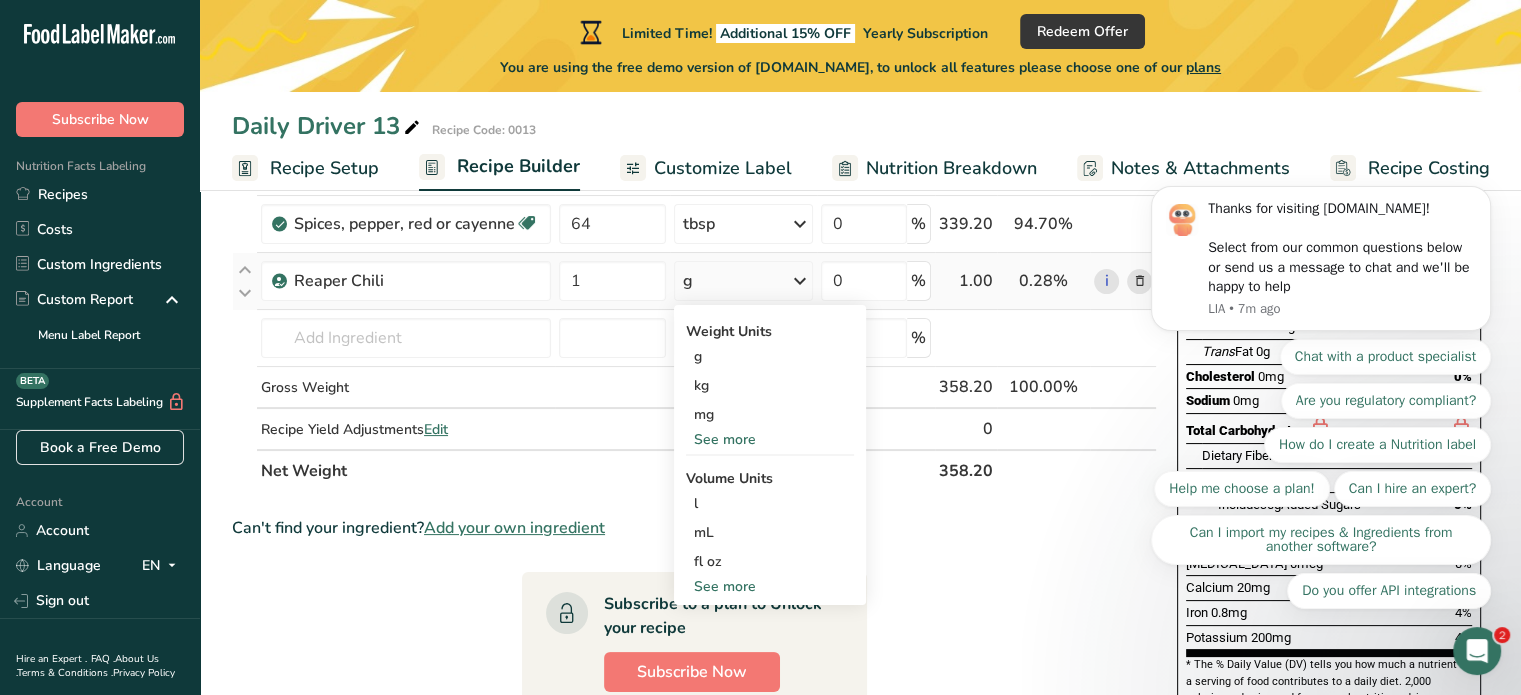click on "See more" at bounding box center [770, 586] 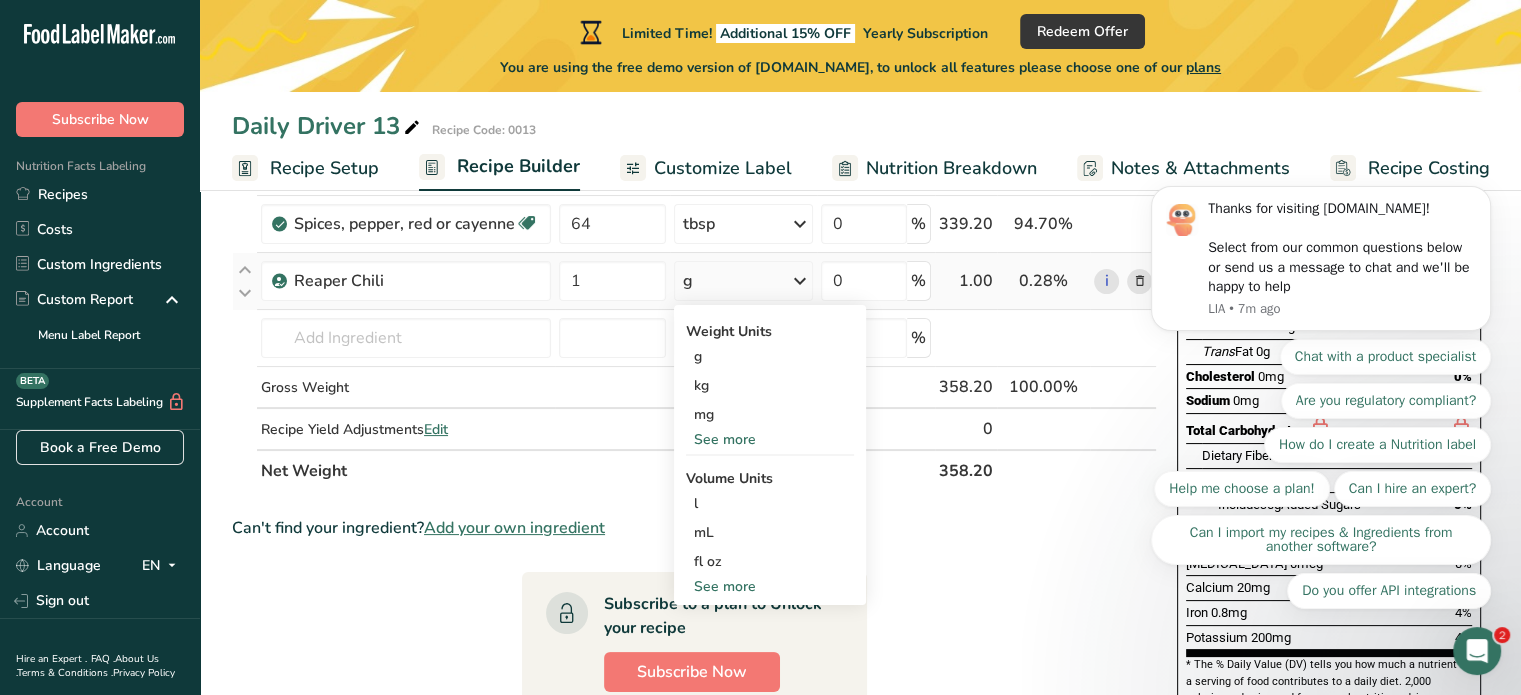 select on "22" 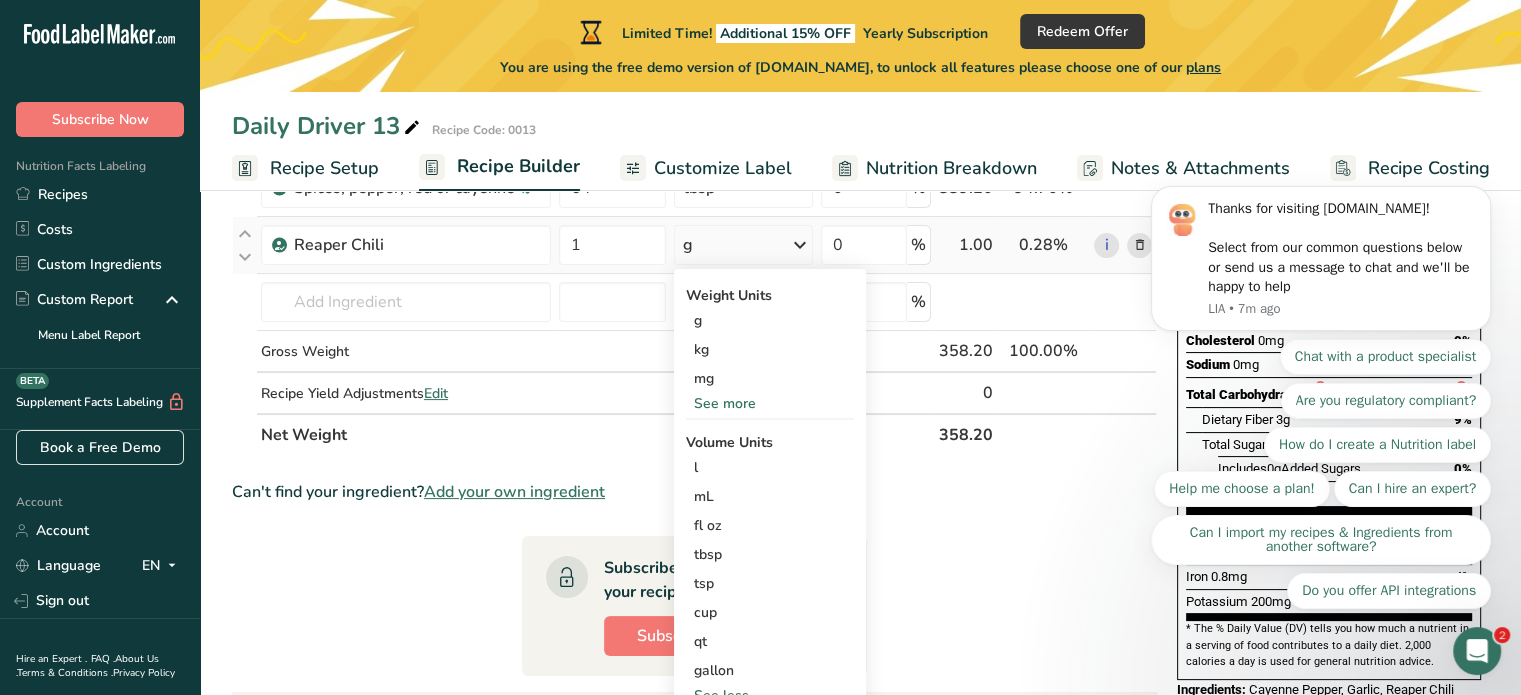 scroll, scrollTop: 248, scrollLeft: 0, axis: vertical 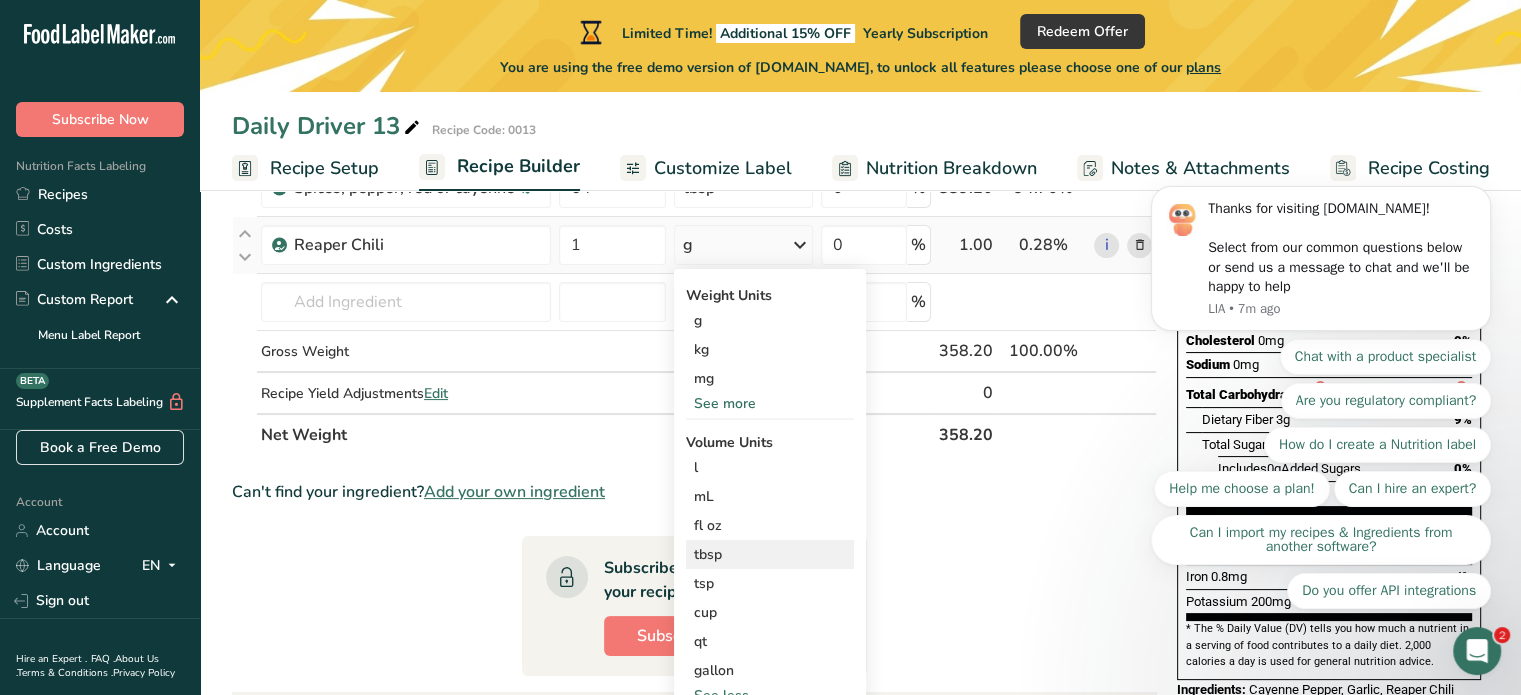 click on "tbsp" at bounding box center (770, 554) 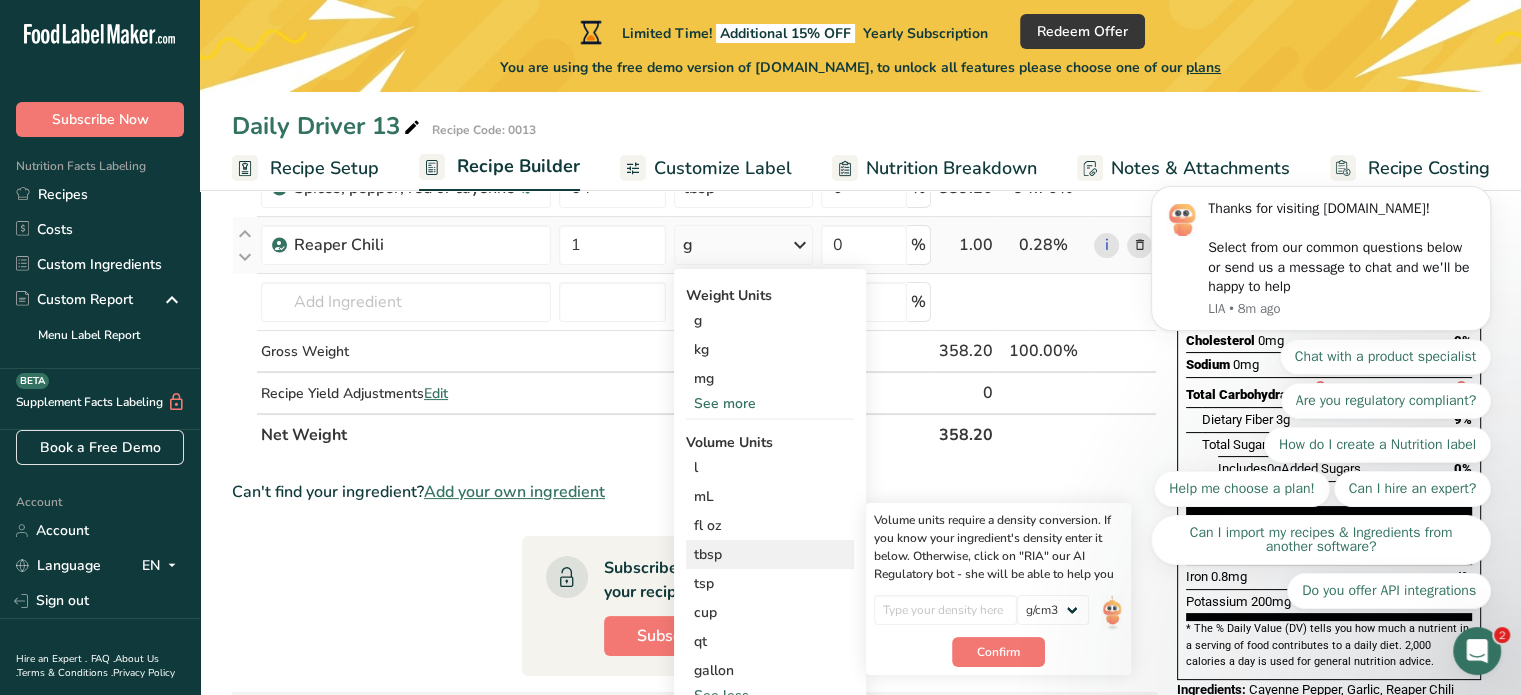 click on "tbsp" at bounding box center (770, 554) 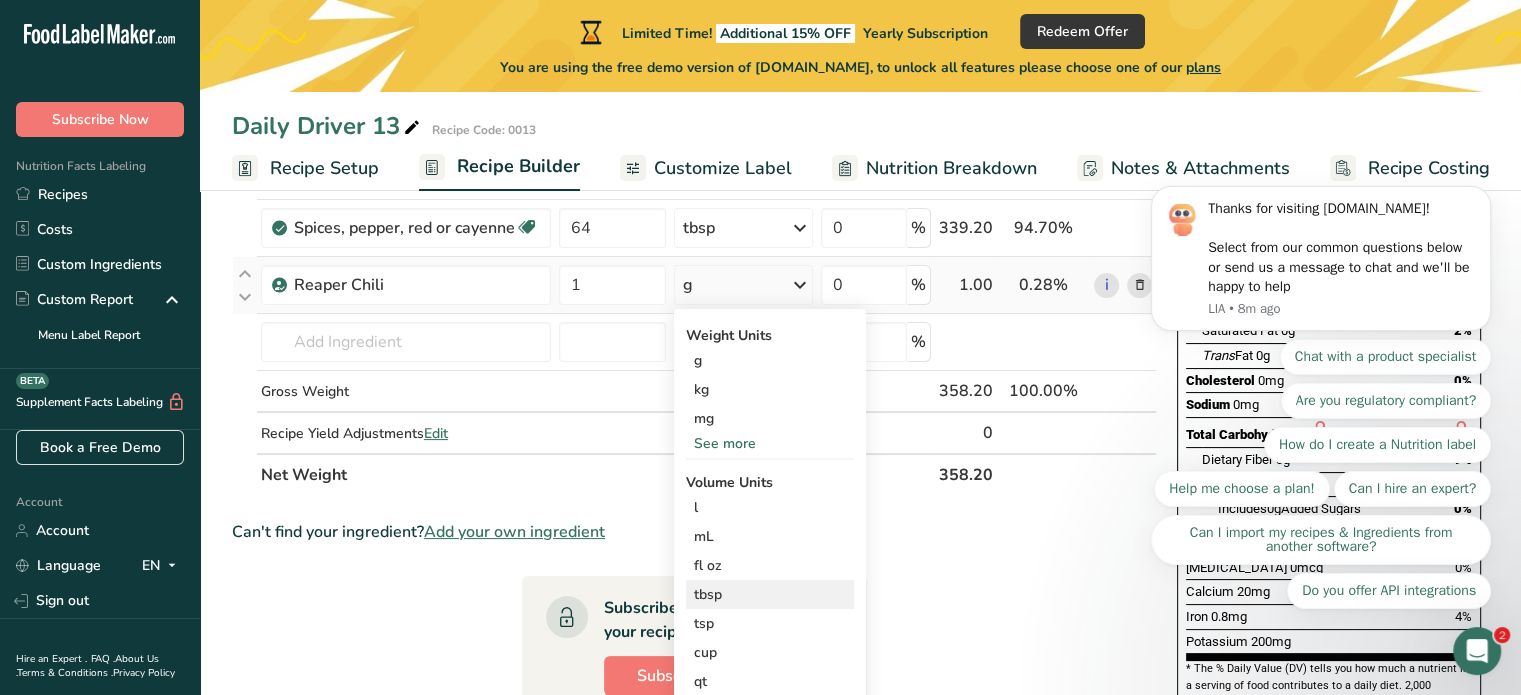 scroll, scrollTop: 206, scrollLeft: 0, axis: vertical 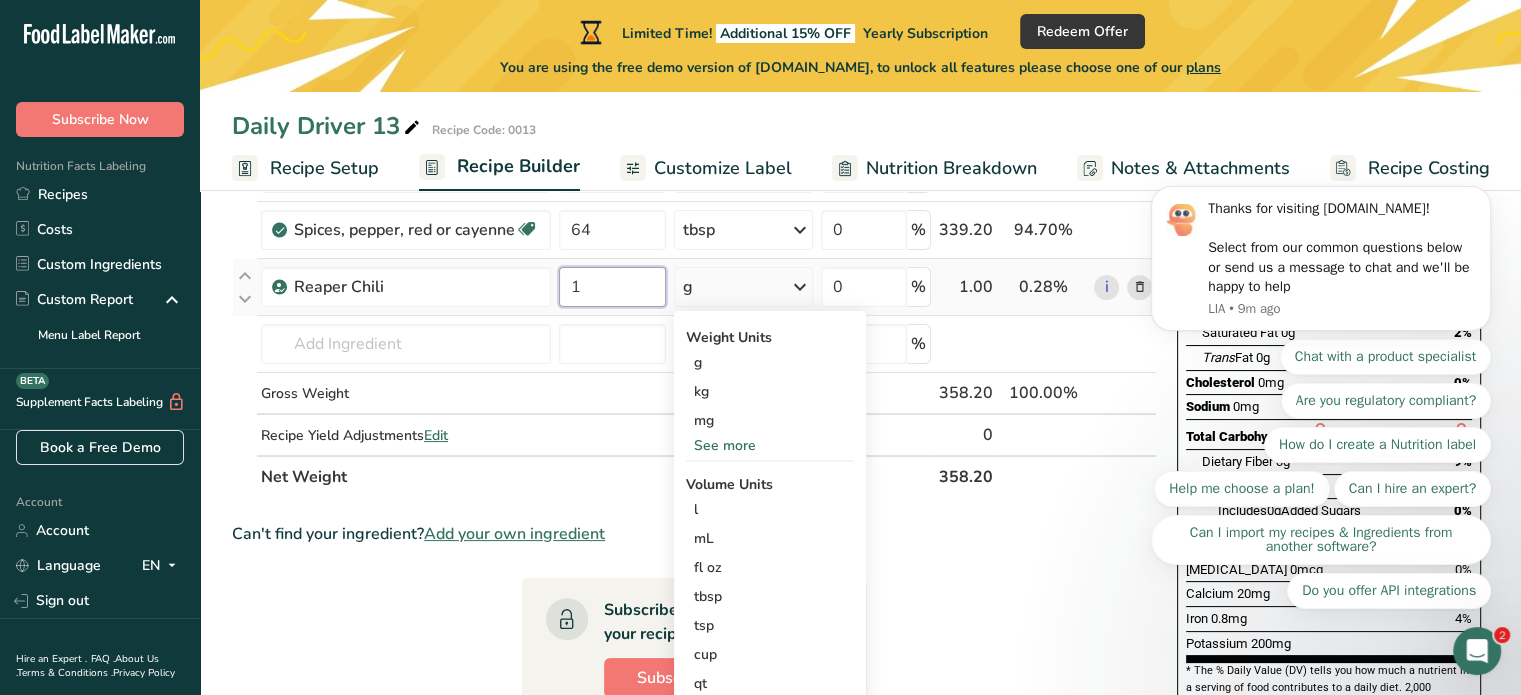 click on "1" at bounding box center (612, 287) 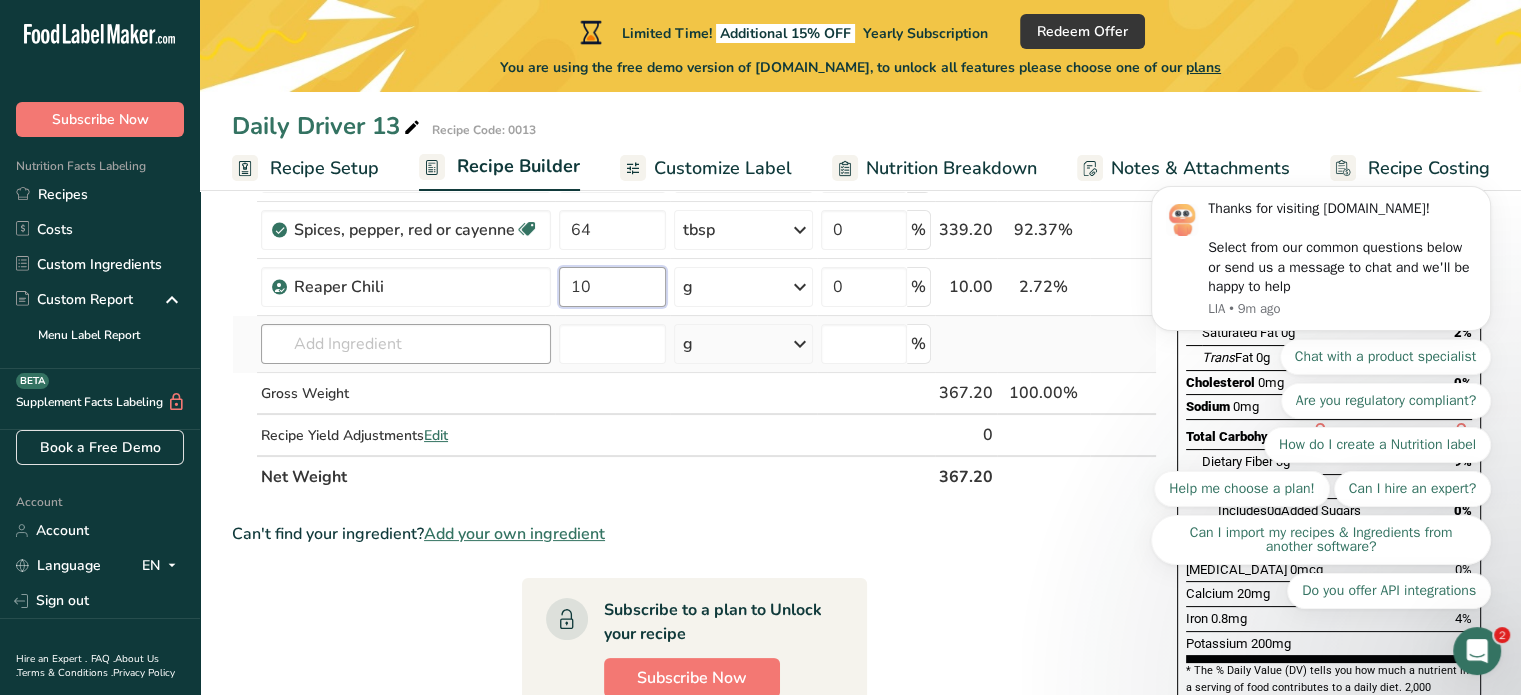 type on "10" 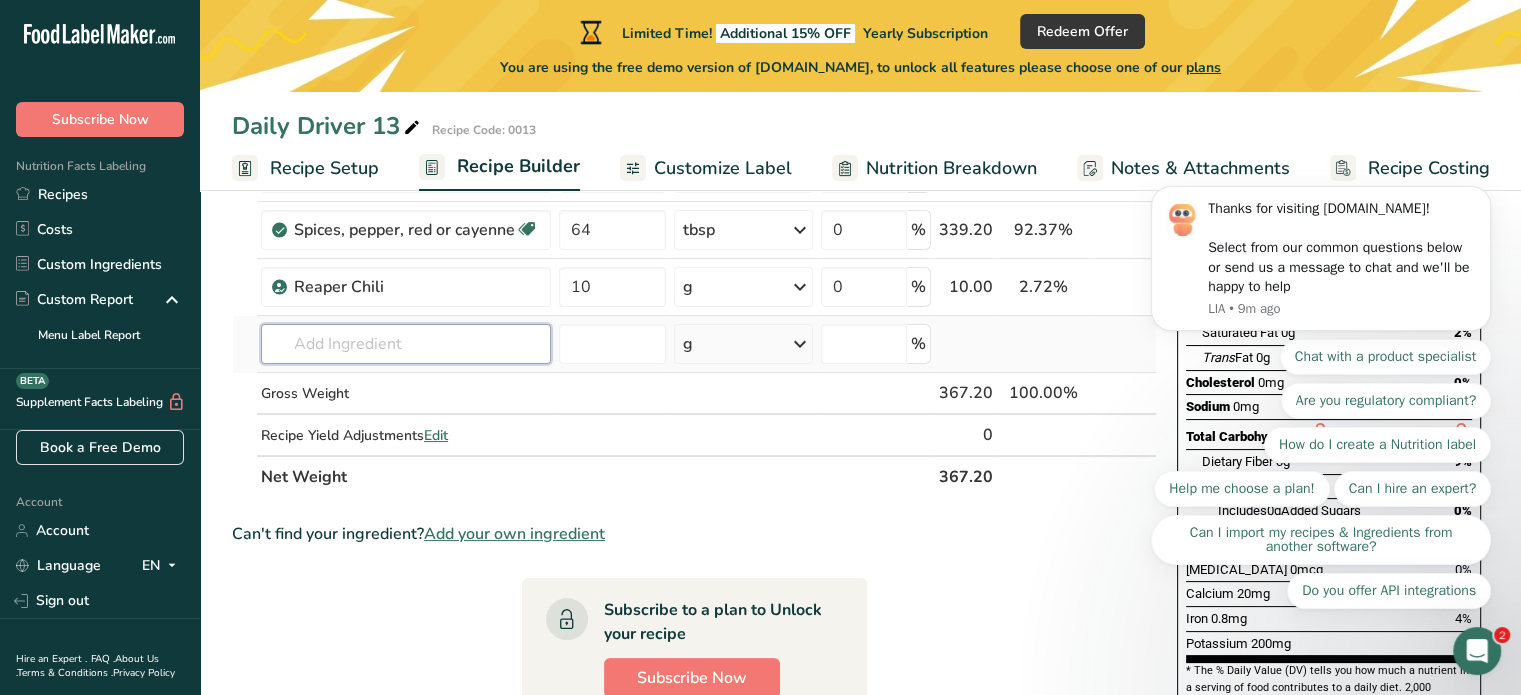 click on "Ingredient *
Amount *
Unit *
Waste *   .a-a{fill:#347362;}.b-a{fill:#fff;}          Grams
Percentage
Garlic, raw
Source of Antioxidants
Dairy free
Gluten free
Vegan
Vegetarian
Soy free
6
clove
Portions
1 cup
1 tsp
1 clove
See more
Weight Units
g
kg
mg
See more
Volume Units
l
Volume units require a density conversion. If you know your ingredient's density enter it below. Otherwise, click on "RIA" our AI Regulatory bot - she will be able to help you
lb/ft3
g/cm3
Confirm" at bounding box center (694, 300) 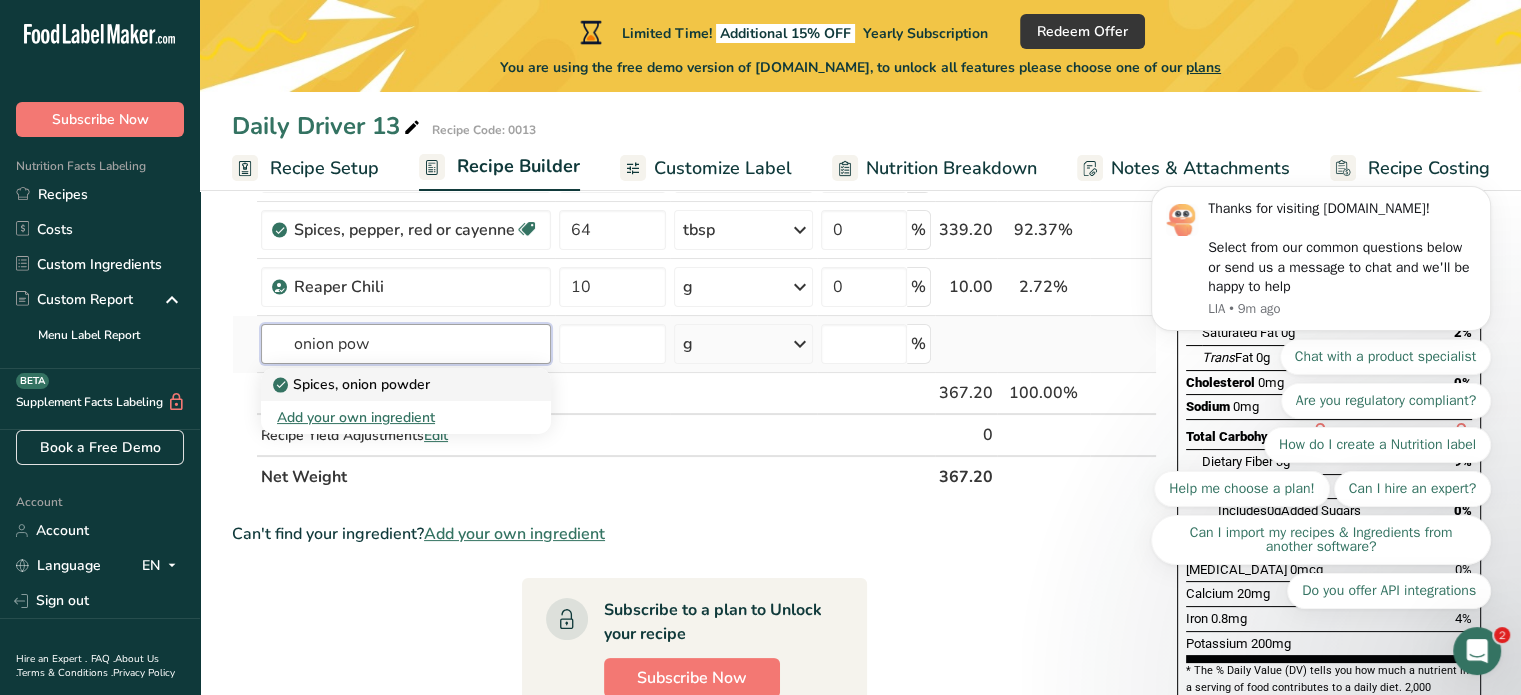 type on "onion pow" 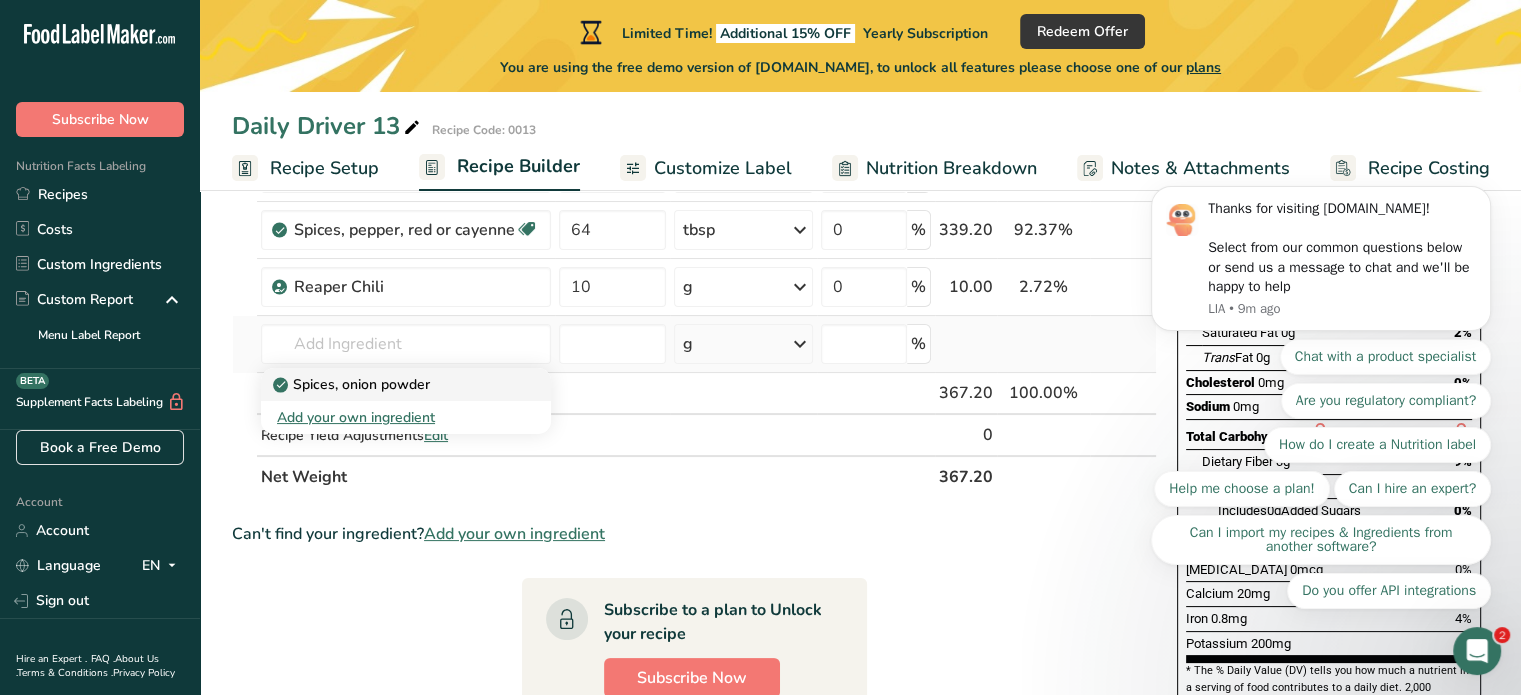 click on "Spices, onion powder" at bounding box center [353, 384] 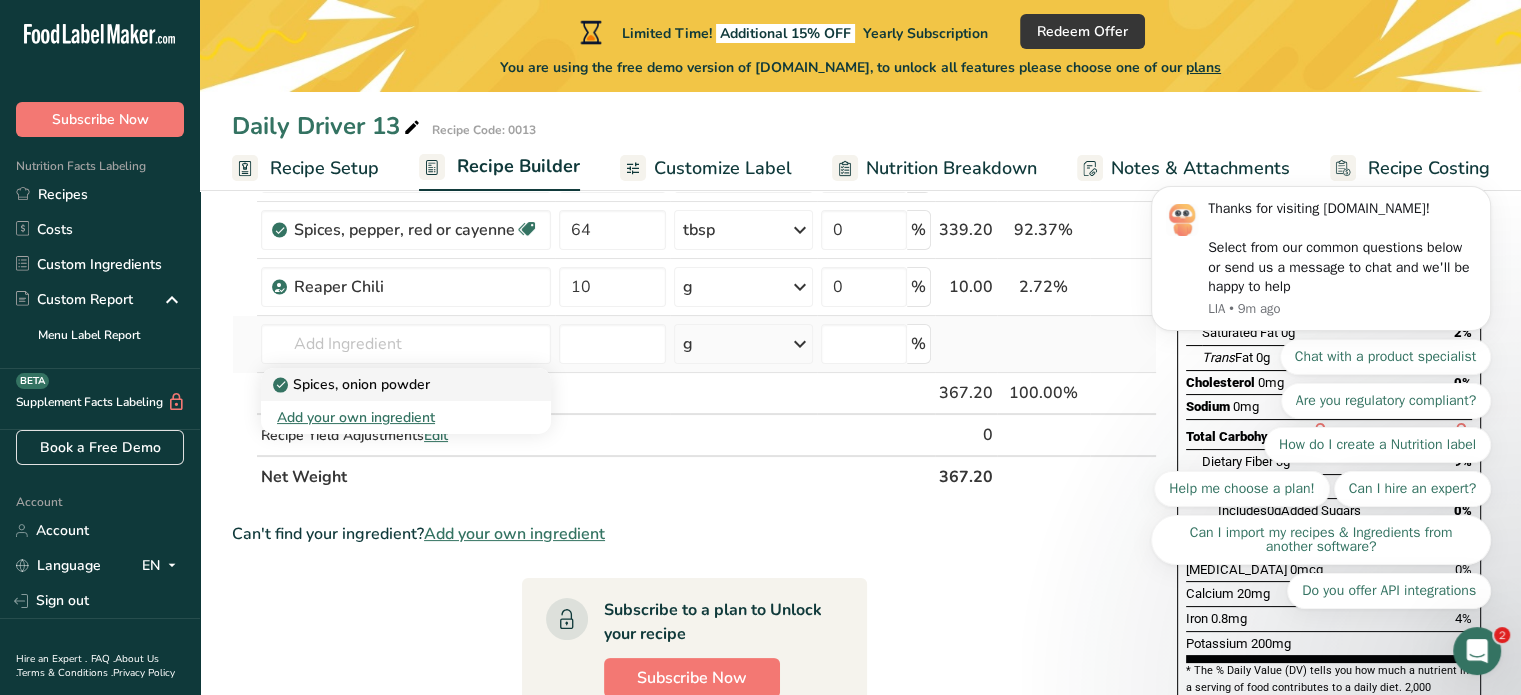 type on "Spices, onion powder" 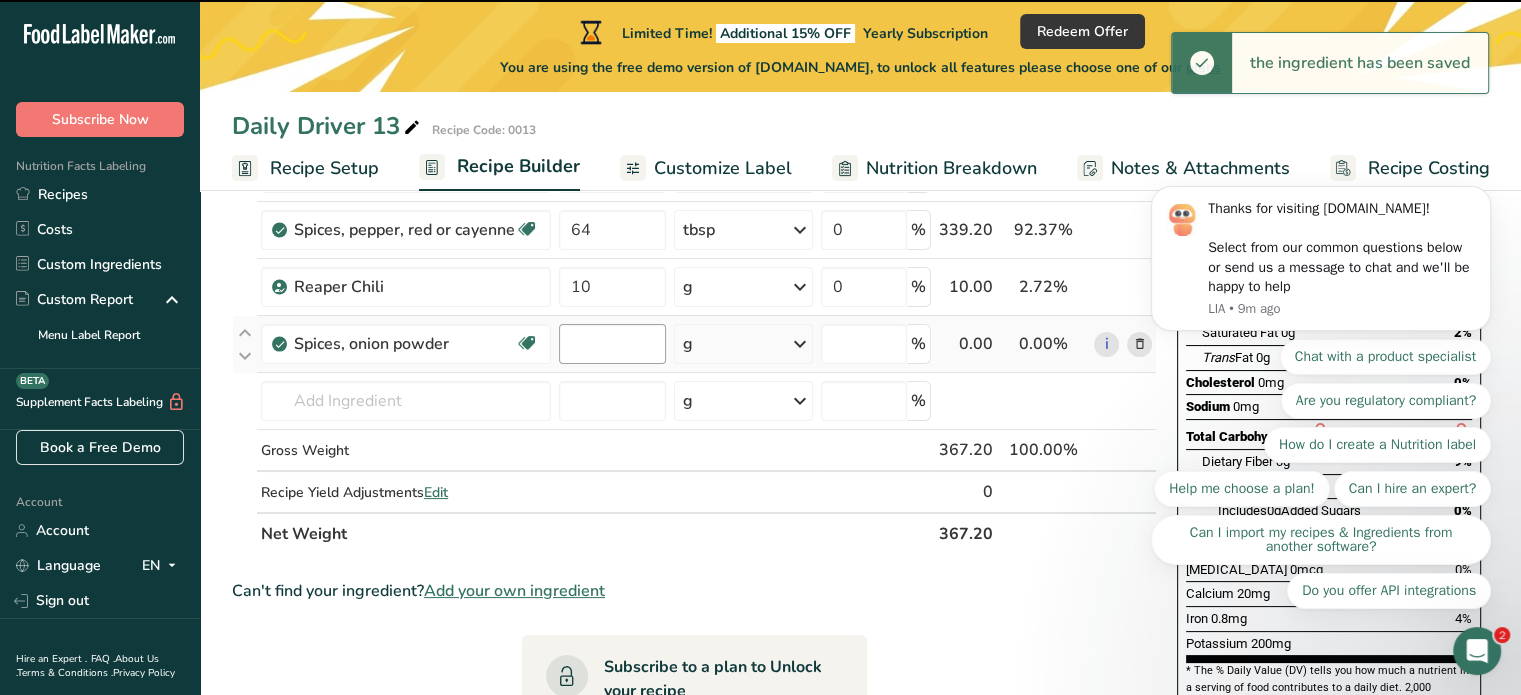 type on "0" 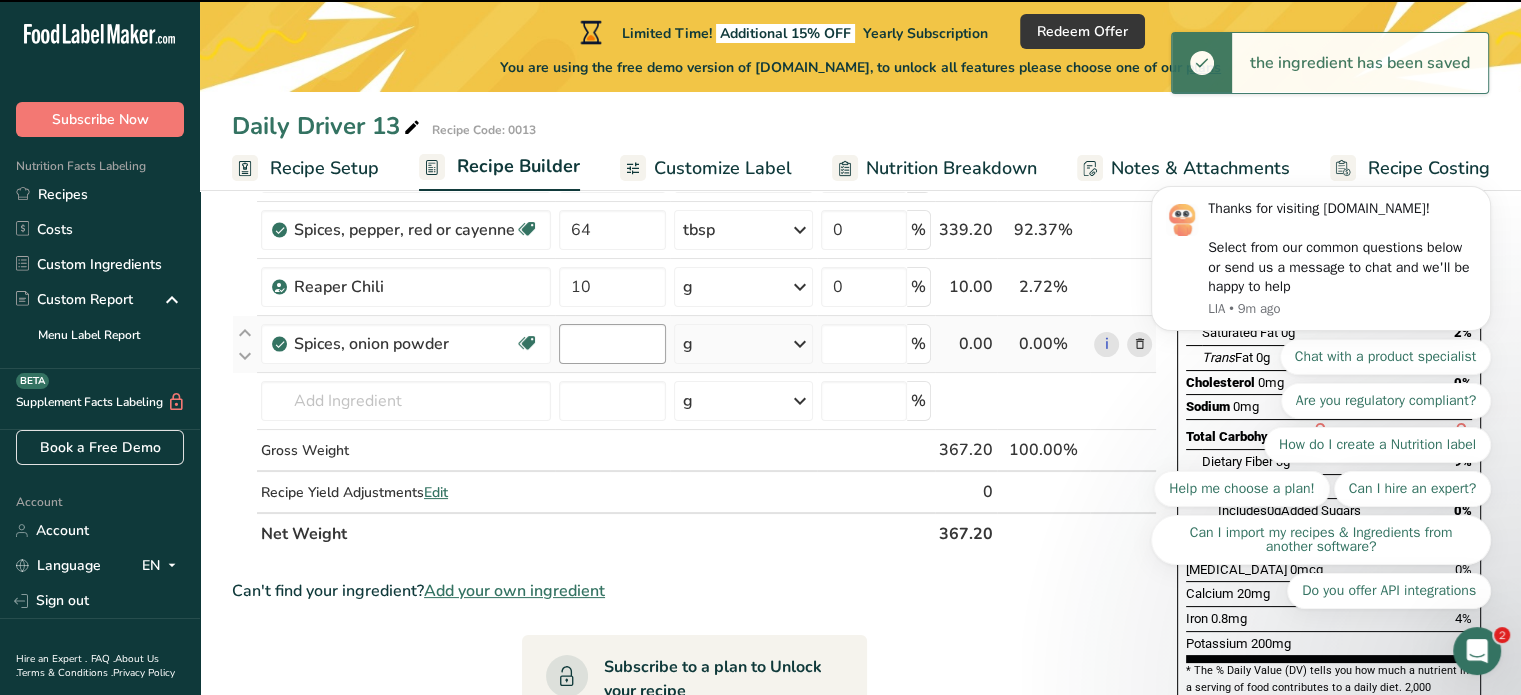 type on "0" 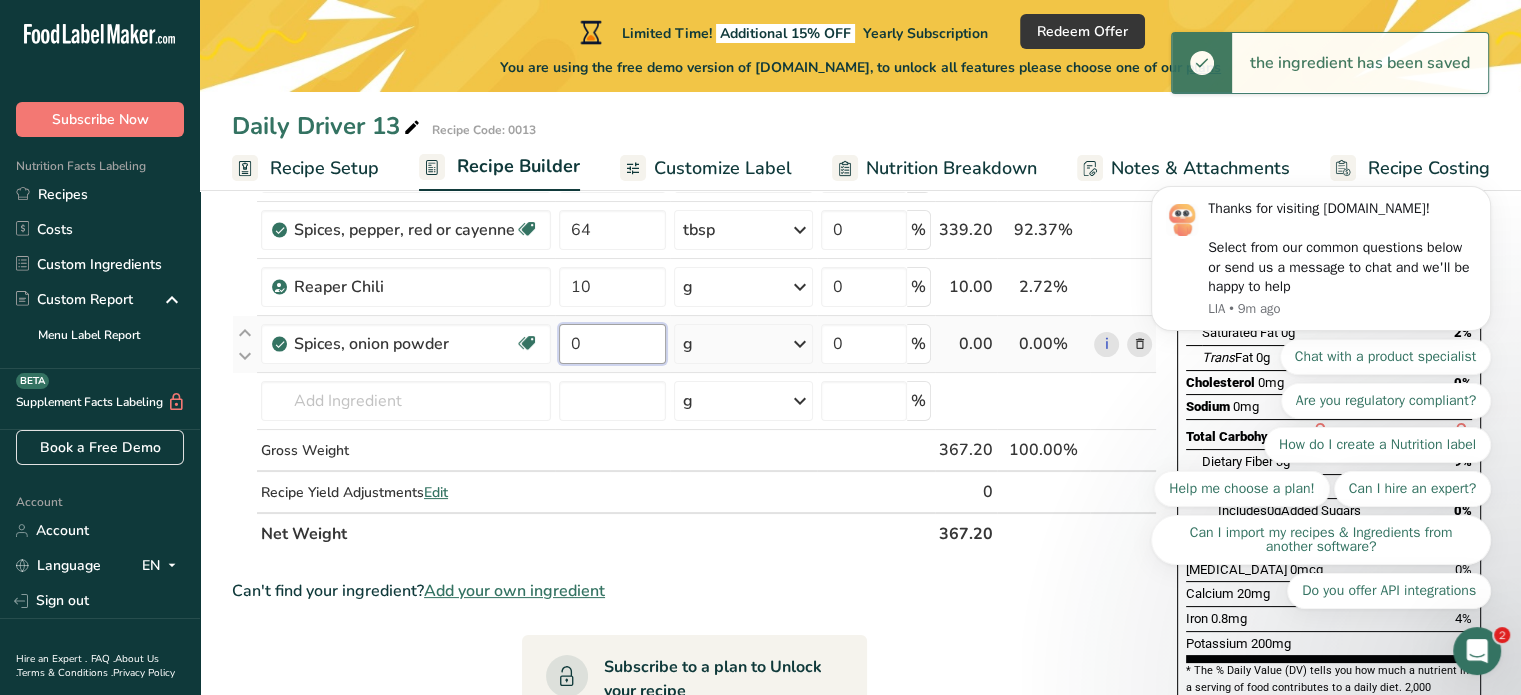click on "0" at bounding box center (612, 344) 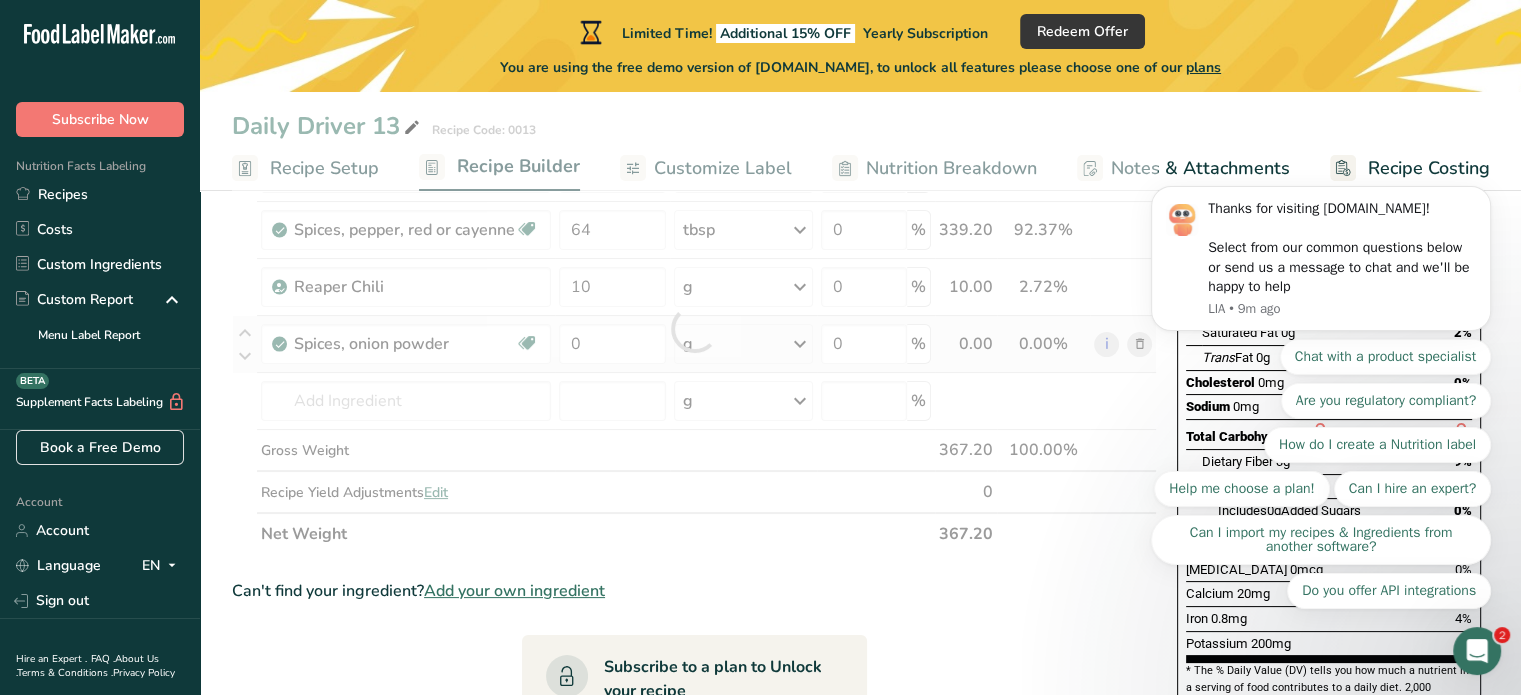 click on "Ingredient *
Amount *
Unit *
Waste *   .a-a{fill:#347362;}.b-a{fill:#fff;}          Grams
Percentage
Garlic, raw
Source of Antioxidants
Dairy free
Gluten free
Vegan
Vegetarian
Soy free
6
clove
Portions
1 cup
1 tsp
1 clove
See more
Weight Units
g
kg
mg
See more
Volume Units
l
Volume units require a density conversion. If you know your ingredient's density enter it below. Otherwise, click on "RIA" our AI Regulatory bot - she will be able to help you
lb/ft3
g/cm3
Confirm" at bounding box center (694, 328) 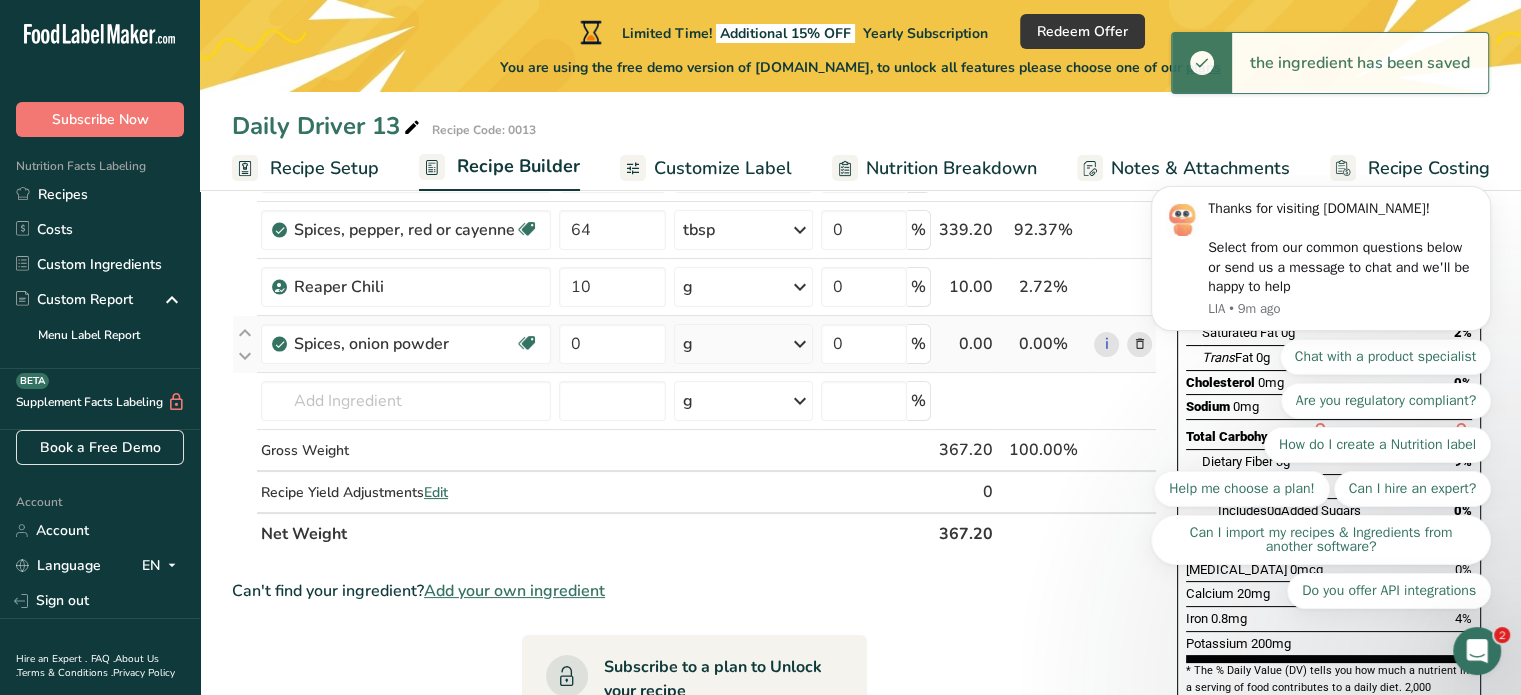 click at bounding box center [800, 344] 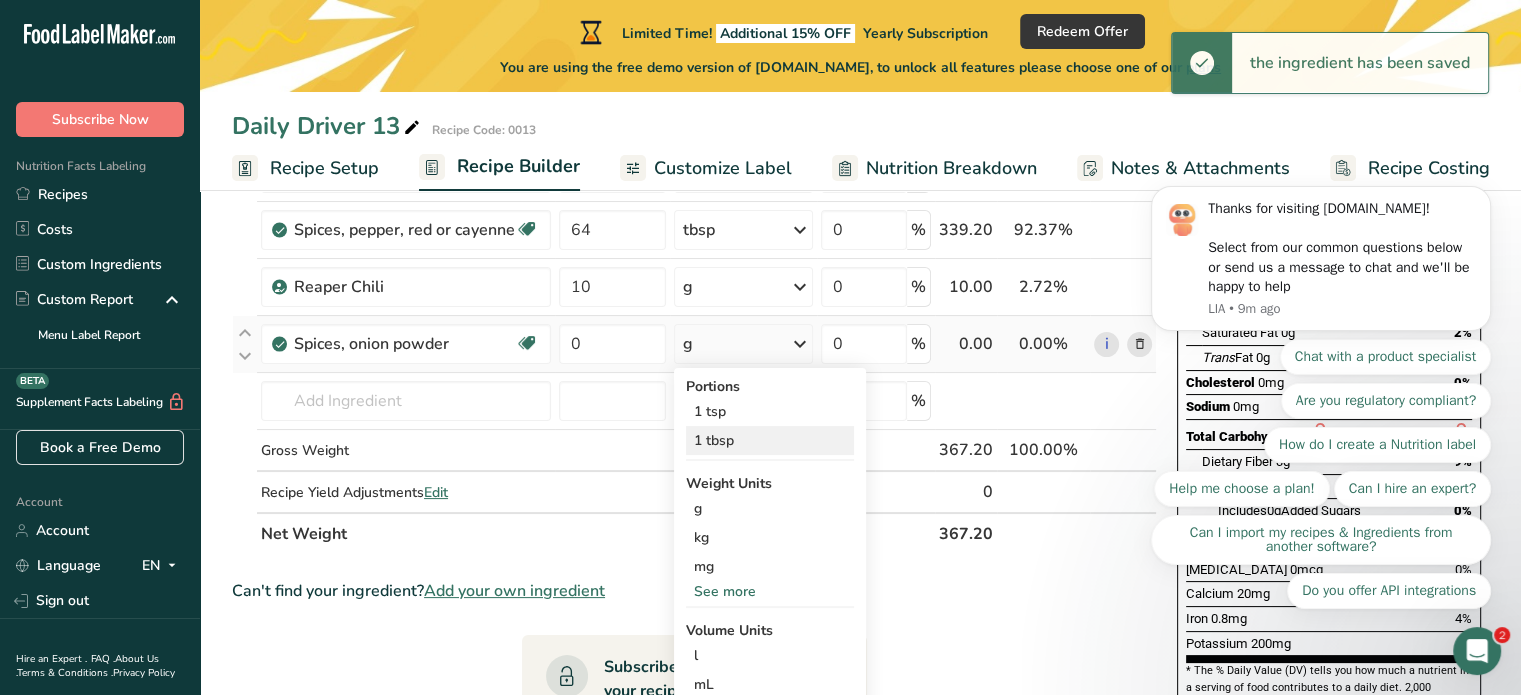 click on "1 tbsp" at bounding box center (770, 440) 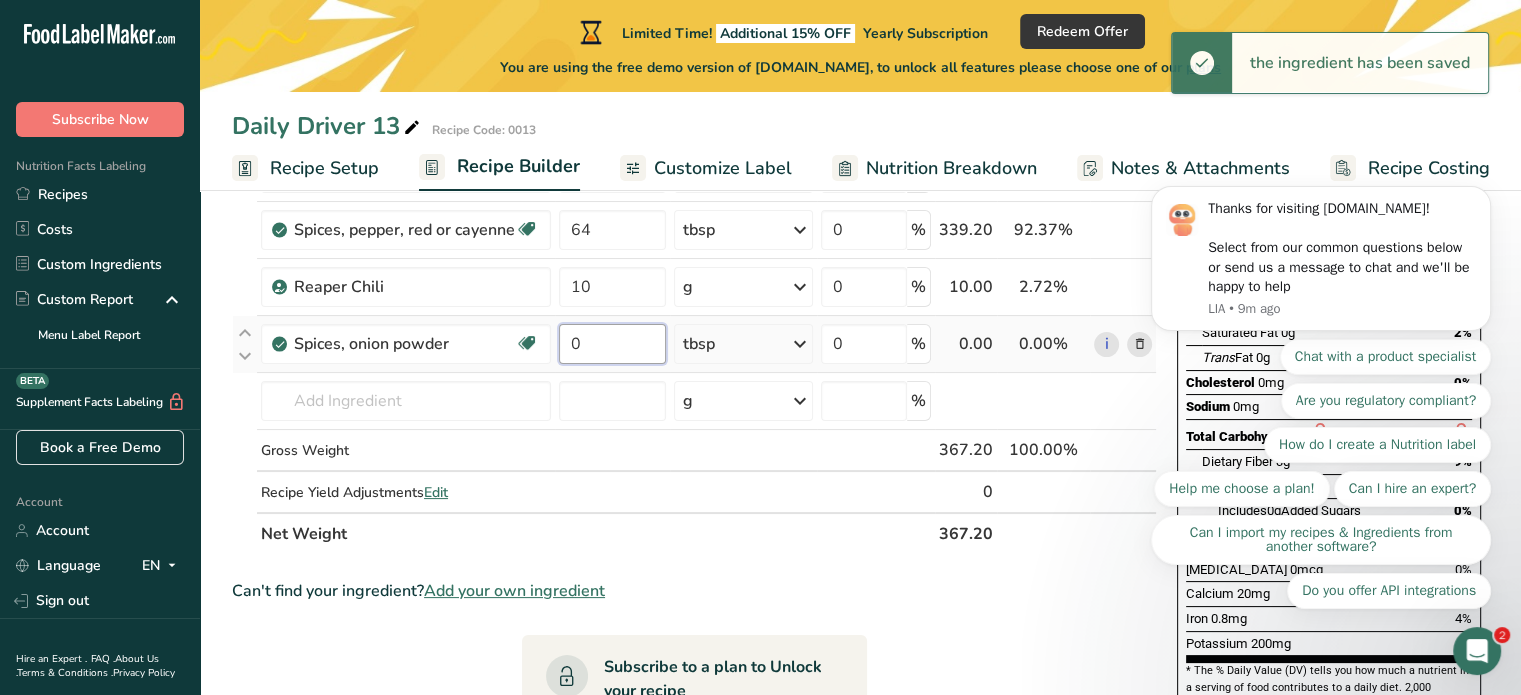 click on "0" at bounding box center [612, 344] 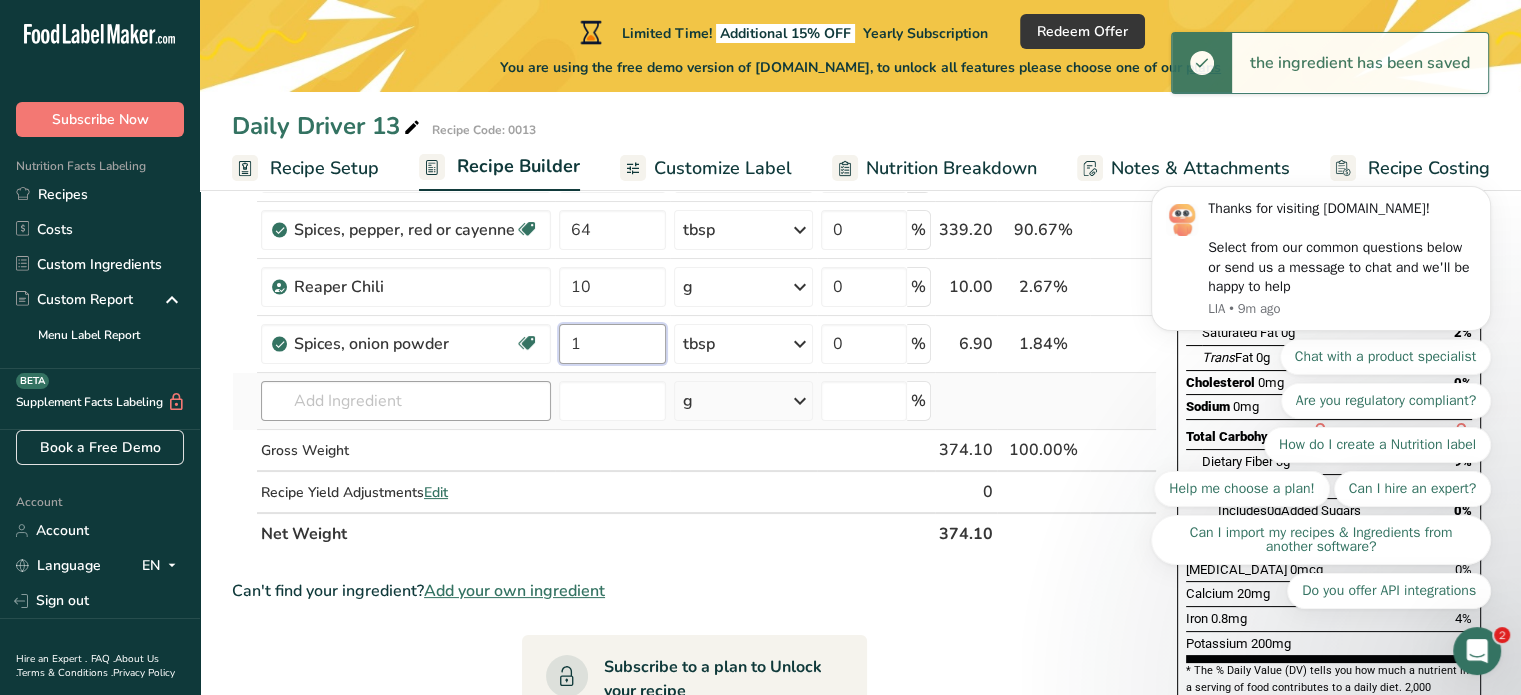 type on "1" 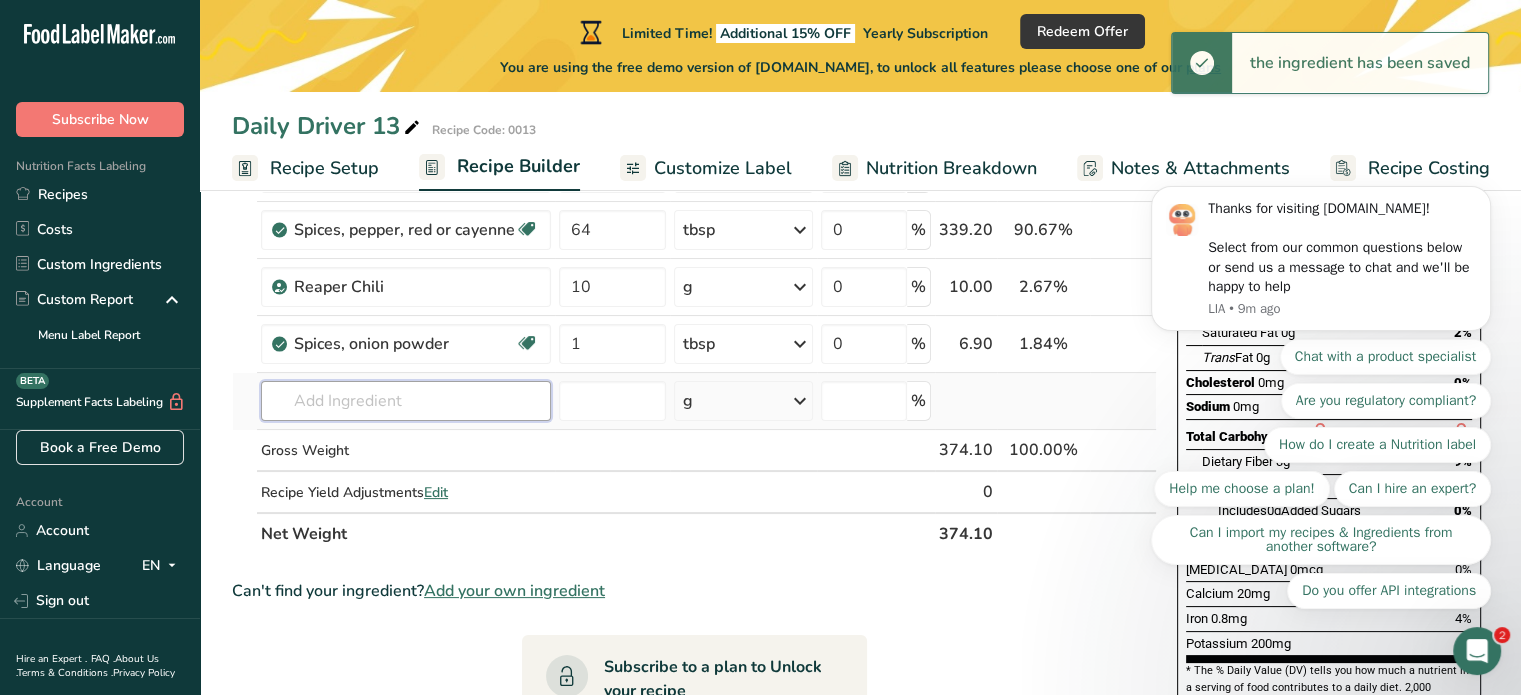 click on "Ingredient *
Amount *
Unit *
Waste *   .a-a{fill:#347362;}.b-a{fill:#fff;}          Grams
Percentage
Garlic, raw
Source of Antioxidants
Dairy free
Gluten free
Vegan
Vegetarian
Soy free
6
clove
Portions
1 cup
1 tsp
1 clove
See more
Weight Units
g
kg
mg
See more
Volume Units
l
Volume units require a density conversion. If you know your ingredient's density enter it below. Otherwise, click on "RIA" our AI Regulatory bot - she will be able to help you
lb/ft3
g/cm3
Confirm" at bounding box center (694, 328) 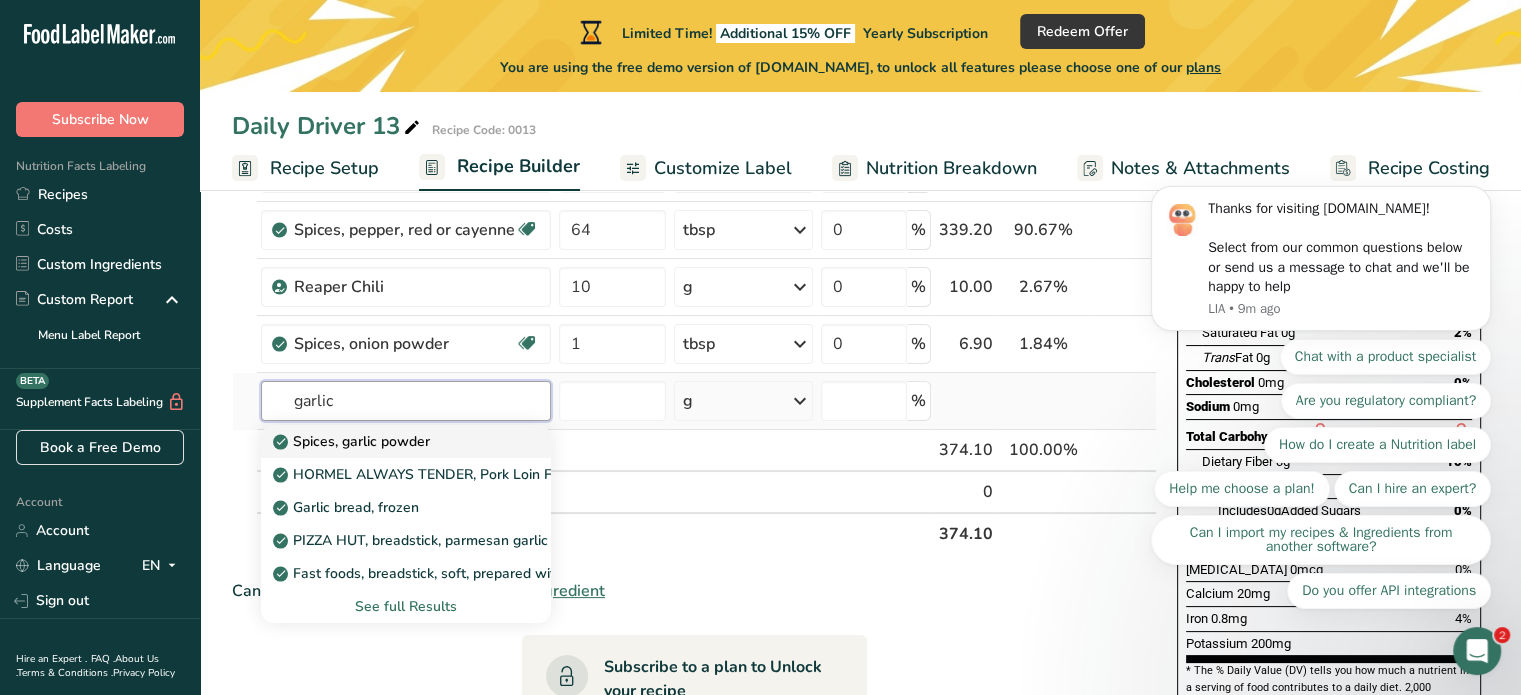 type on "garlic" 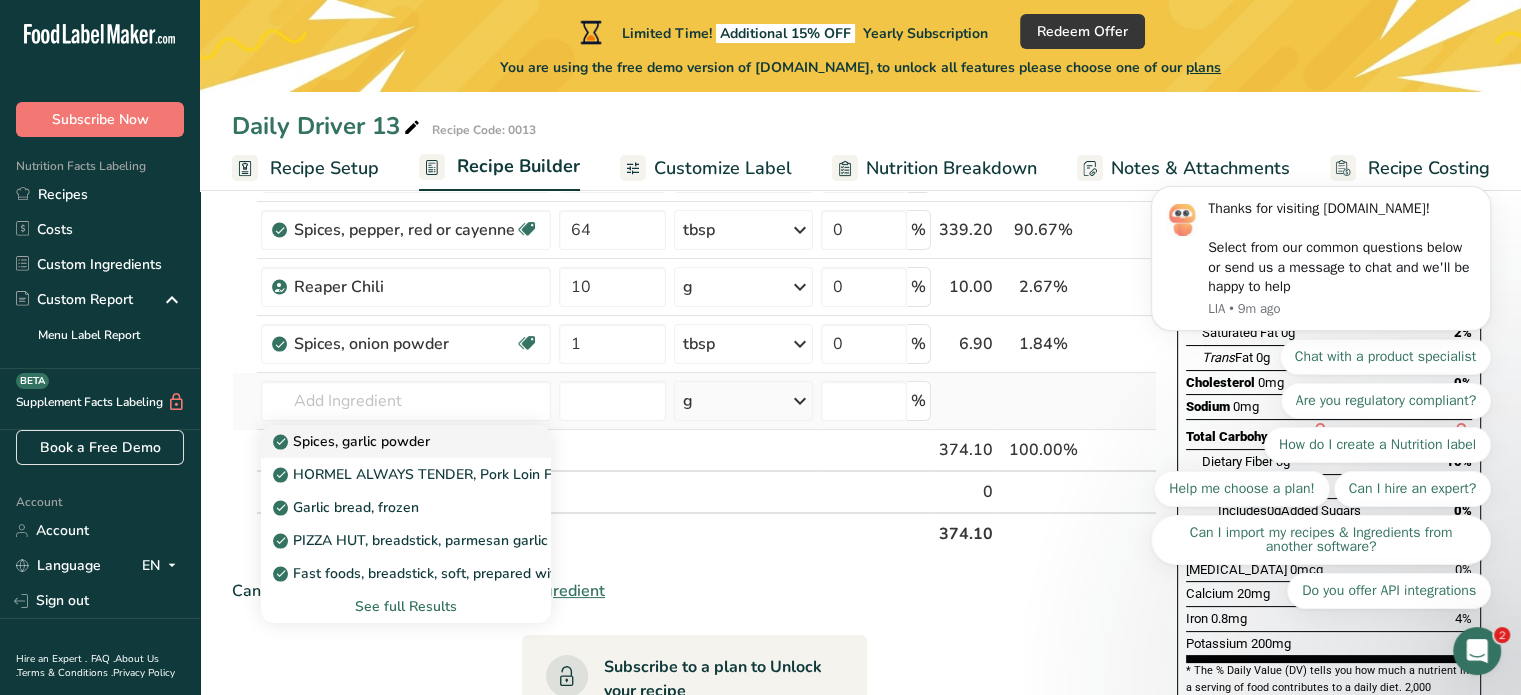 click on "Spices, garlic powder" at bounding box center (353, 441) 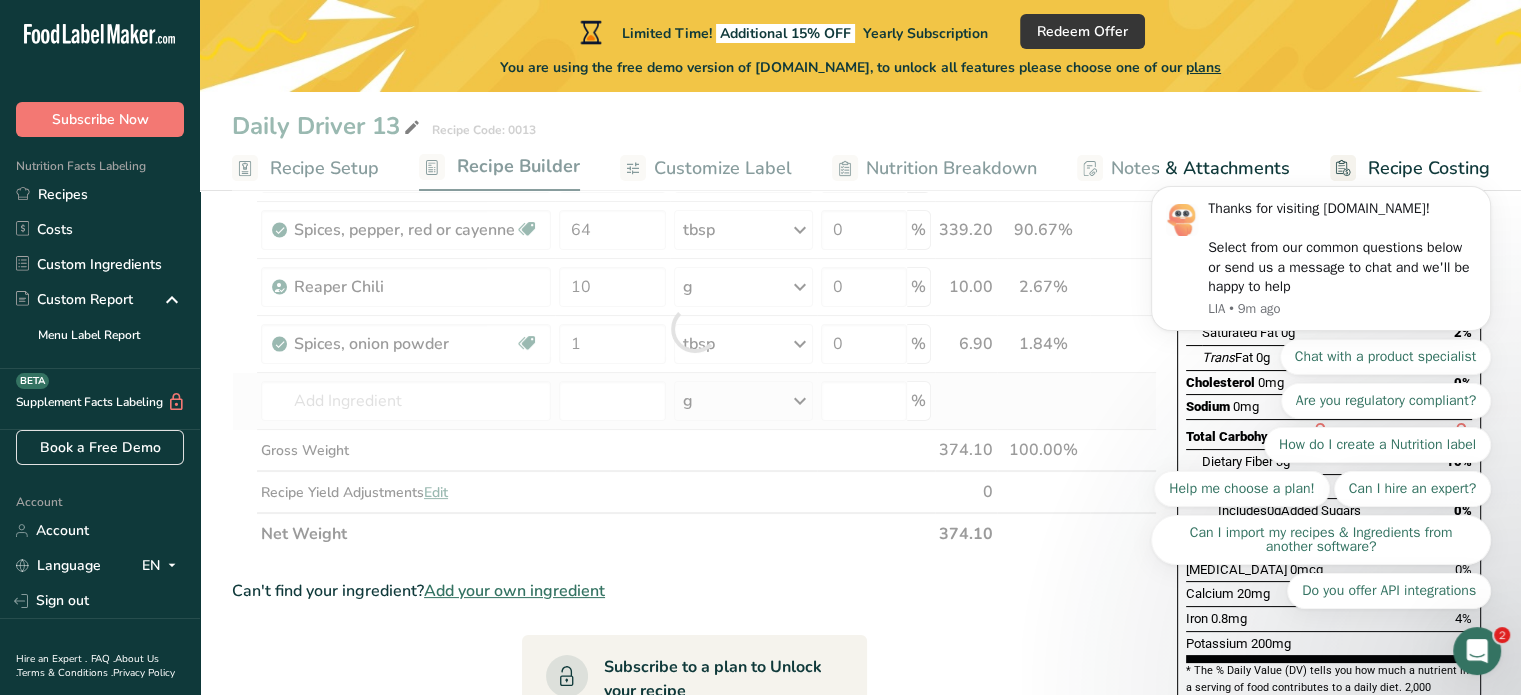 type on "Spices, garlic powder" 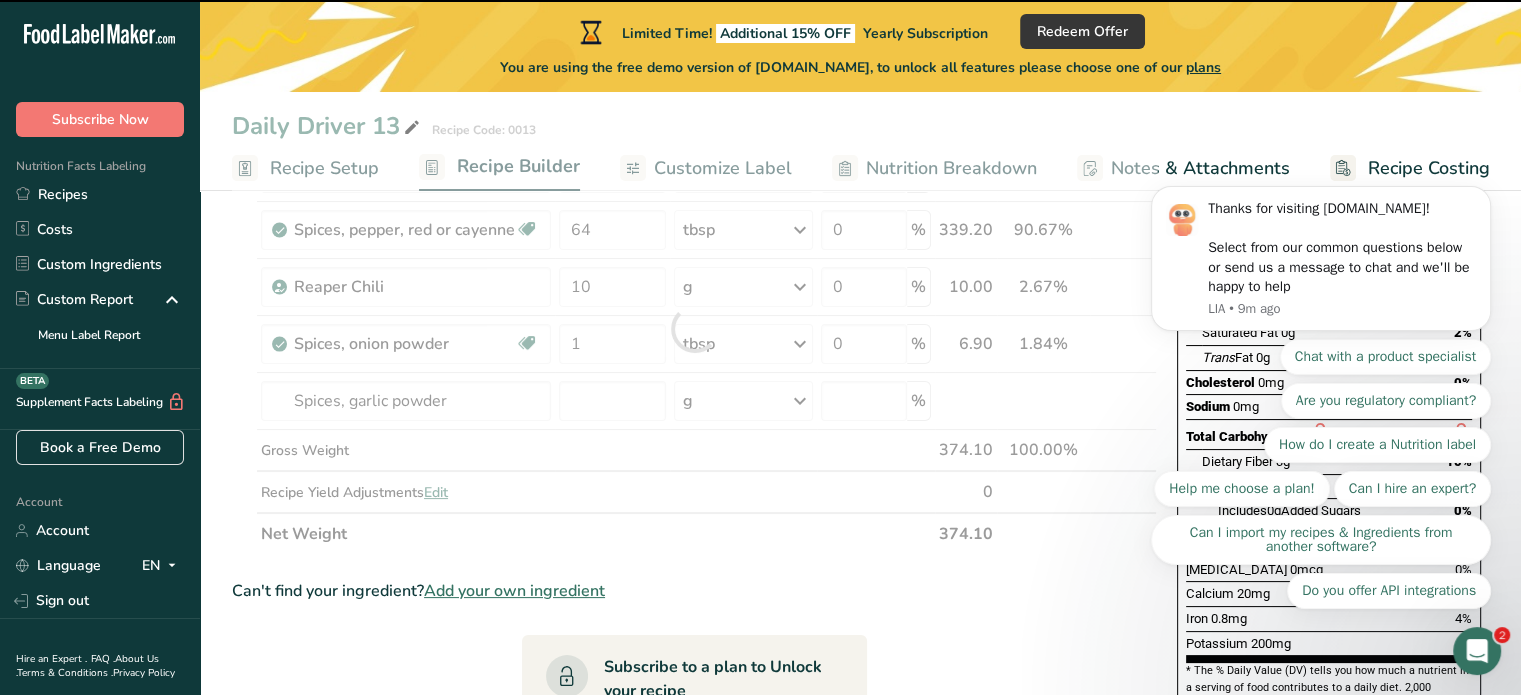 type on "0" 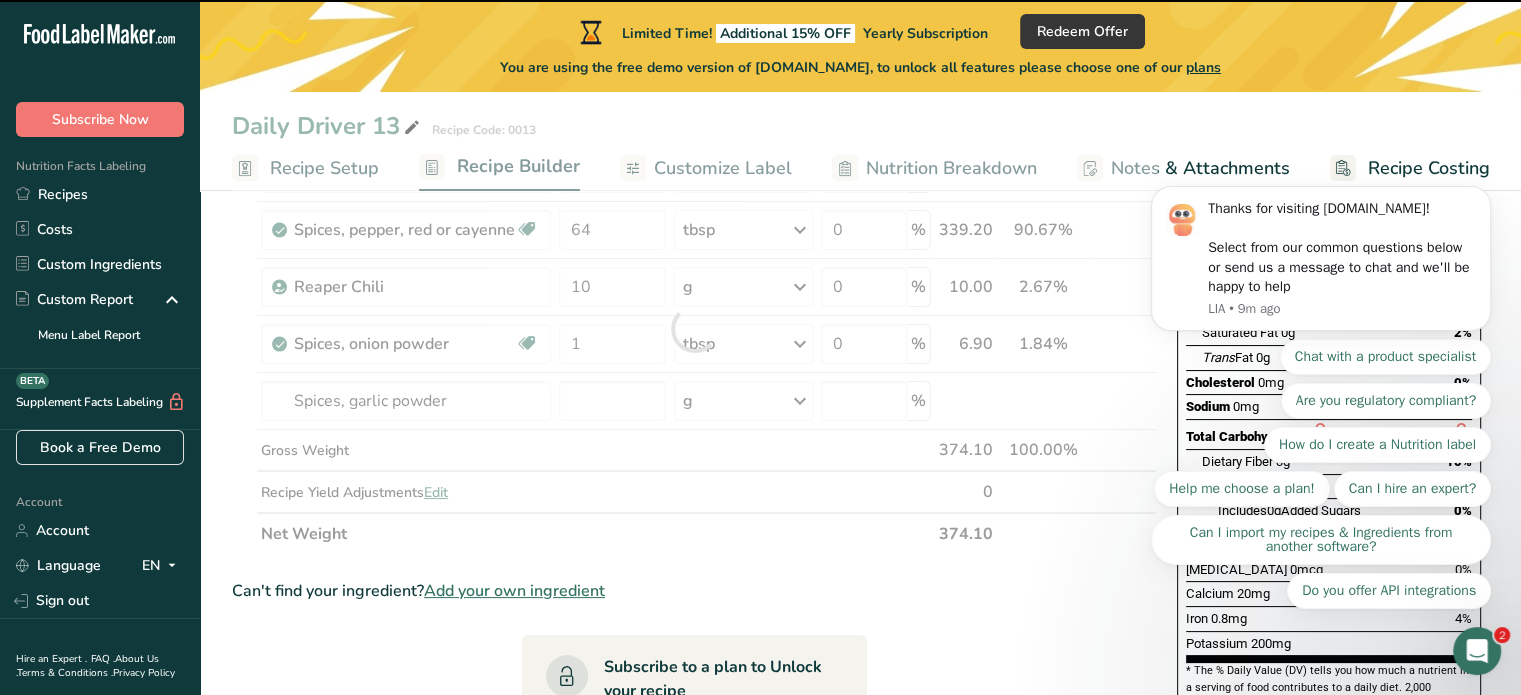 type on "0" 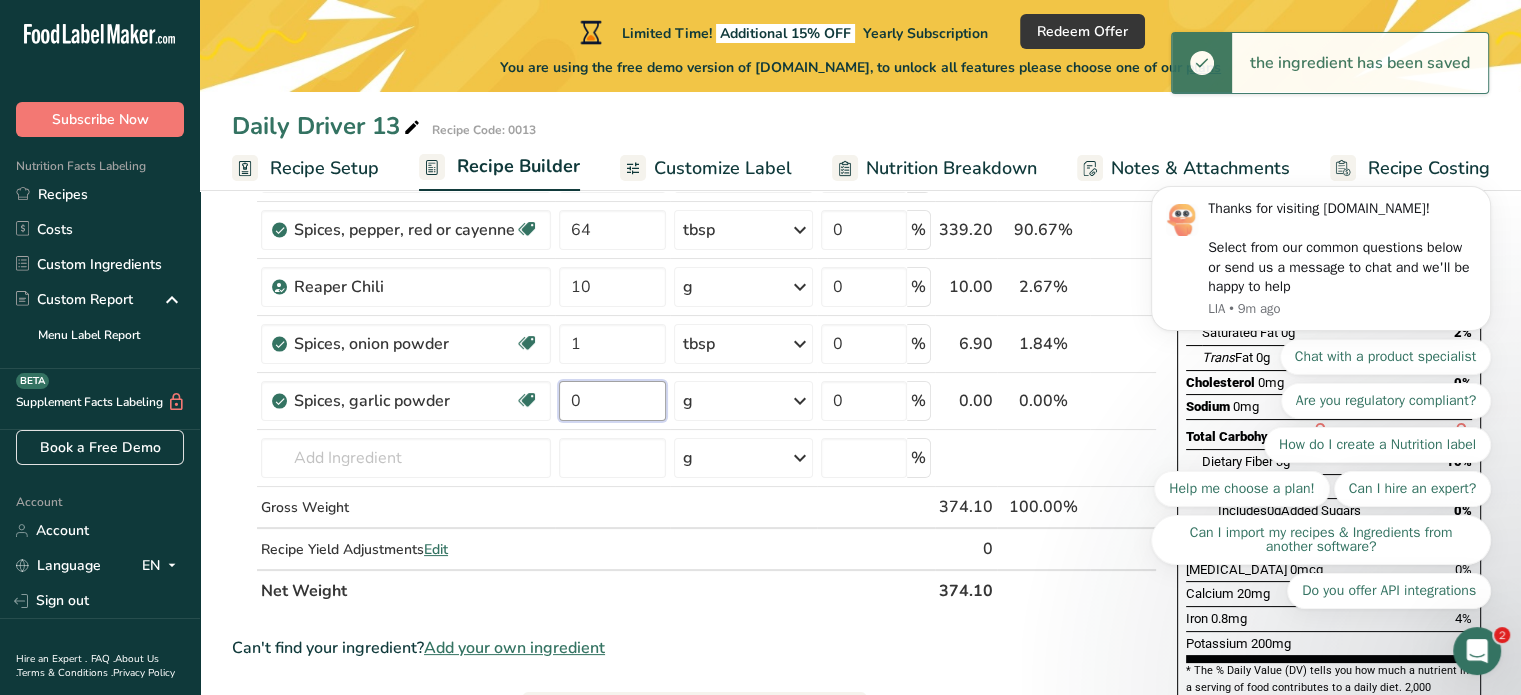 click on "0" at bounding box center [612, 401] 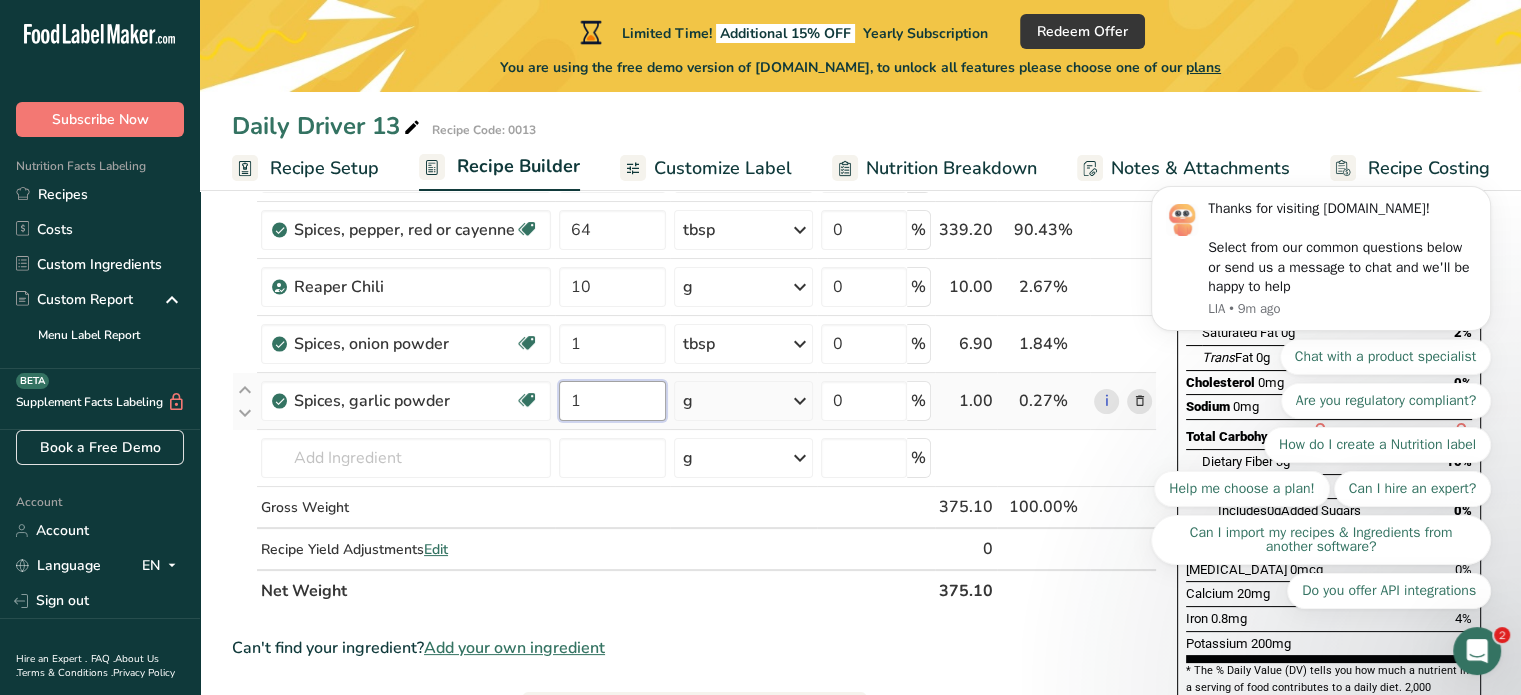 type on "1" 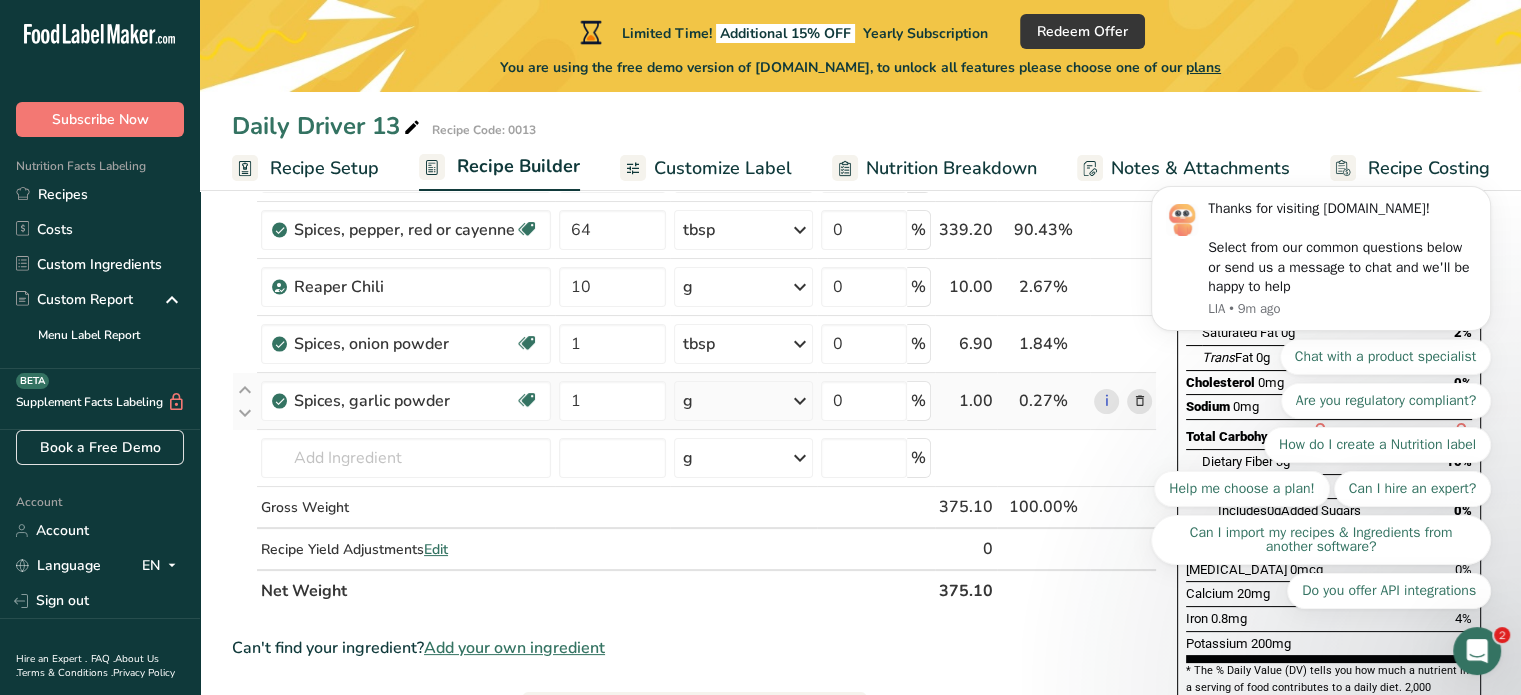 click on "Ingredient *
Amount *
Unit *
Waste *   .a-a{fill:#347362;}.b-a{fill:#fff;}          Grams
Percentage
Garlic, raw
Source of Antioxidants
Dairy free
Gluten free
Vegan
Vegetarian
Soy free
6
clove
Portions
1 cup
1 tsp
1 clove
See more
Weight Units
g
kg
mg
See more
Volume Units
l
Volume units require a density conversion. If you know your ingredient's density enter it below. Otherwise, click on "RIA" our AI Regulatory bot - she will be able to help you
lb/ft3
g/cm3
Confirm" at bounding box center (694, 357) 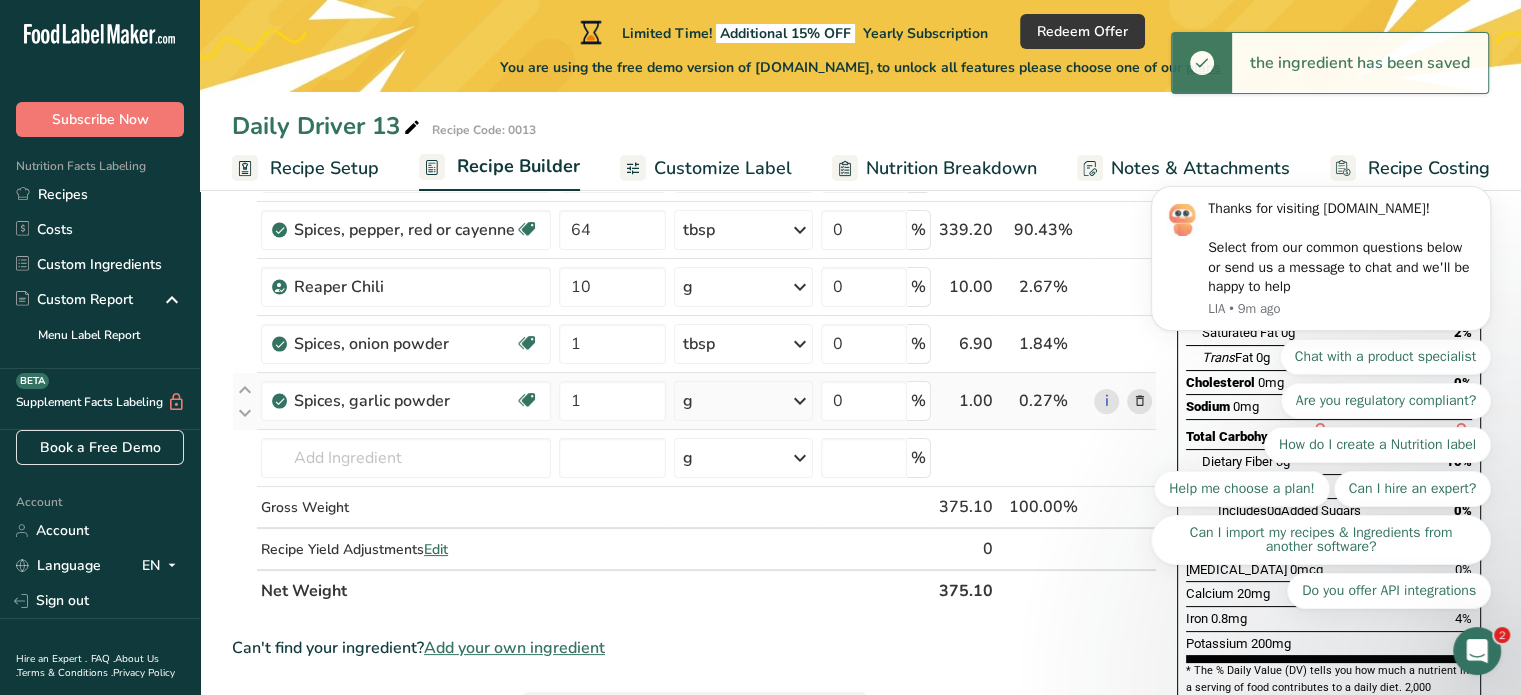 click at bounding box center [800, 401] 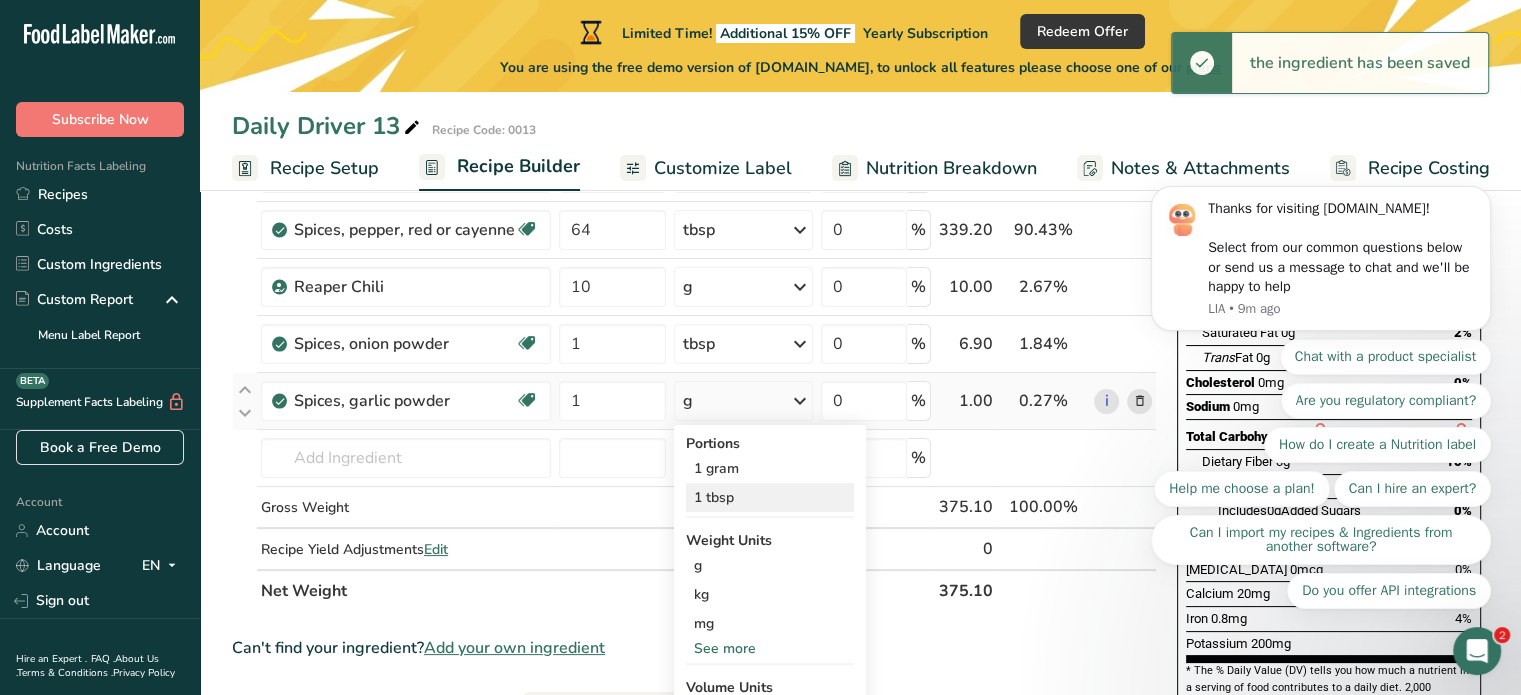 click on "1 tbsp" at bounding box center [770, 497] 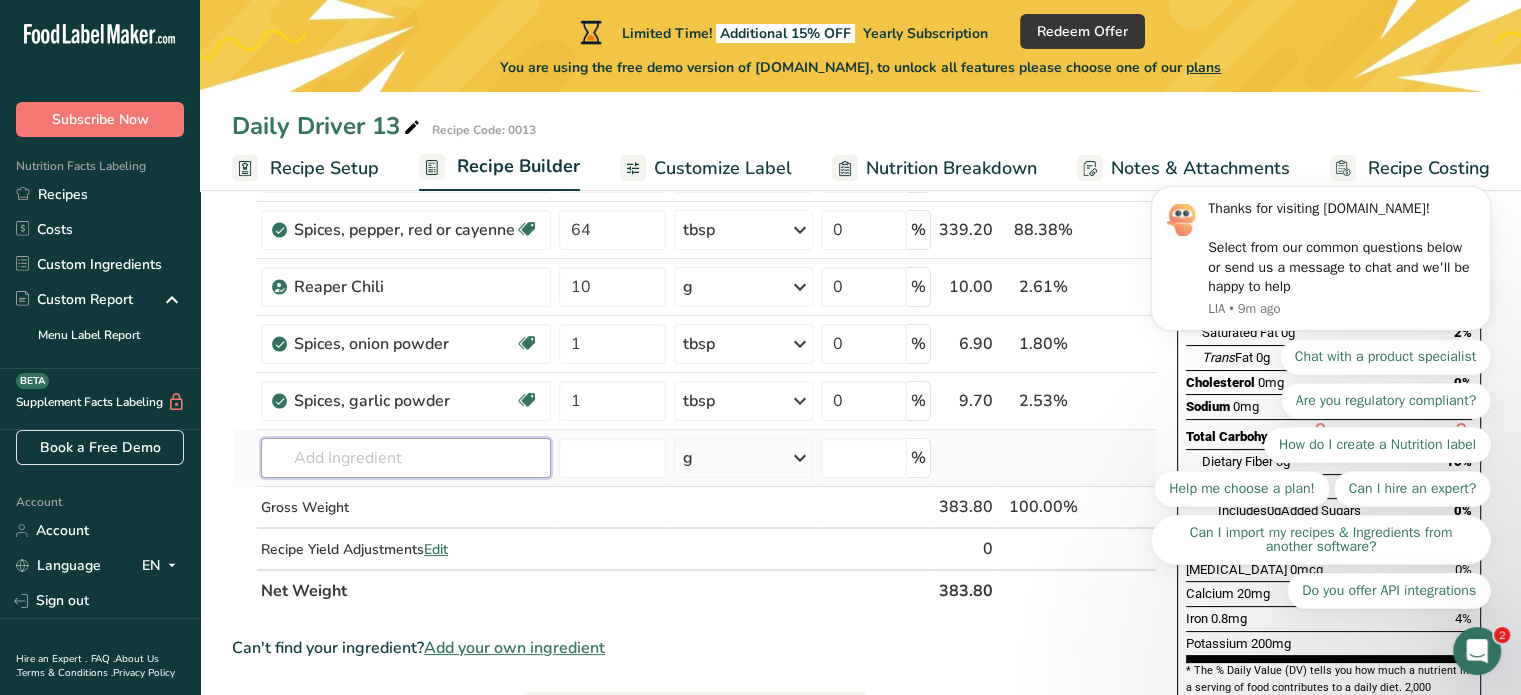 click at bounding box center (406, 458) 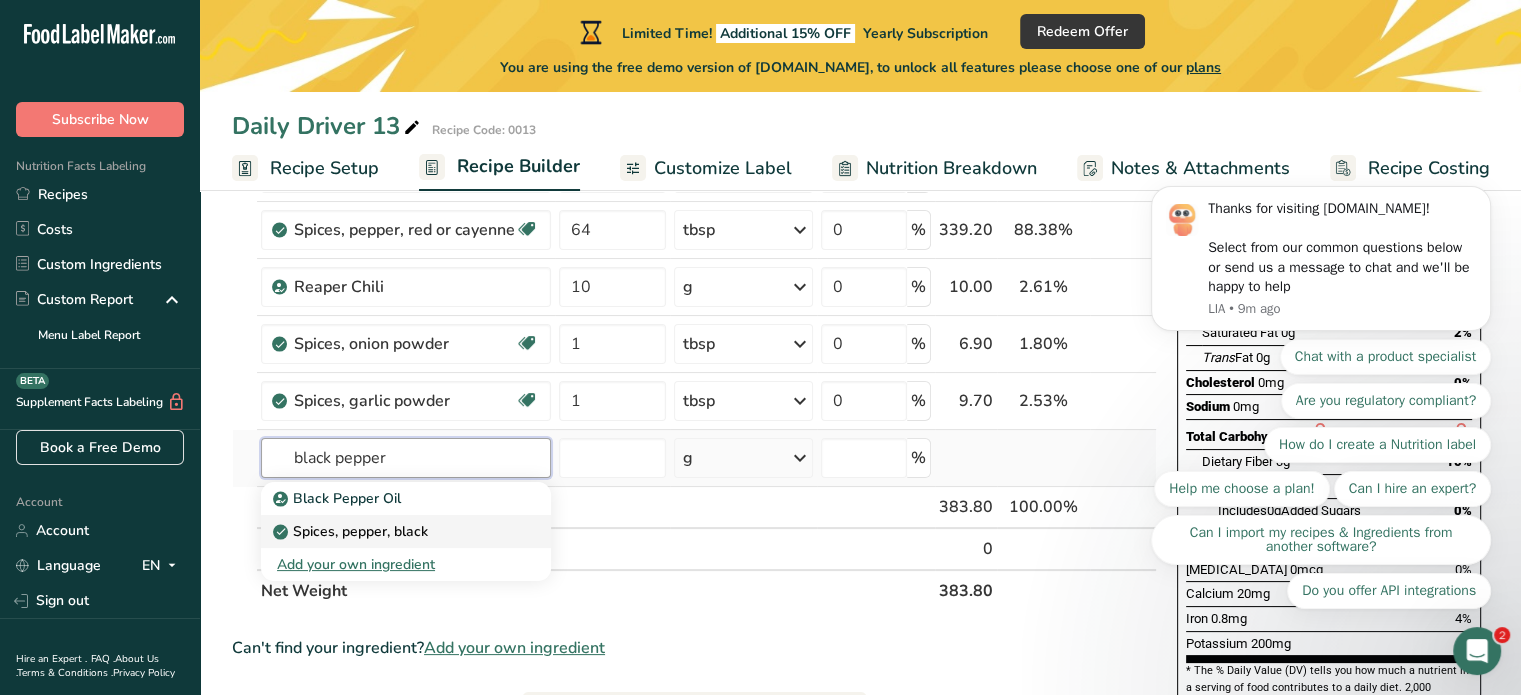 type on "black pepper" 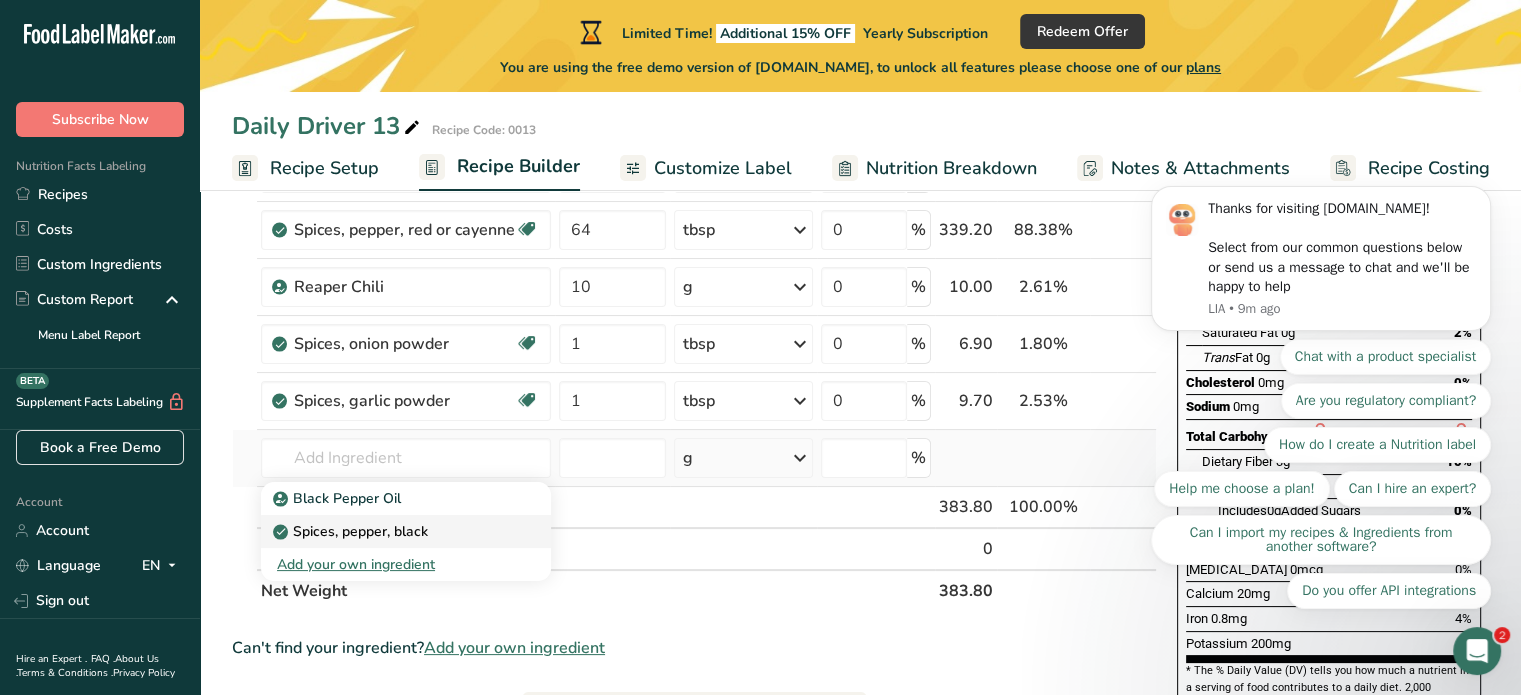 click on "Spices, pepper, black" at bounding box center (352, 531) 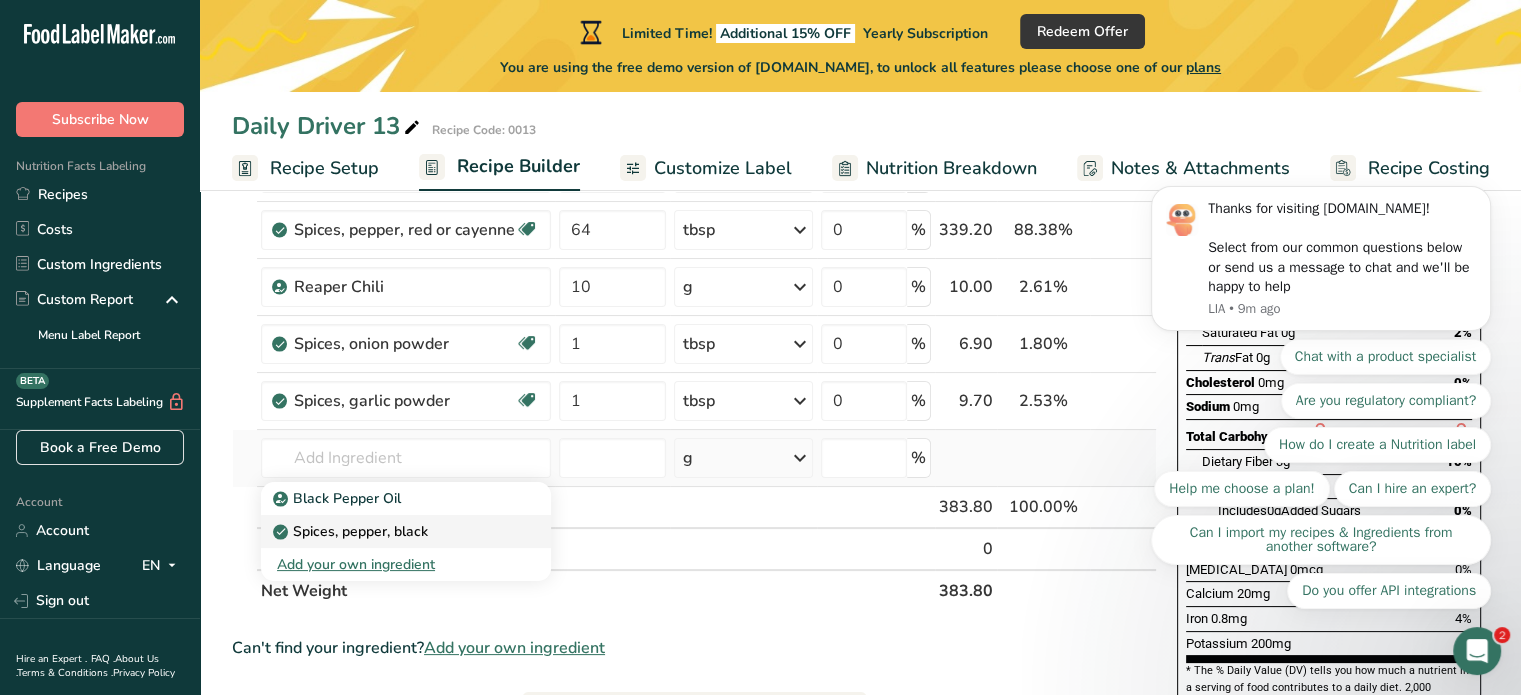 type on "Spices, pepper, black" 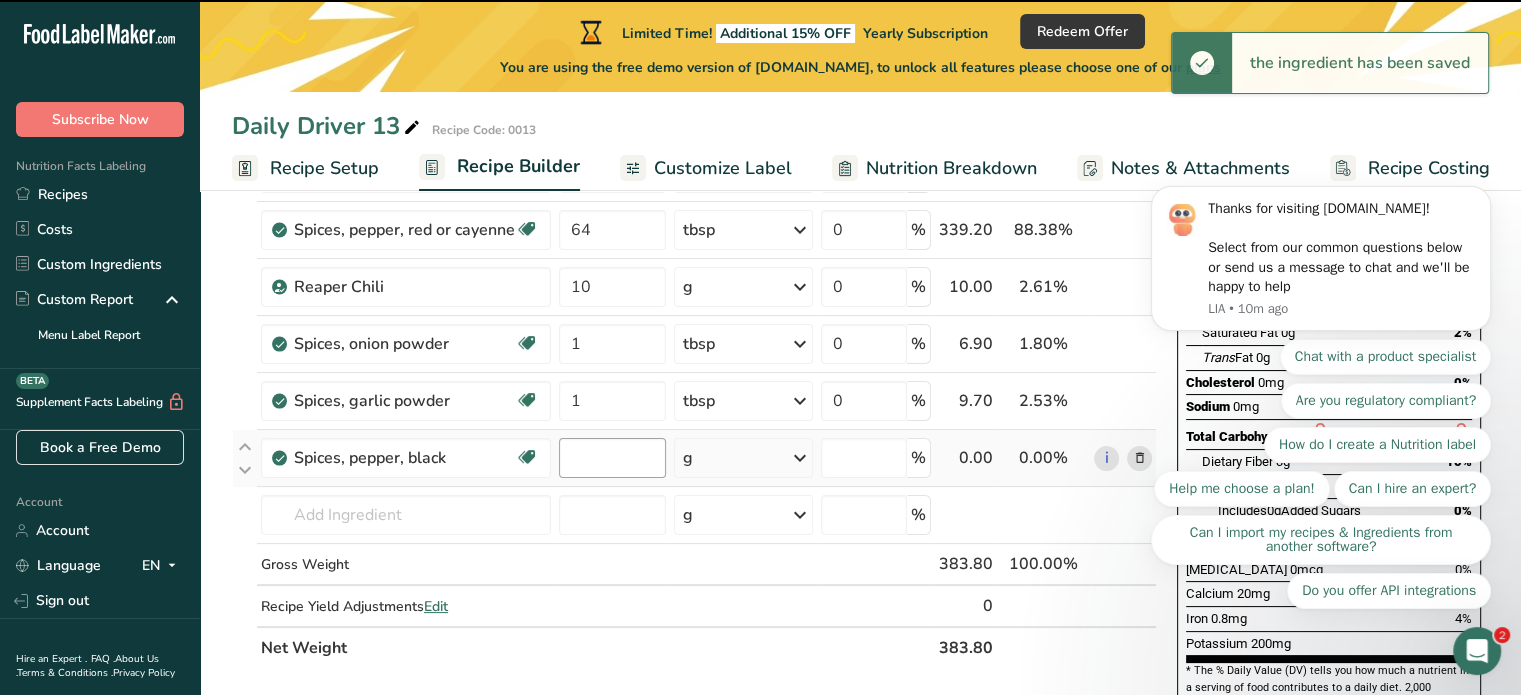 type on "0" 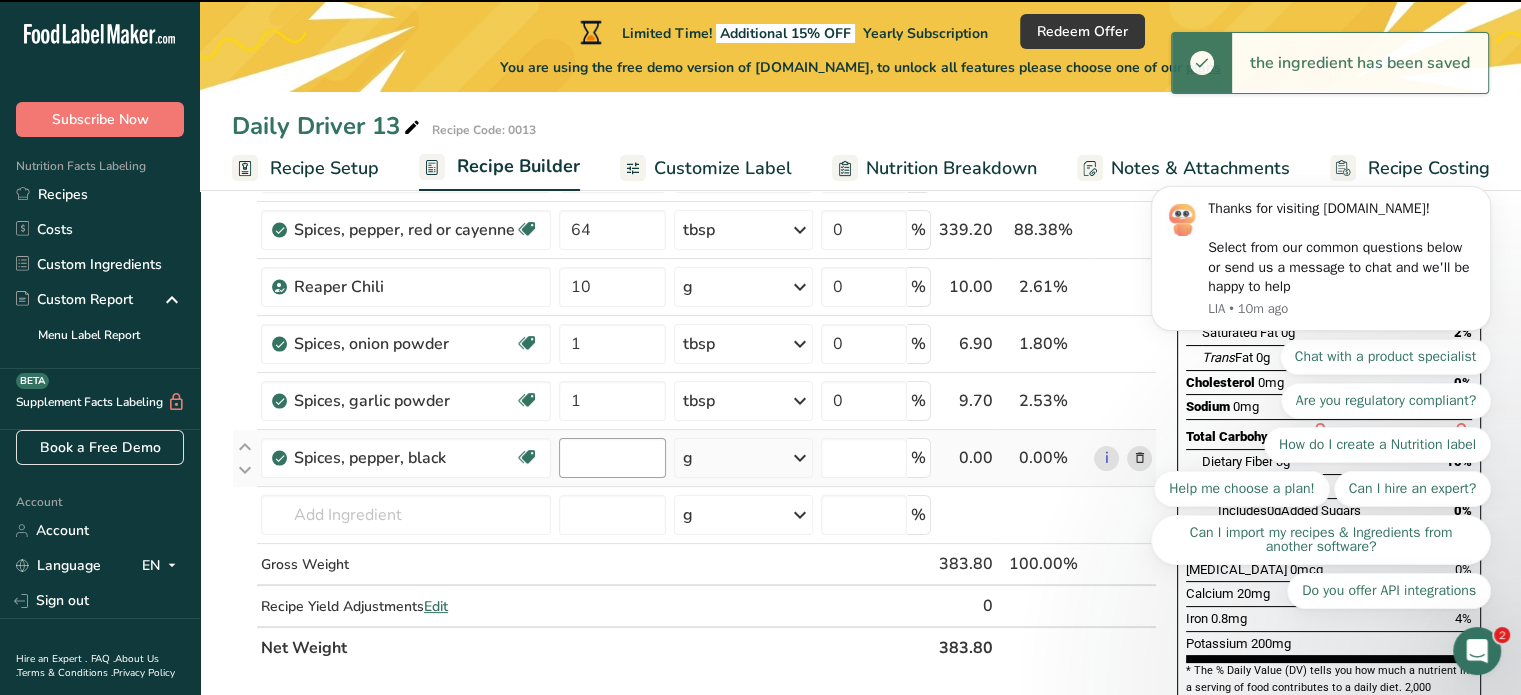 type on "0" 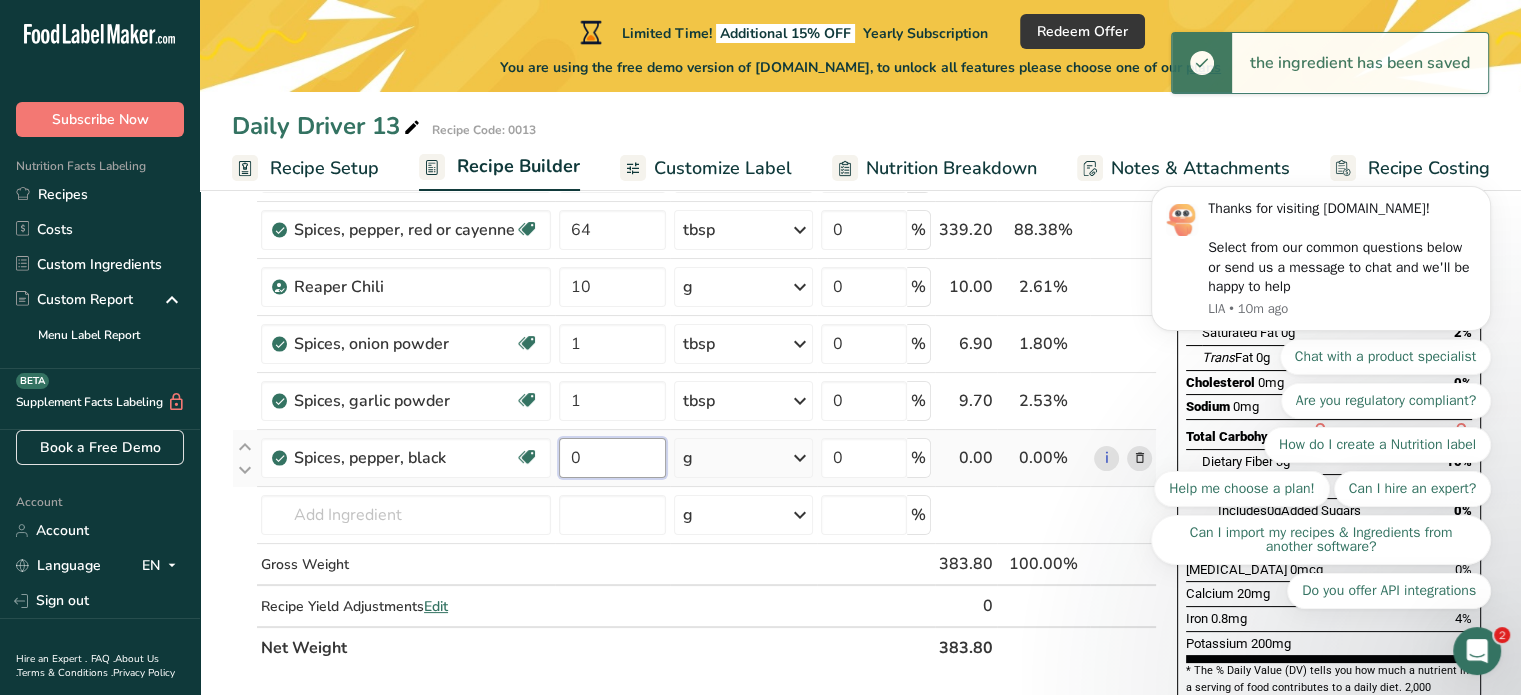 click on "0" at bounding box center [612, 458] 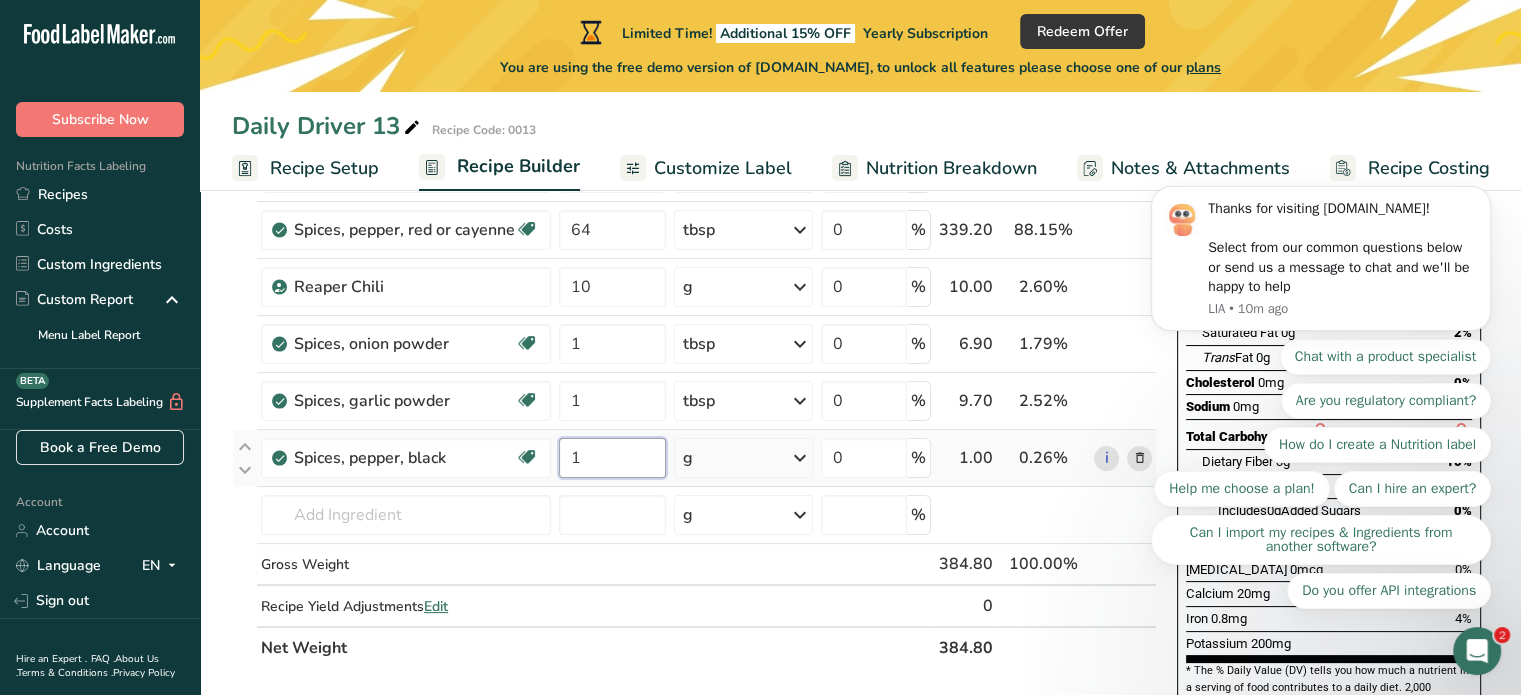type on "1" 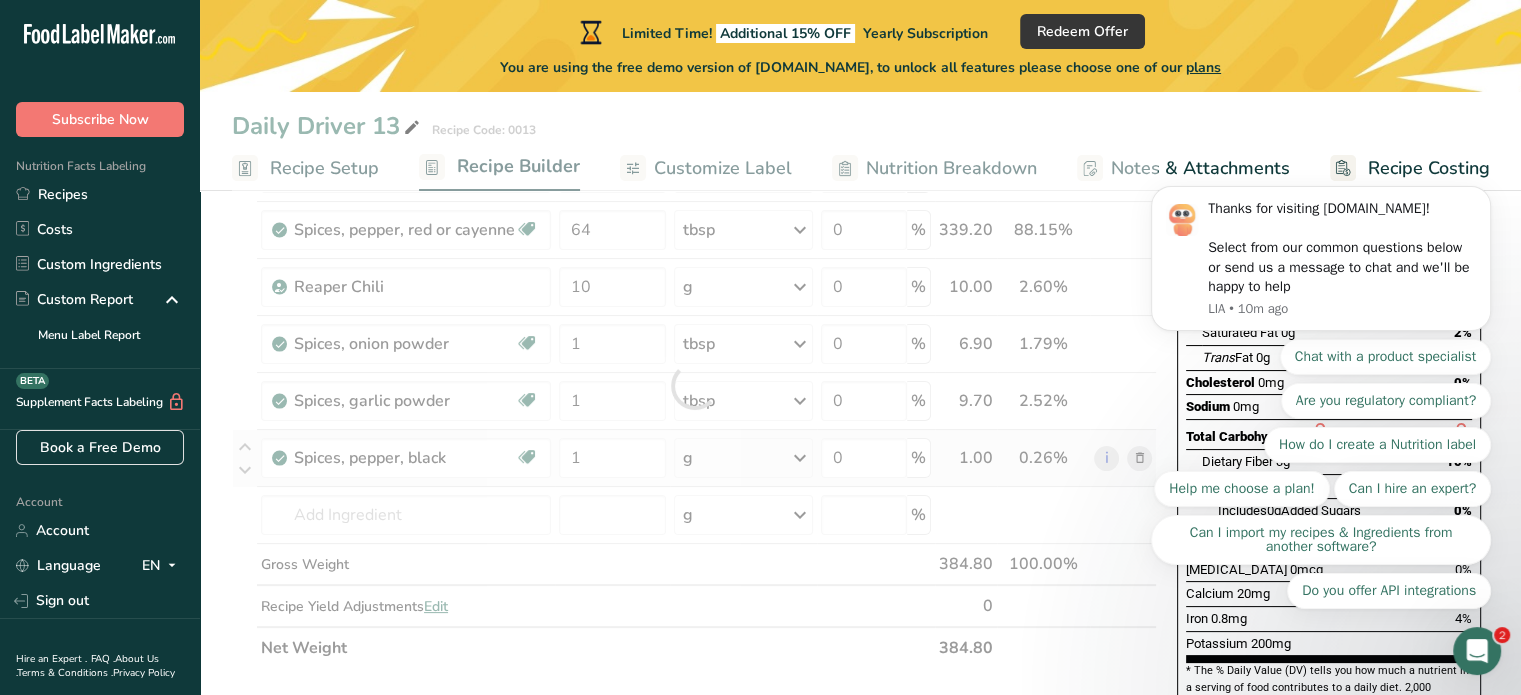 click on "Ingredient *
Amount *
Unit *
Waste *   .a-a{fill:#347362;}.b-a{fill:#fff;}          Grams
Percentage
Garlic, raw
Source of Antioxidants
Dairy free
Gluten free
Vegan
Vegetarian
Soy free
6
clove
Portions
1 cup
1 tsp
1 clove
See more
Weight Units
g
kg
mg
See more
Volume Units
l
Volume units require a density conversion. If you know your ingredient's density enter it below. Otherwise, click on "RIA" our AI Regulatory bot - she will be able to help you
lb/ft3
g/cm3
Confirm" at bounding box center [694, 385] 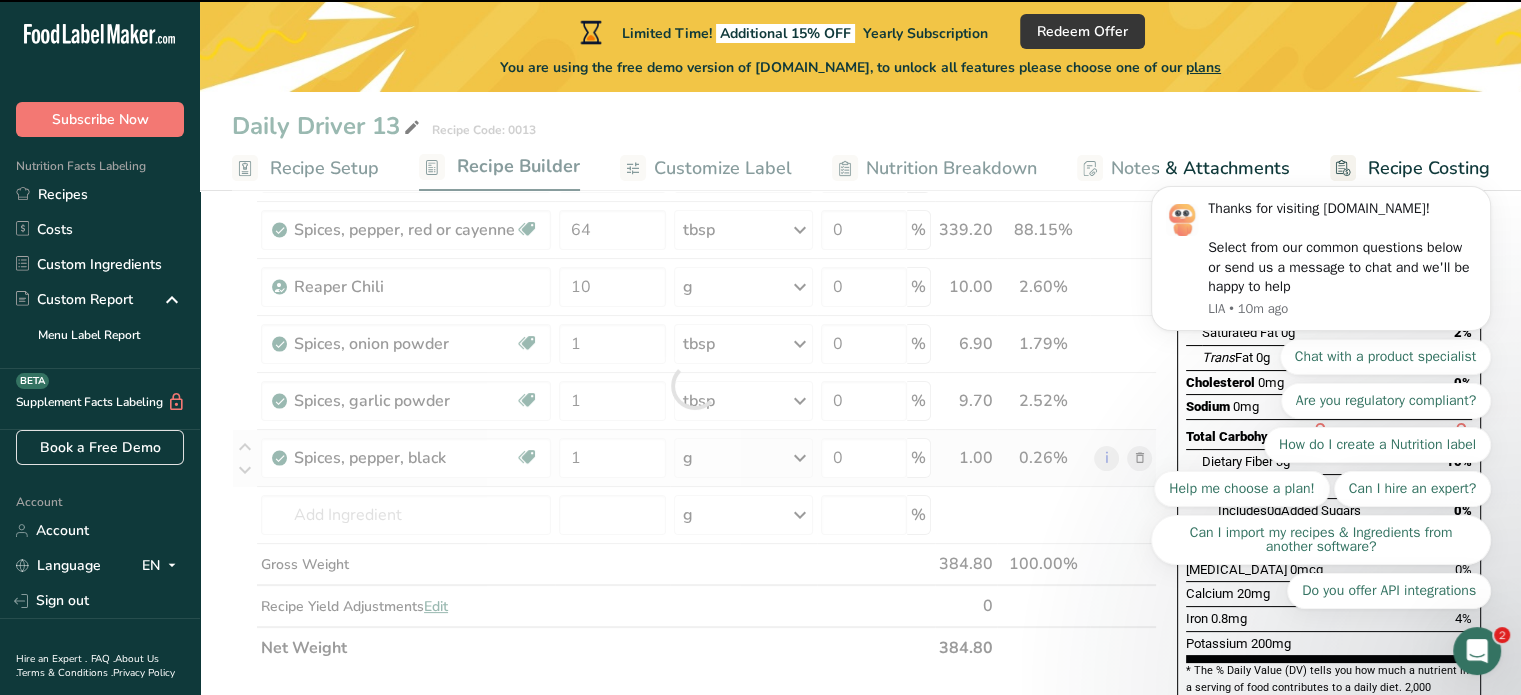 click at bounding box center (800, 458) 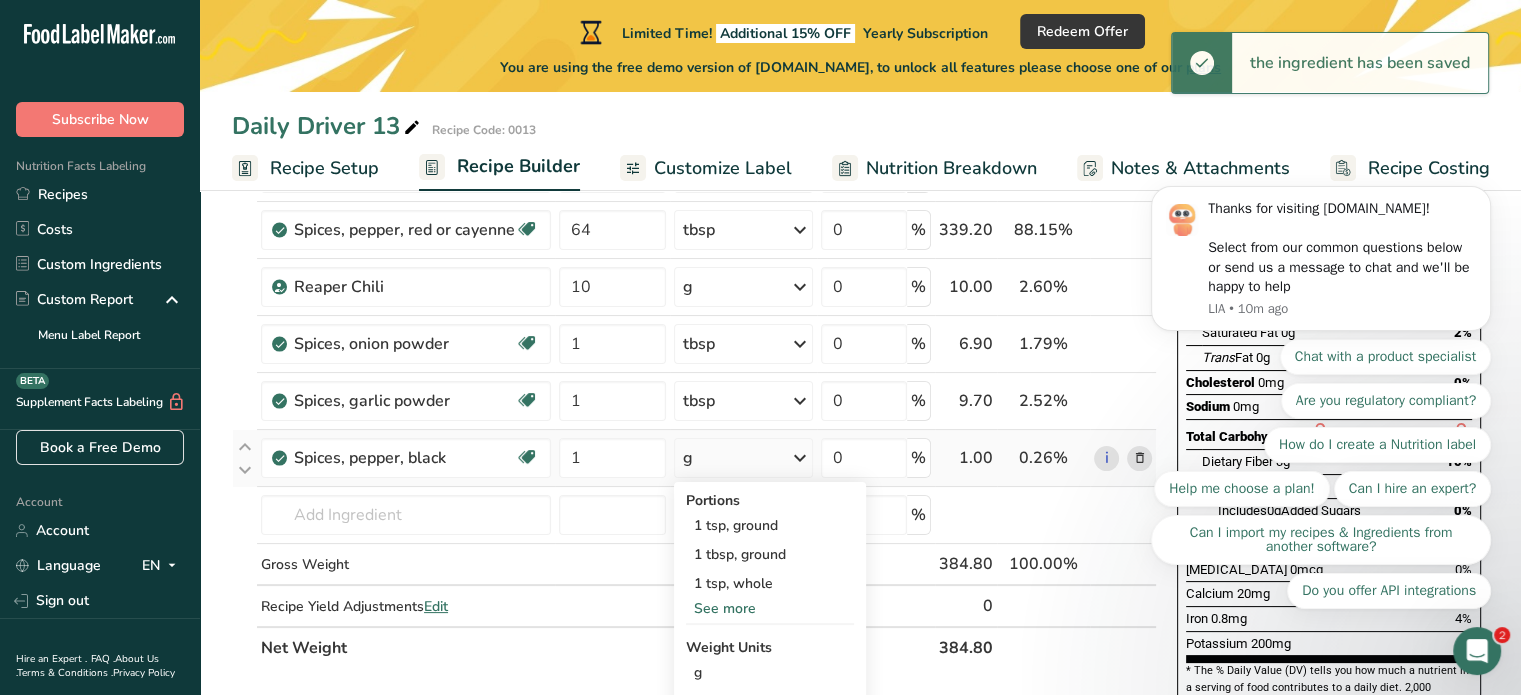 click at bounding box center [800, 458] 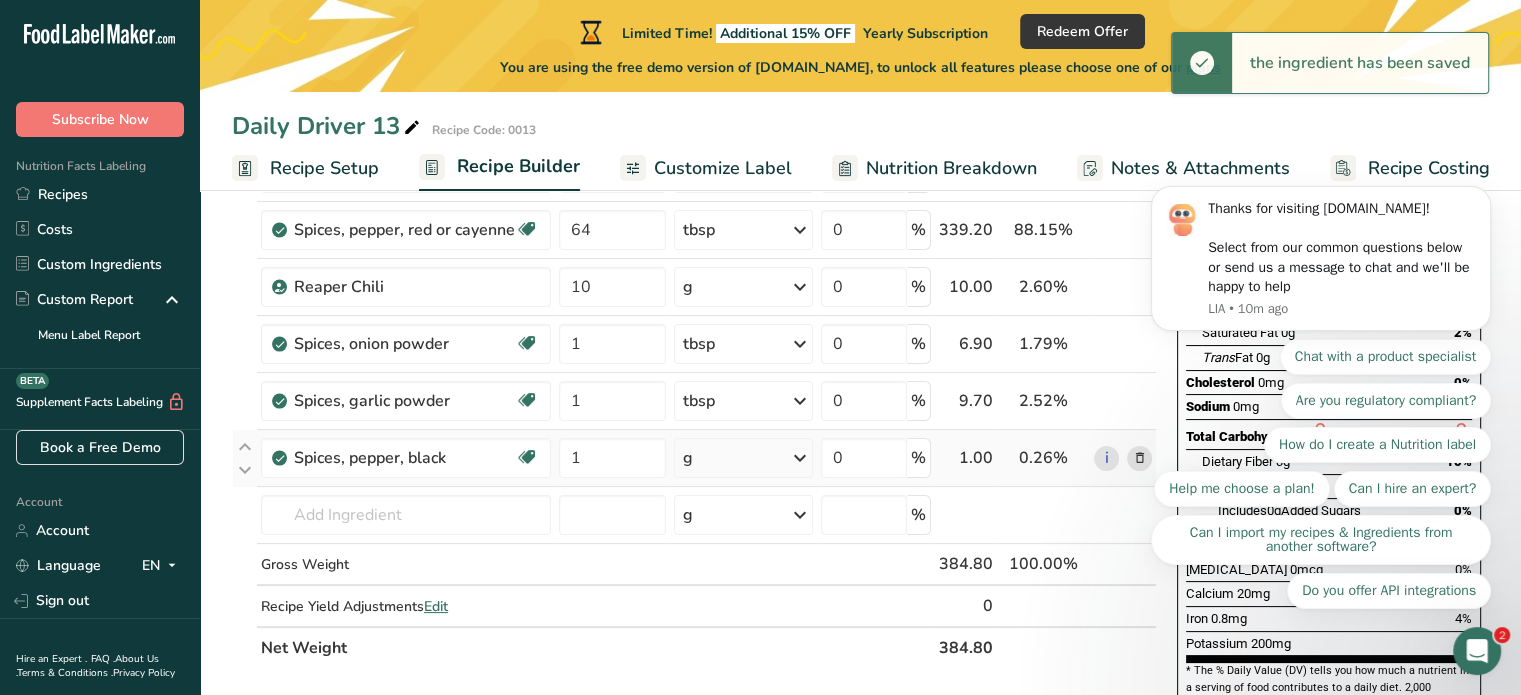 click at bounding box center [800, 458] 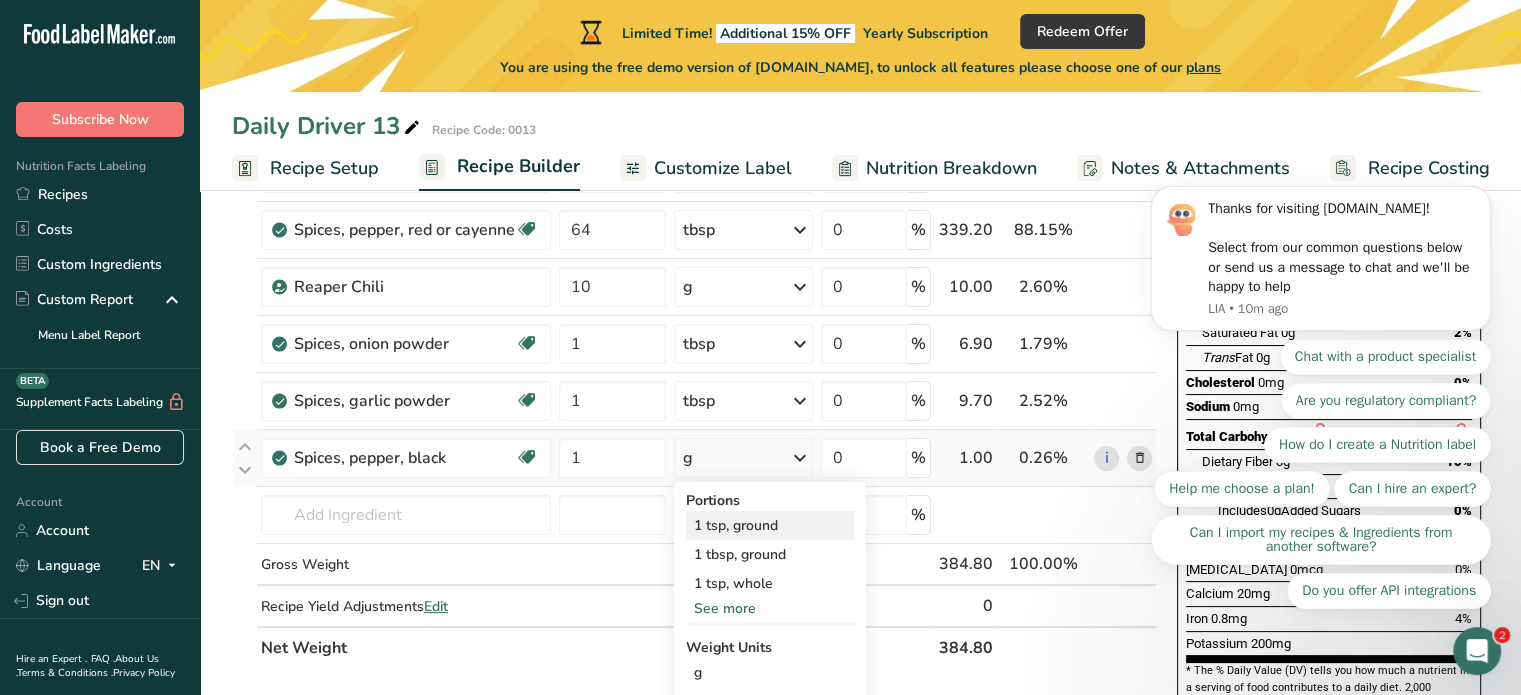 click on "1 tsp, ground" at bounding box center [770, 525] 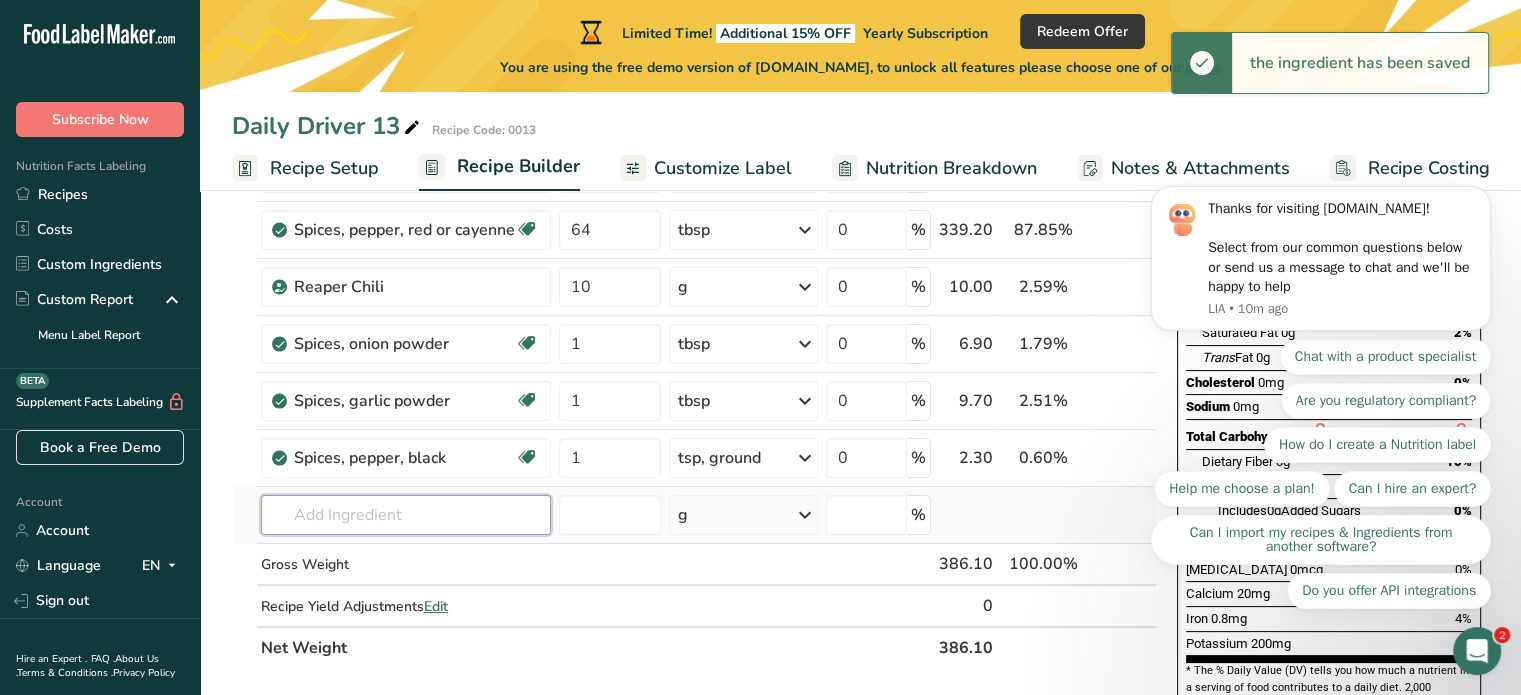 click at bounding box center (406, 515) 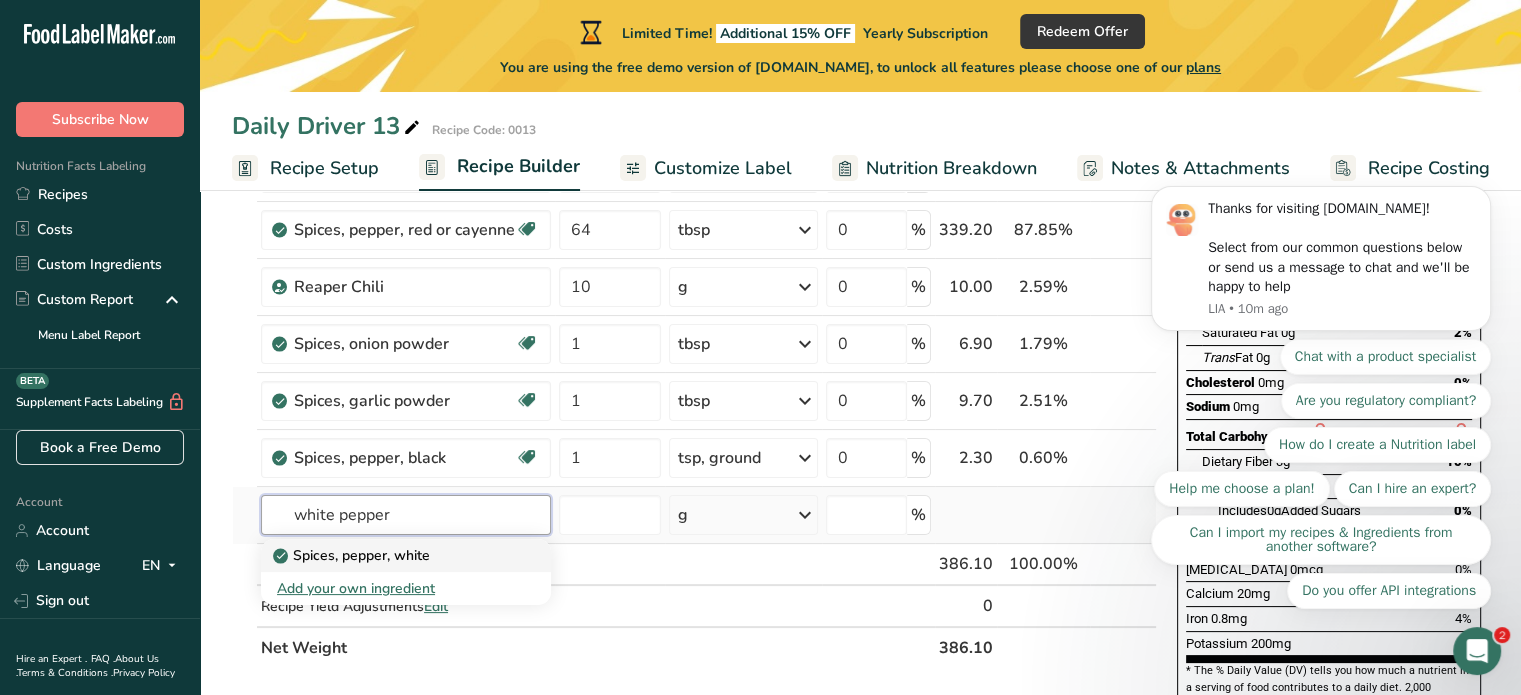 type on "white pepper" 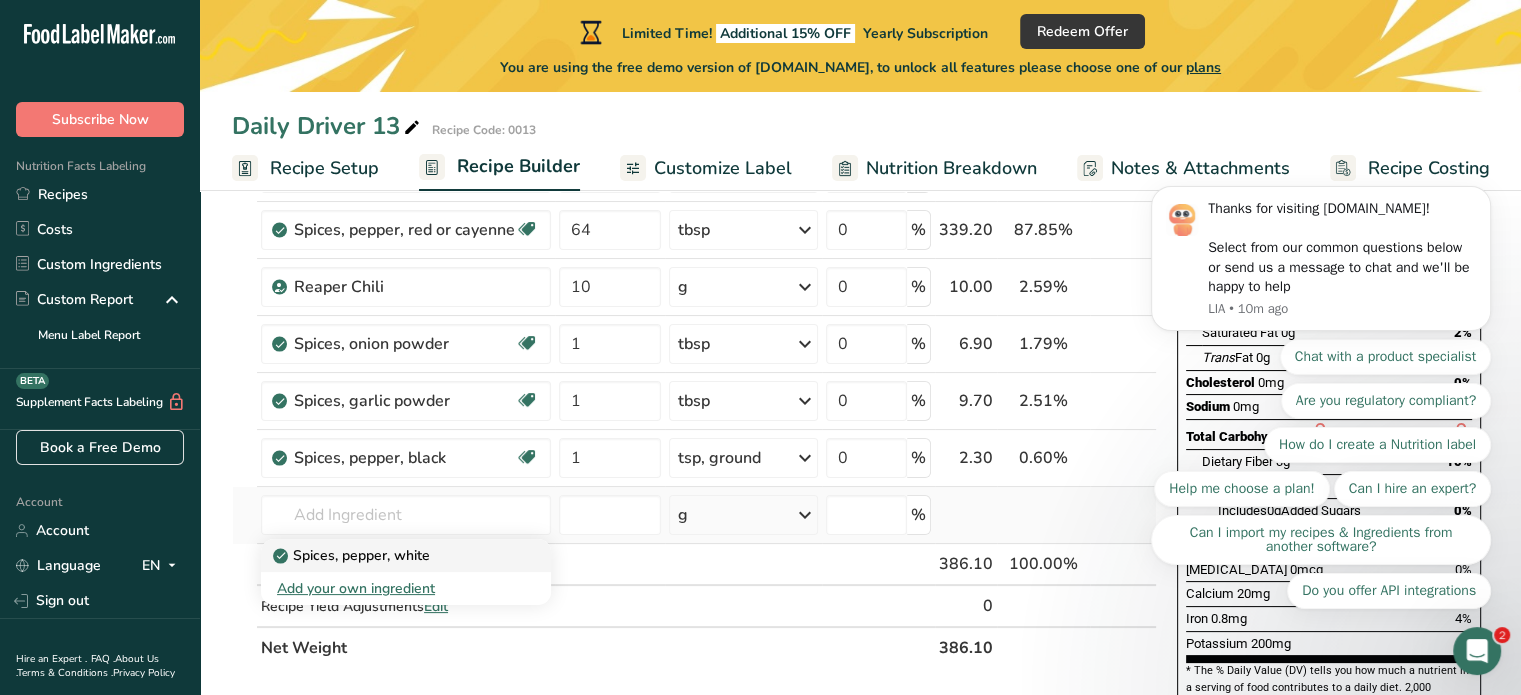 click on "Spices, pepper, white" at bounding box center [353, 555] 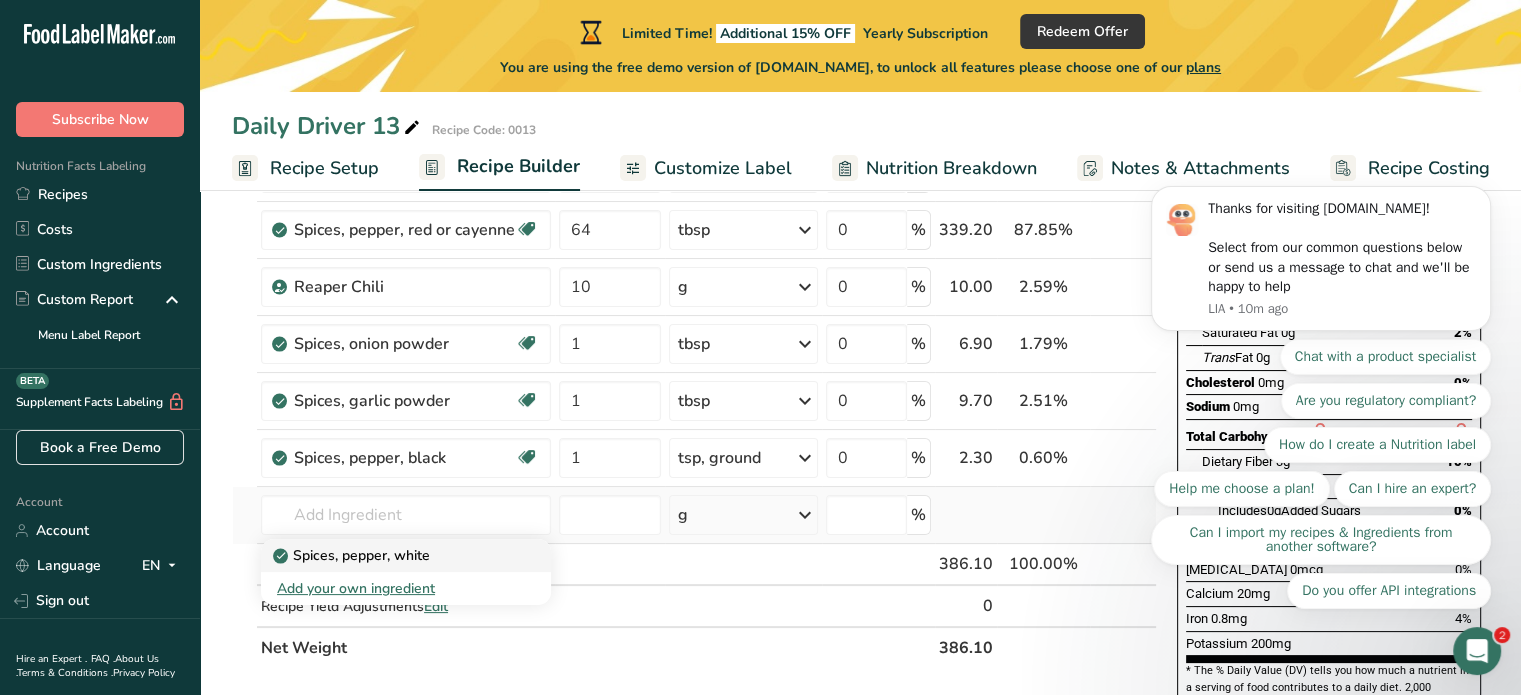 type on "Spices, pepper, white" 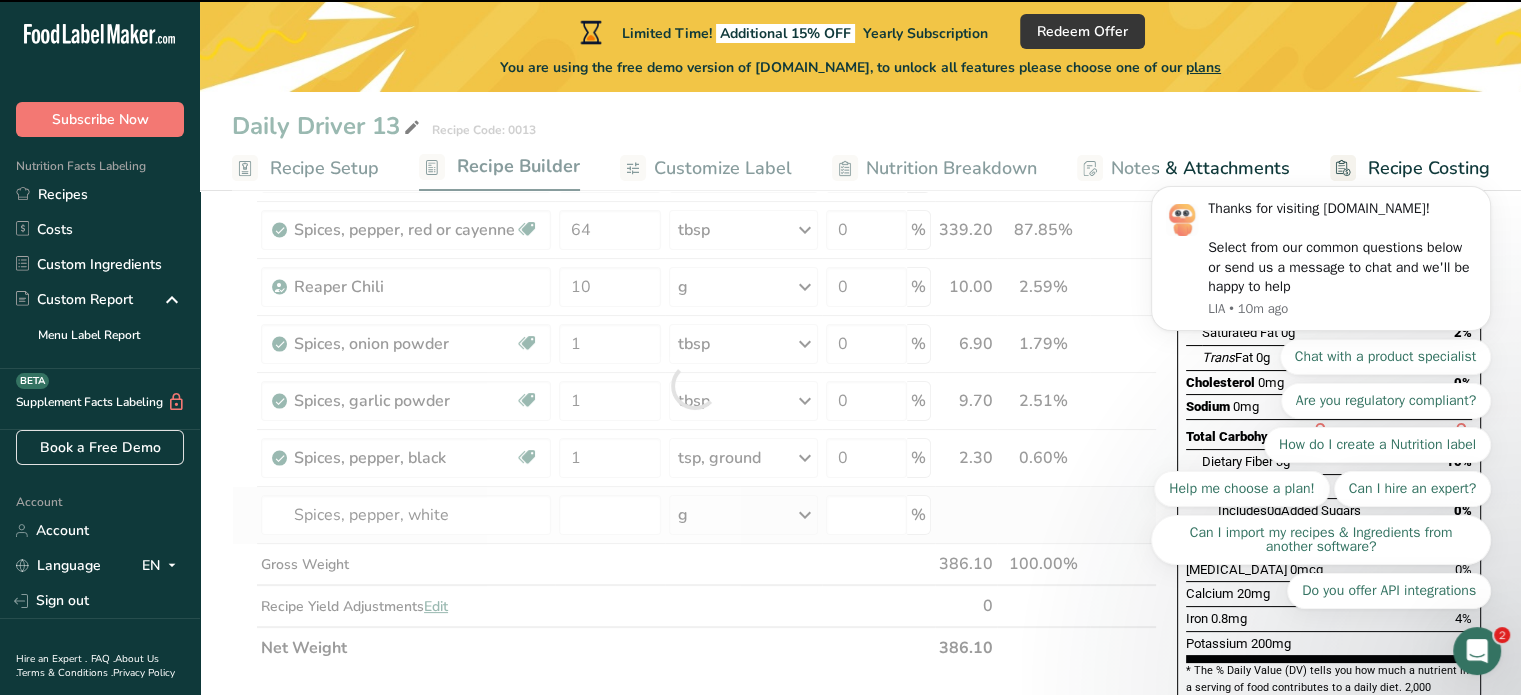 type on "0" 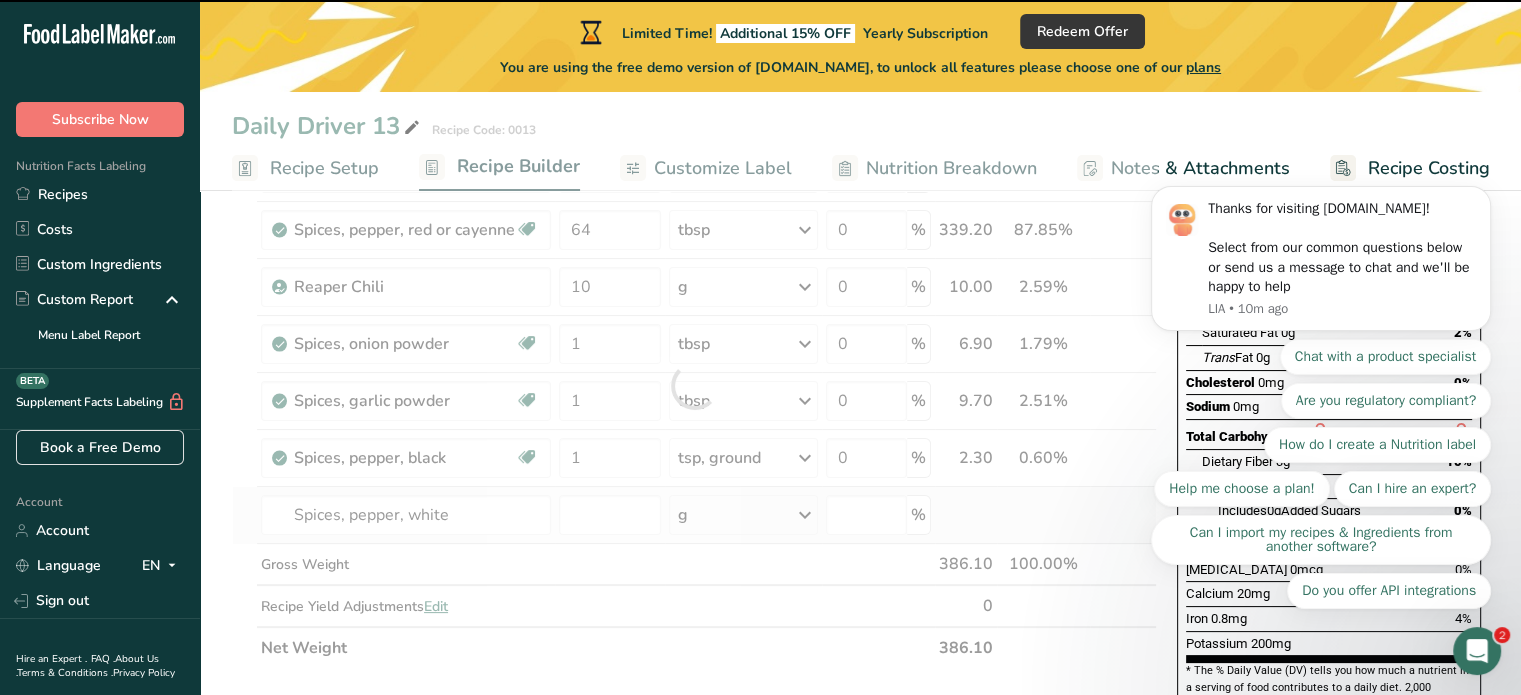 type on "0" 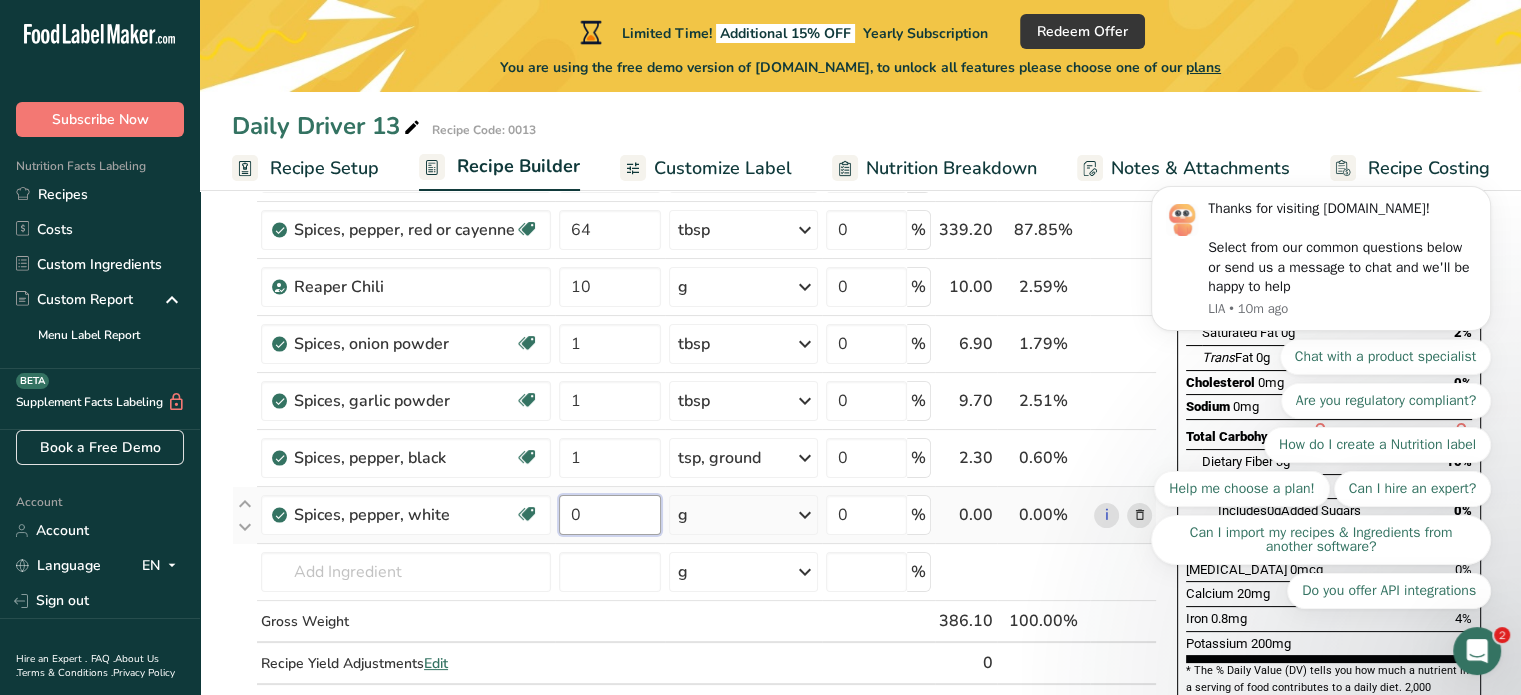 click on "0" at bounding box center (610, 515) 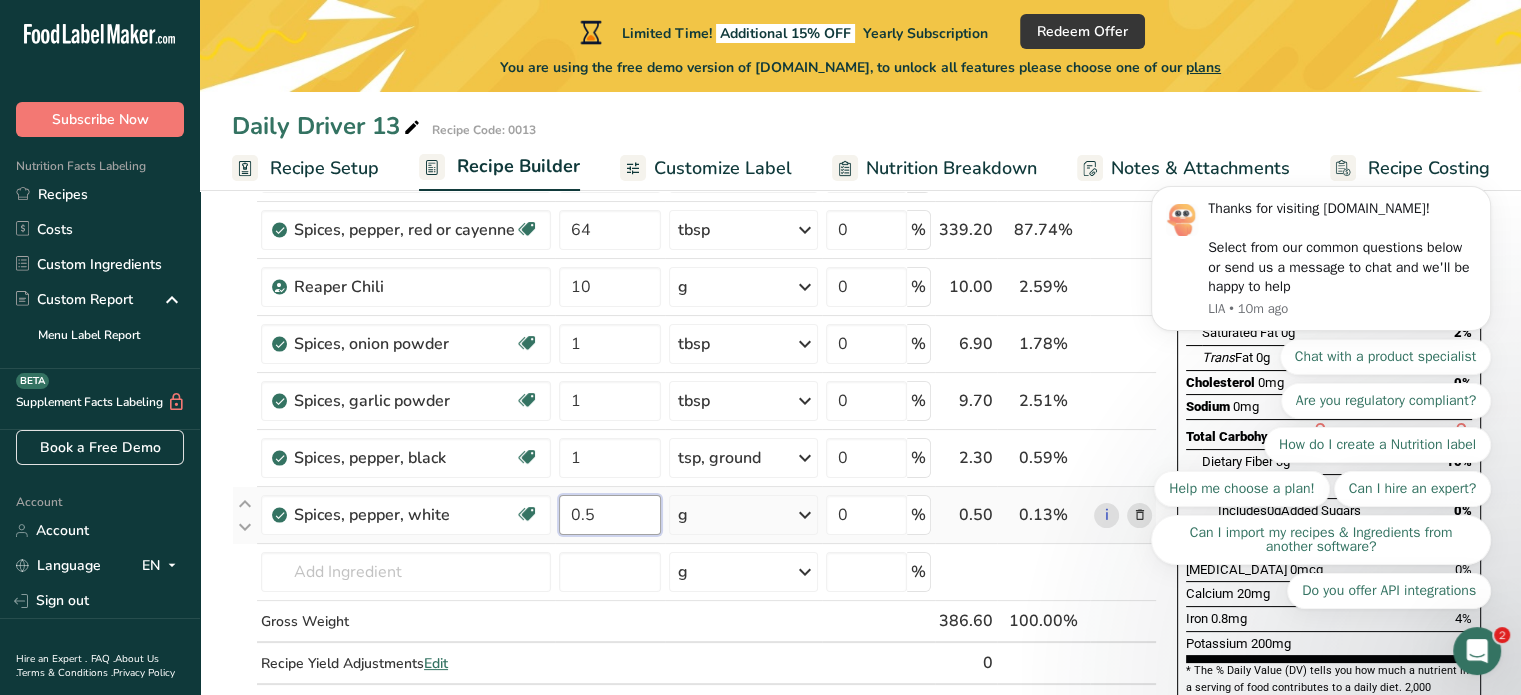 type on "0.5" 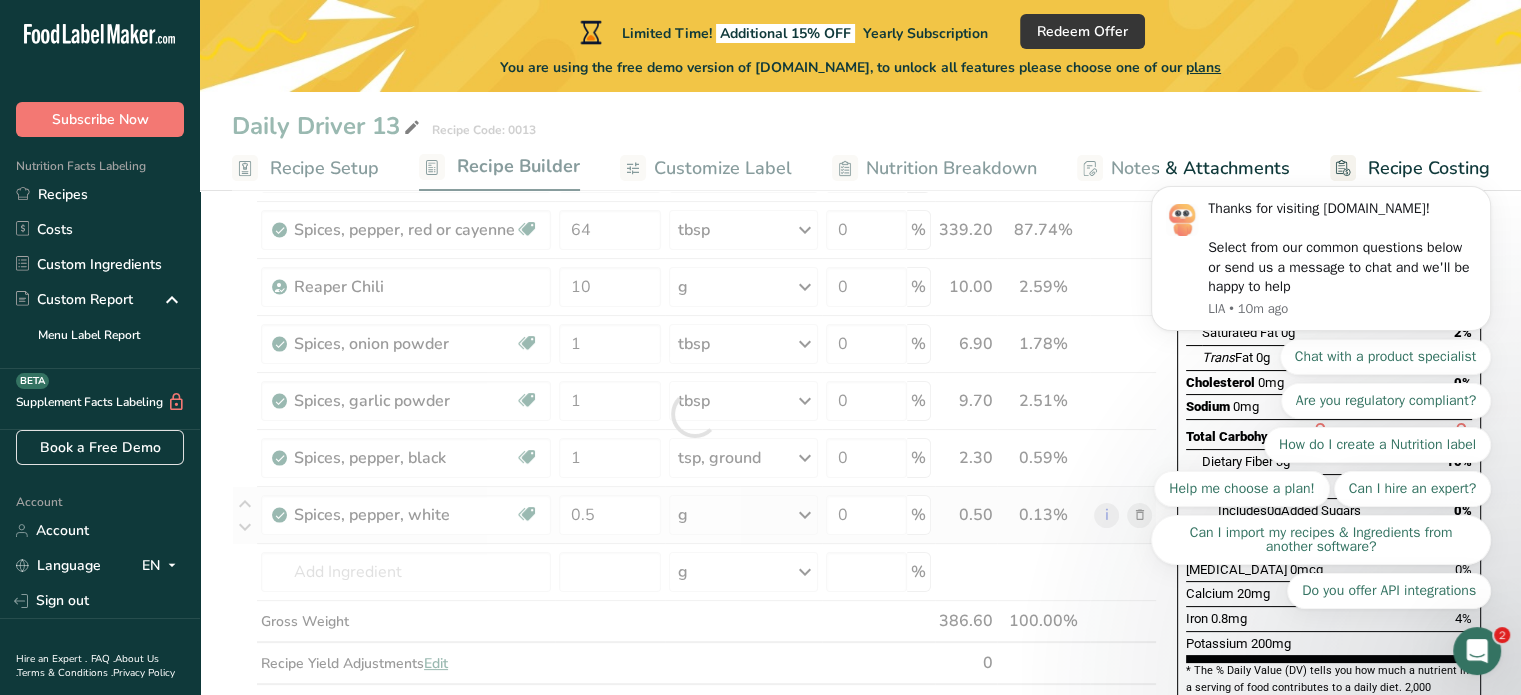 click on "Ingredient *
Amount *
Unit *
Waste *   .a-a{fill:#347362;}.b-a{fill:#fff;}          Grams
Percentage
Garlic, raw
Source of Antioxidants
Dairy free
Gluten free
Vegan
Vegetarian
Soy free
6
clove
Portions
1 cup
1 tsp
1 clove
See more
Weight Units
g
kg
mg
See more
Volume Units
l
Volume units require a density conversion. If you know your ingredient's density enter it below. Otherwise, click on "RIA" our AI Regulatory bot - she will be able to help you
lb/ft3
g/cm3
Confirm" at bounding box center [694, 414] 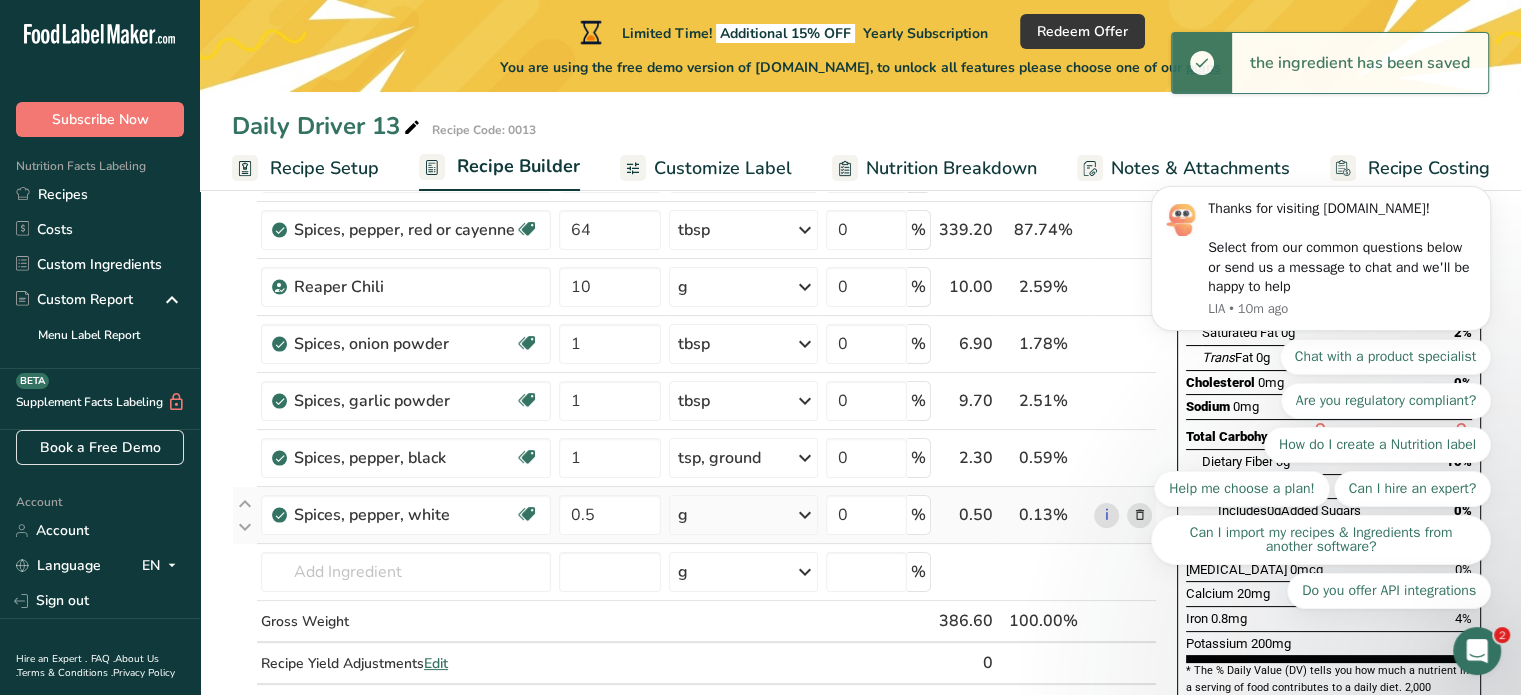 click at bounding box center (805, 515) 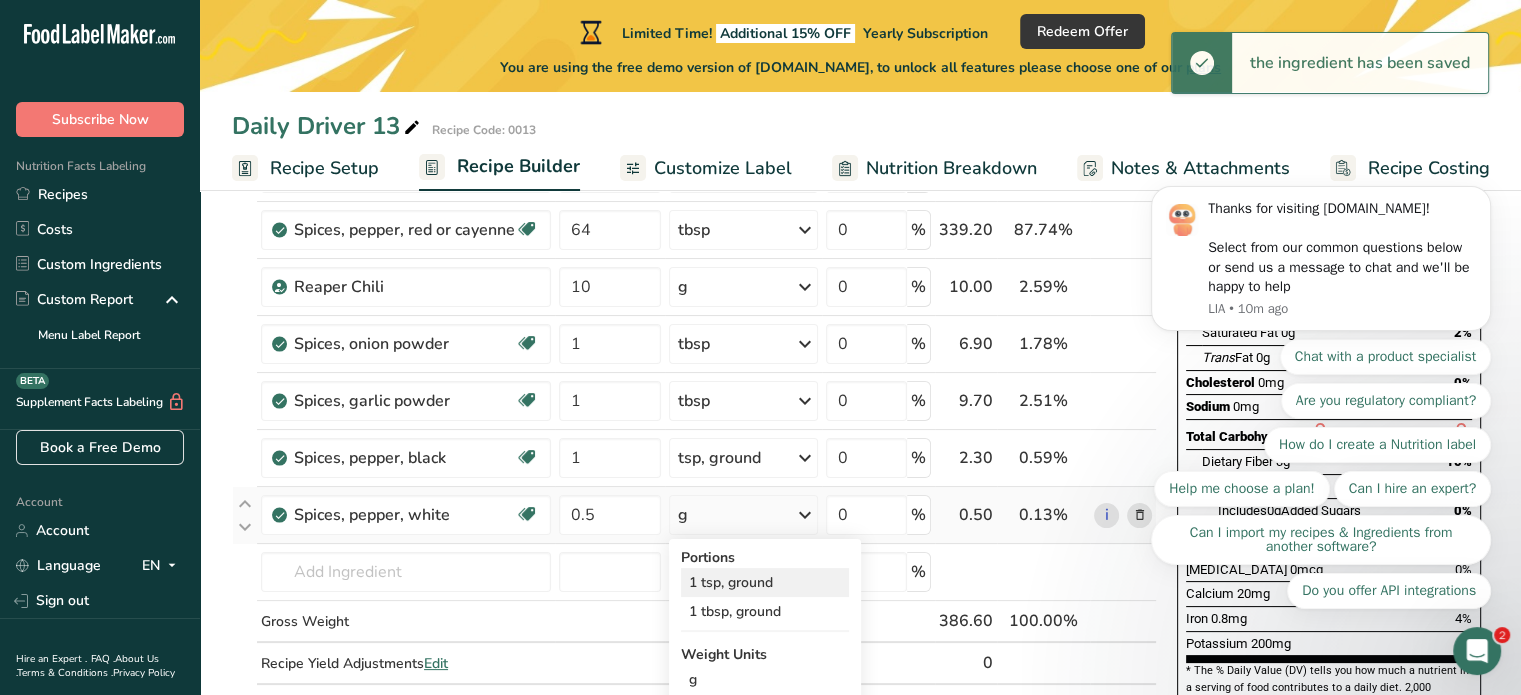 click on "1 tsp, ground" at bounding box center [765, 582] 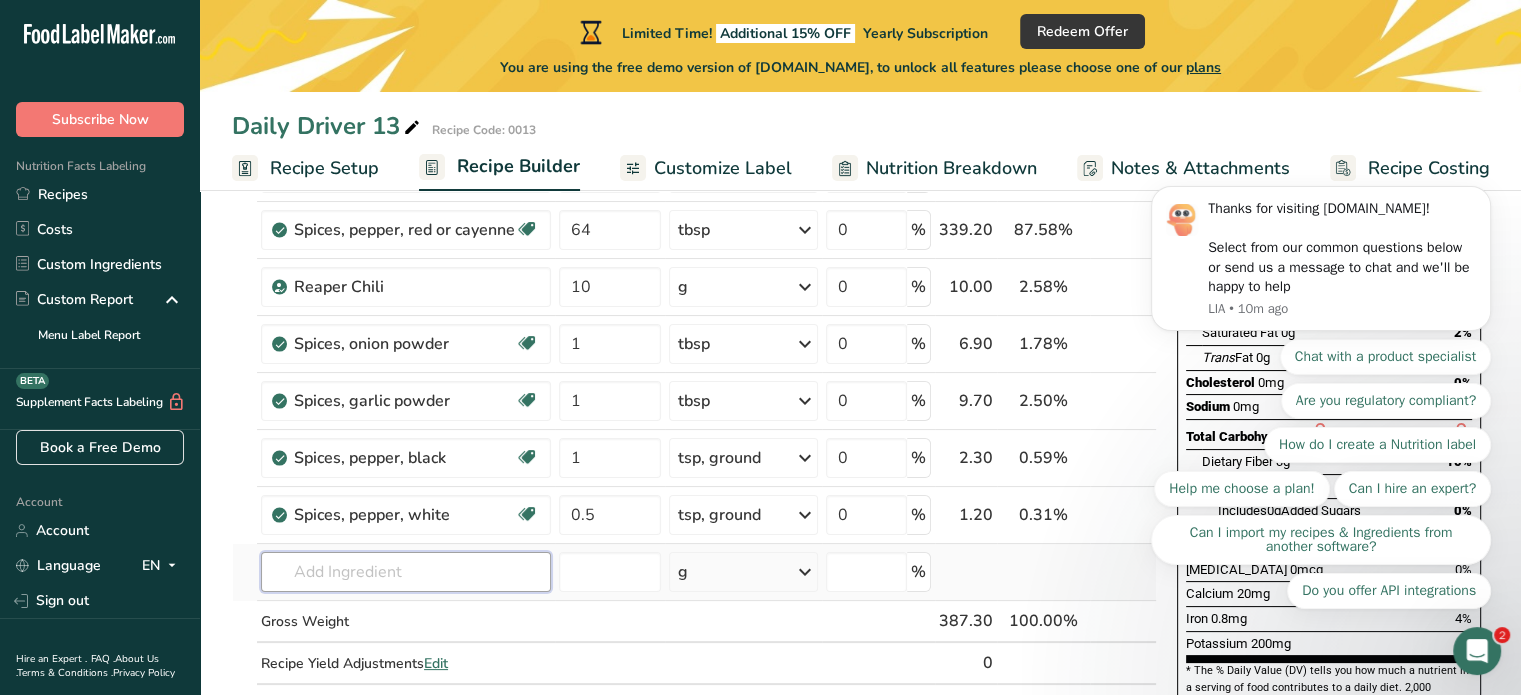 click at bounding box center [406, 572] 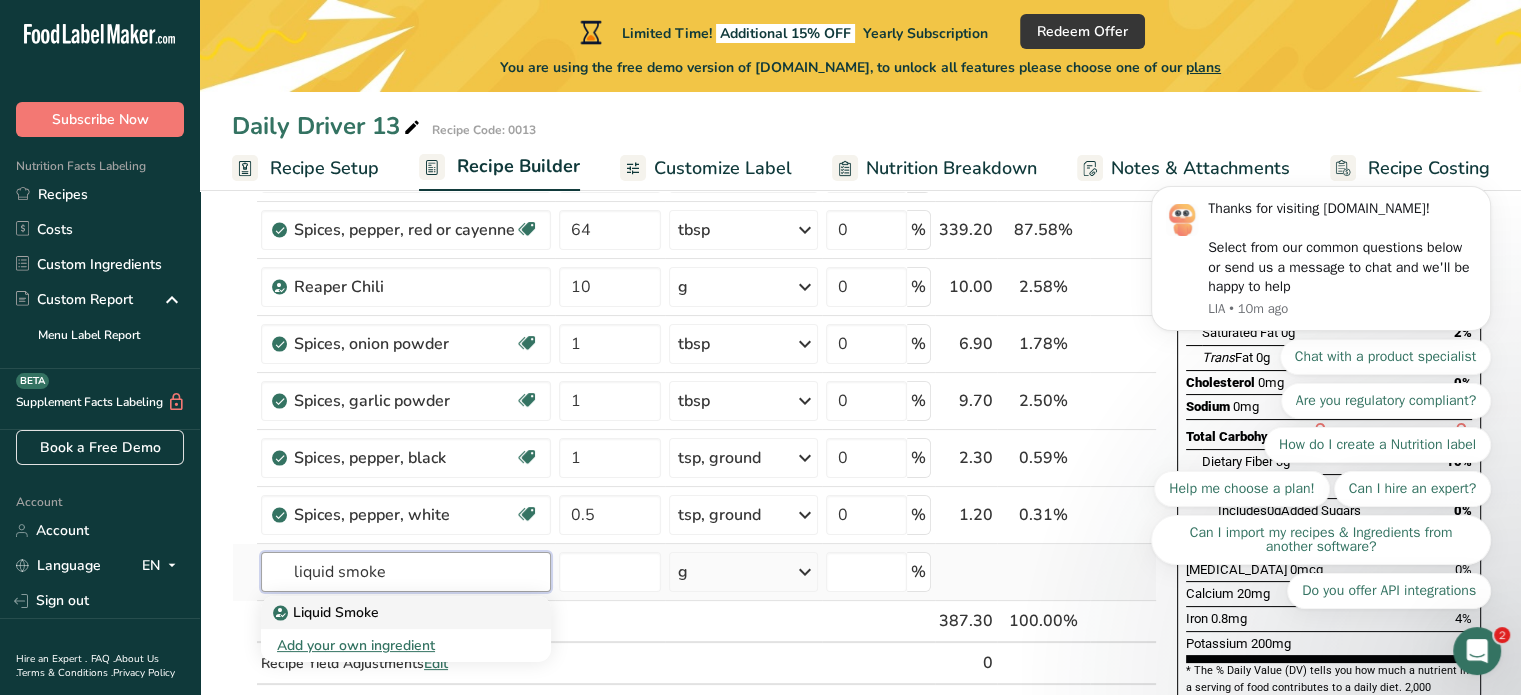 type on "liquid smoke" 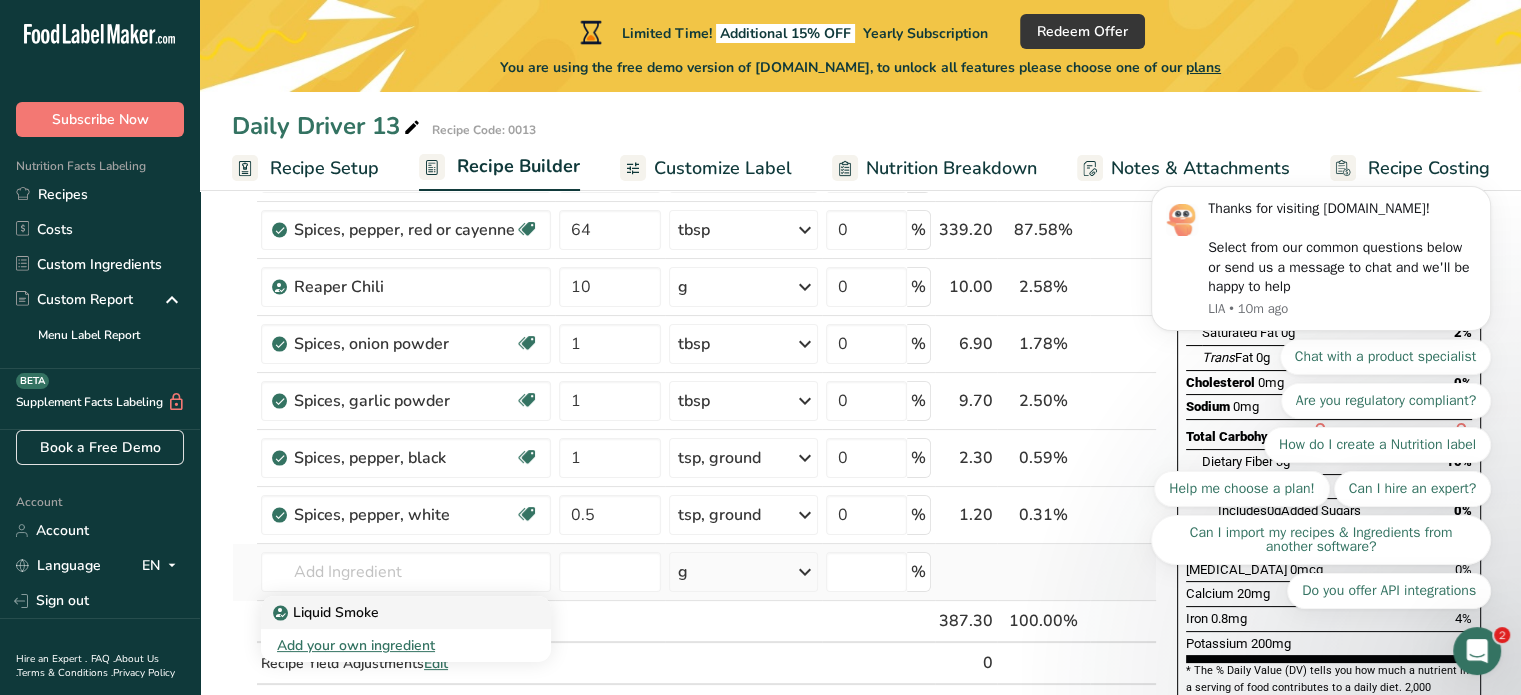 click on "Liquid Smoke" at bounding box center [328, 612] 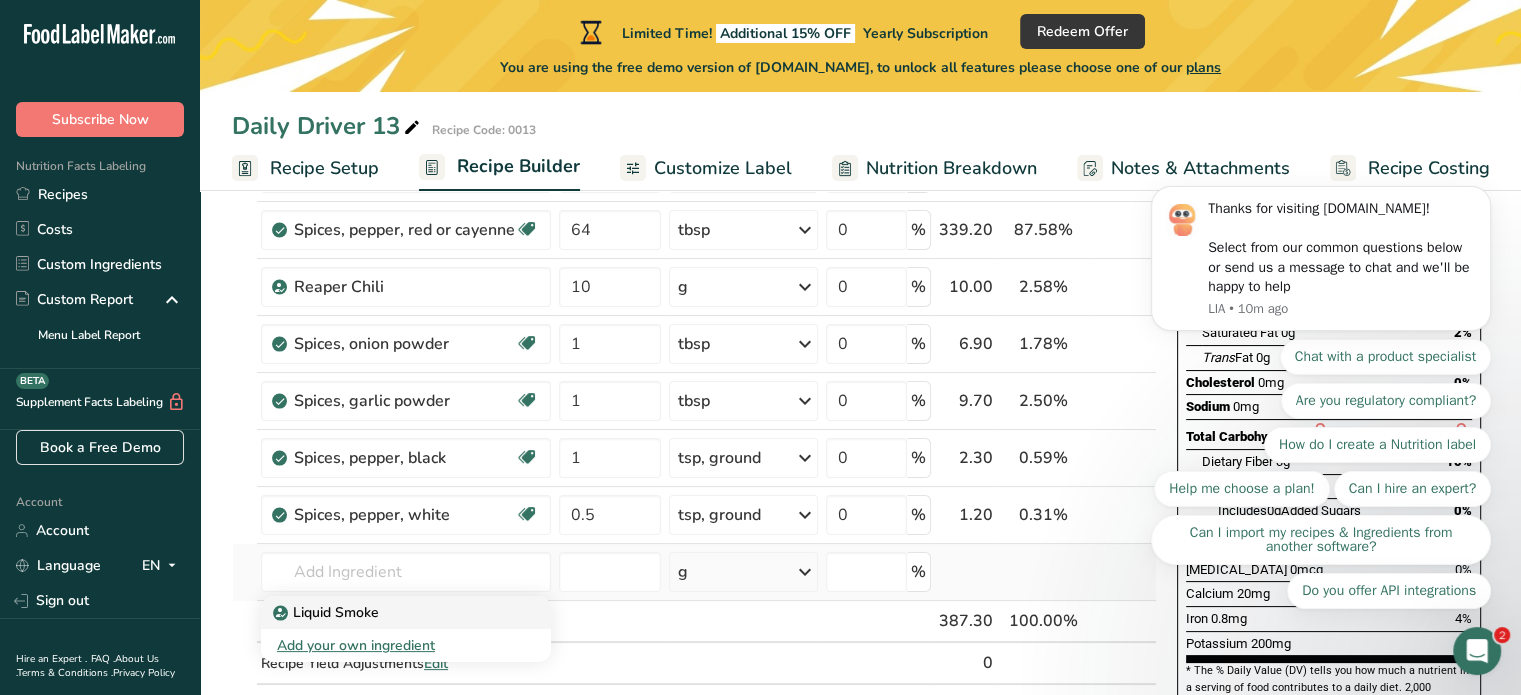 type on "Liquid Smoke" 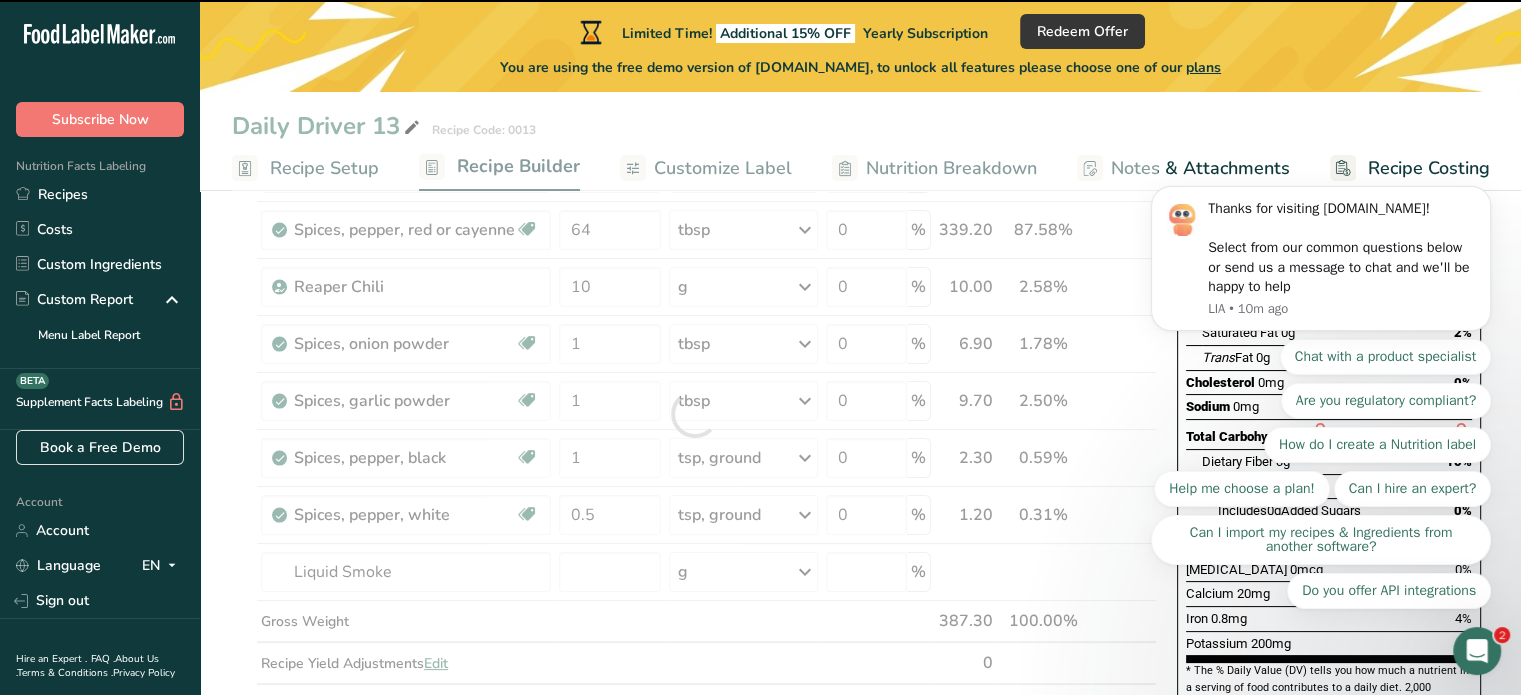 type on "0" 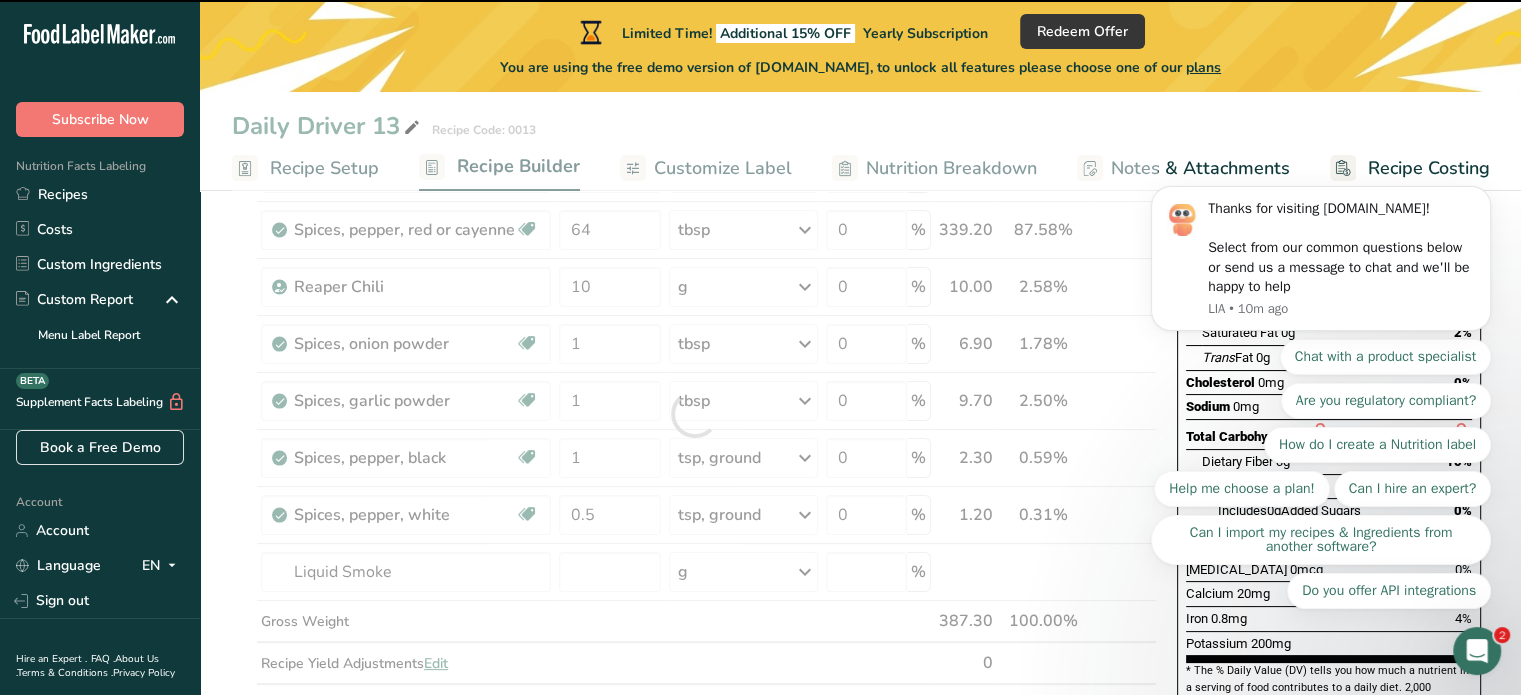 type on "0" 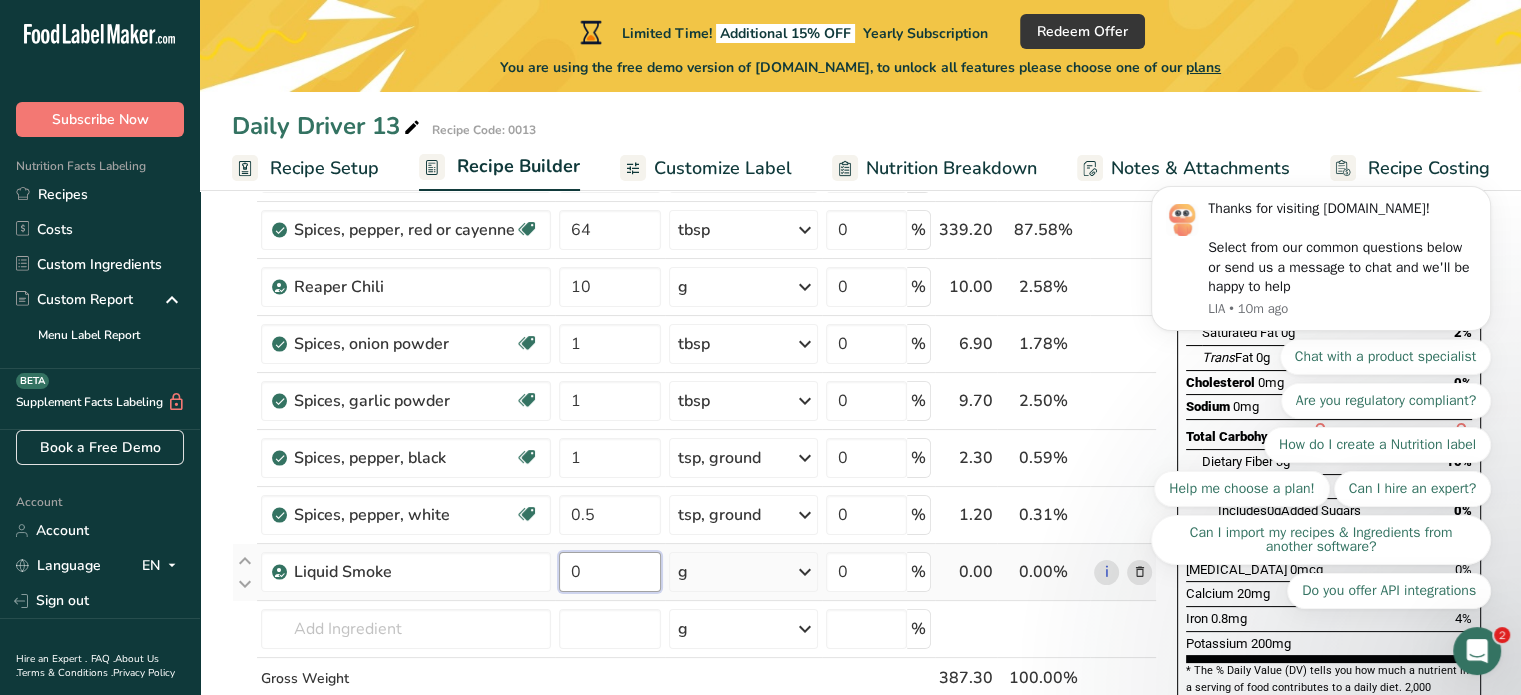 click on "0" at bounding box center (610, 572) 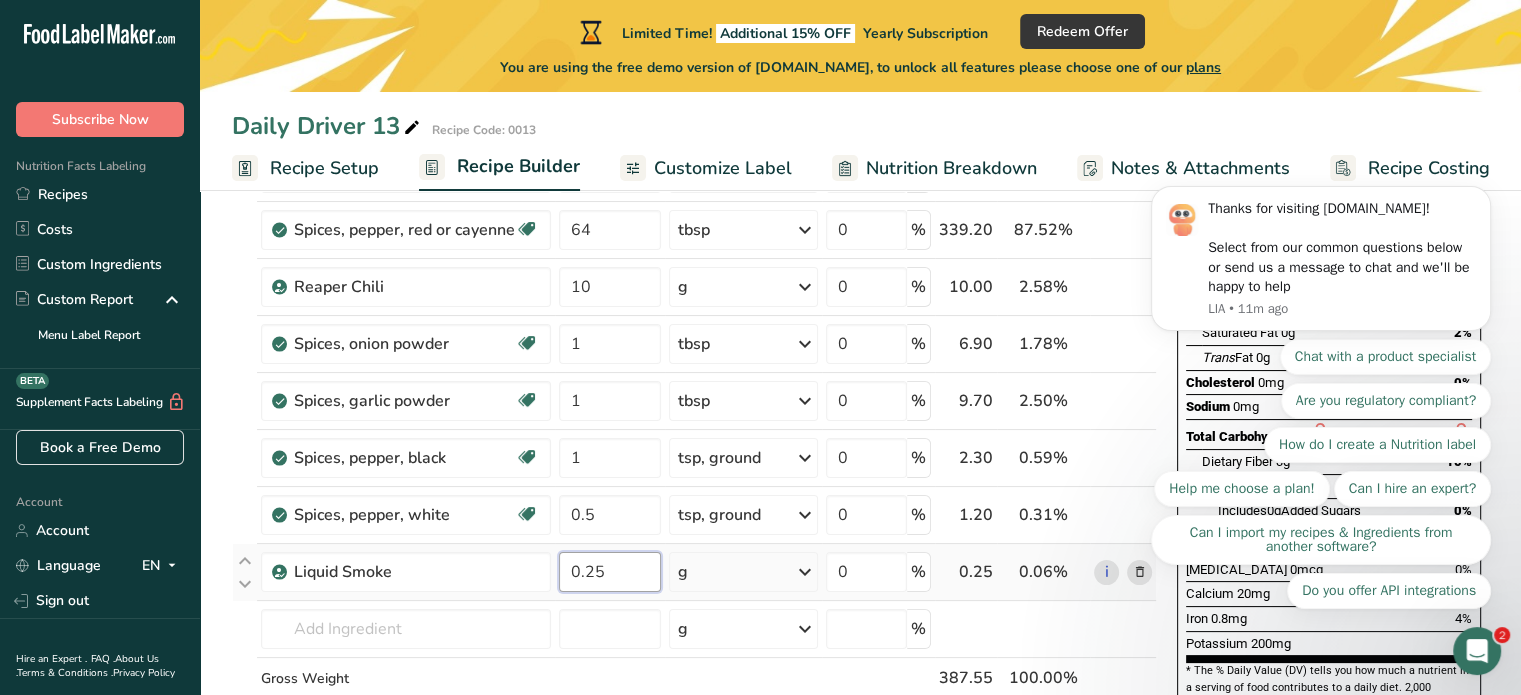 type on "0.25" 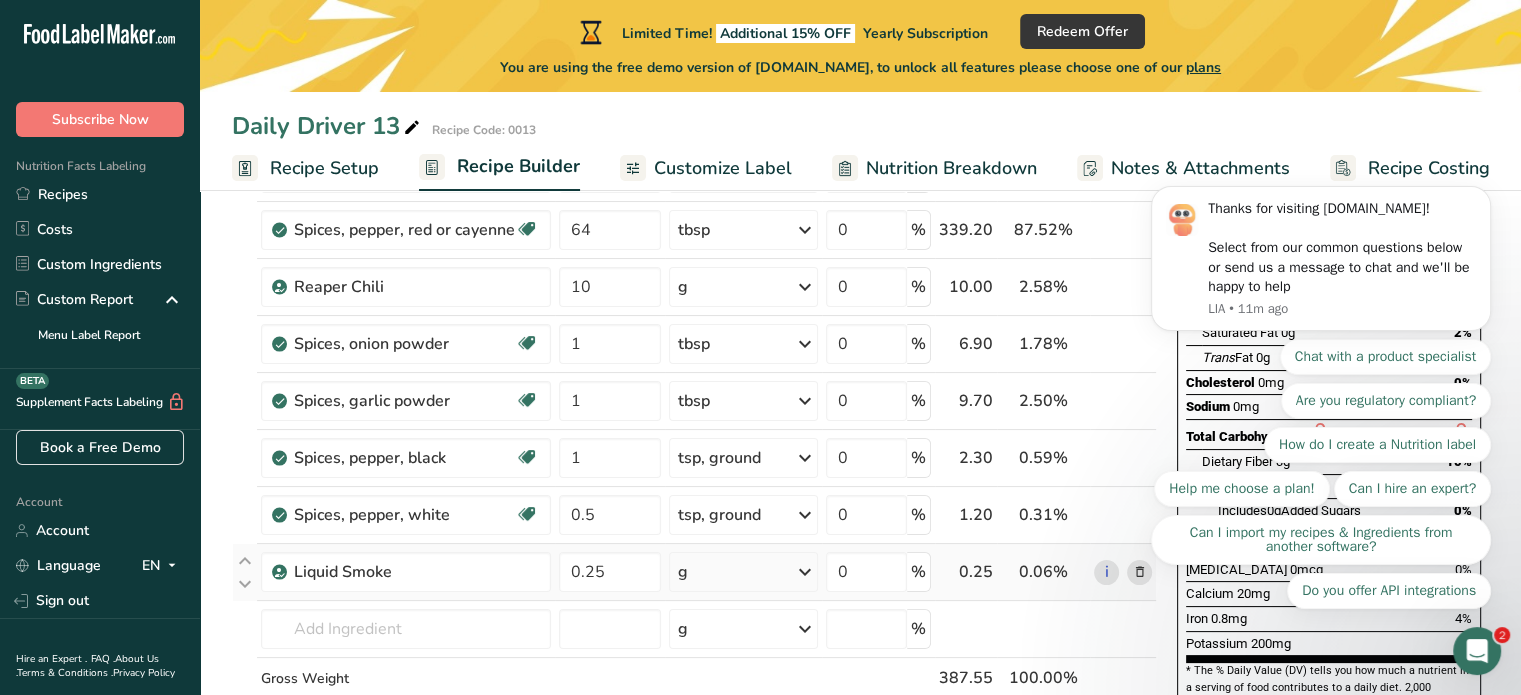click on "Ingredient *
Amount *
Unit *
Waste *   .a-a{fill:#347362;}.b-a{fill:#fff;}          Grams
Percentage
Garlic, raw
Source of Antioxidants
Dairy free
Gluten free
Vegan
Vegetarian
Soy free
6
clove
Portions
1 cup
1 tsp
1 clove
See more
Weight Units
g
kg
mg
See more
Volume Units
l
Volume units require a density conversion. If you know your ingredient's density enter it below. Otherwise, click on "RIA" our AI Regulatory bot - she will be able to help you
lb/ft3
g/cm3
Confirm" at bounding box center [694, 442] 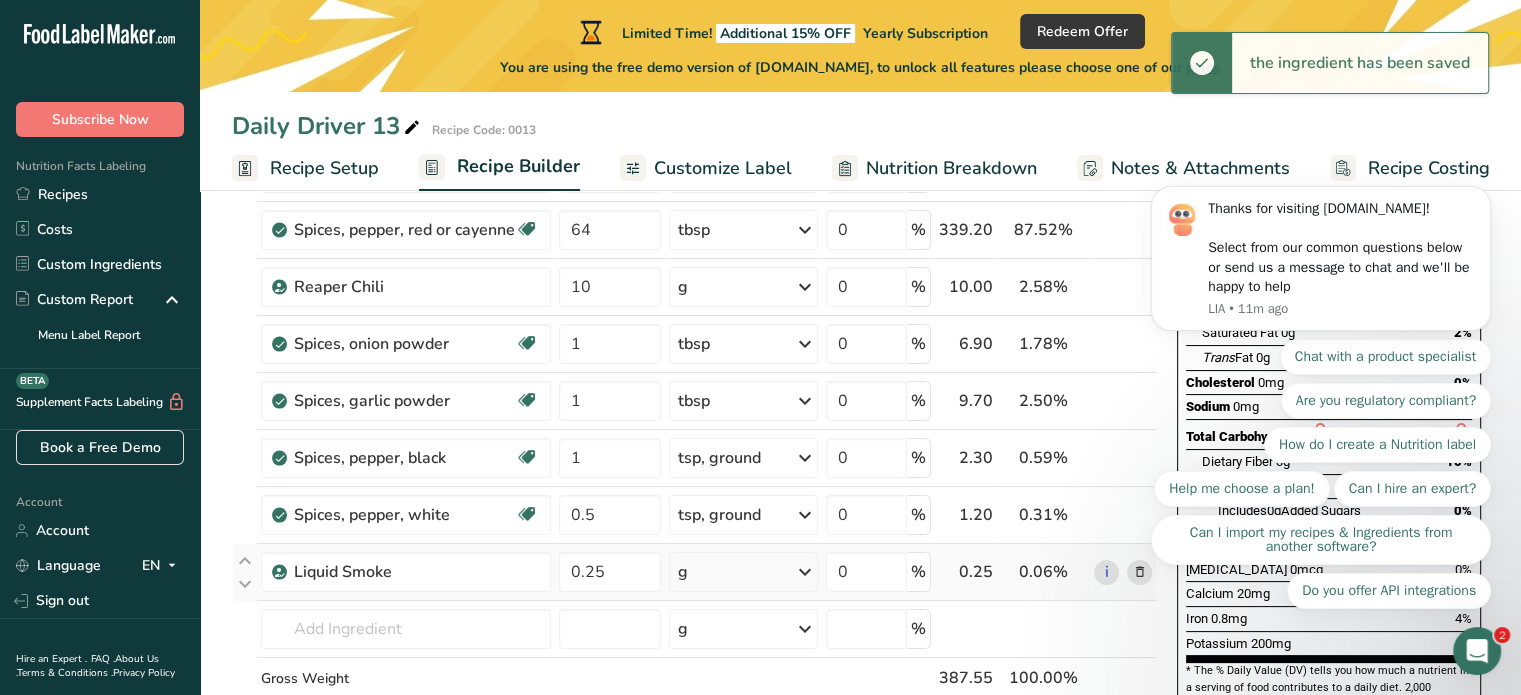 click at bounding box center [805, 572] 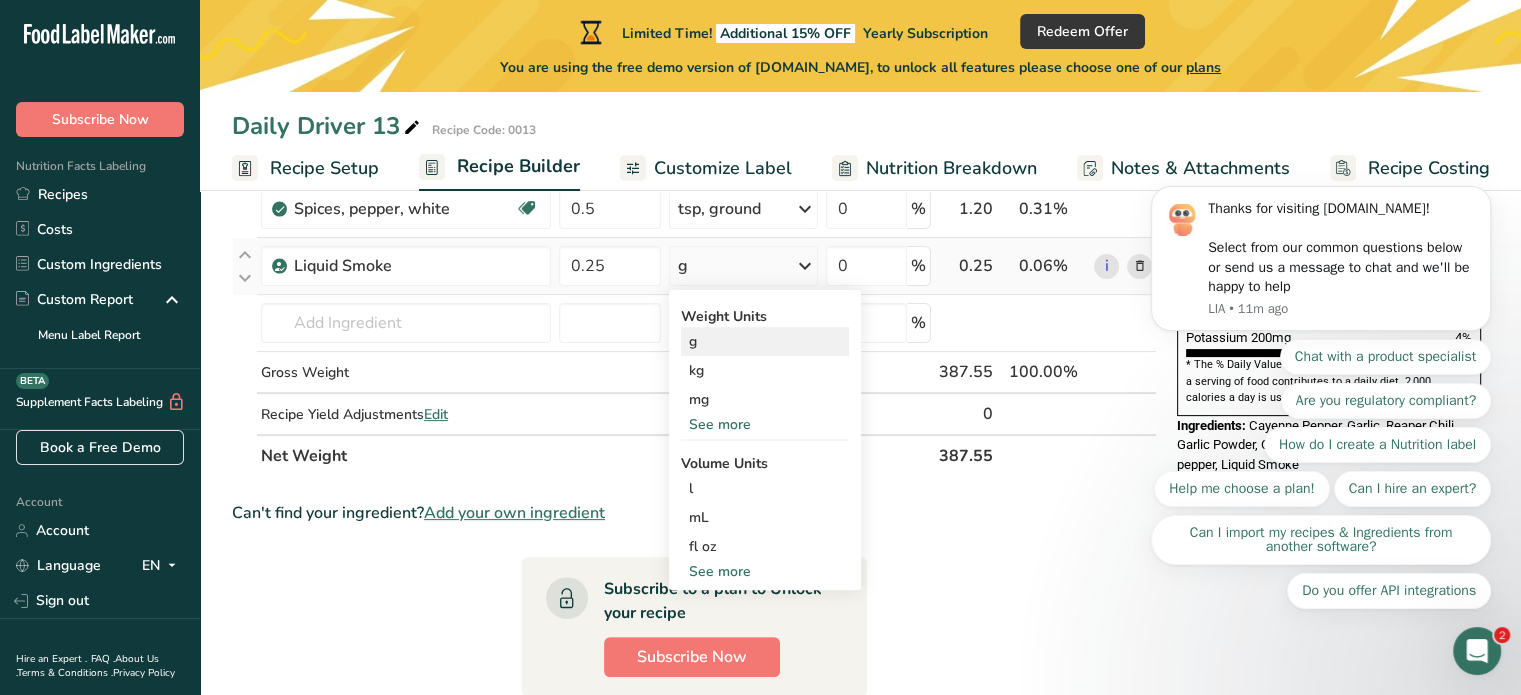 scroll, scrollTop: 526, scrollLeft: 0, axis: vertical 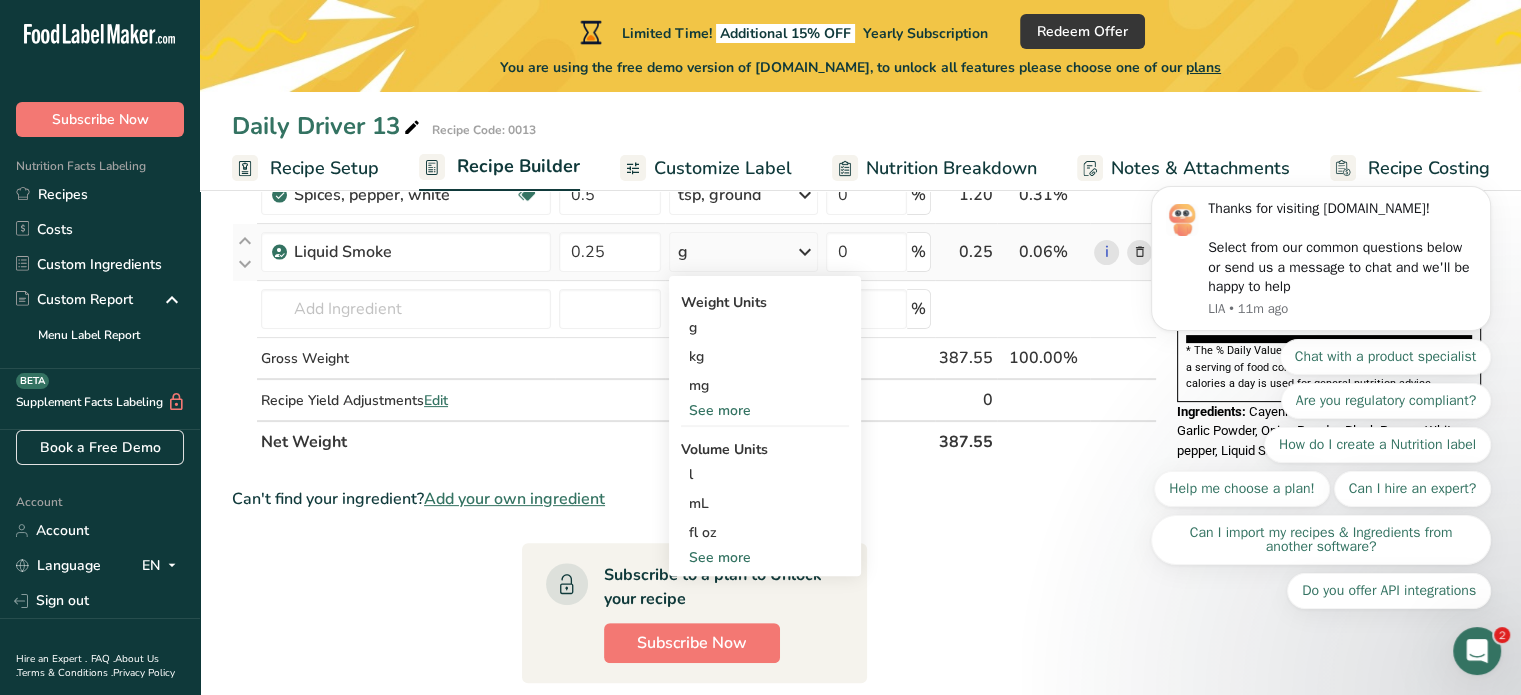 click on "See more" at bounding box center (765, 557) 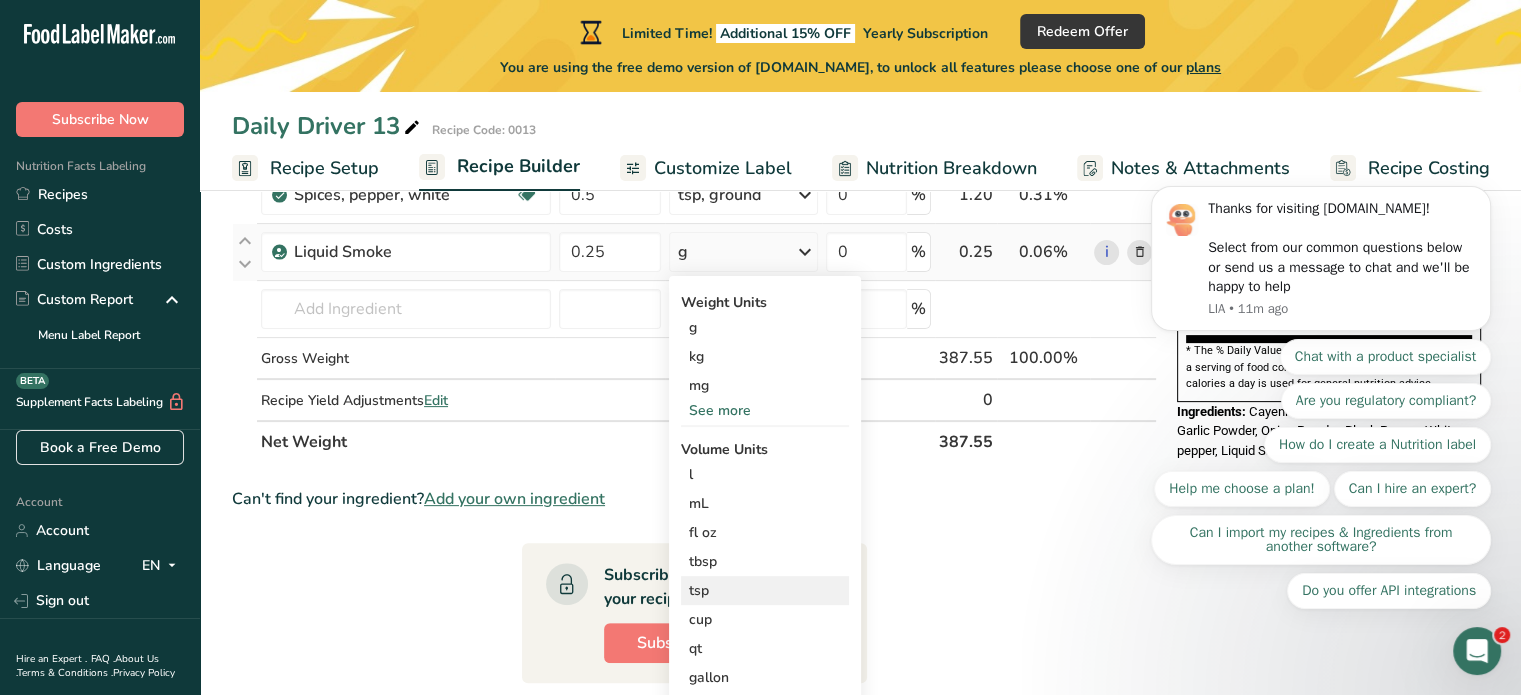 click on "tsp" at bounding box center [765, 590] 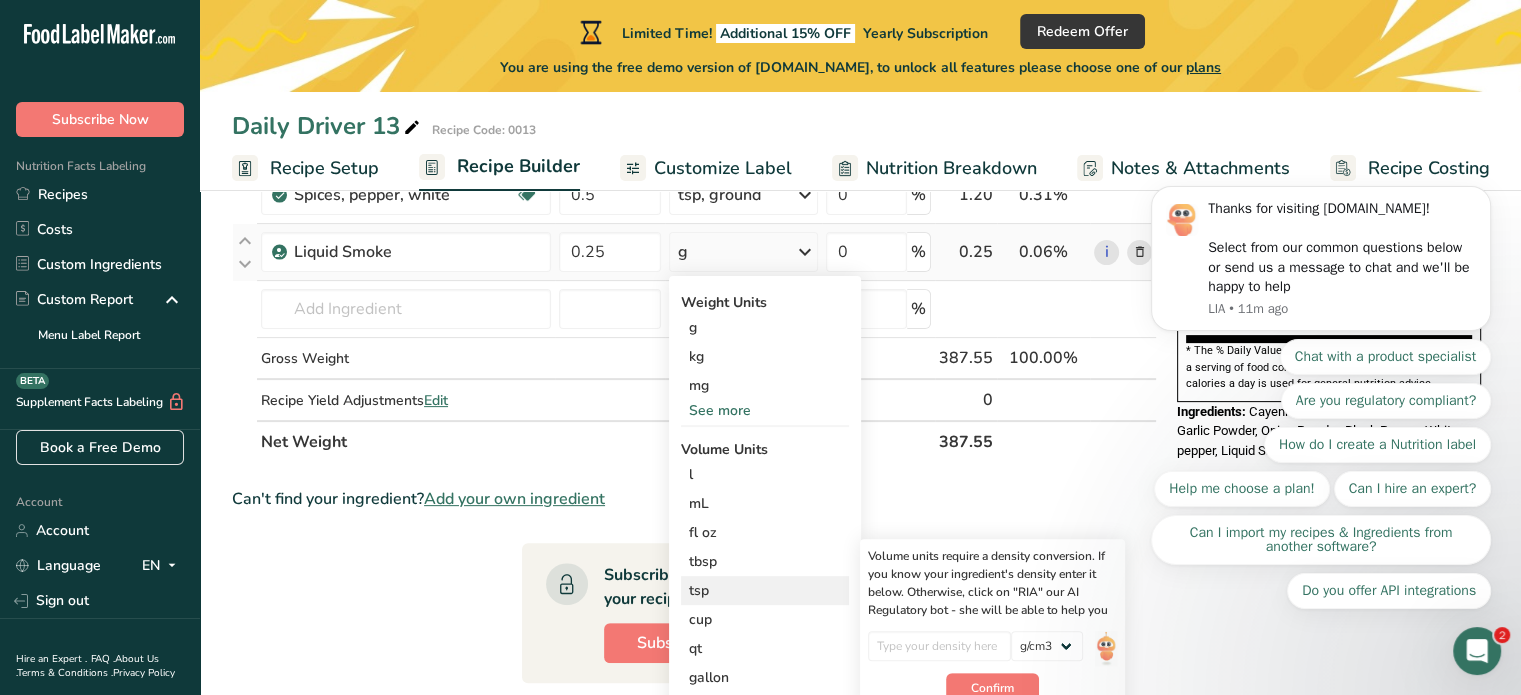 click on "tsp" at bounding box center (765, 590) 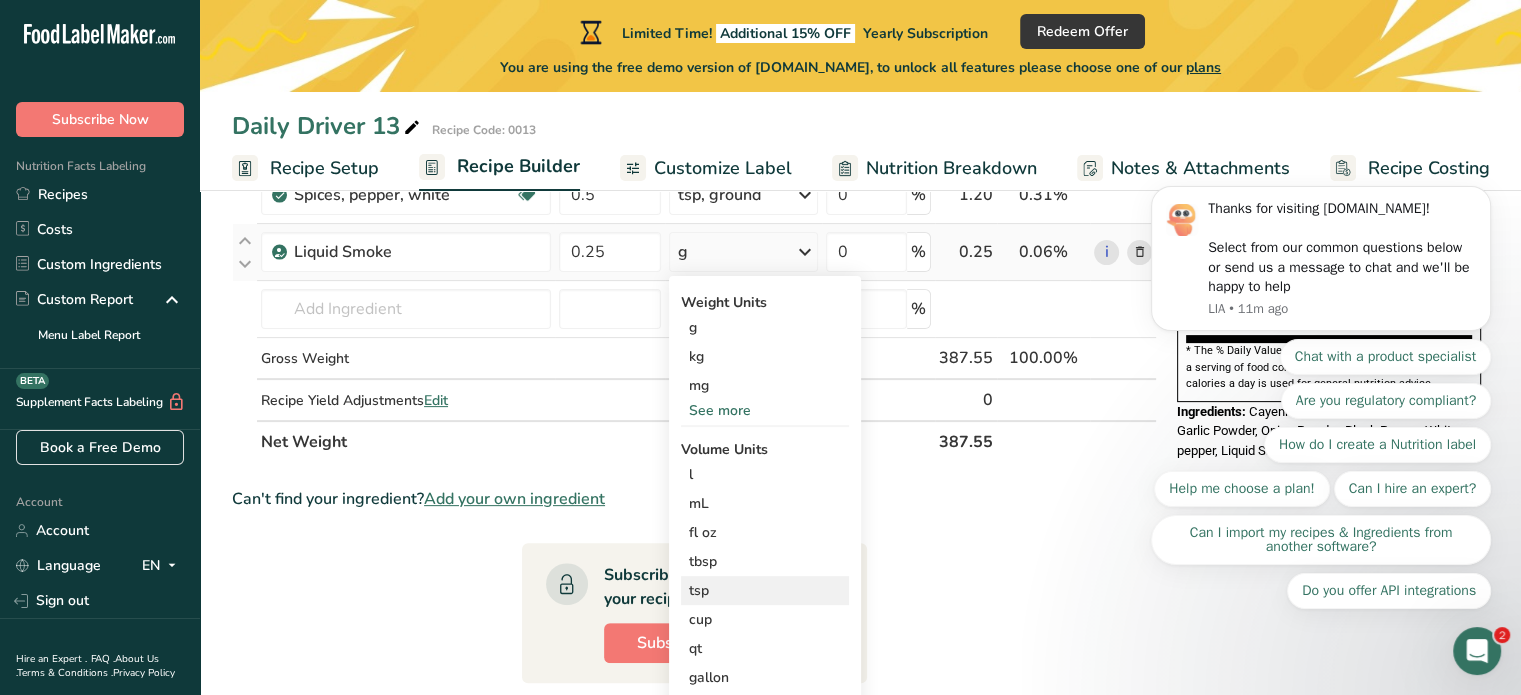 click on "tsp
Volume units require a density conversion. If you know your ingredient's density enter it below. Otherwise, click on "RIA" our AI Regulatory bot - she will be able to help you
lb/ft3
g/cm3
Confirm" at bounding box center [765, 590] 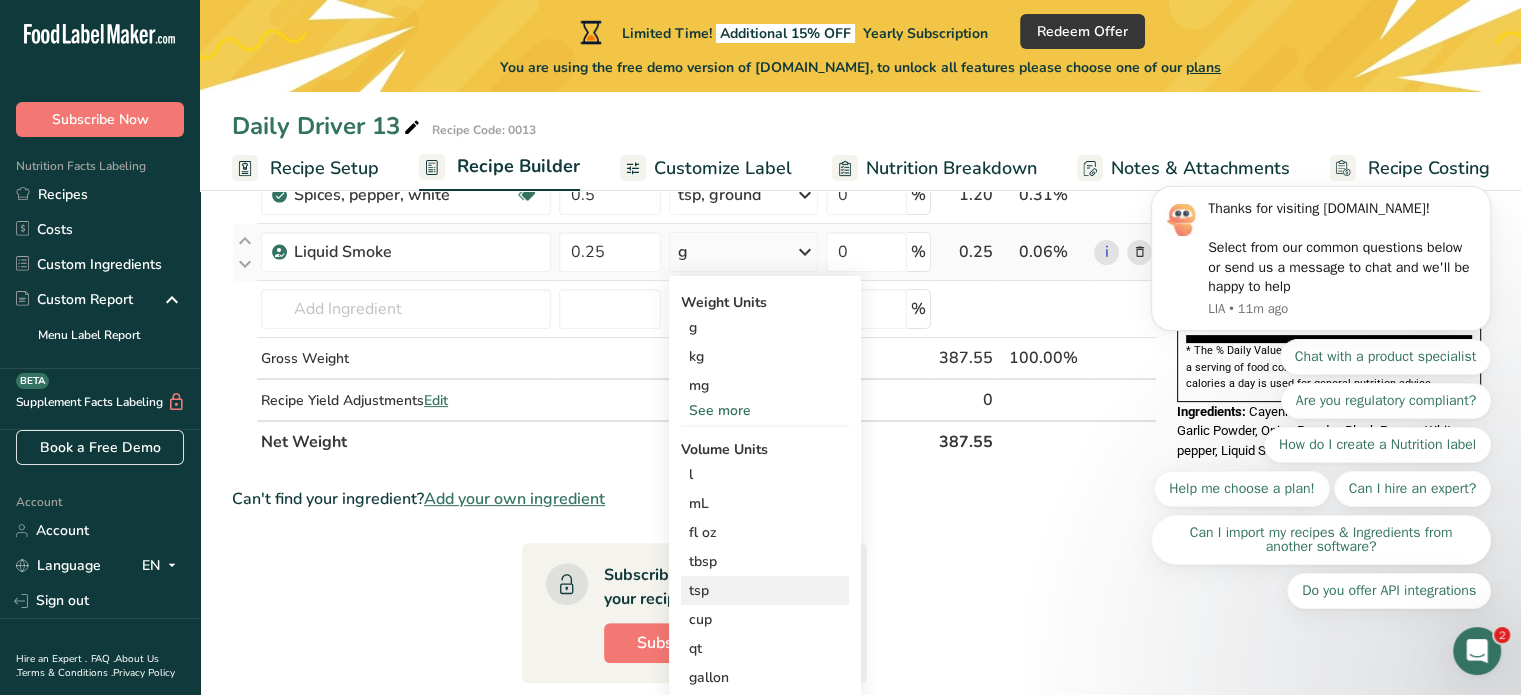 click on "tsp
Volume units require a density conversion. If you know your ingredient's density enter it below. Otherwise, click on "RIA" our AI Regulatory bot - she will be able to help you
lb/ft3
g/cm3
Confirm" at bounding box center [765, 590] 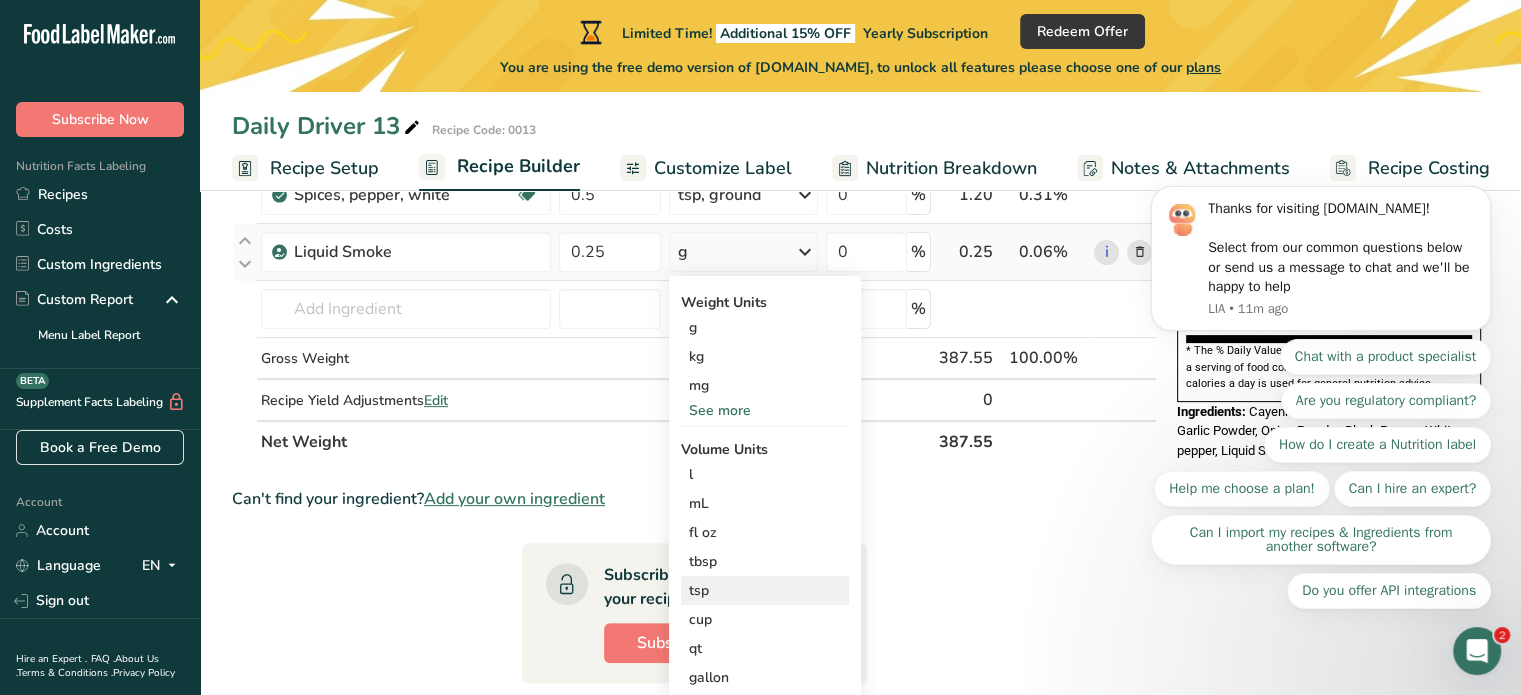 click on "tsp
Volume units require a density conversion. If you know your ingredient's density enter it below. Otherwise, click on "RIA" our AI Regulatory bot - she will be able to help you
lb/ft3
g/cm3
Confirm" at bounding box center [765, 590] 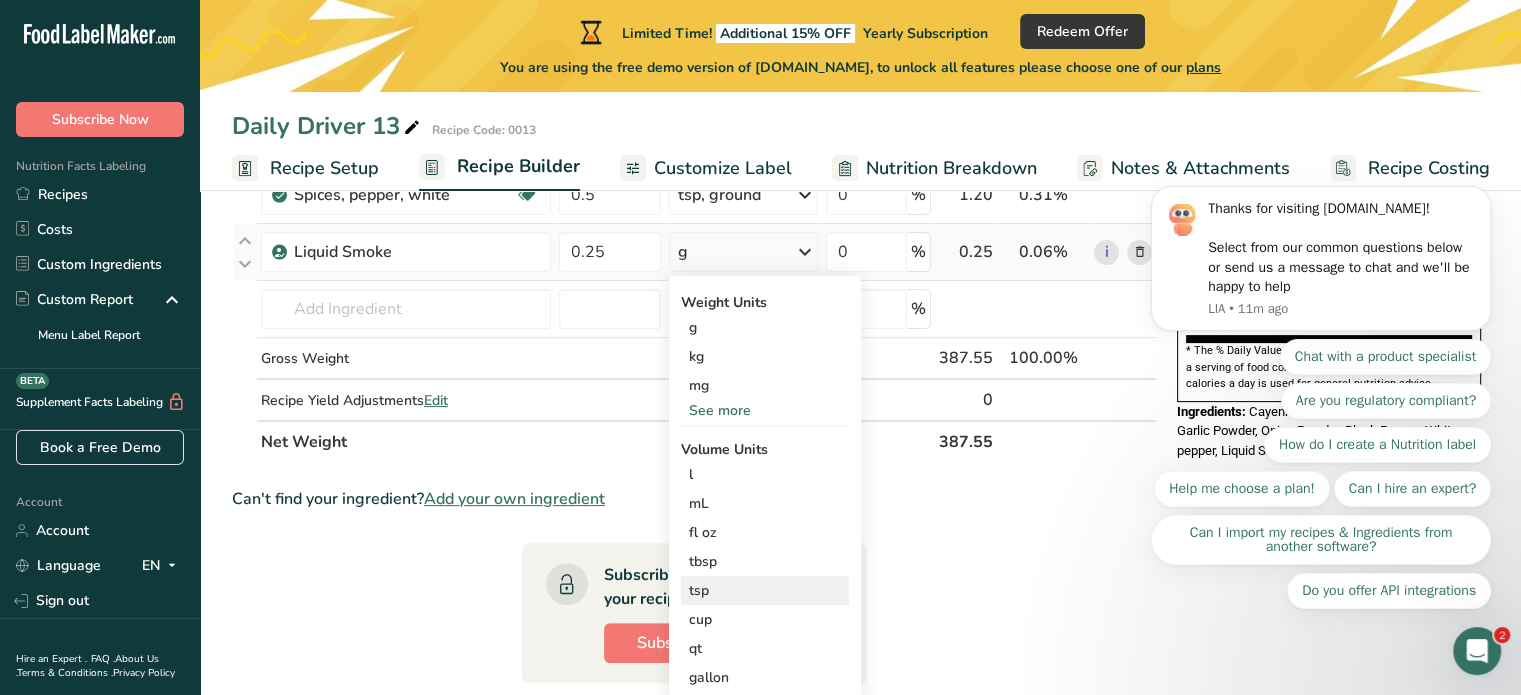 click on "tsp" at bounding box center [765, 590] 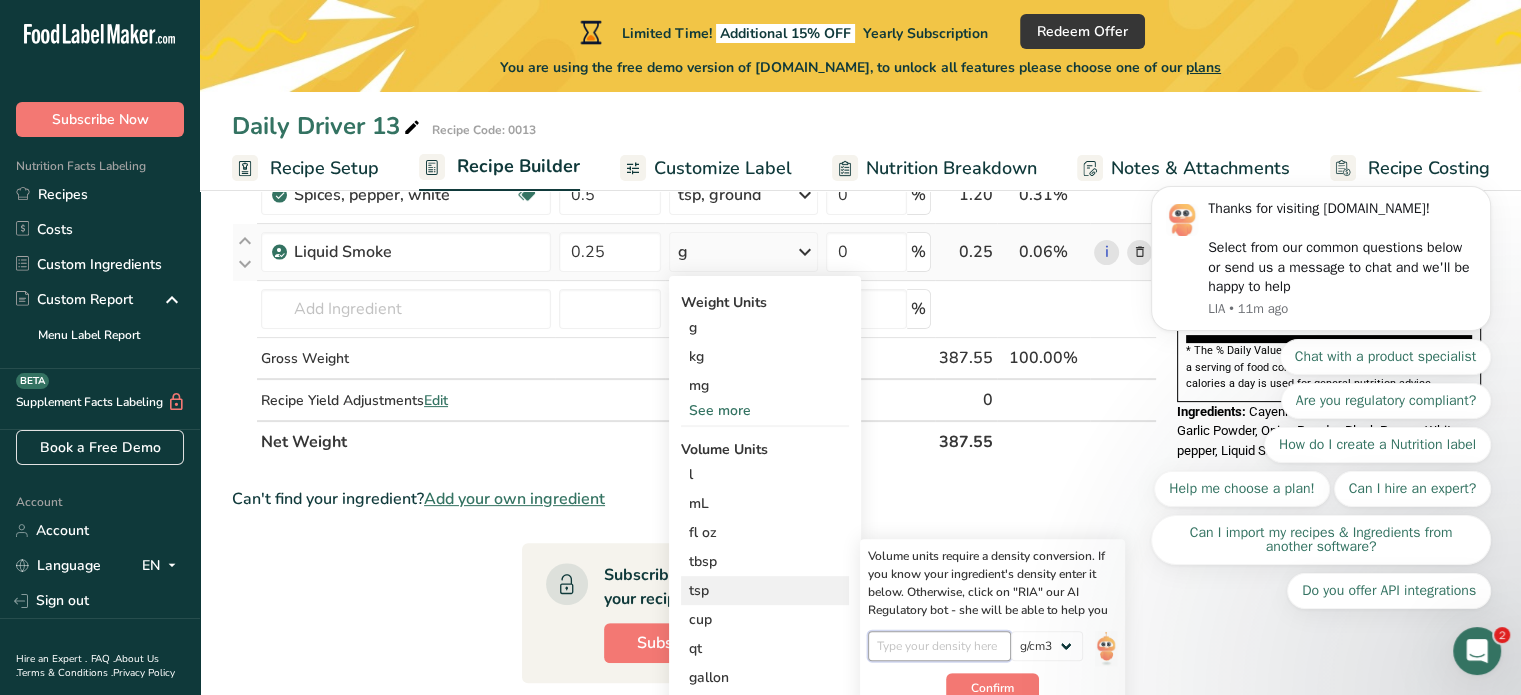 click at bounding box center [939, 646] 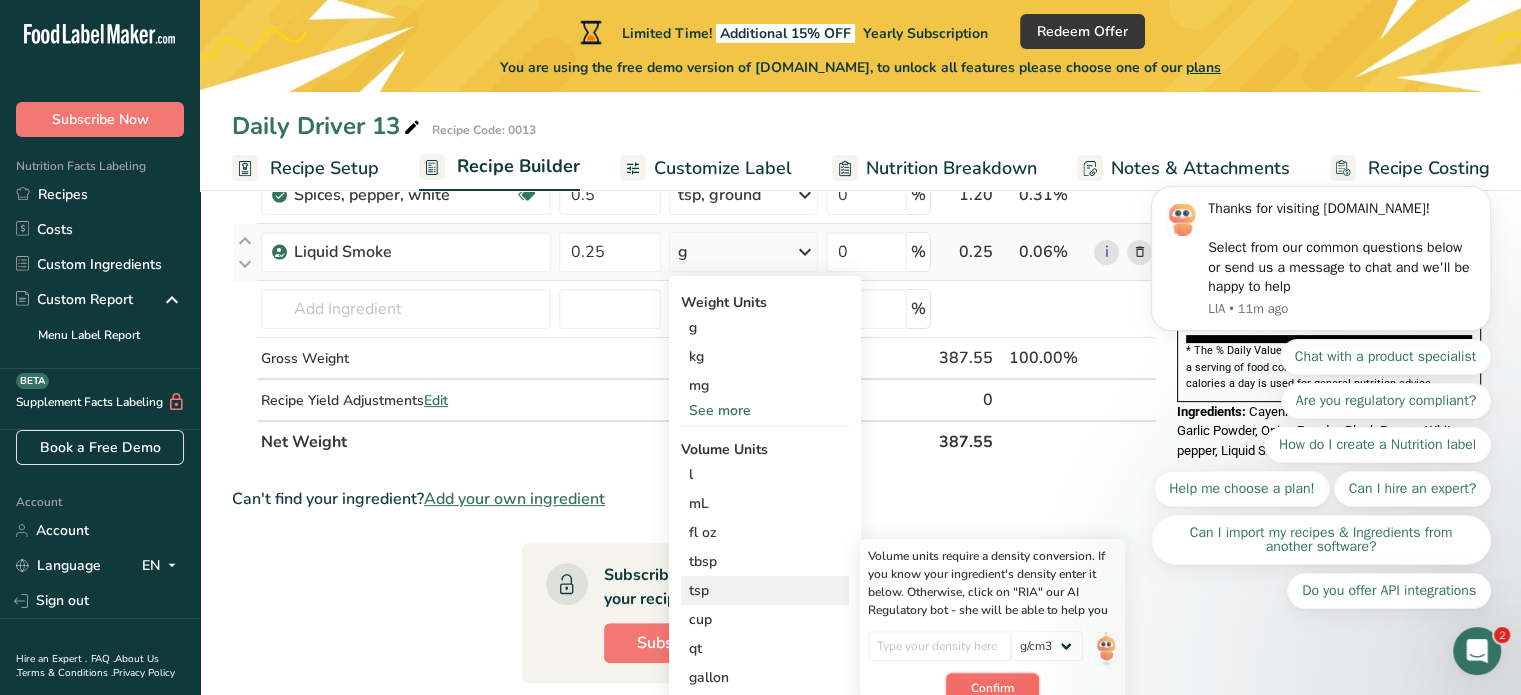 click on "Confirm" at bounding box center (992, 688) 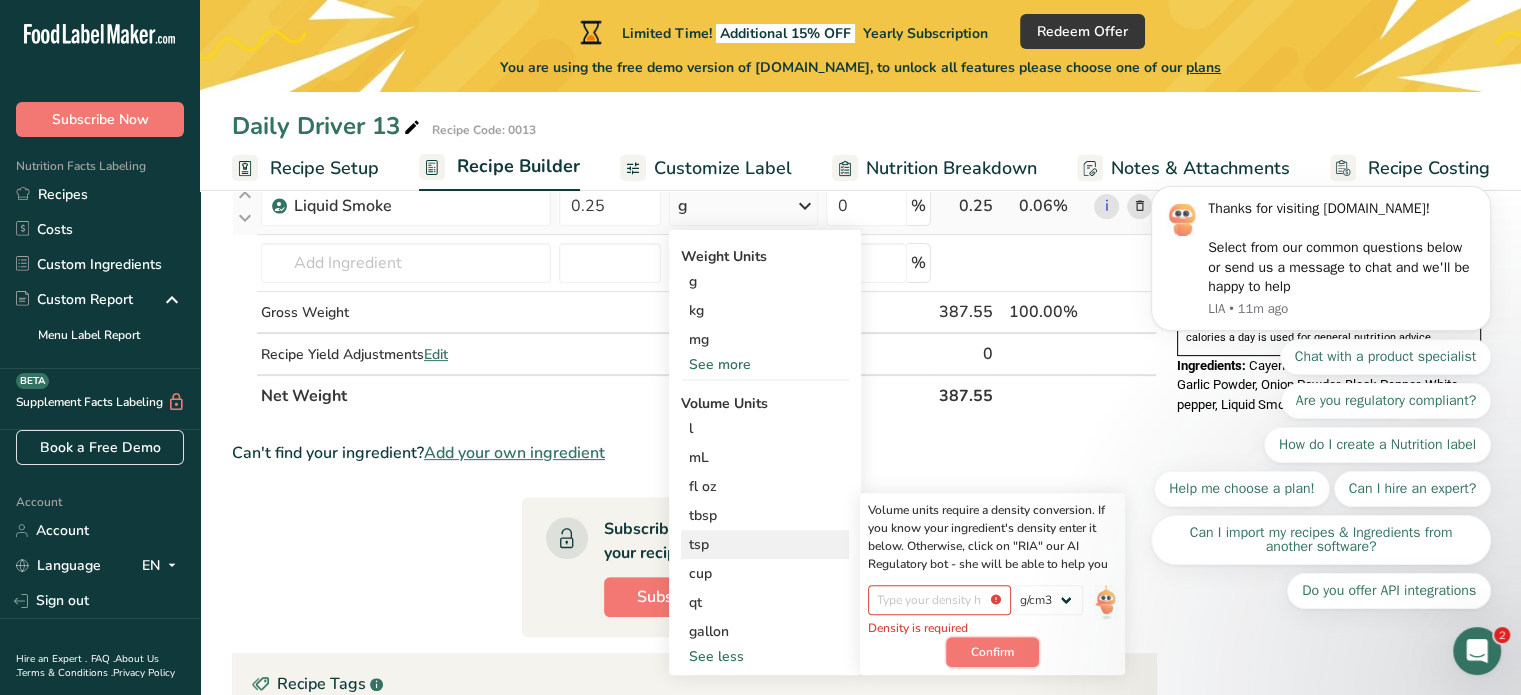 scroll, scrollTop: 574, scrollLeft: 0, axis: vertical 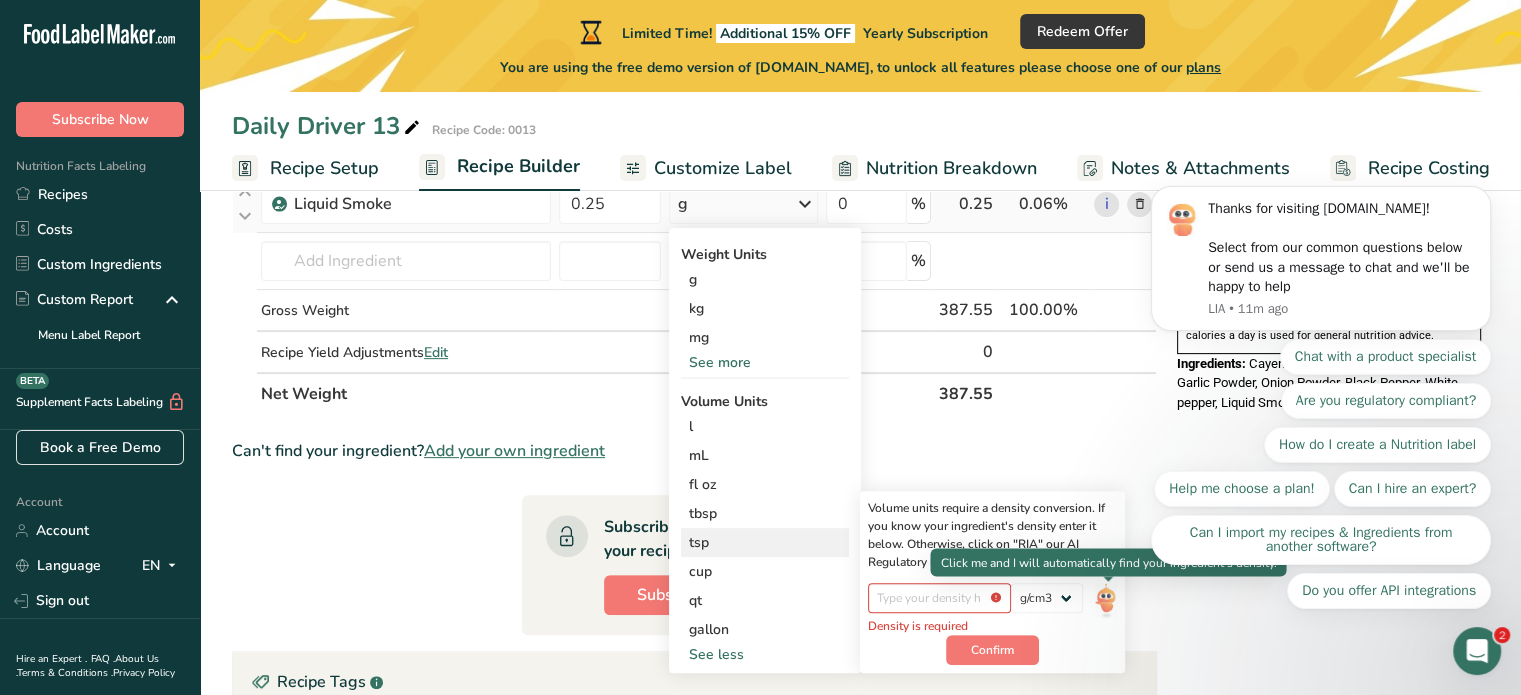 click at bounding box center (1106, 600) 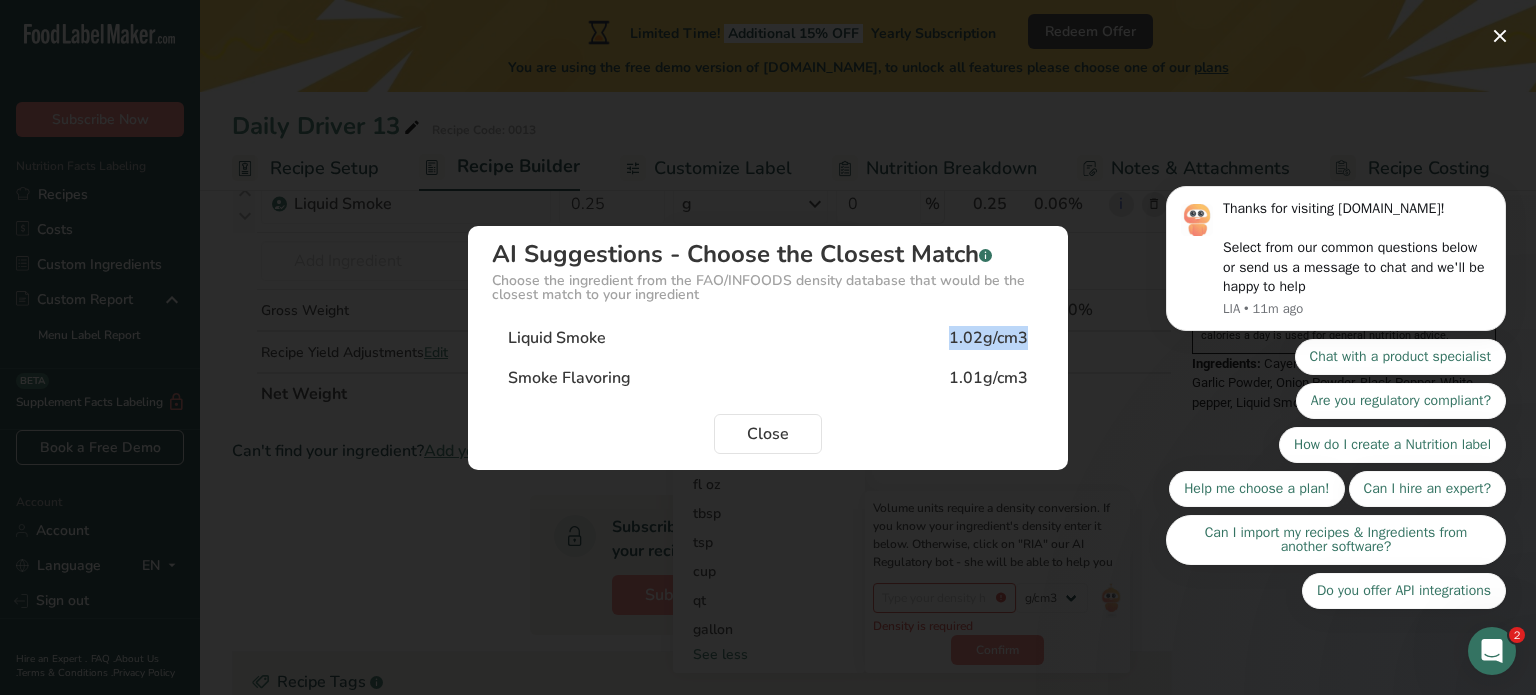 drag, startPoint x: 952, startPoint y: 335, endPoint x: 1042, endPoint y: 329, distance: 90.199776 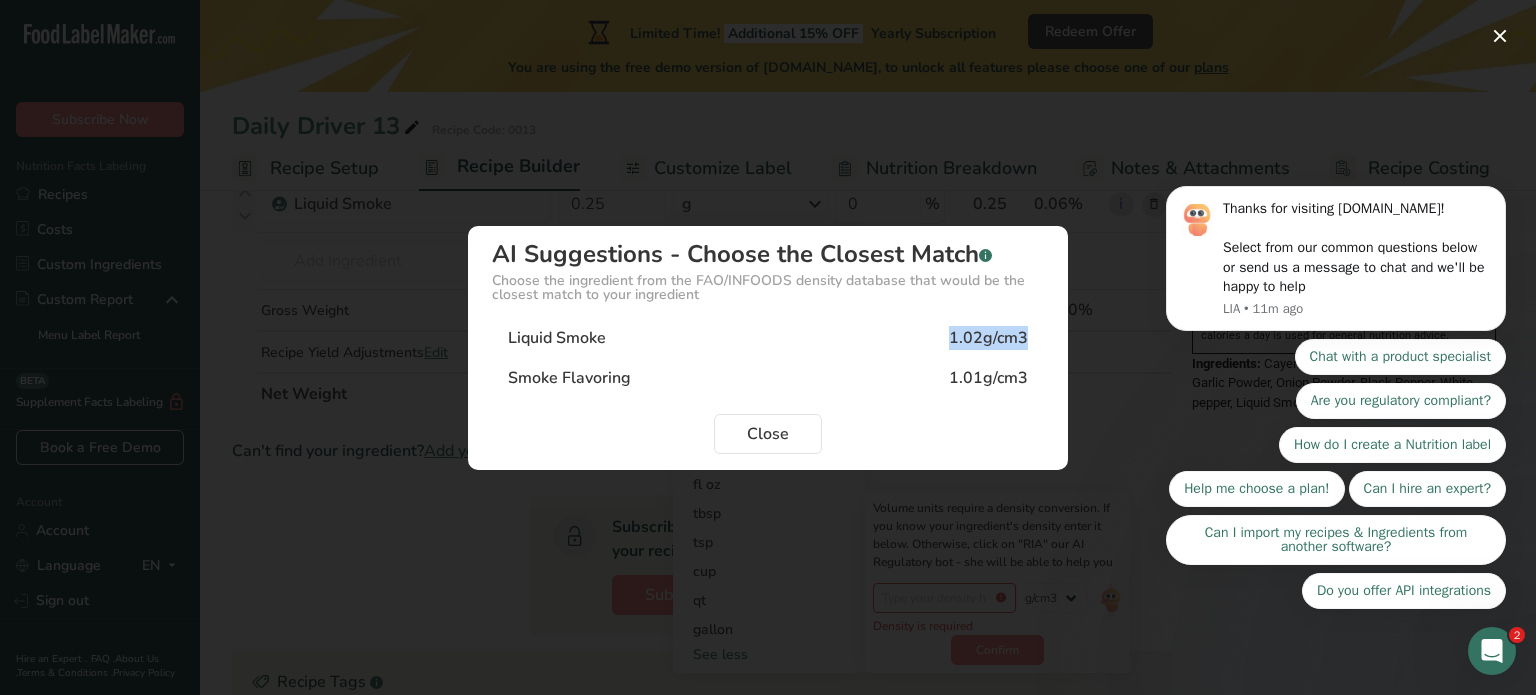click on "Liquid Smoke   1.02g/cm3" at bounding box center (768, 338) 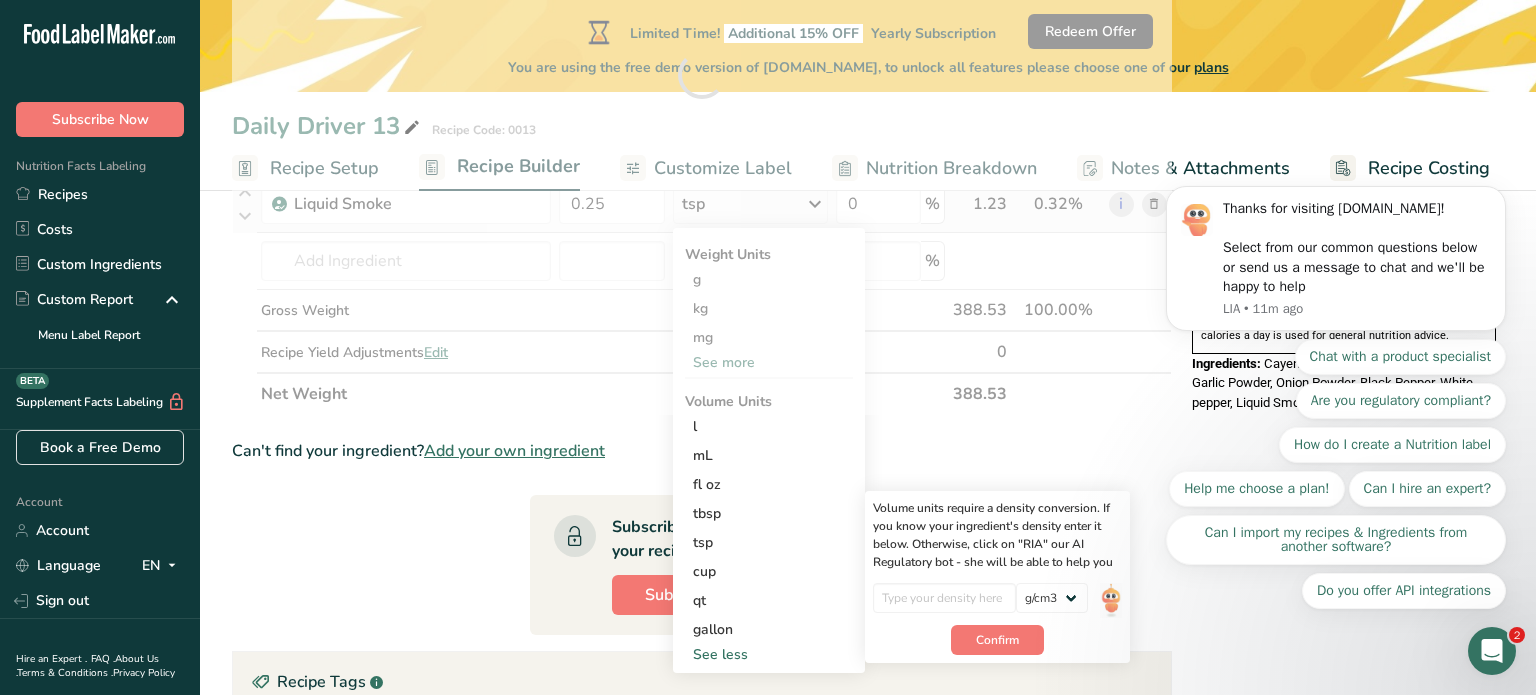 type on "1.02" 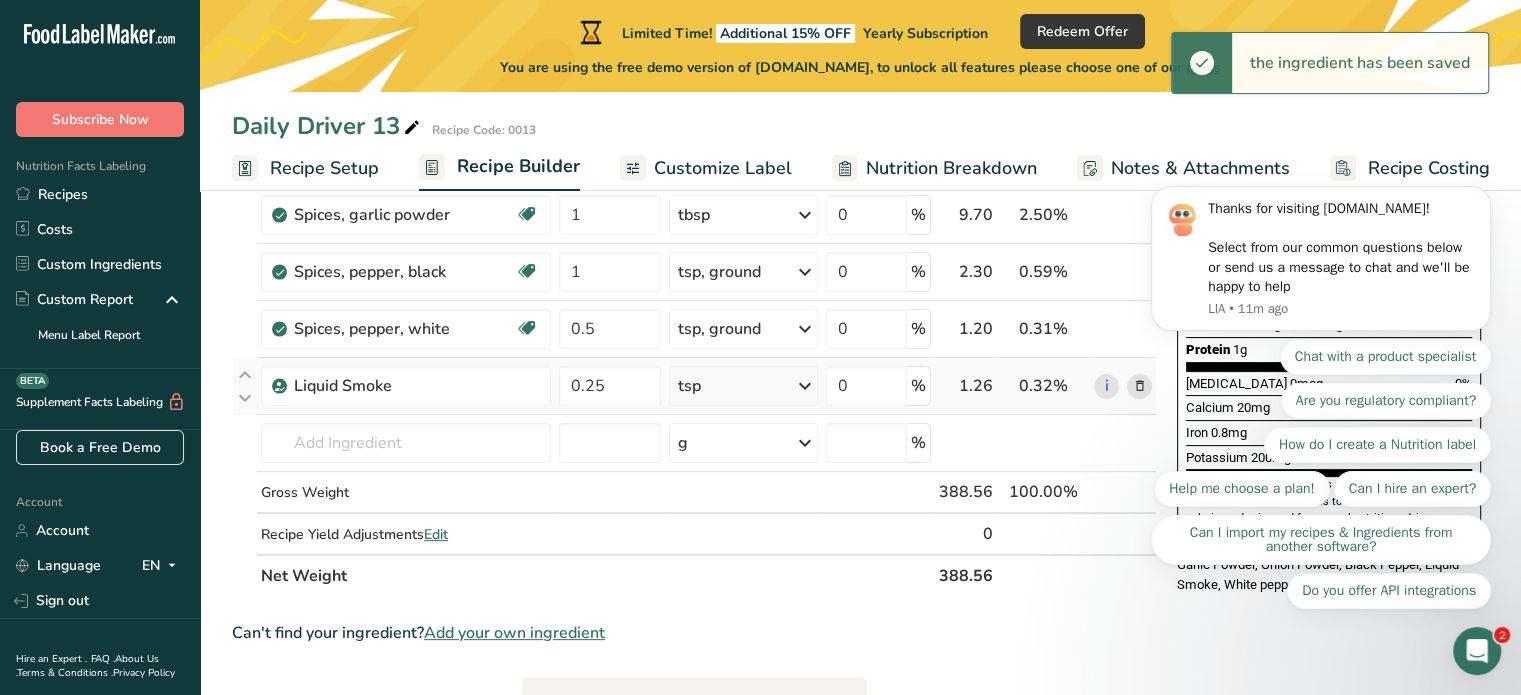 scroll, scrollTop: 316, scrollLeft: 0, axis: vertical 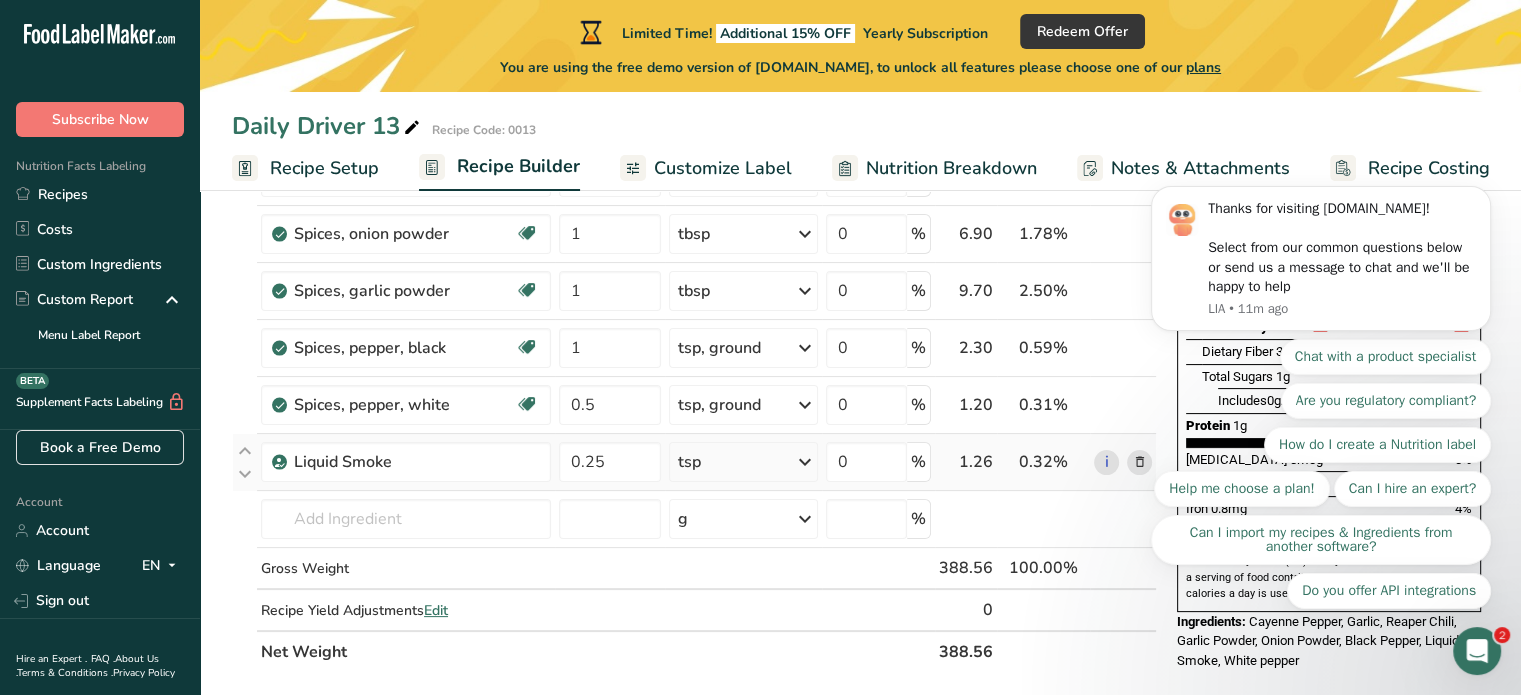 click at bounding box center [805, 462] 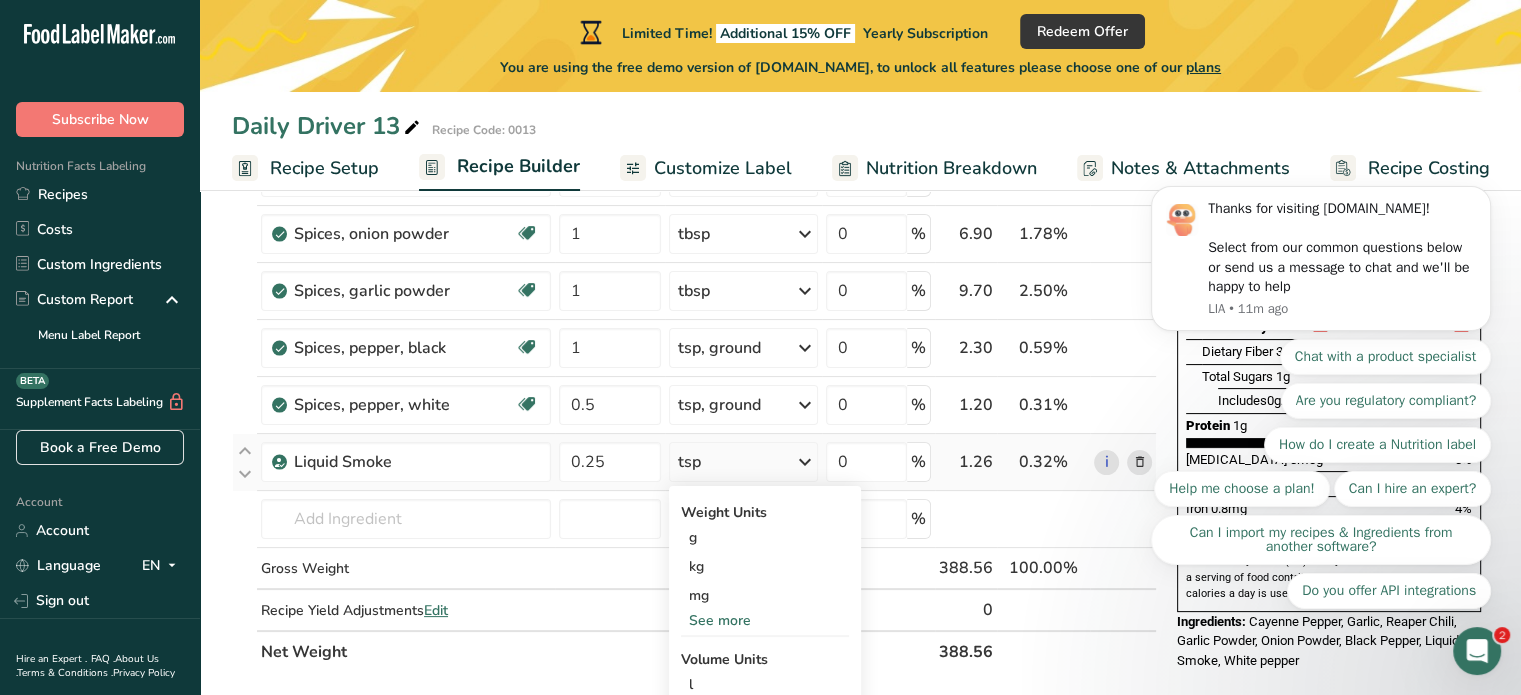 click at bounding box center [805, 462] 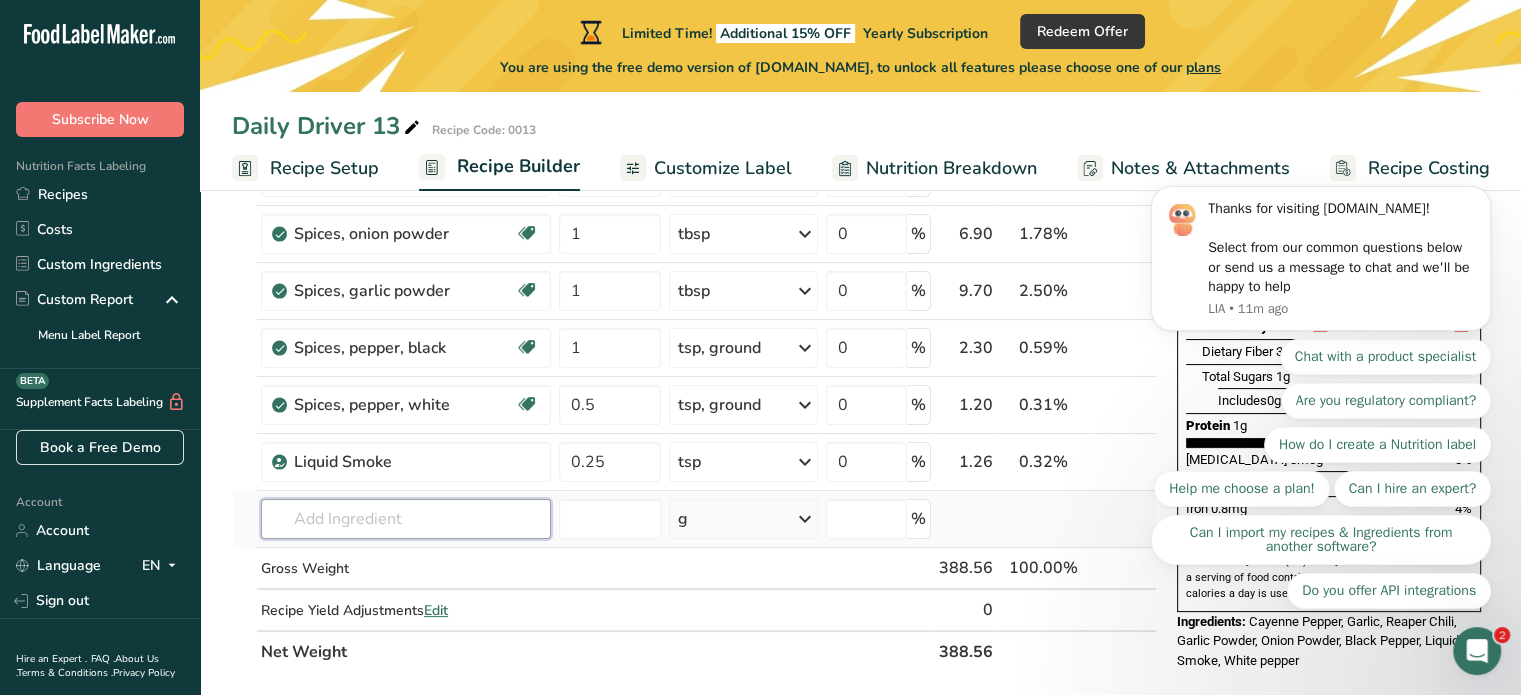 click at bounding box center [406, 519] 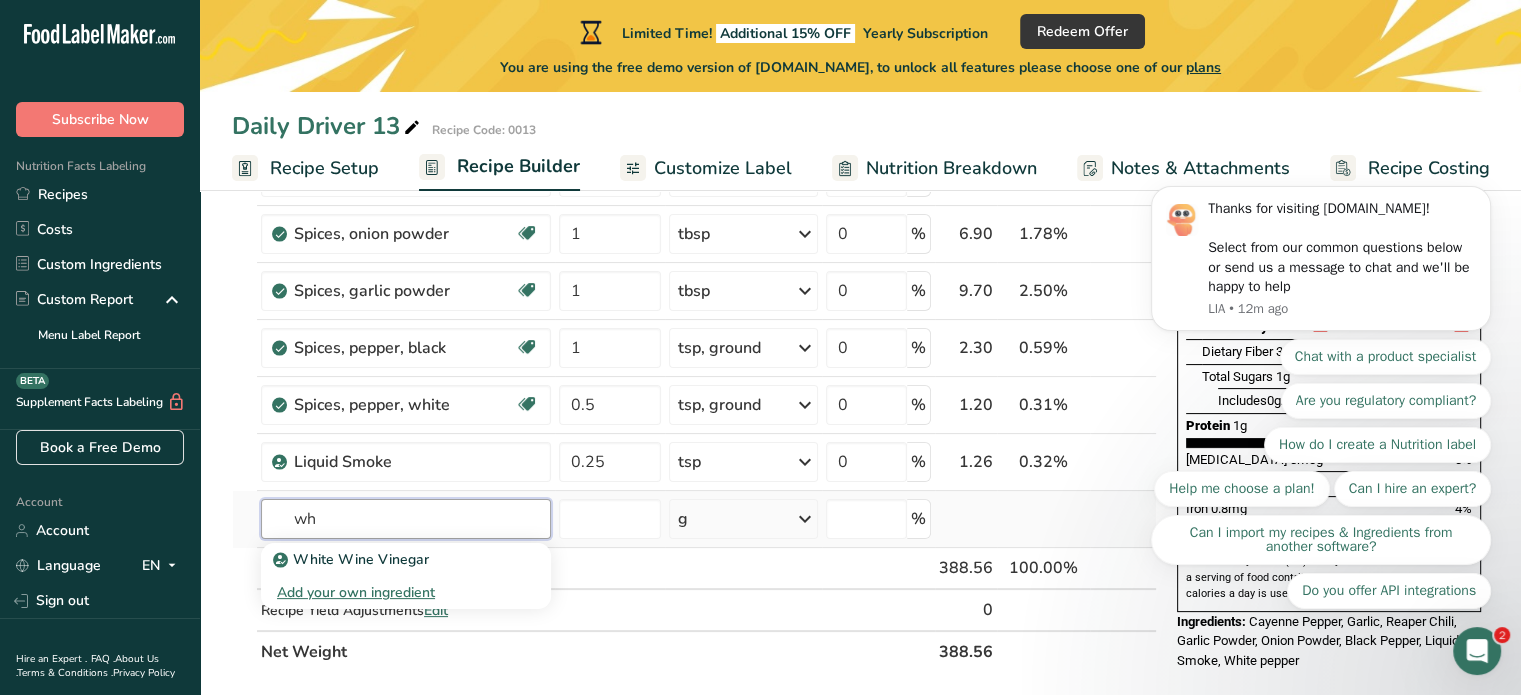 type on "w" 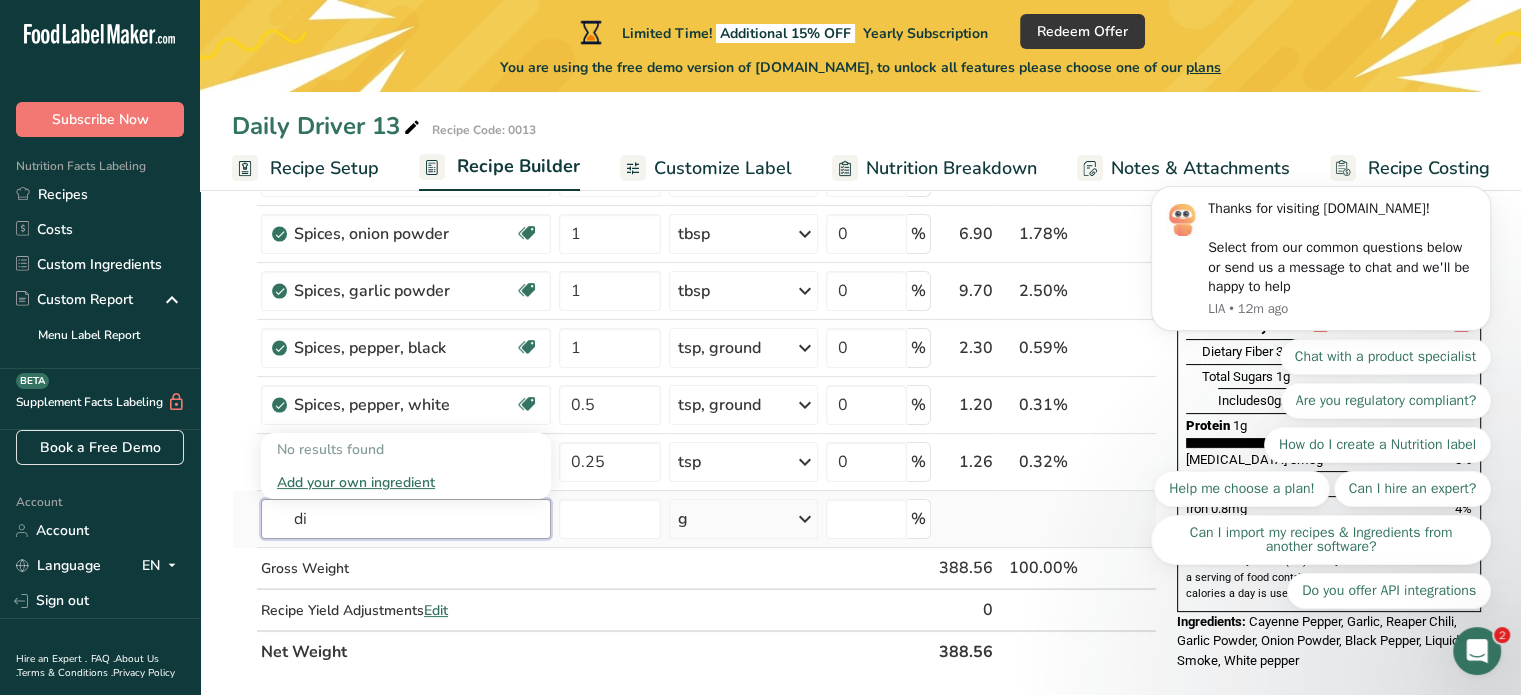 type on "d" 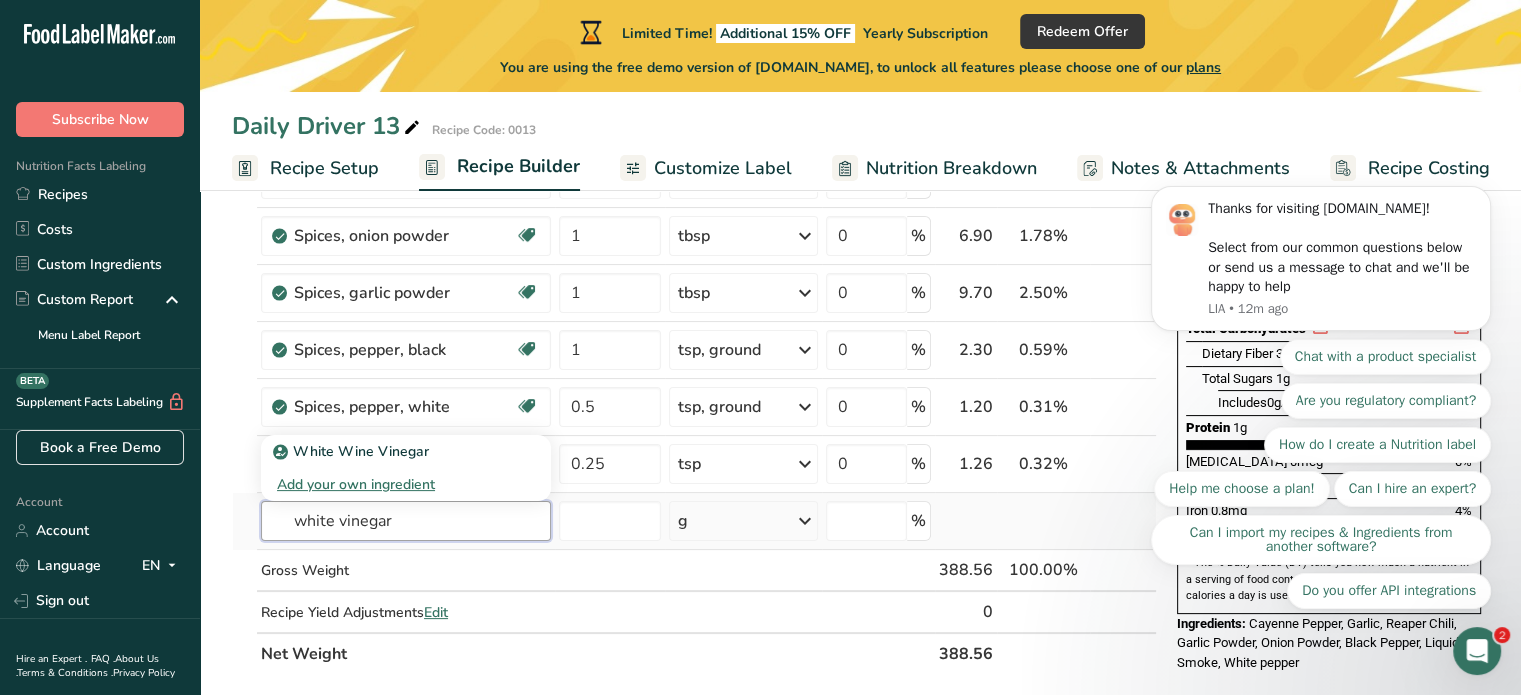 scroll, scrollTop: 316, scrollLeft: 0, axis: vertical 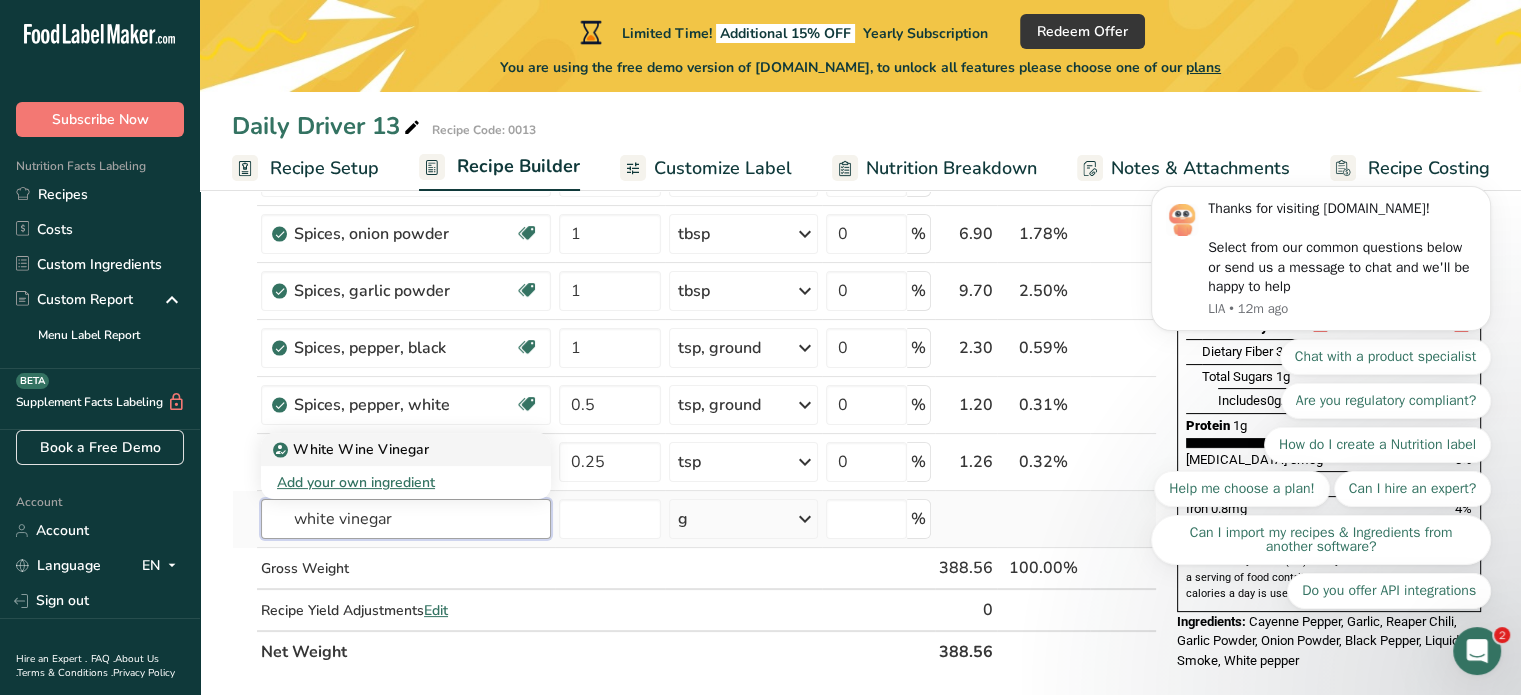 type on "white vinegar" 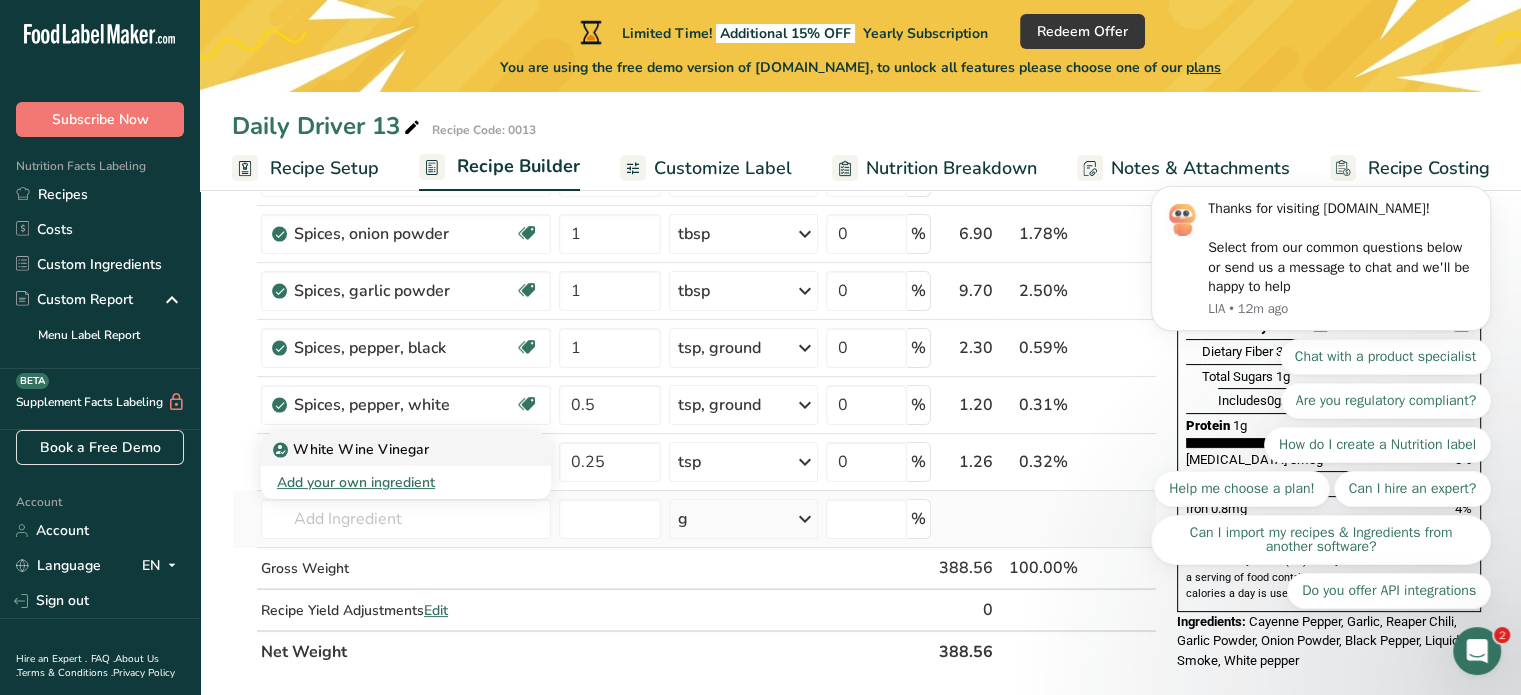 click on "White Wine Vinegar" at bounding box center [353, 449] 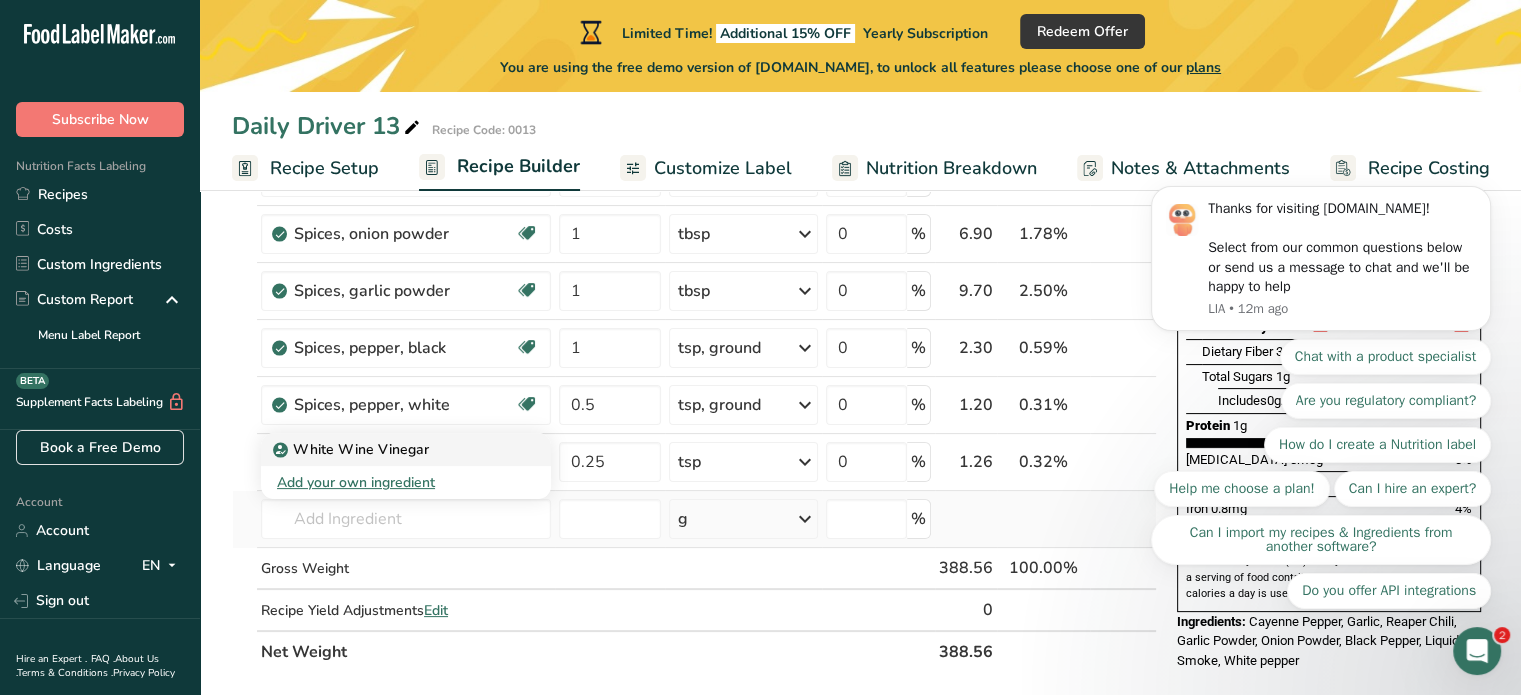 type on "White Wine Vinegar" 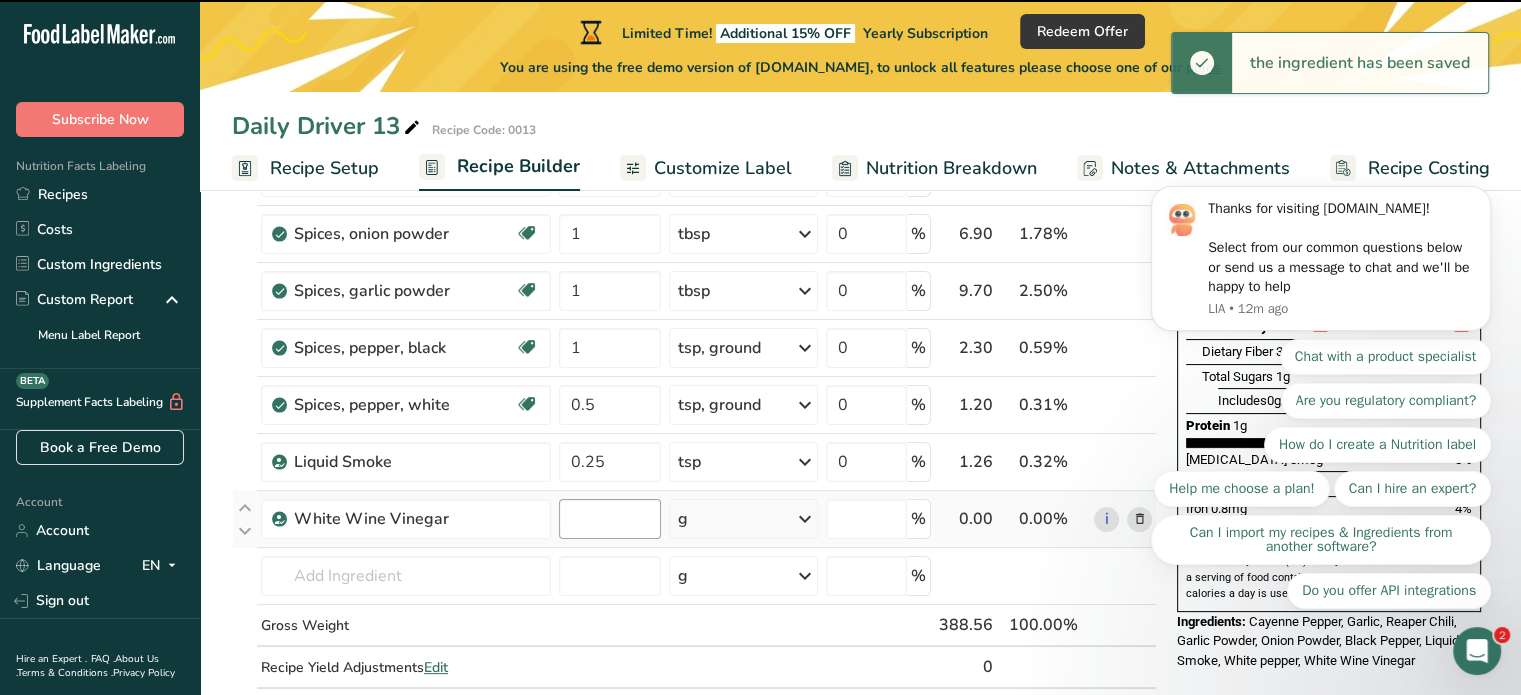 type on "0" 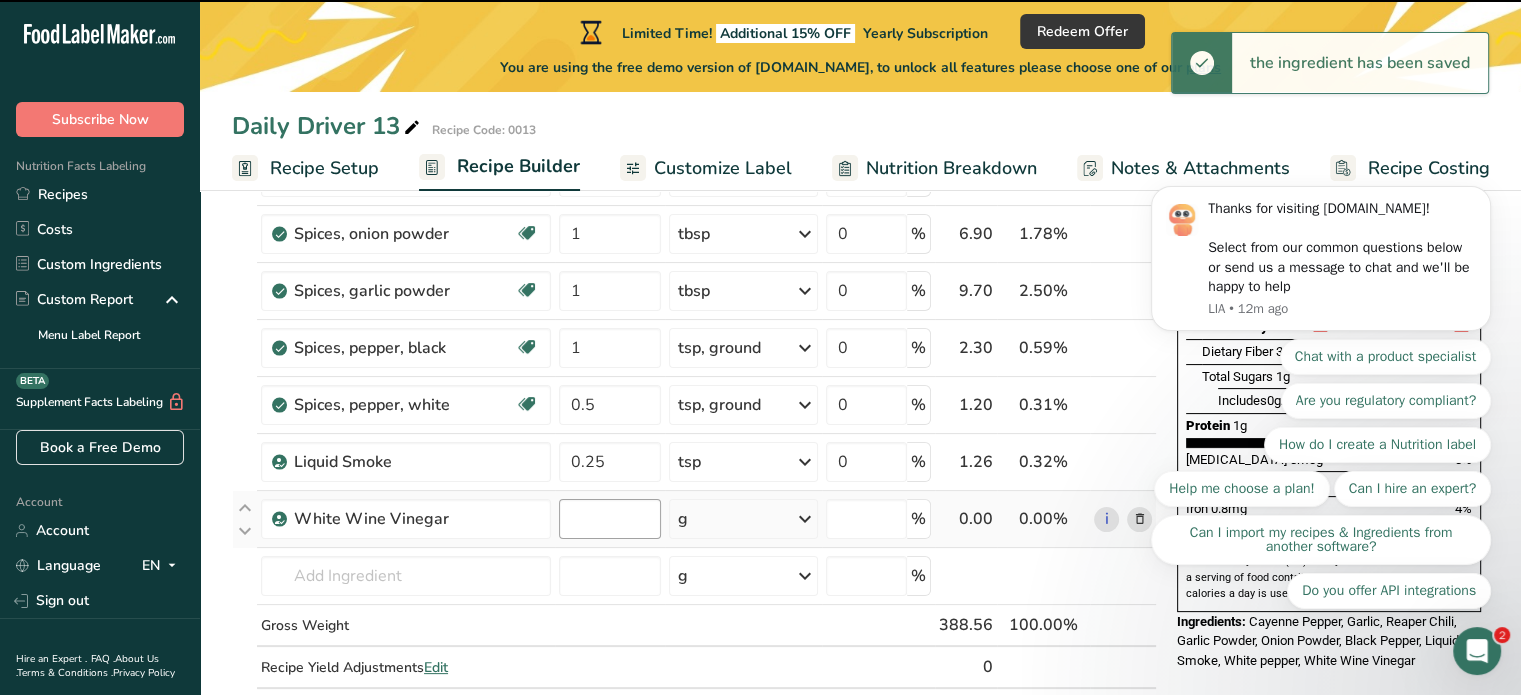 type on "0" 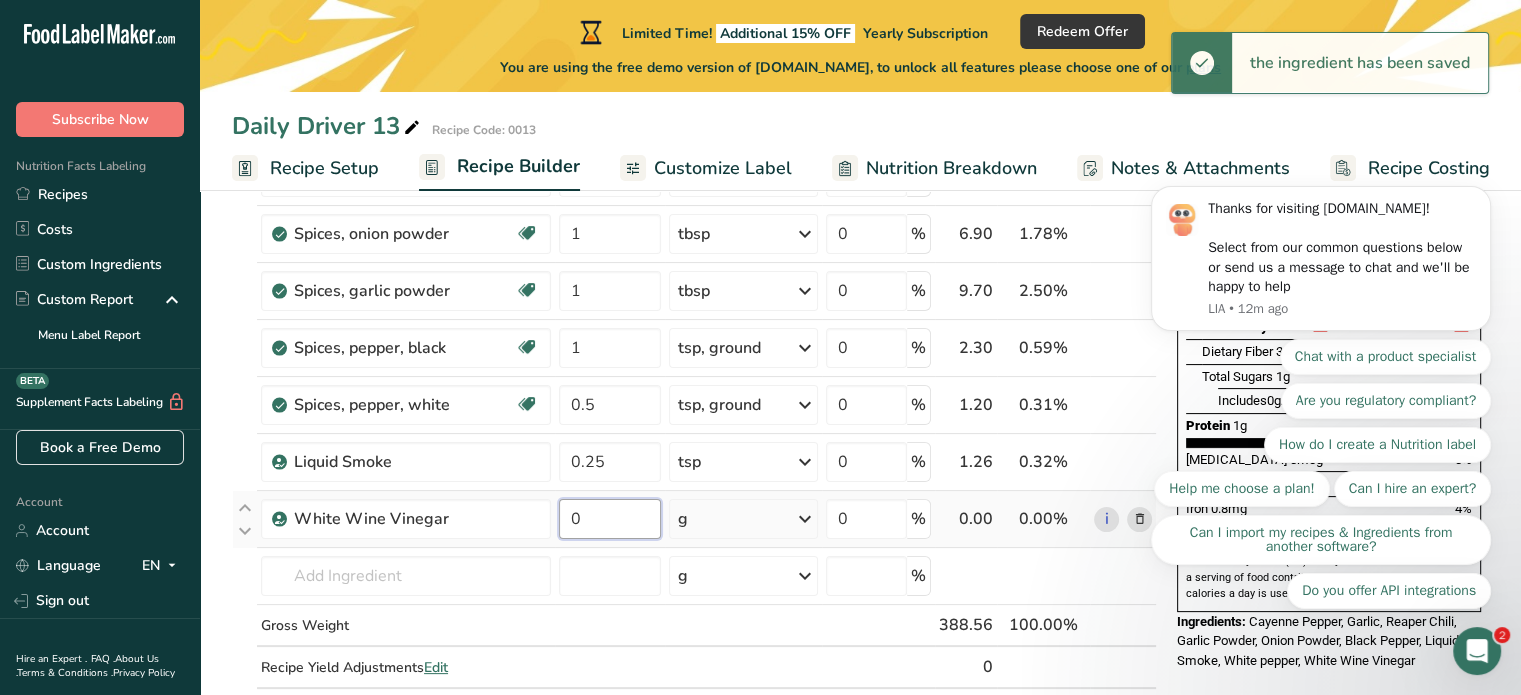 click on "0" at bounding box center [610, 519] 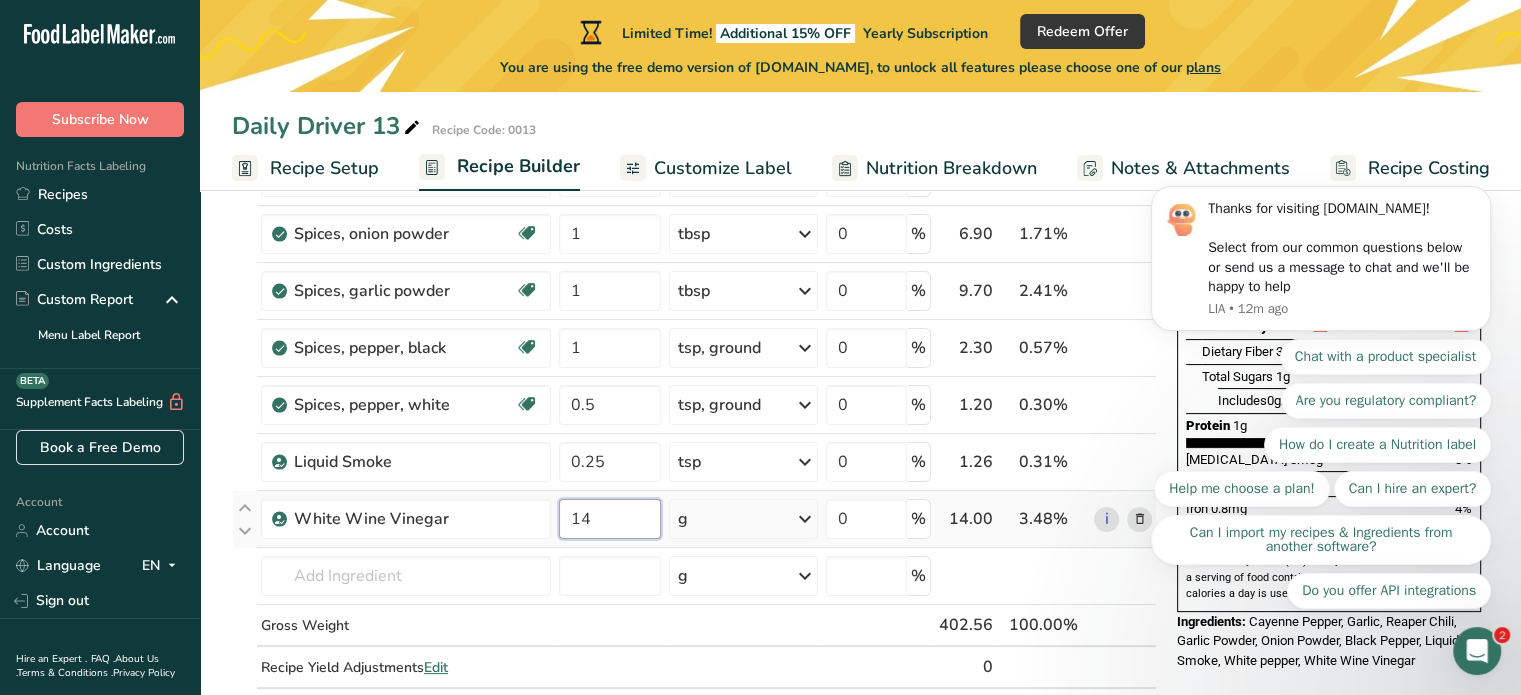type on "1" 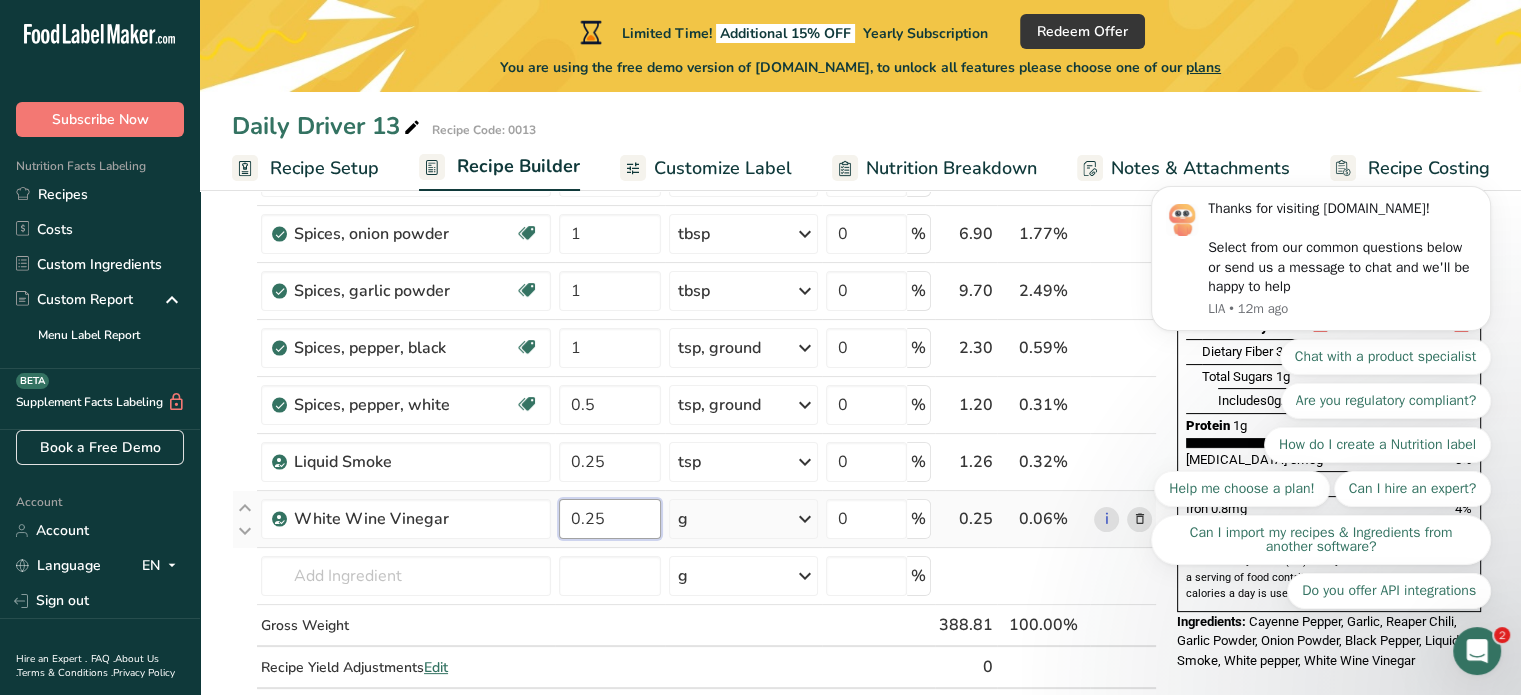 type on "0.25" 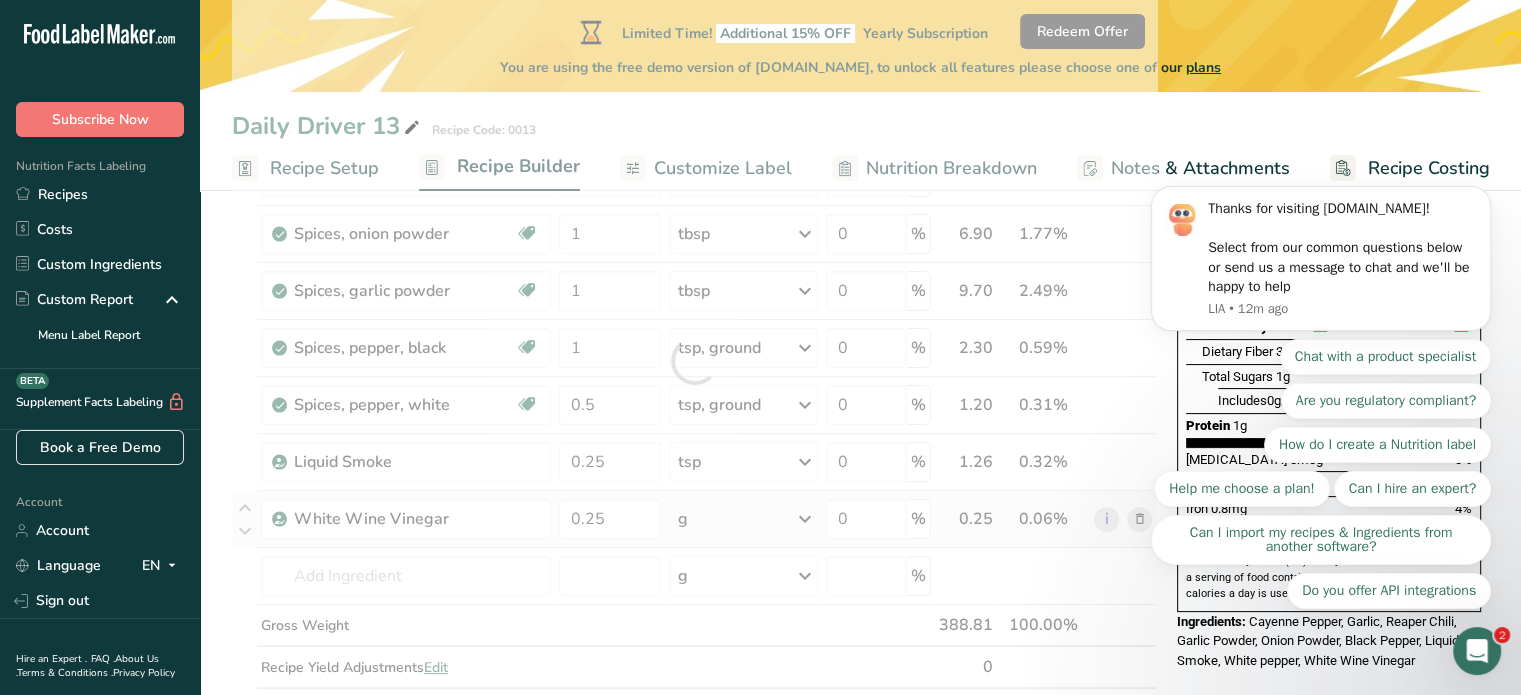 click on "Ingredient *
Amount *
Unit *
Waste *   .a-a{fill:#347362;}.b-a{fill:#fff;}          Grams
Percentage
Garlic, raw
Source of Antioxidants
Dairy free
Gluten free
Vegan
Vegetarian
Soy free
6
clove
Portions
1 cup
1 tsp
1 clove
See more
Weight Units
g
kg
mg
See more
Volume Units
l
Volume units require a density conversion. If you know your ingredient's density enter it below. Otherwise, click on "RIA" our AI Regulatory bot - she will be able to help you
lb/ft3
g/cm3
Confirm" at bounding box center [694, 361] 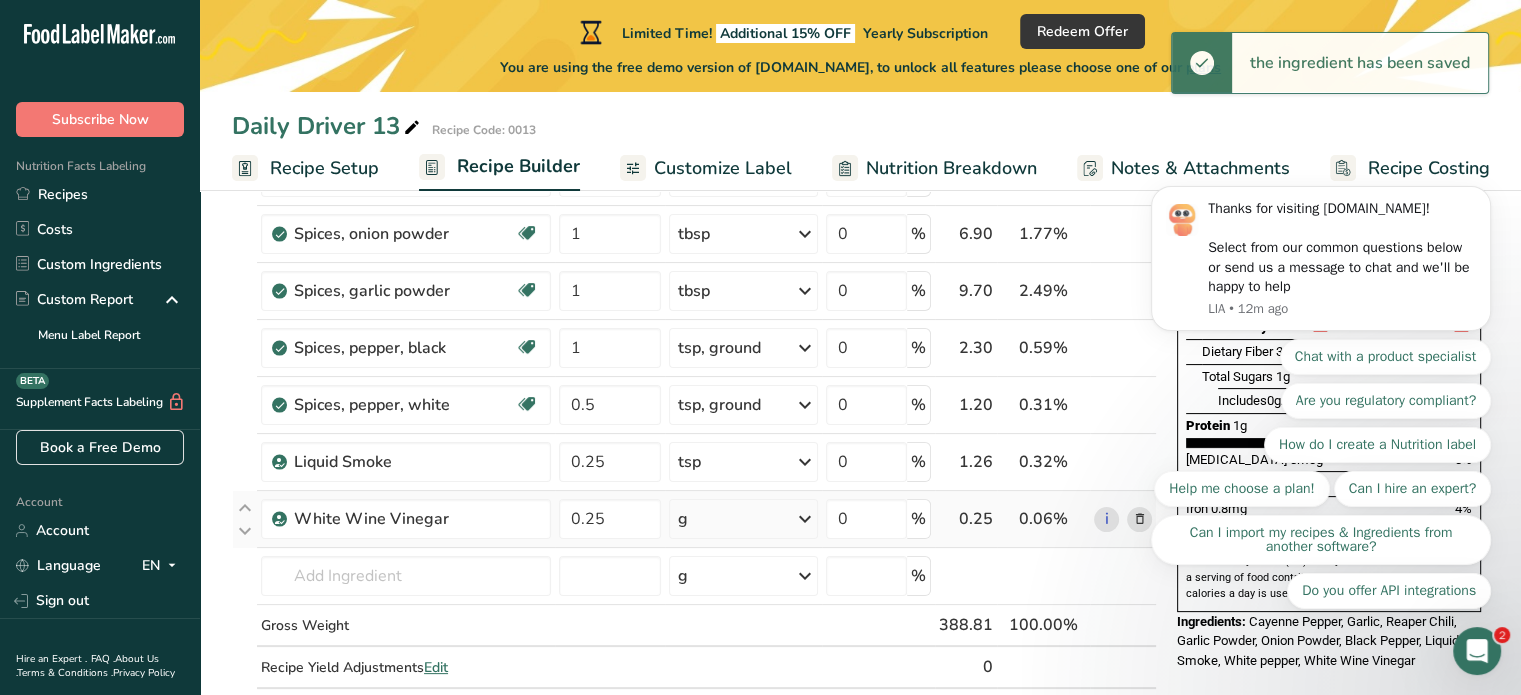 click at bounding box center [805, 519] 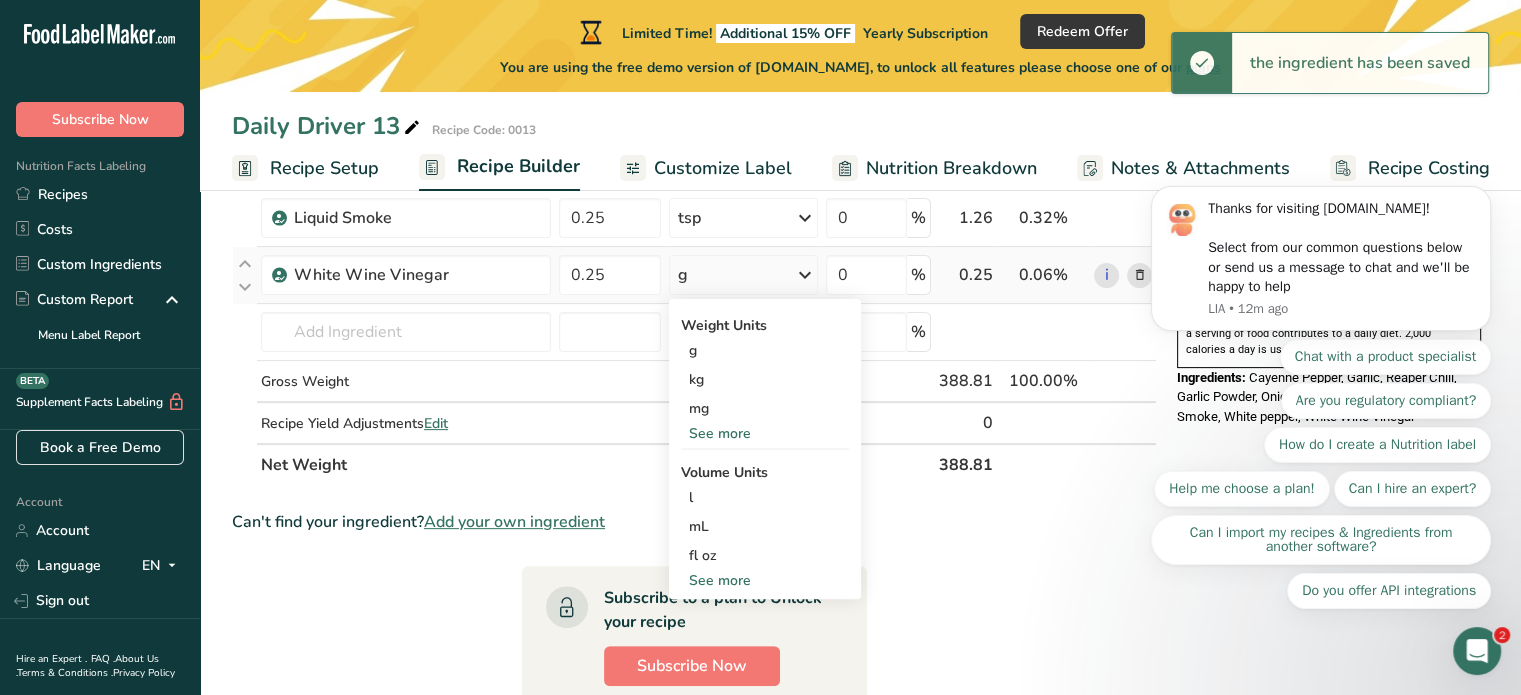 scroll, scrollTop: 560, scrollLeft: 0, axis: vertical 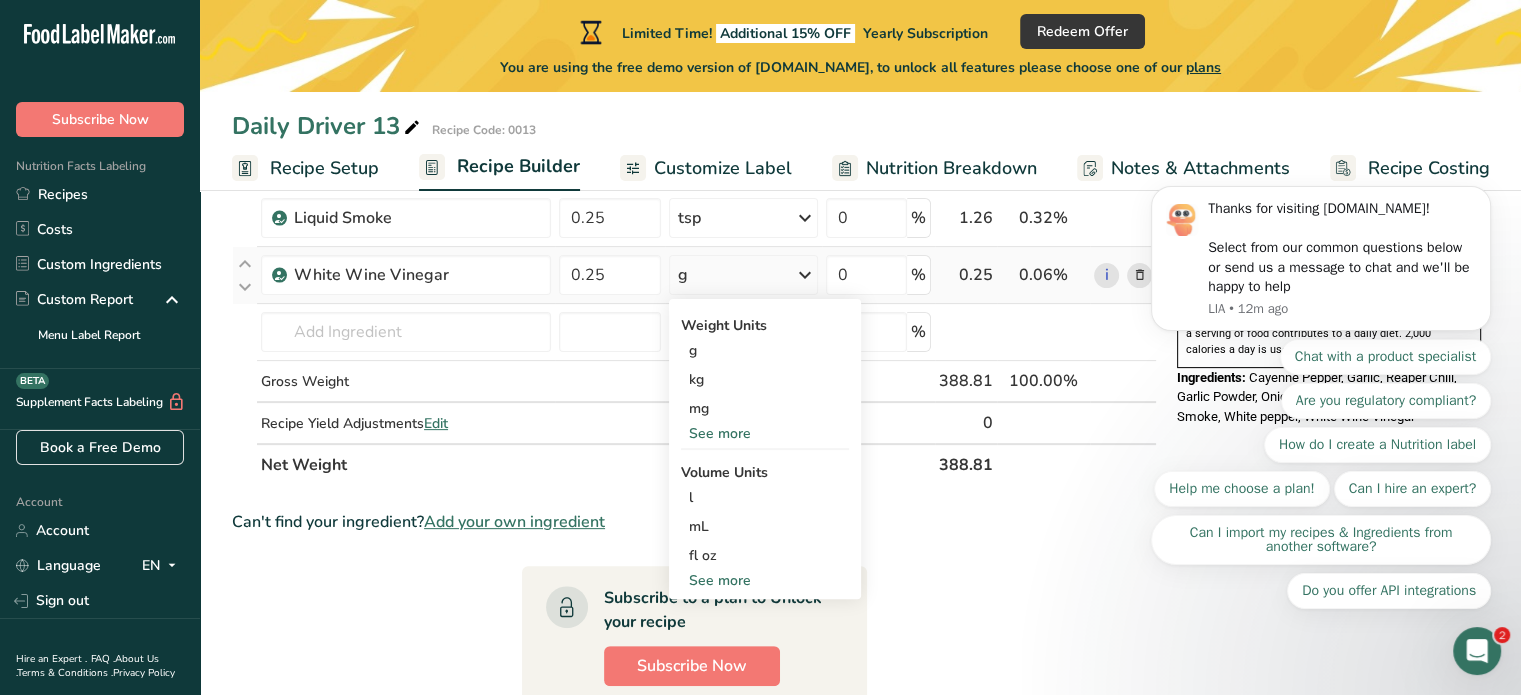 click on "See more" at bounding box center [765, 580] 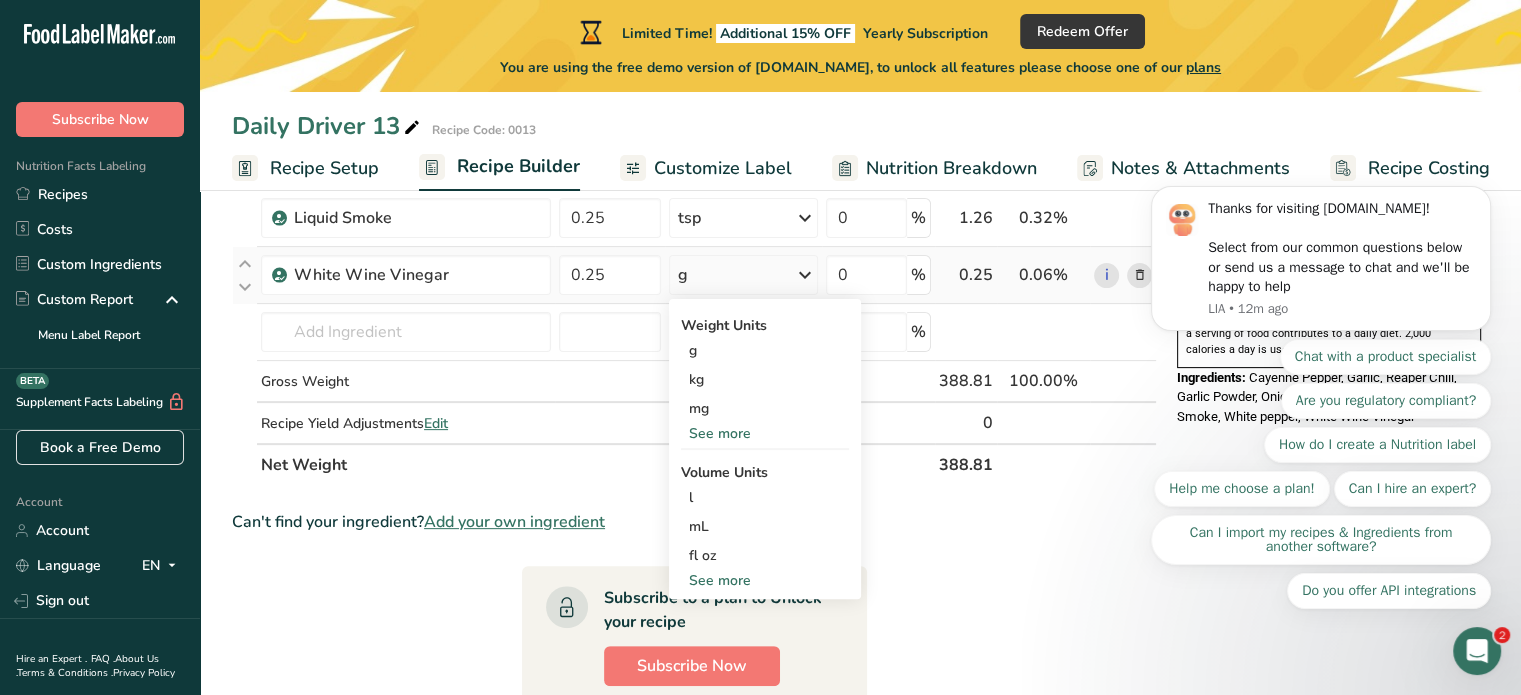 select on "22" 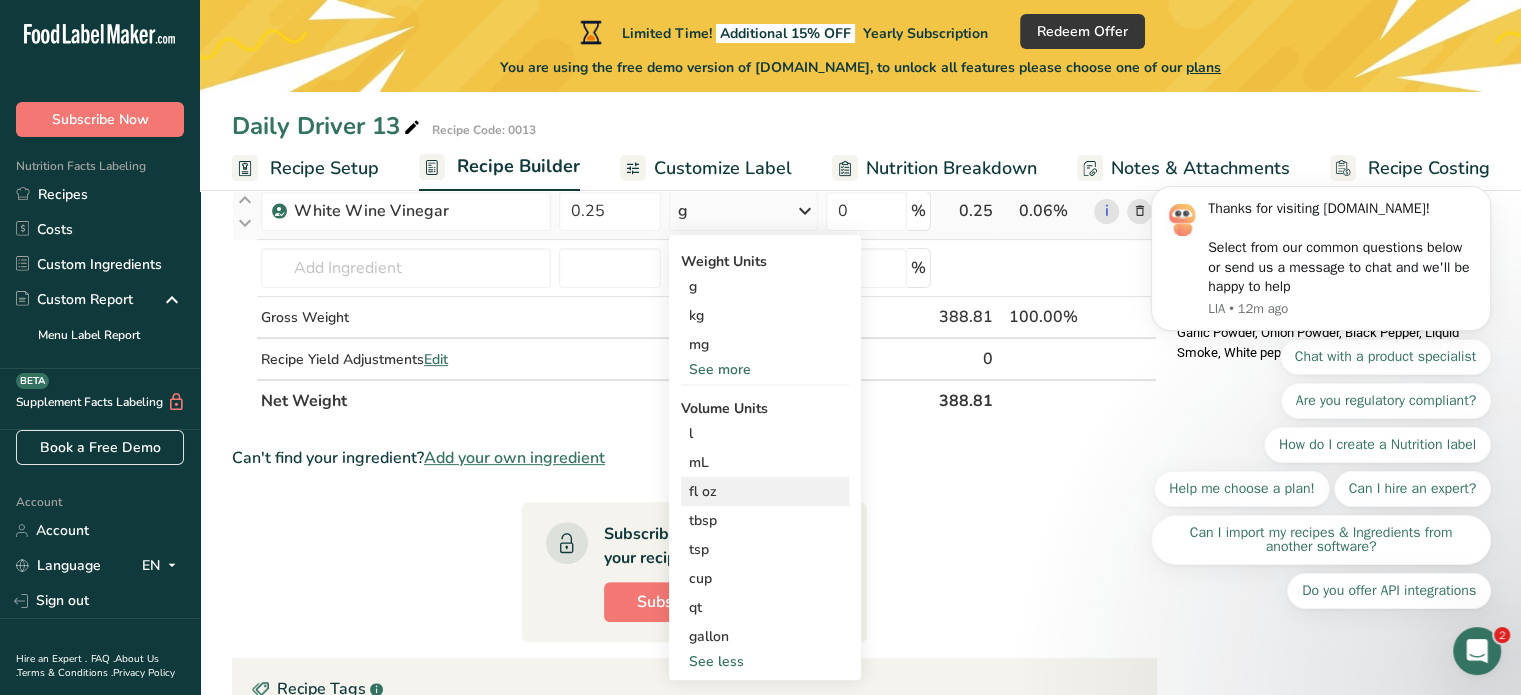 scroll, scrollTop: 620, scrollLeft: 0, axis: vertical 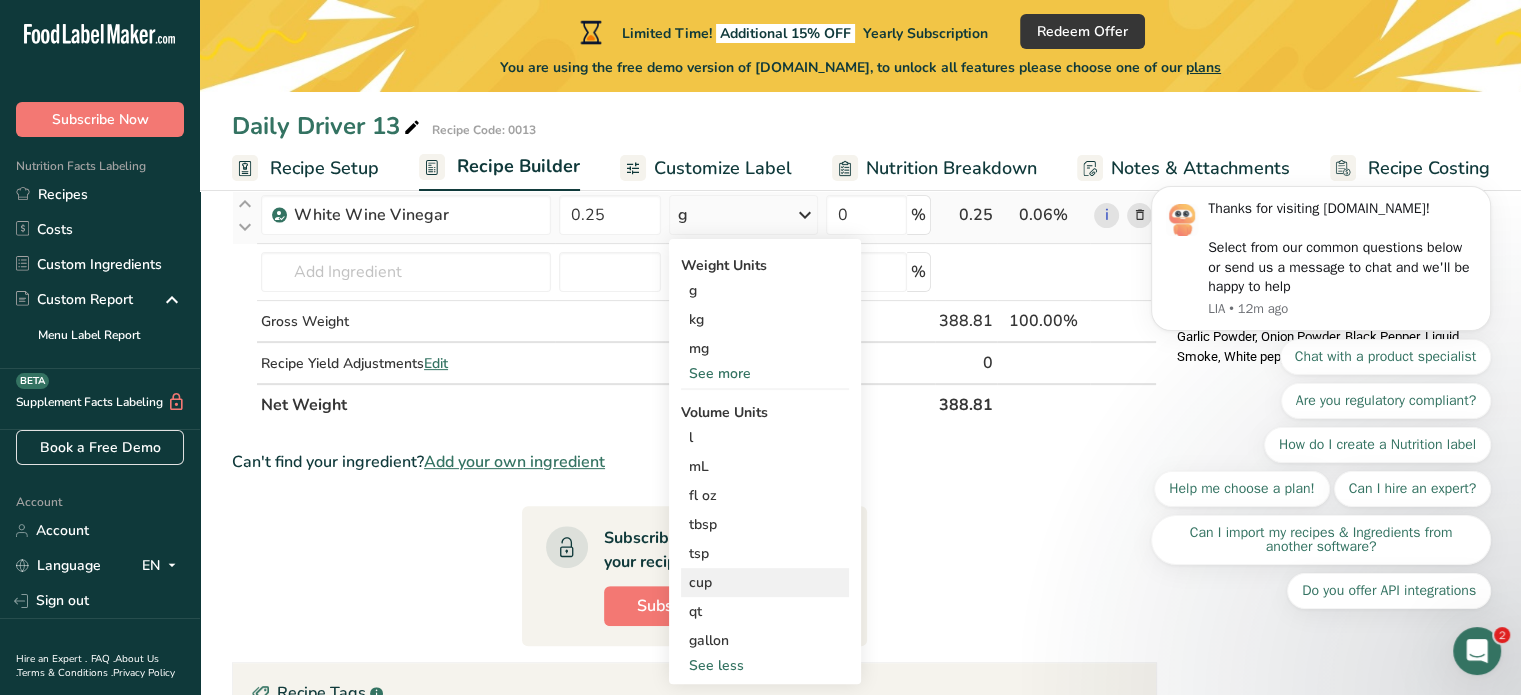 click on "cup" at bounding box center [765, 582] 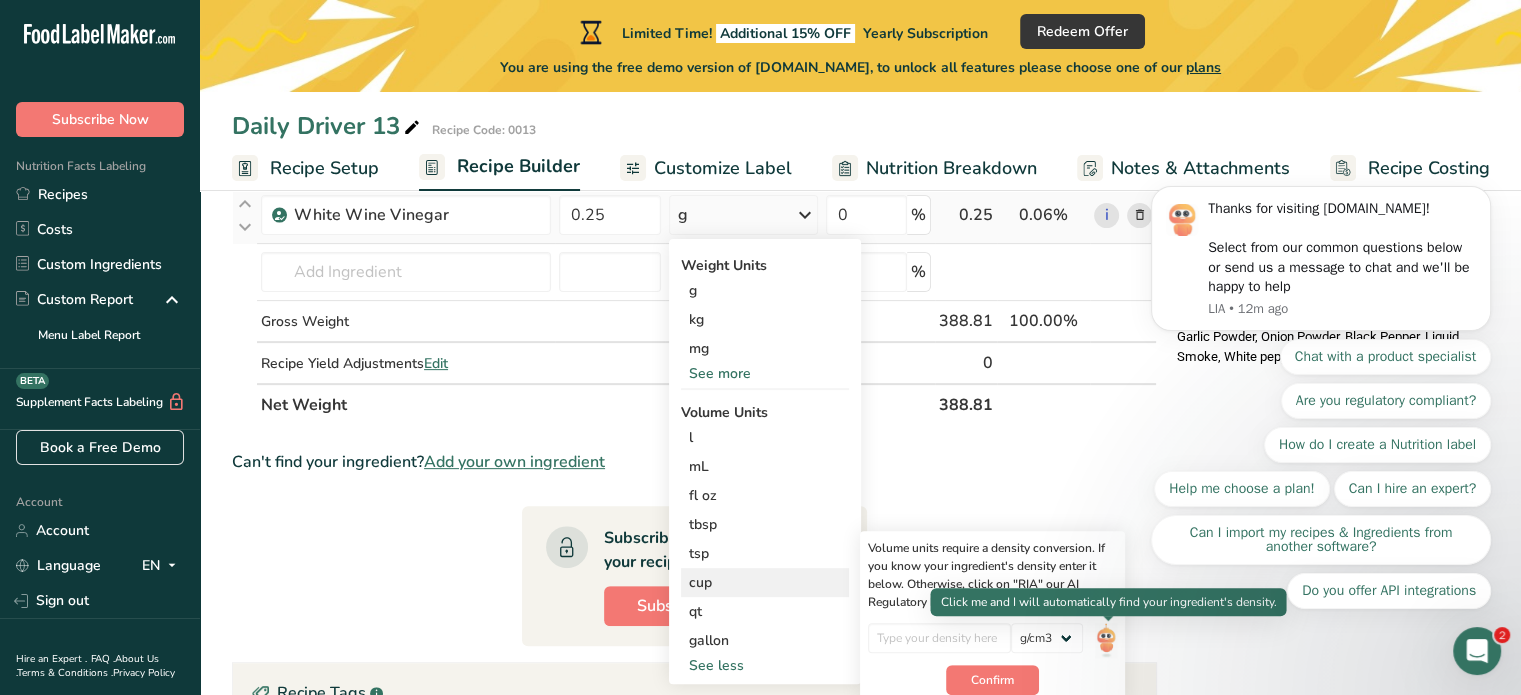 click at bounding box center [1106, 640] 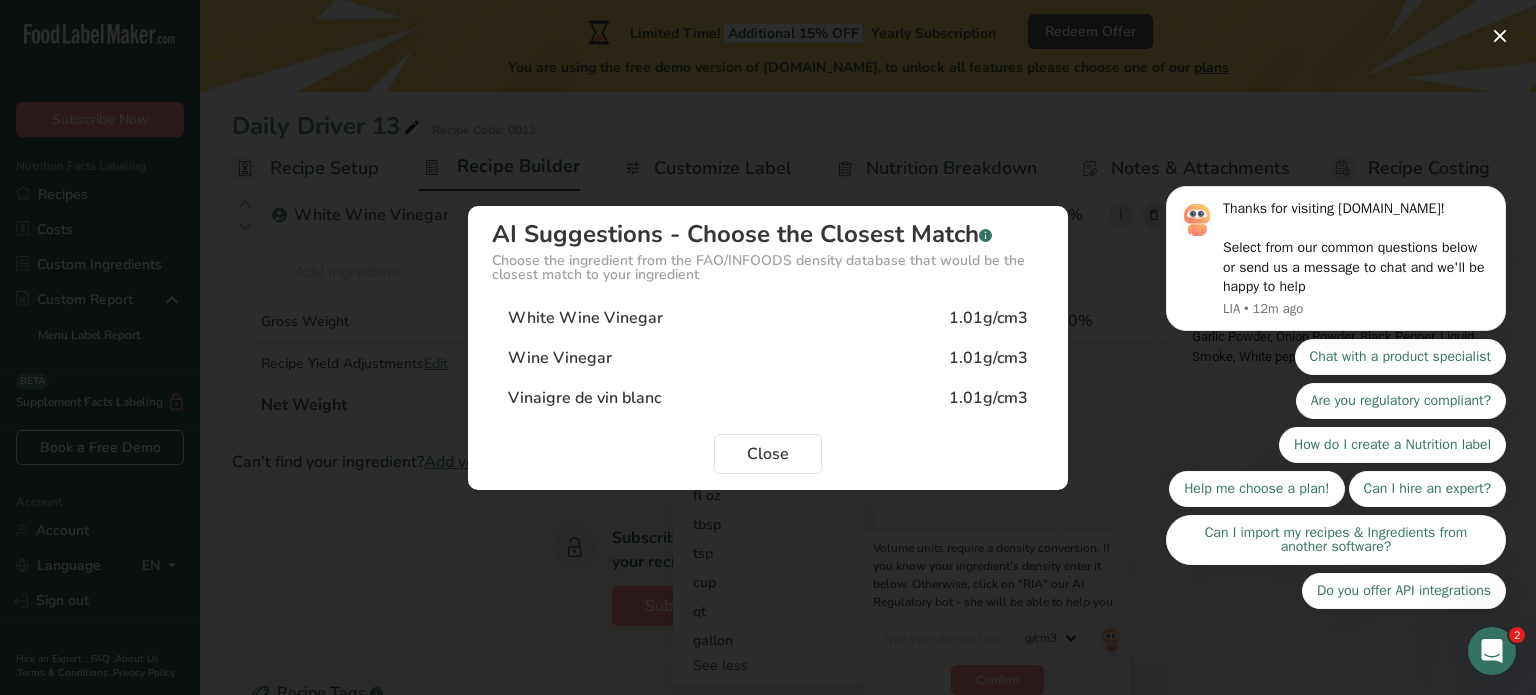 click on "Wine Vinegar" at bounding box center (560, 358) 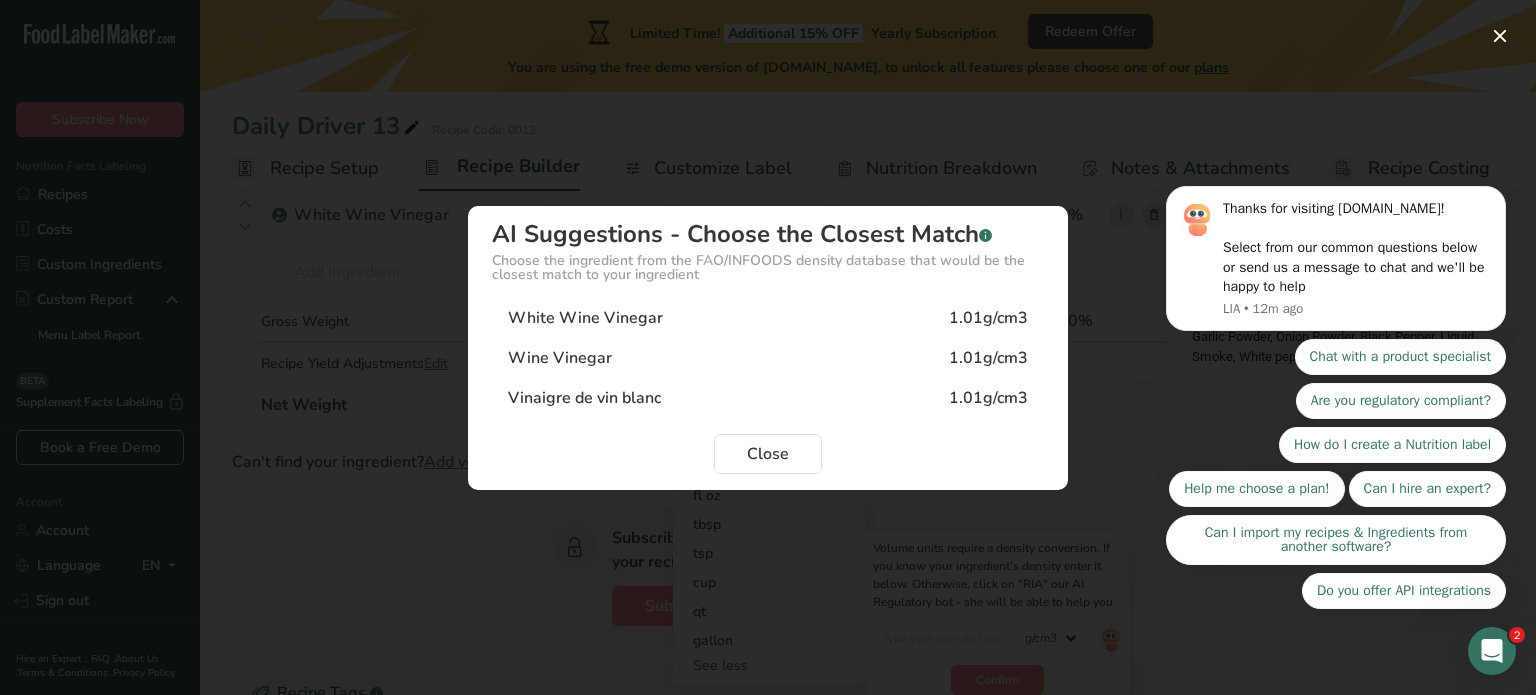 type on "1.01" 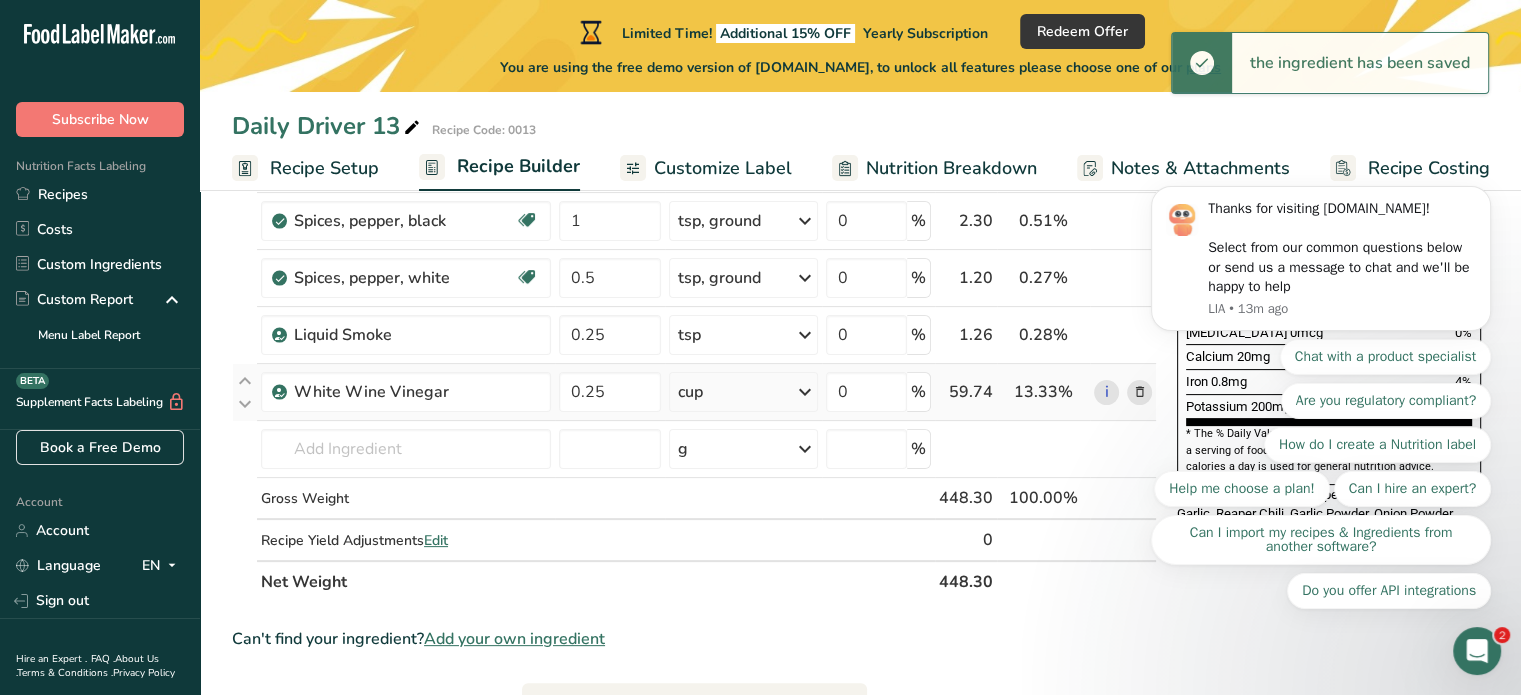 scroll, scrollTop: 422, scrollLeft: 0, axis: vertical 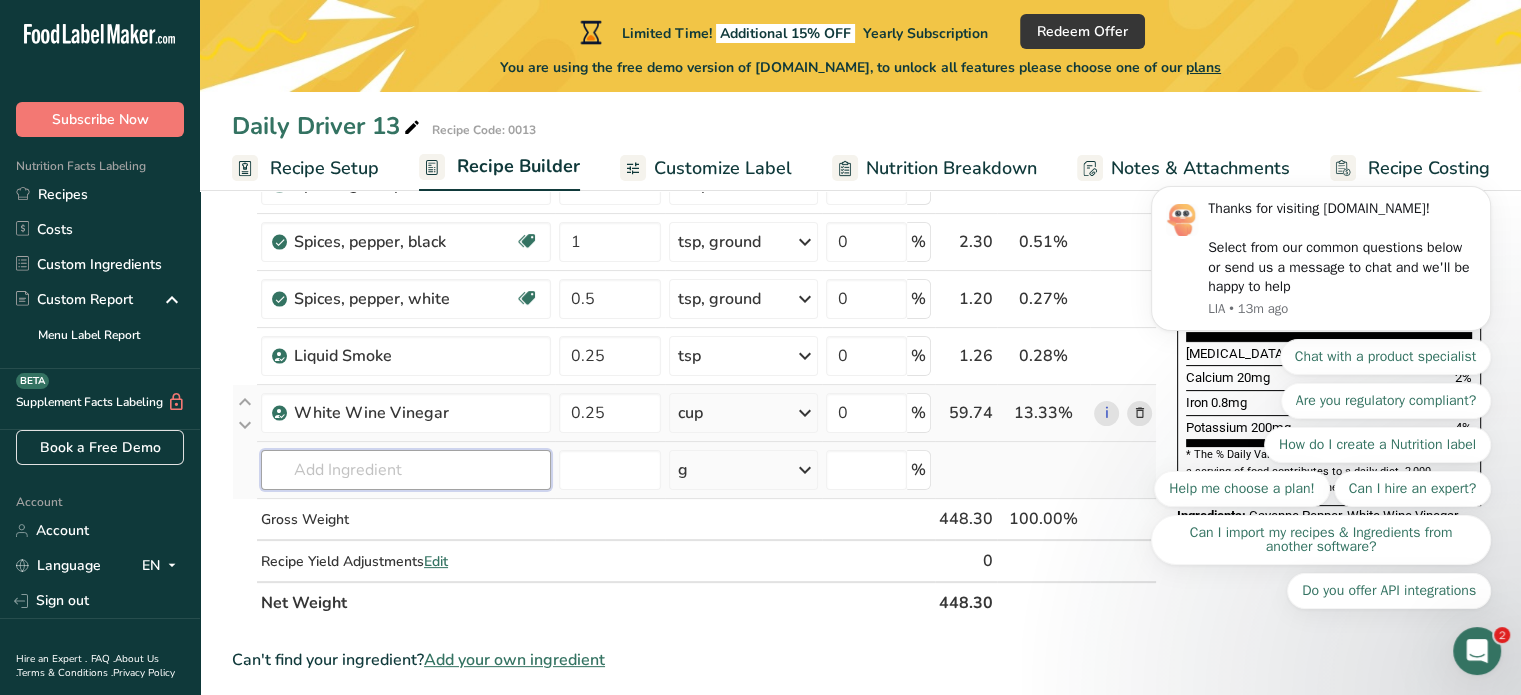 click at bounding box center [406, 470] 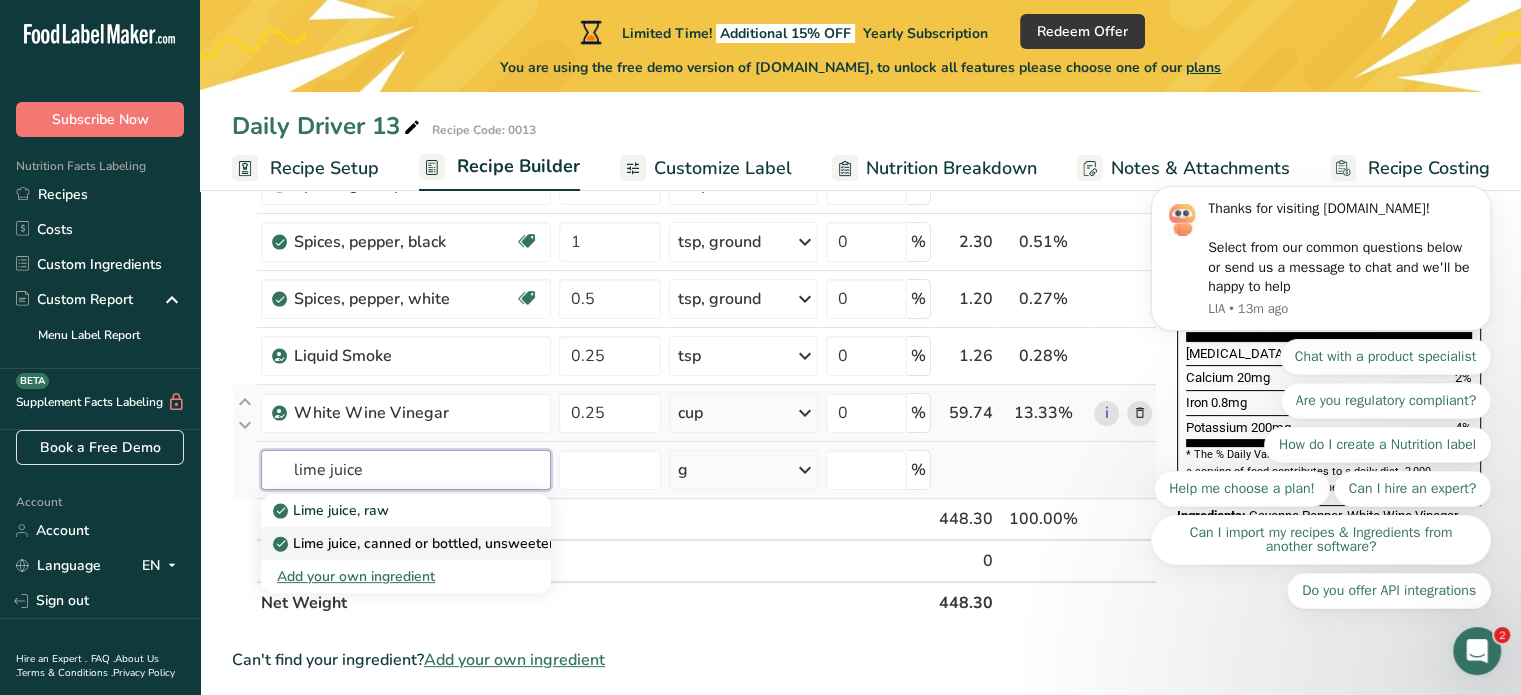 type on "lime juice" 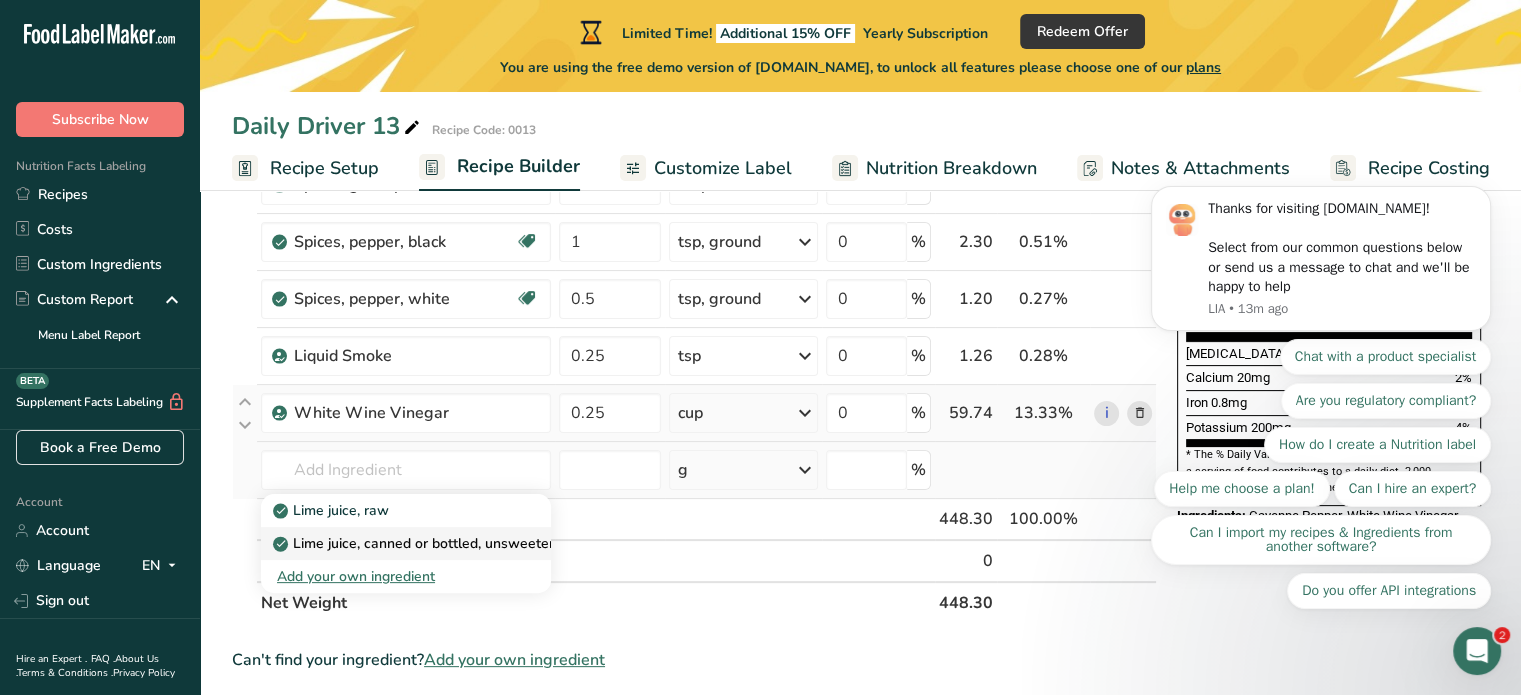 click on "Lime juice, canned or bottled, unsweetened" at bounding box center [425, 543] 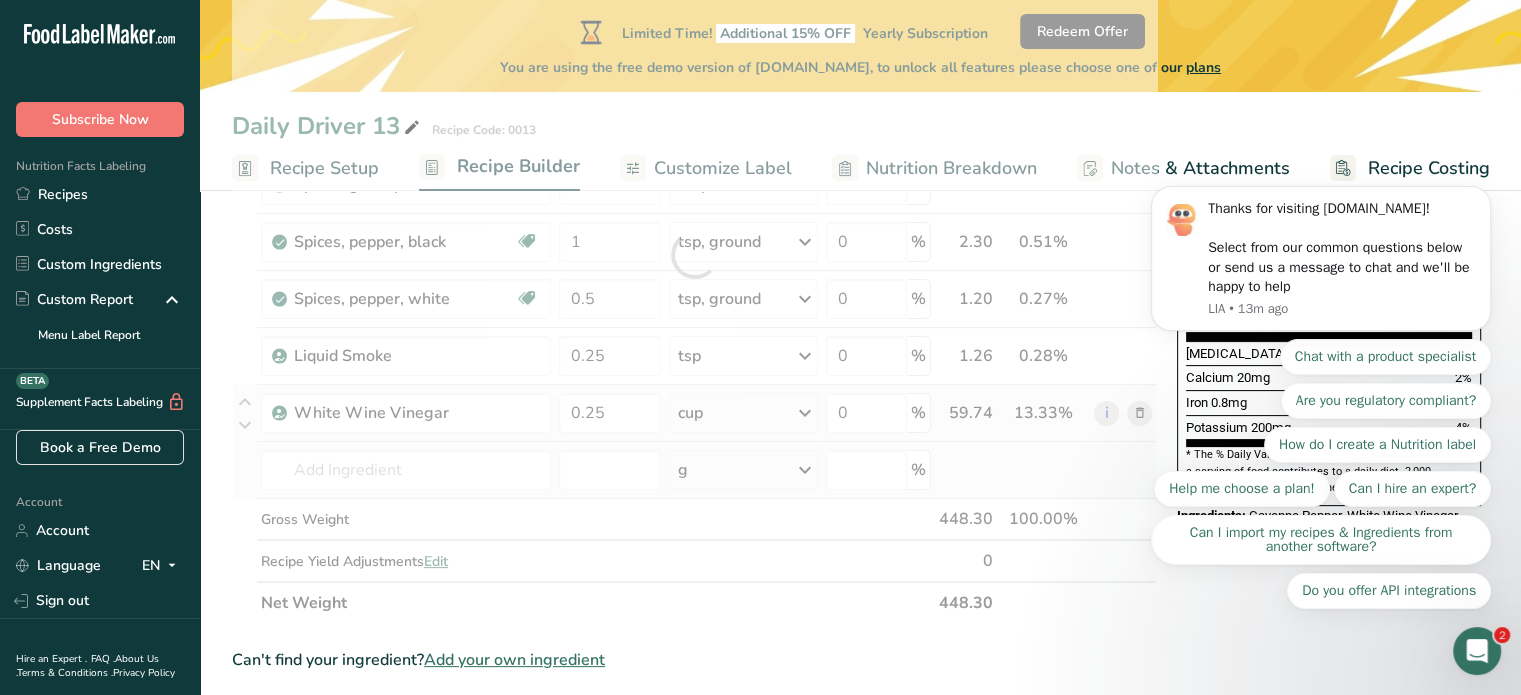 type on "Lime juice, canned or bottled, unsweetened" 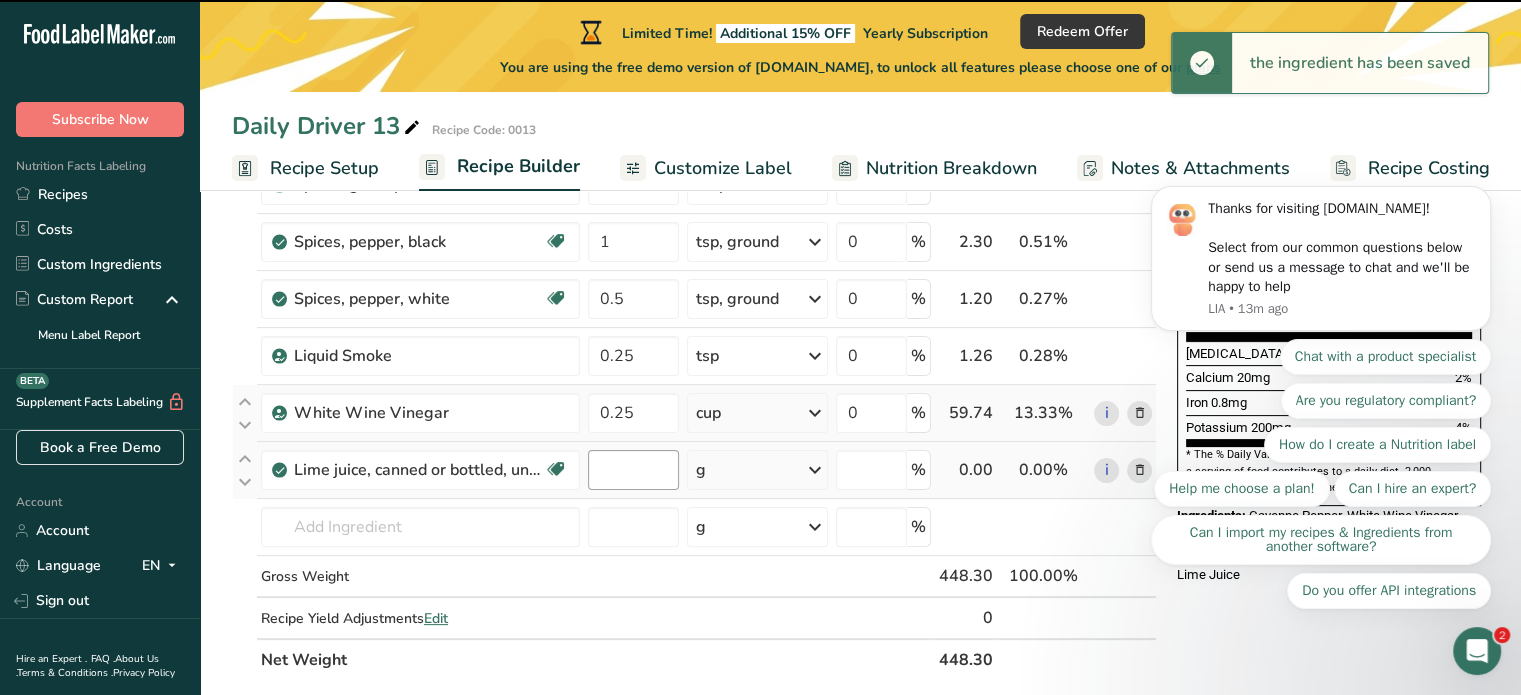 type on "0" 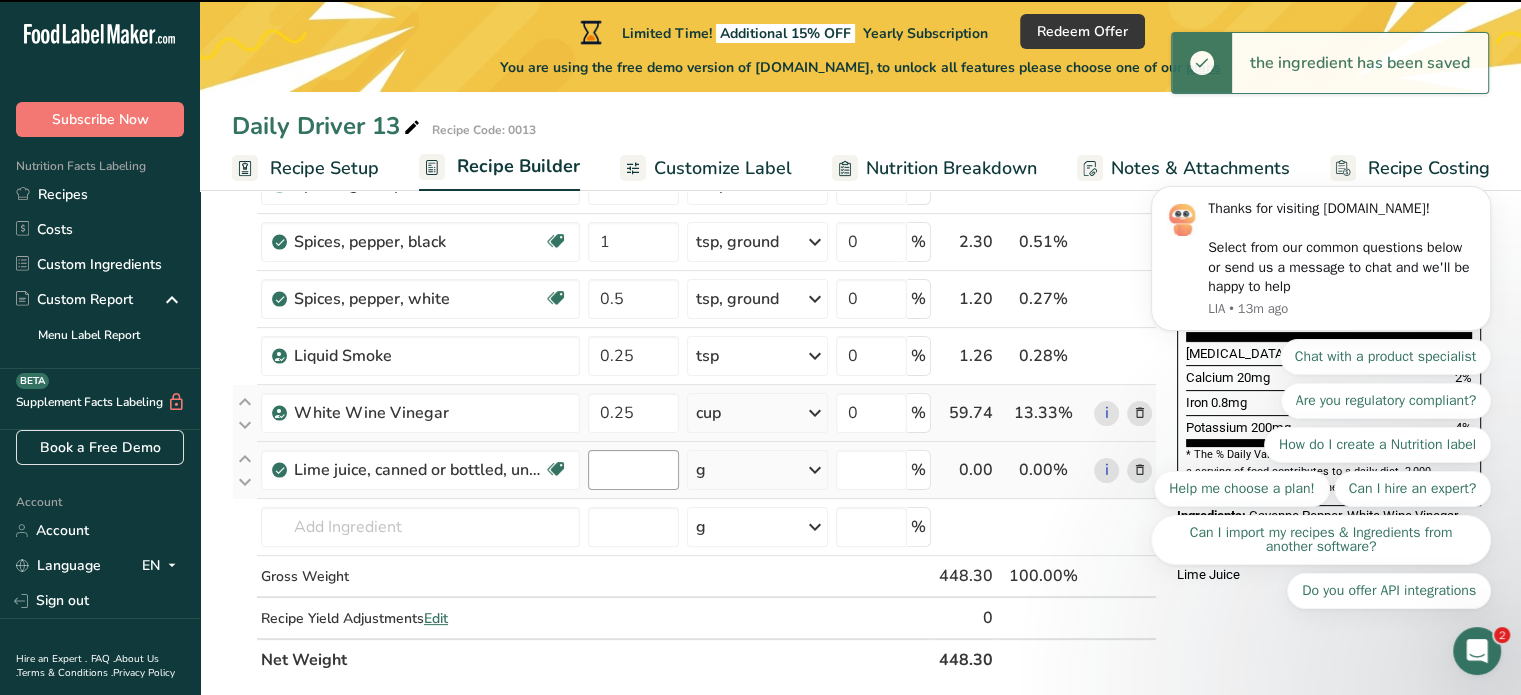 type on "0" 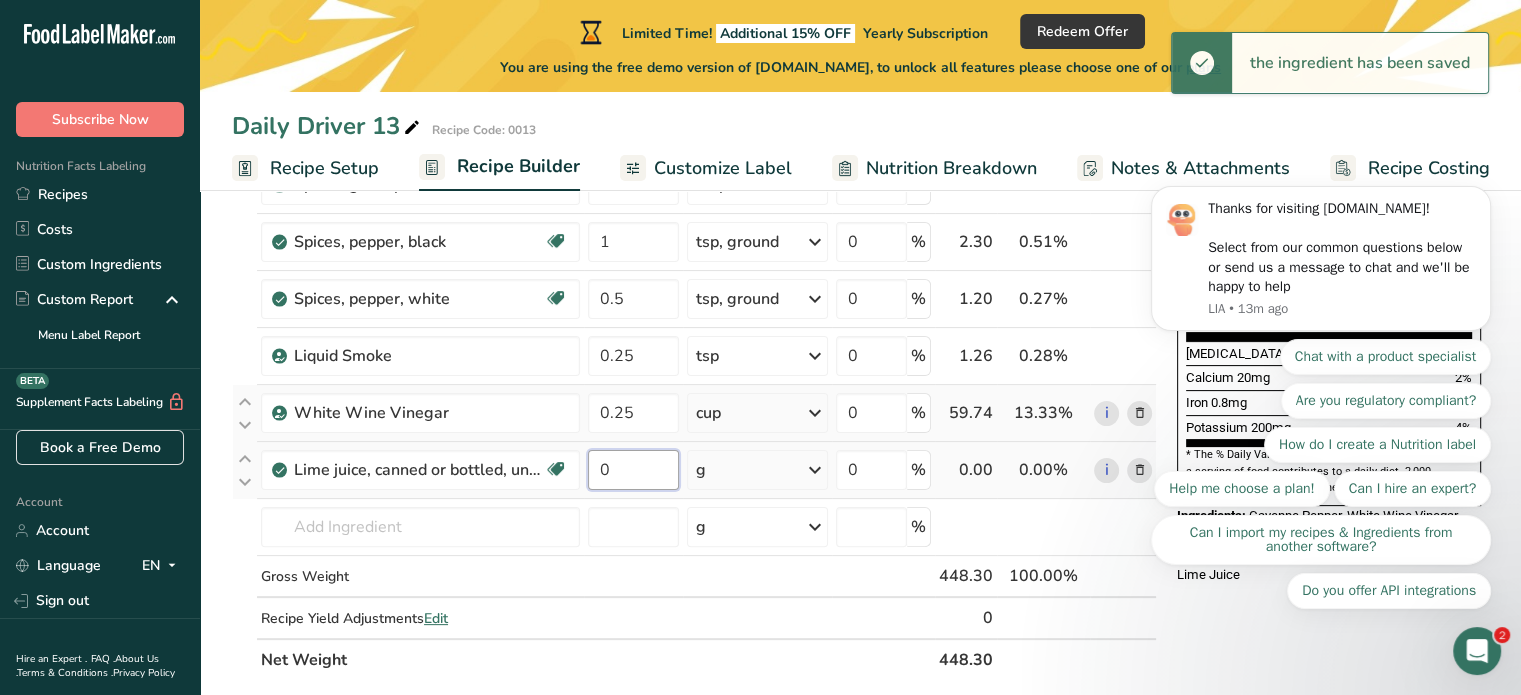 click on "0" at bounding box center [633, 470] 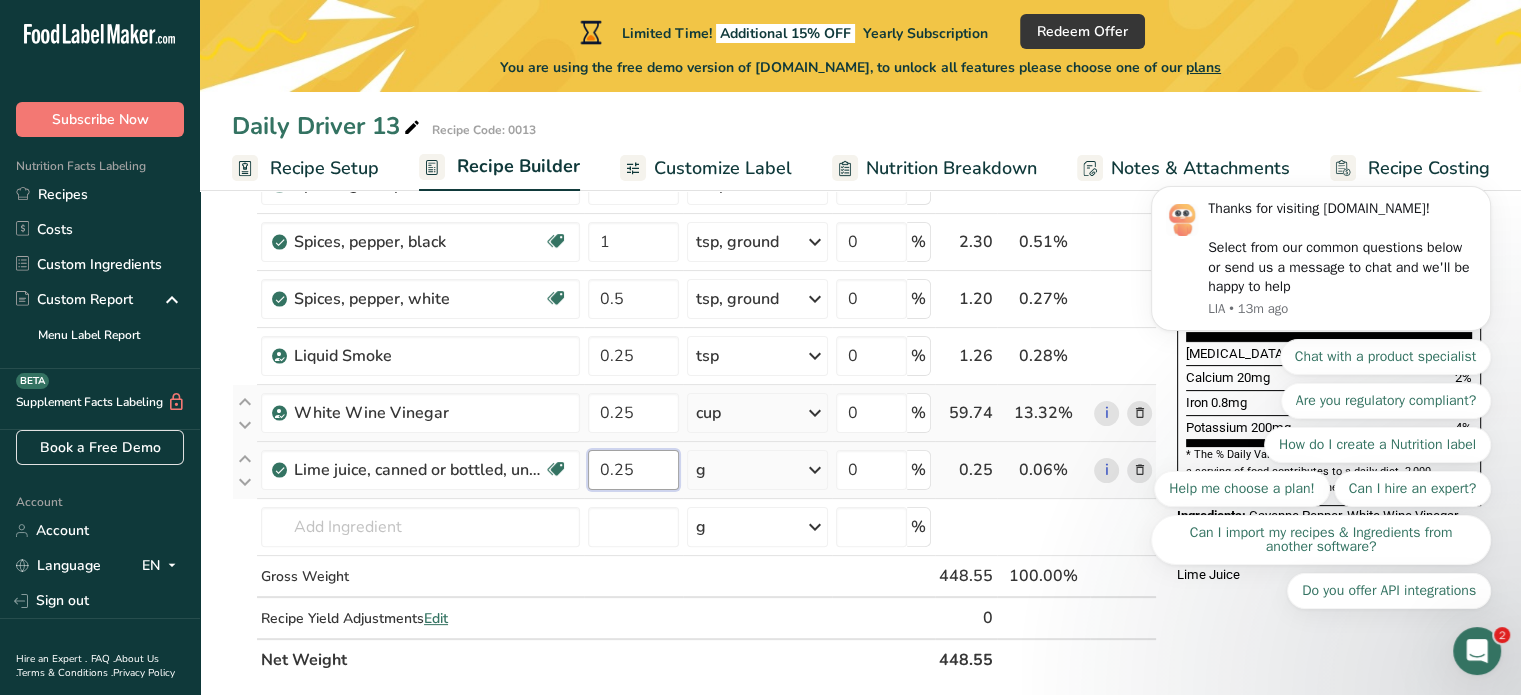 type on "0.25" 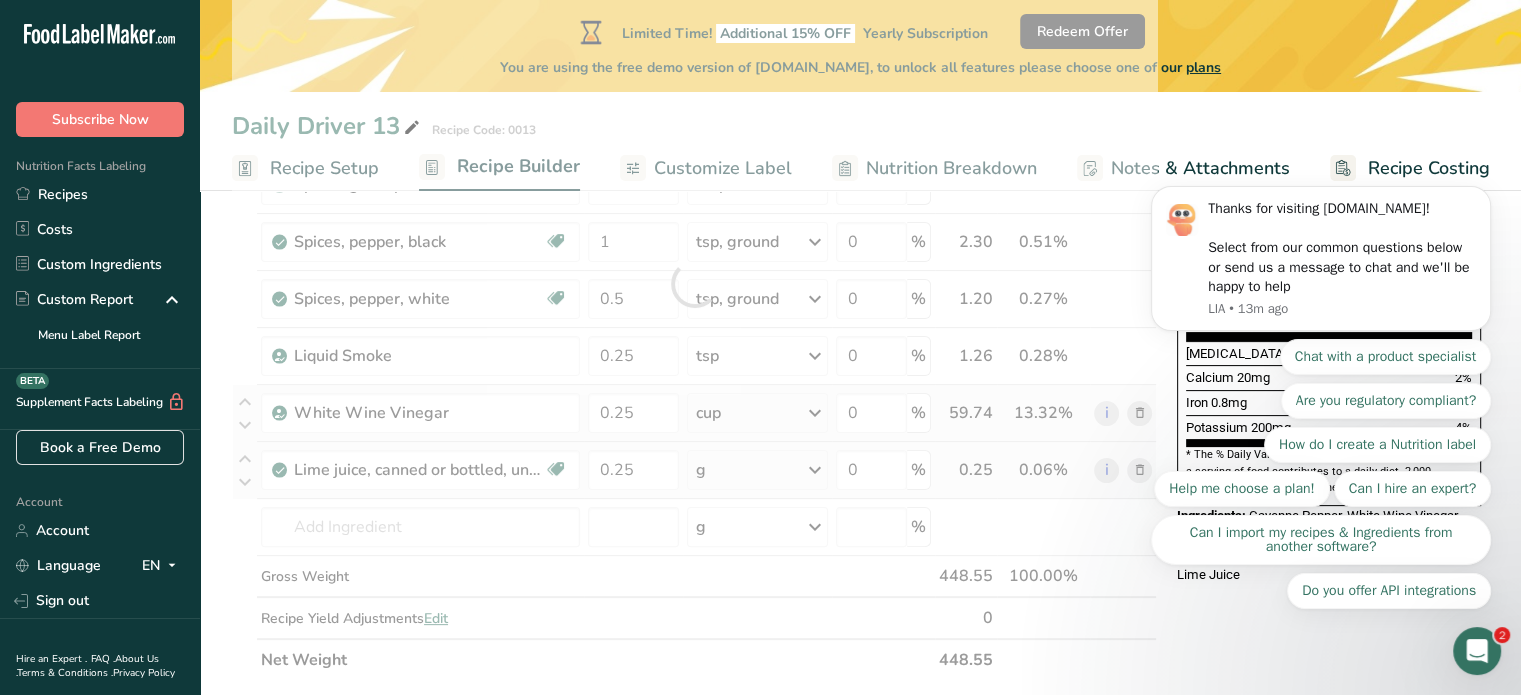 click on "Ingredient *
Amount *
Unit *
Waste *   .a-a{fill:#347362;}.b-a{fill:#fff;}          Grams
Percentage
Garlic, raw
Source of Antioxidants
Dairy free
Gluten free
Vegan
Vegetarian
Soy free
6
clove
Portions
1 cup
1 tsp
1 clove
See more
Weight Units
g
kg
mg
See more
Volume Units
l
Volume units require a density conversion. If you know your ingredient's density enter it below. Otherwise, click on "RIA" our AI Regulatory bot - she will be able to help you
lb/ft3
g/cm3
Confirm" at bounding box center [694, 283] 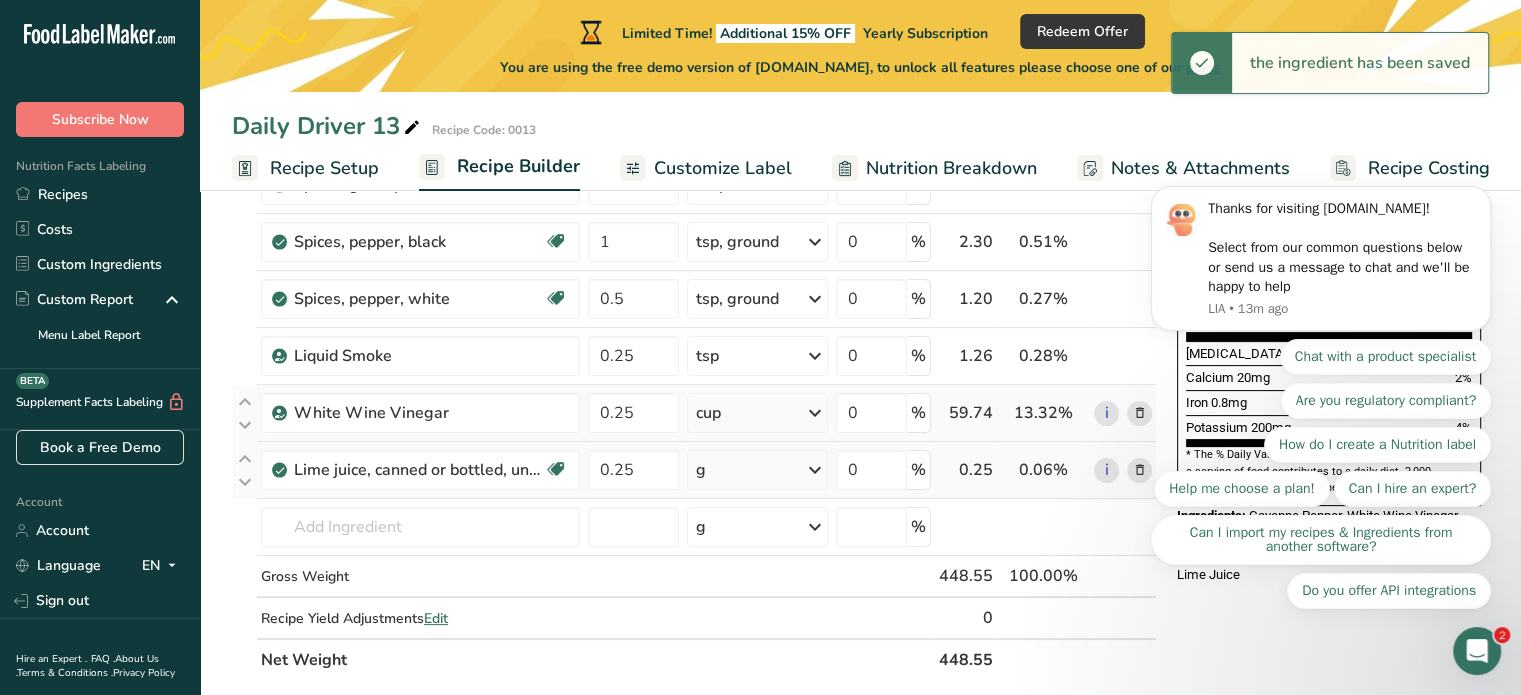 click at bounding box center [815, 470] 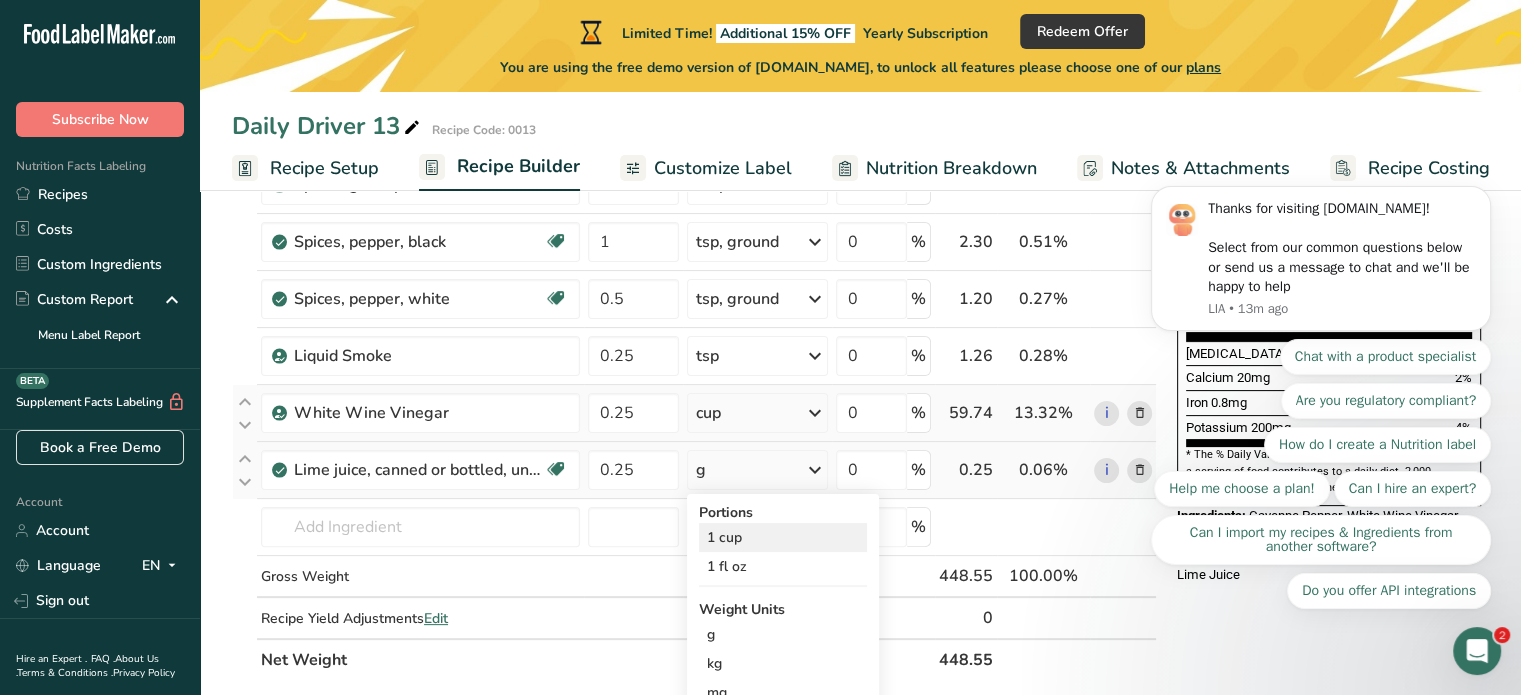 click on "1 cup" at bounding box center (783, 537) 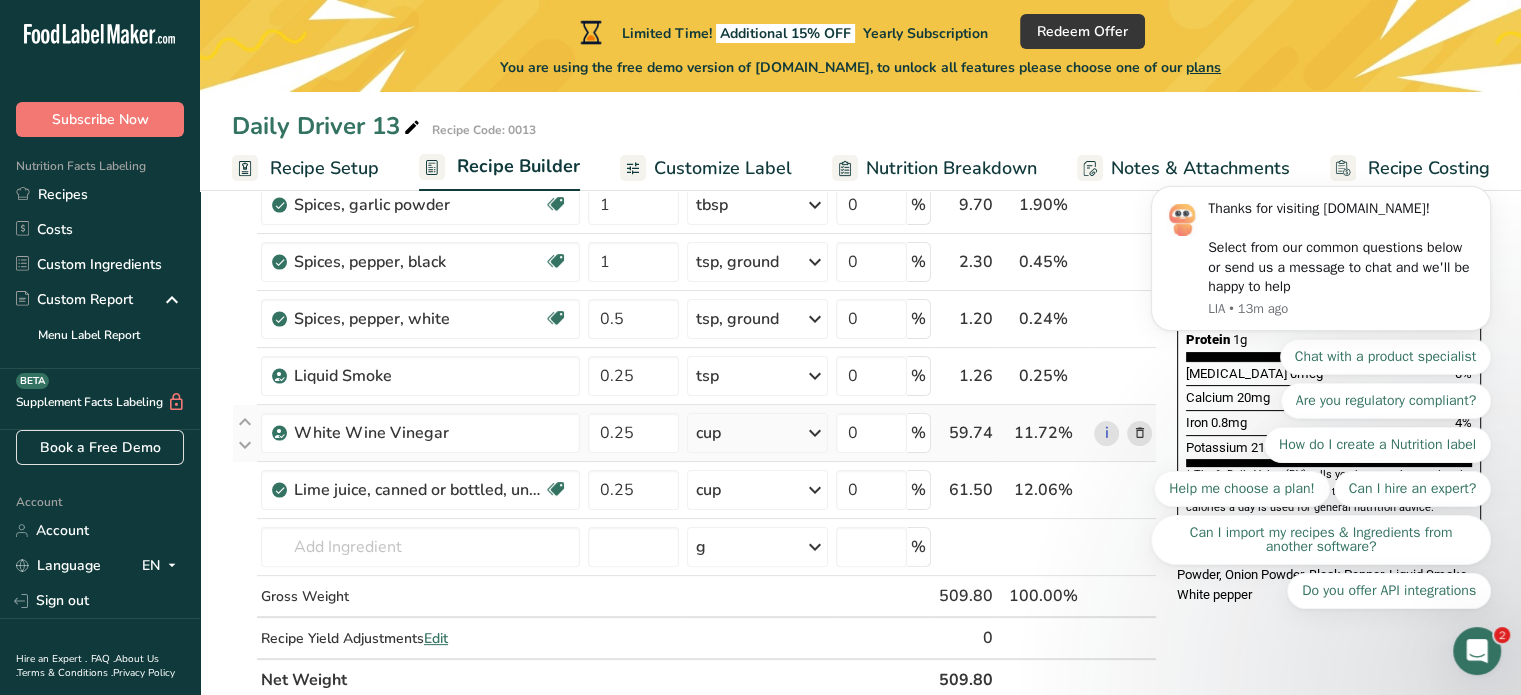 scroll, scrollTop: 404, scrollLeft: 0, axis: vertical 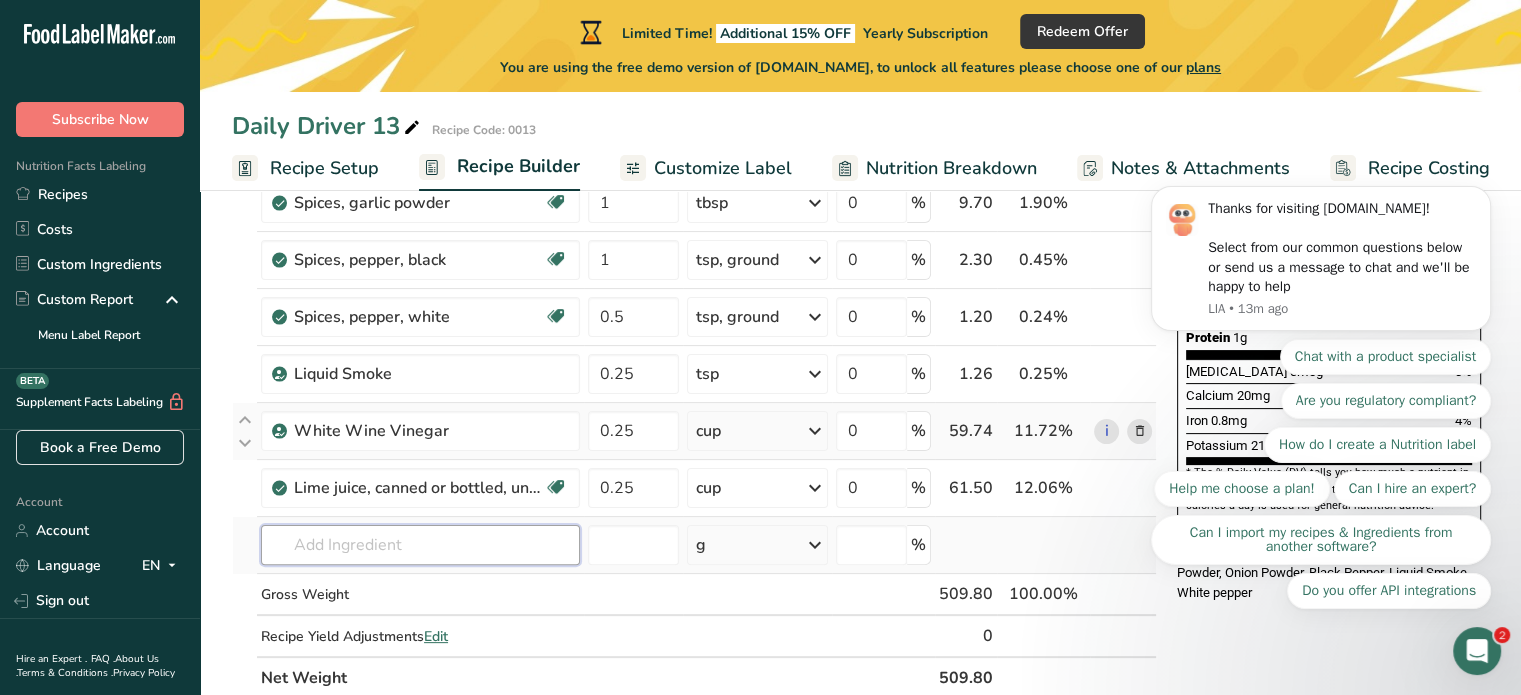 click at bounding box center (420, 545) 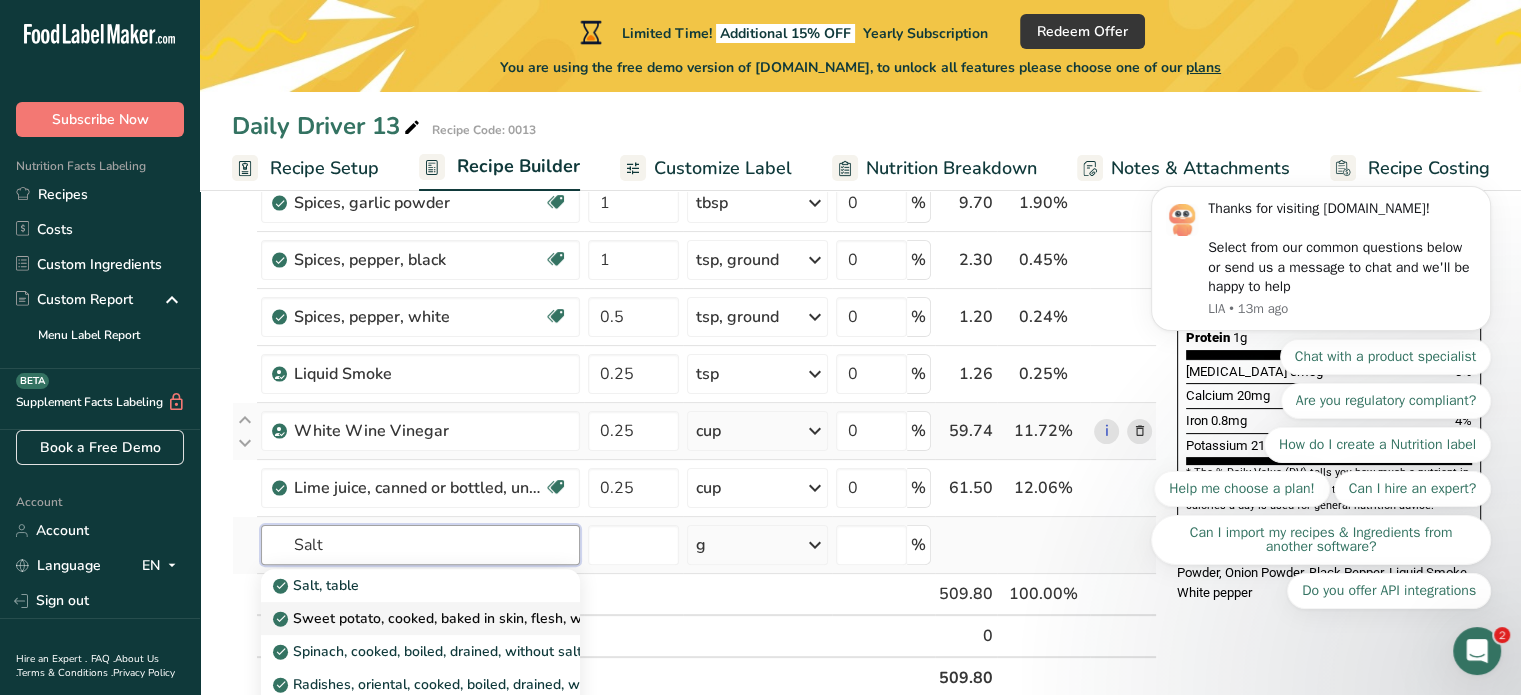 scroll, scrollTop: 452, scrollLeft: 0, axis: vertical 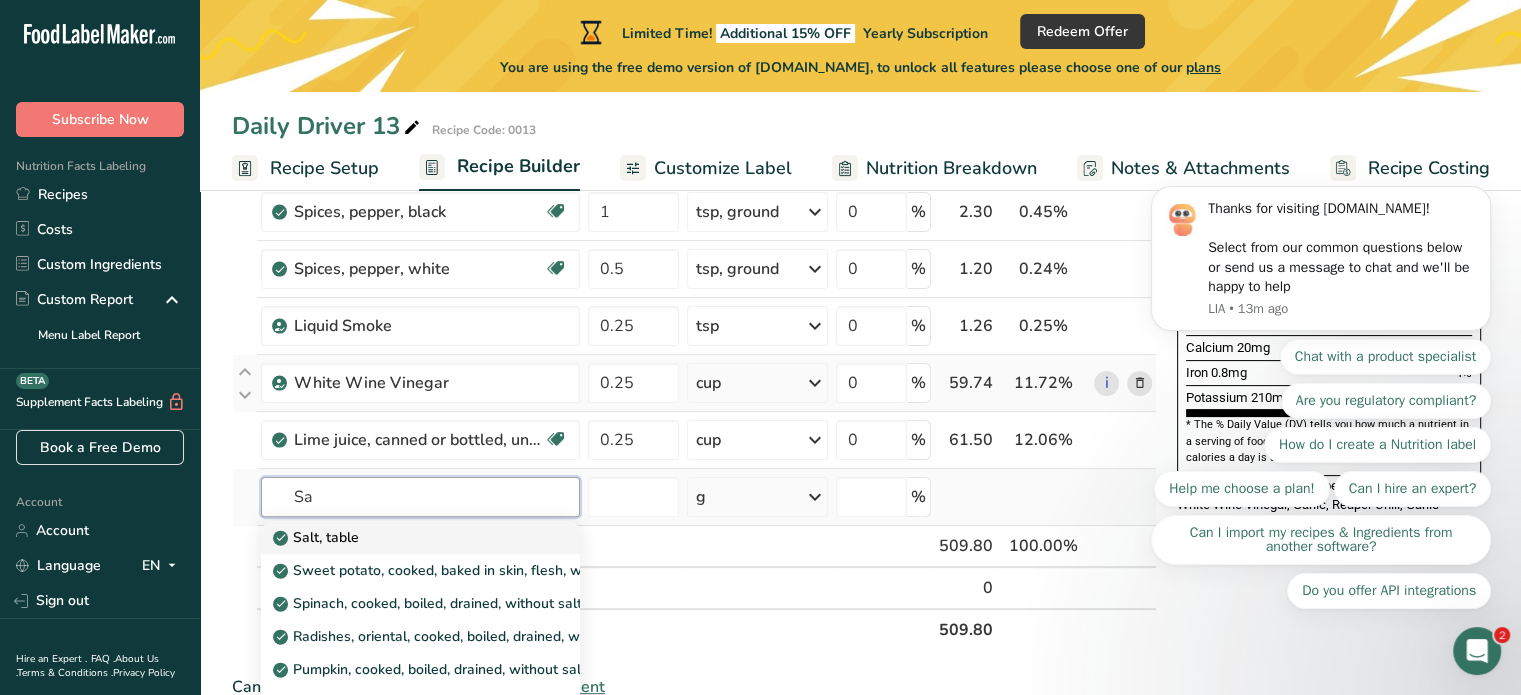type on "S" 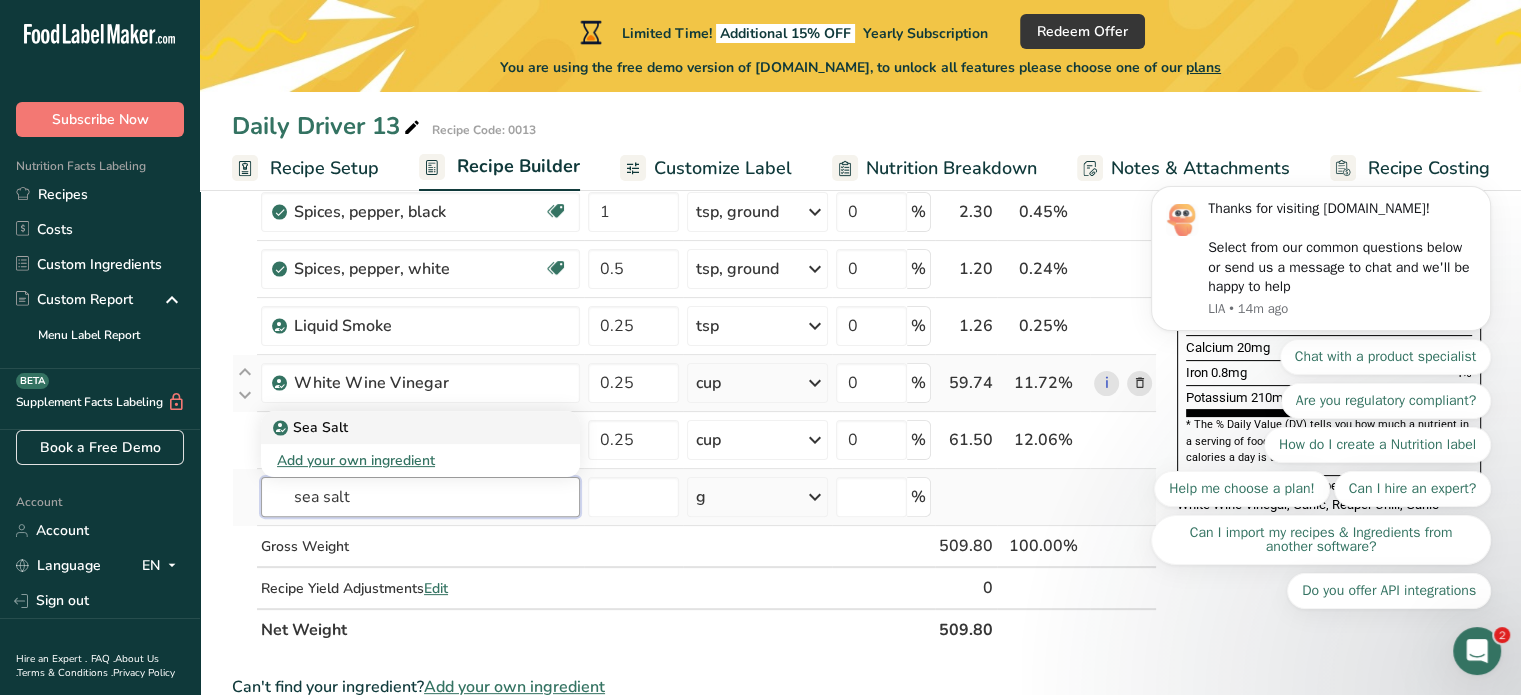 type on "sea salt" 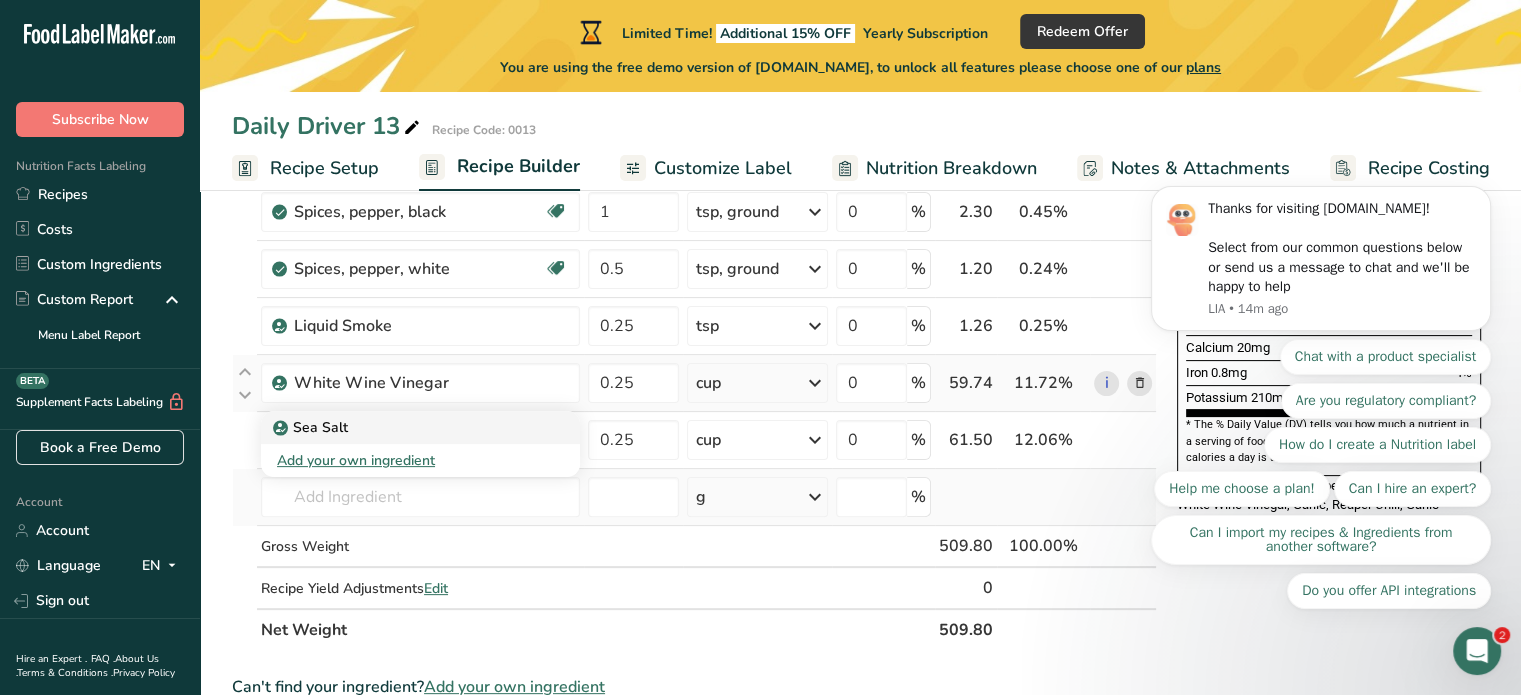 click on "Sea Salt" at bounding box center (312, 427) 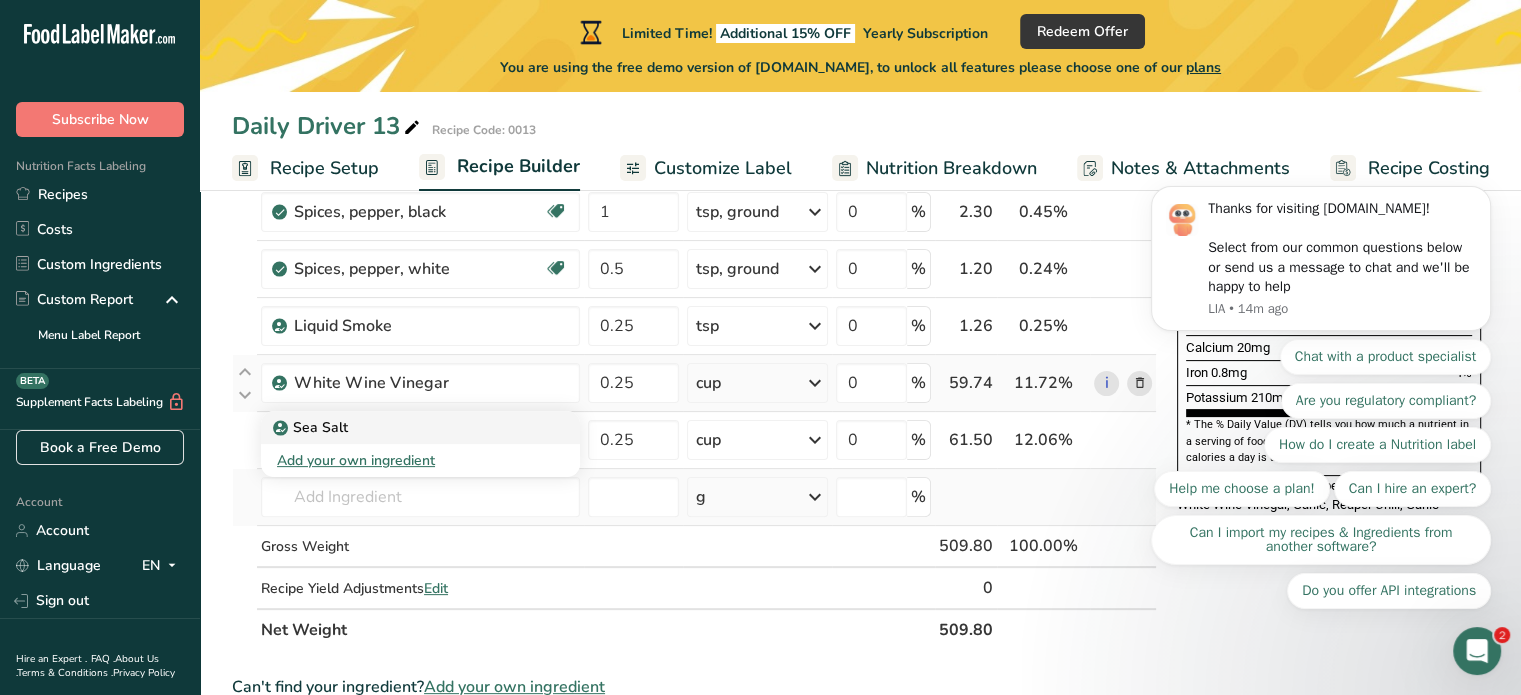 type on "Sea Salt" 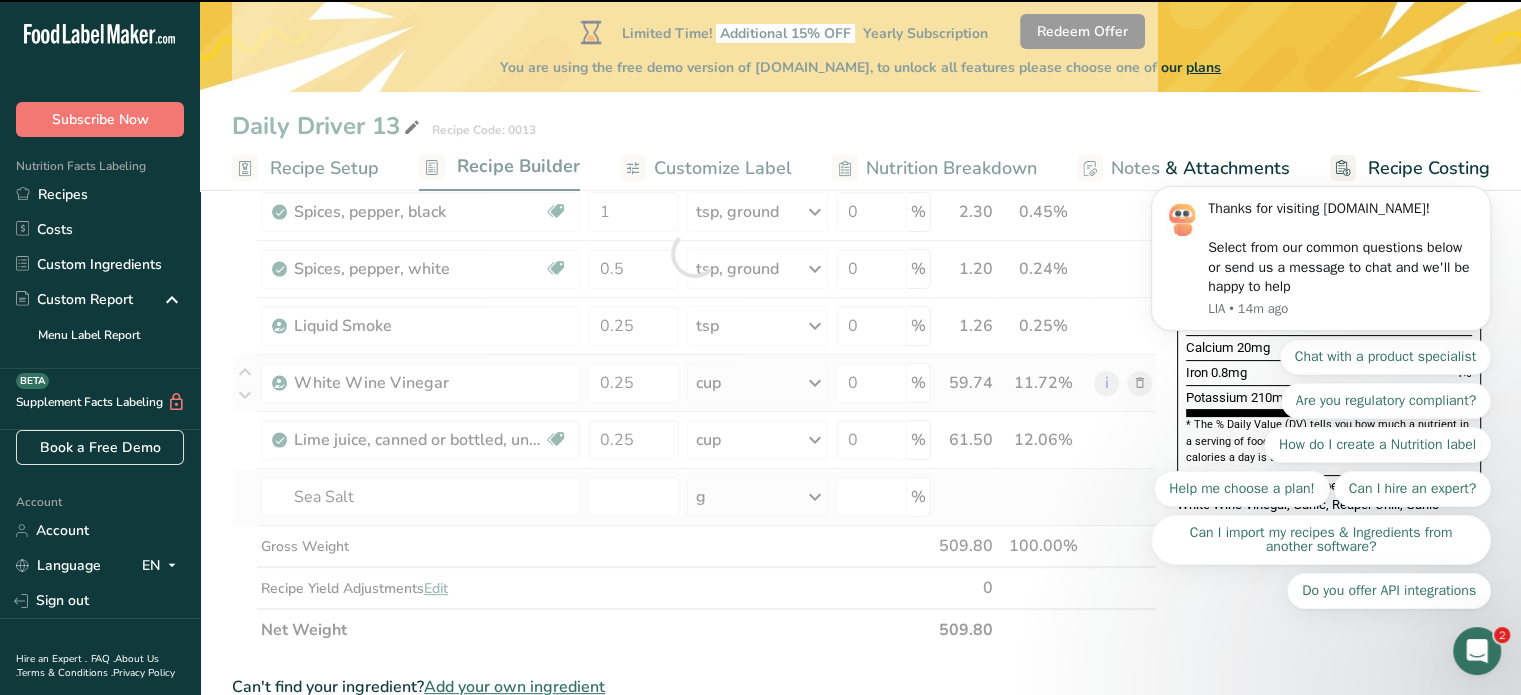 type on "0" 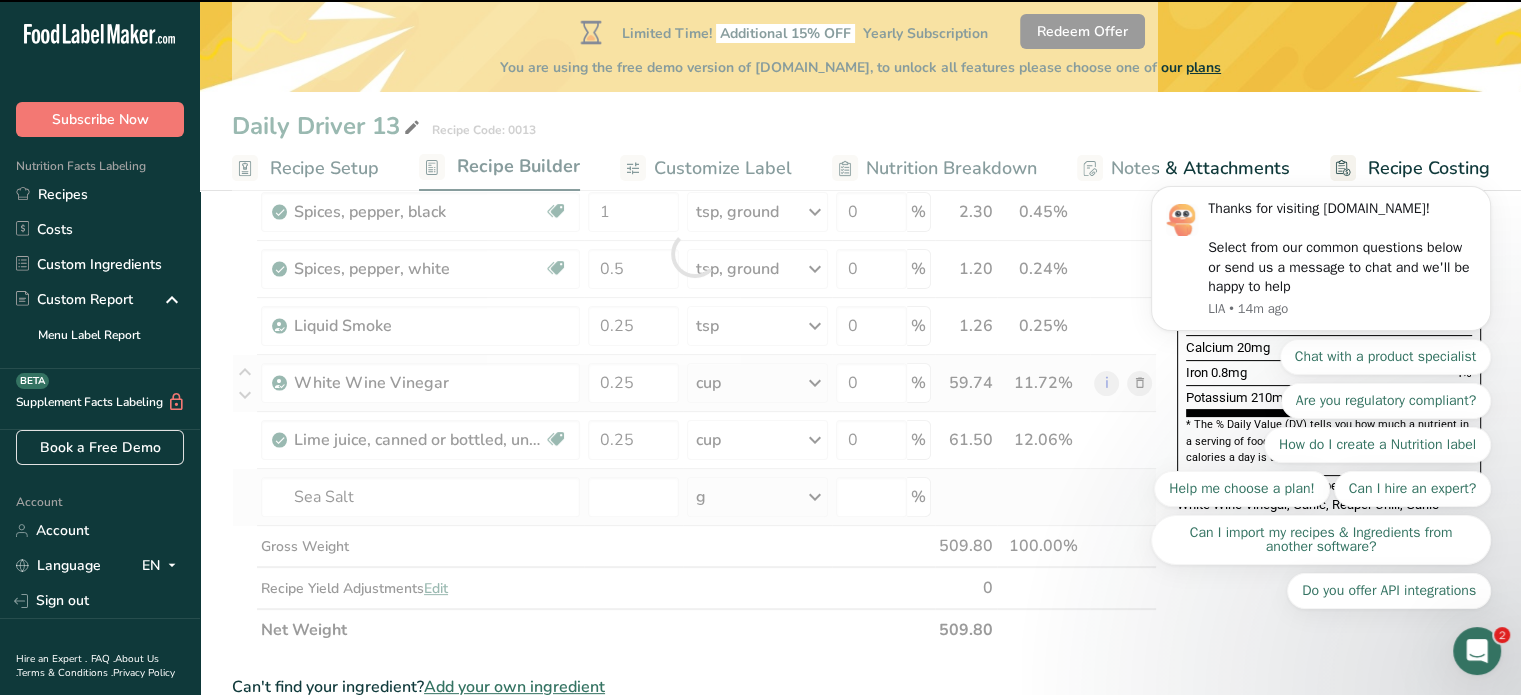 type on "0" 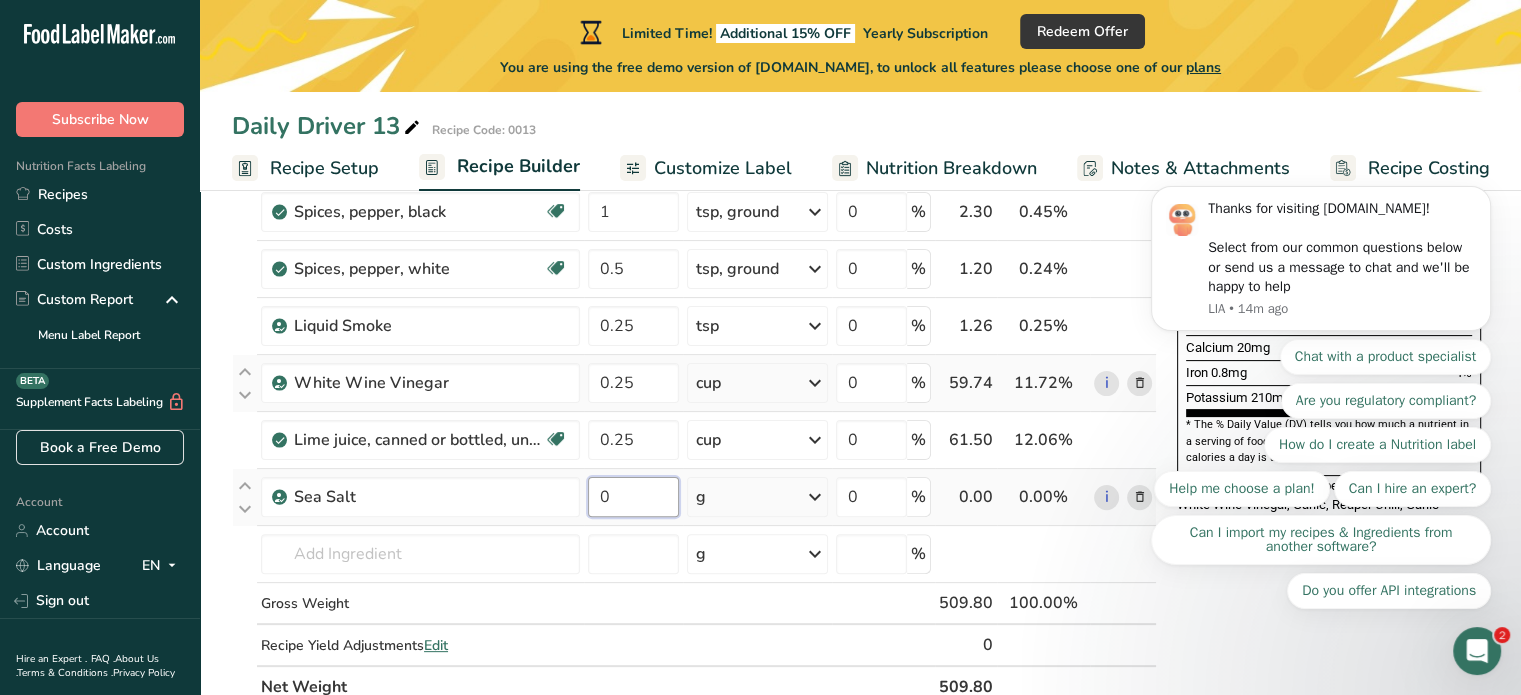 drag, startPoint x: 635, startPoint y: 499, endPoint x: 585, endPoint y: 492, distance: 50.48762 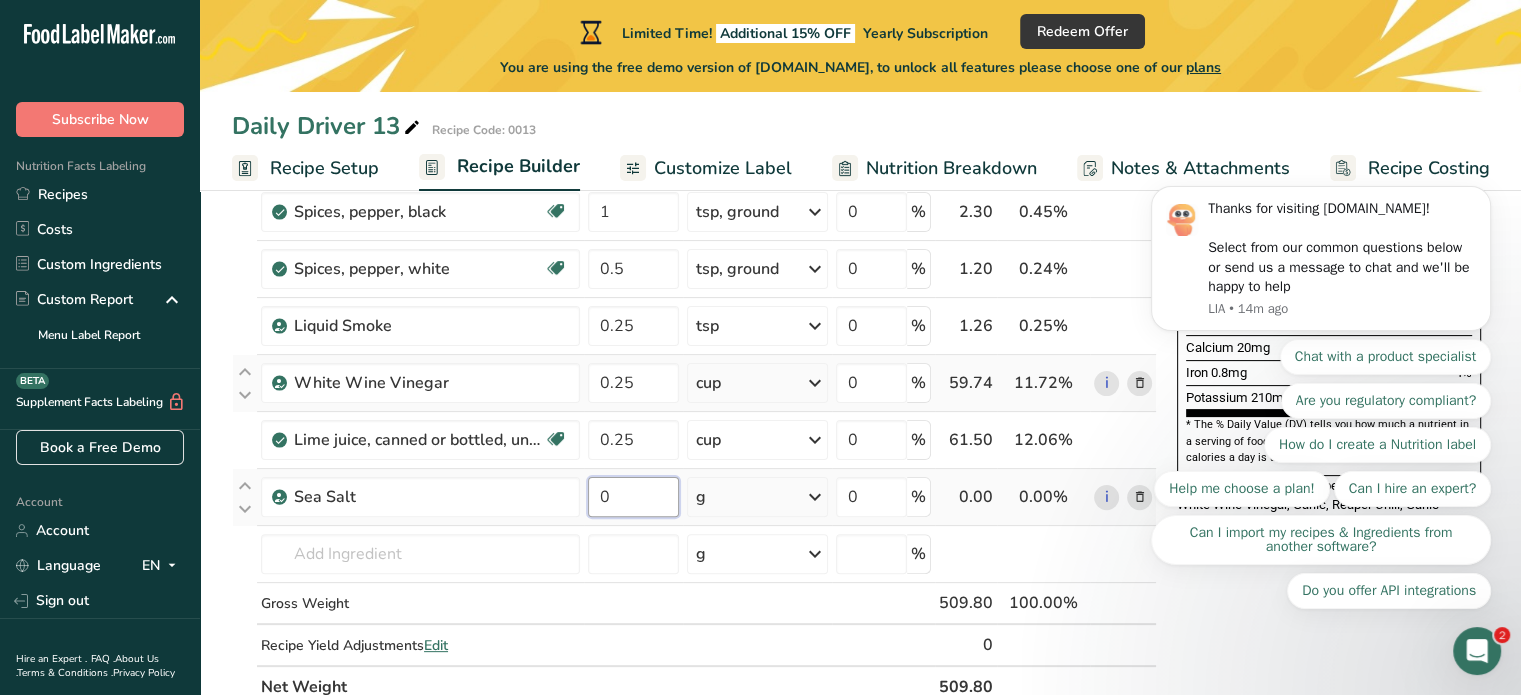 click on "0" at bounding box center (633, 497) 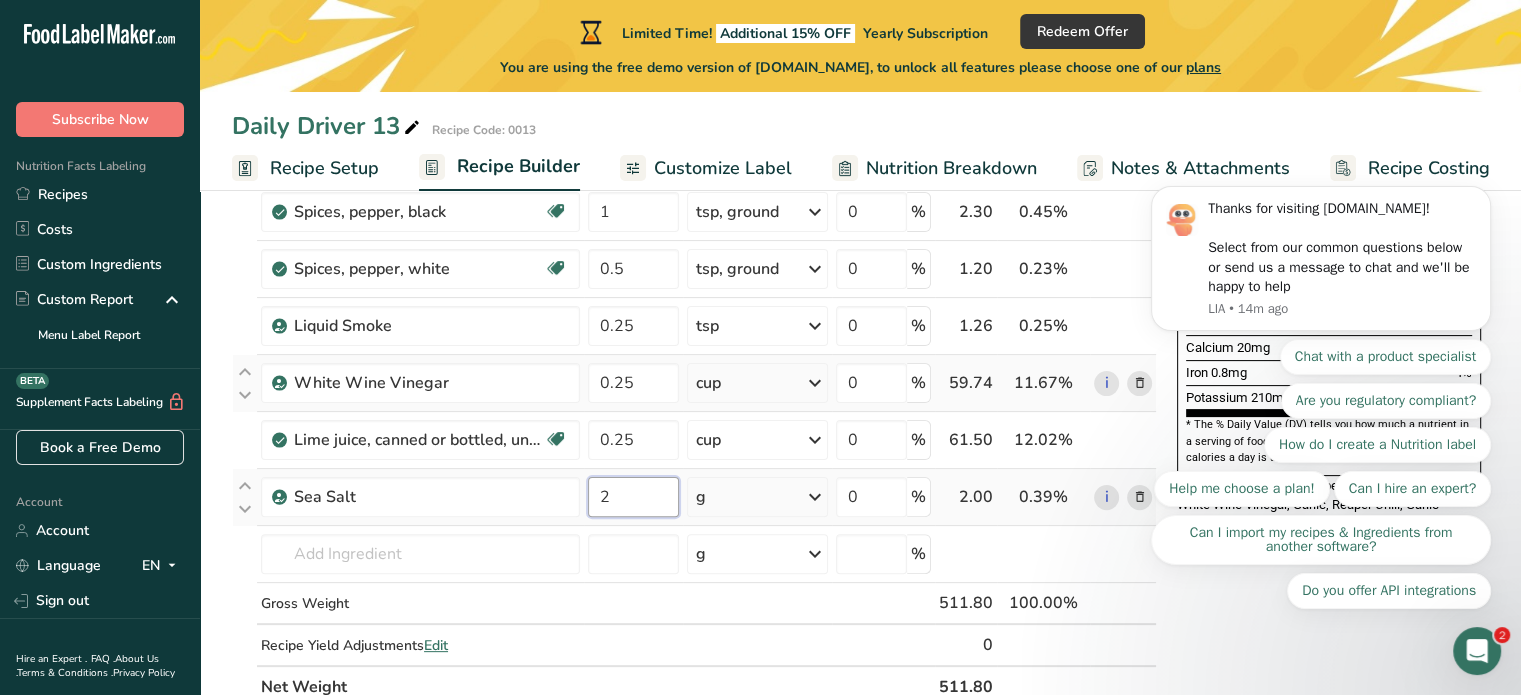 type on "2" 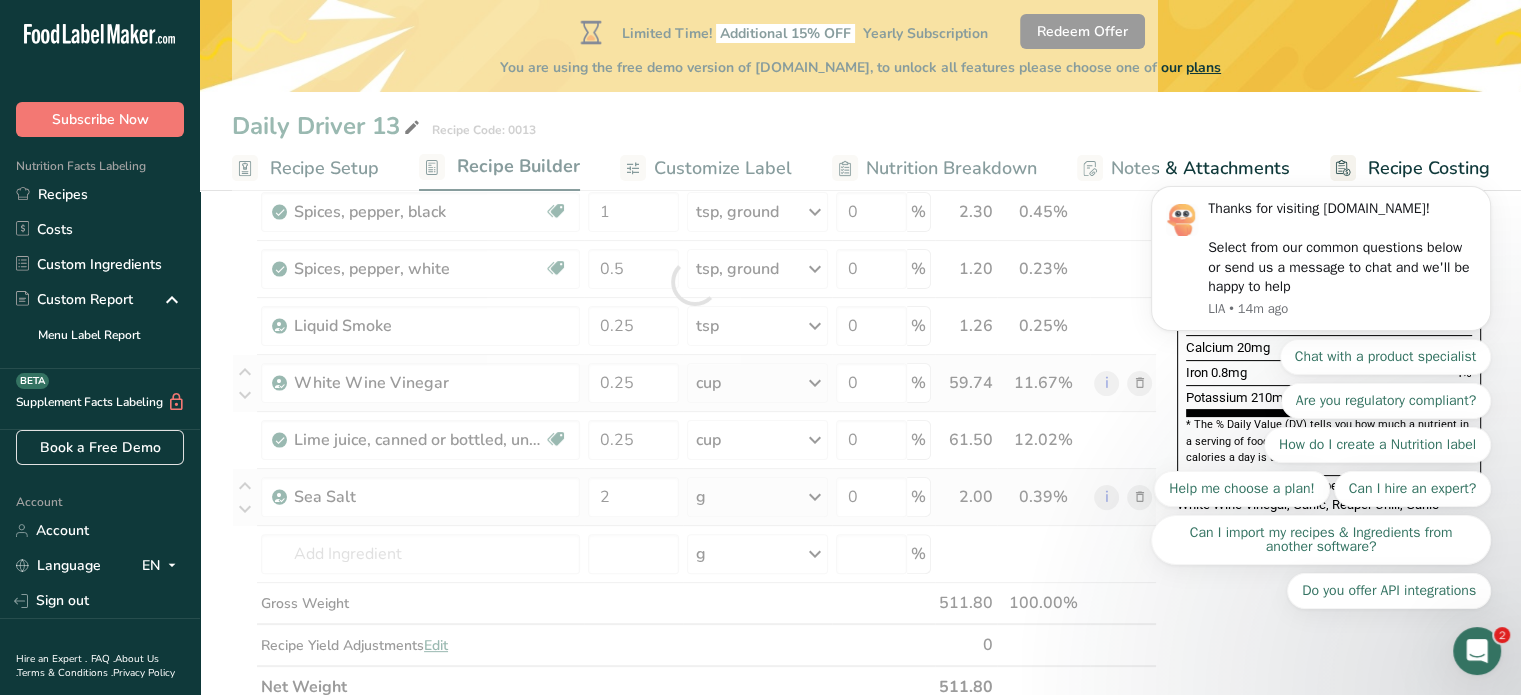 click on "Ingredient *
Amount *
Unit *
Waste *   .a-a{fill:#347362;}.b-a{fill:#fff;}          Grams
Percentage
Garlic, raw
Source of Antioxidants
Dairy free
Gluten free
Vegan
Vegetarian
Soy free
6
clove
Portions
1 cup
1 tsp
1 clove
See more
Weight Units
g
kg
mg
See more
Volume Units
l
Volume units require a density conversion. If you know your ingredient's density enter it below. Otherwise, click on "RIA" our AI Regulatory bot - she will be able to help you
lb/ft3
g/cm3
Confirm" at bounding box center (694, 282) 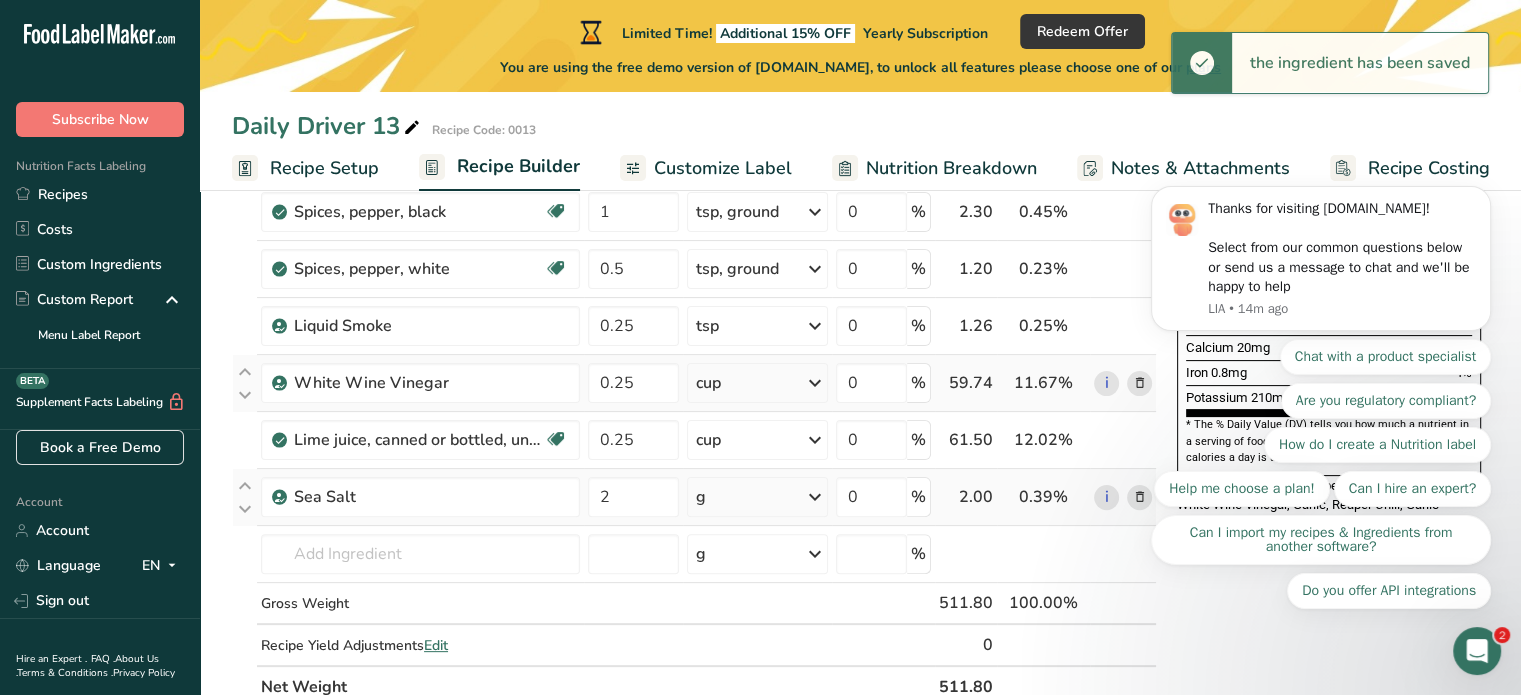 click at bounding box center [815, 497] 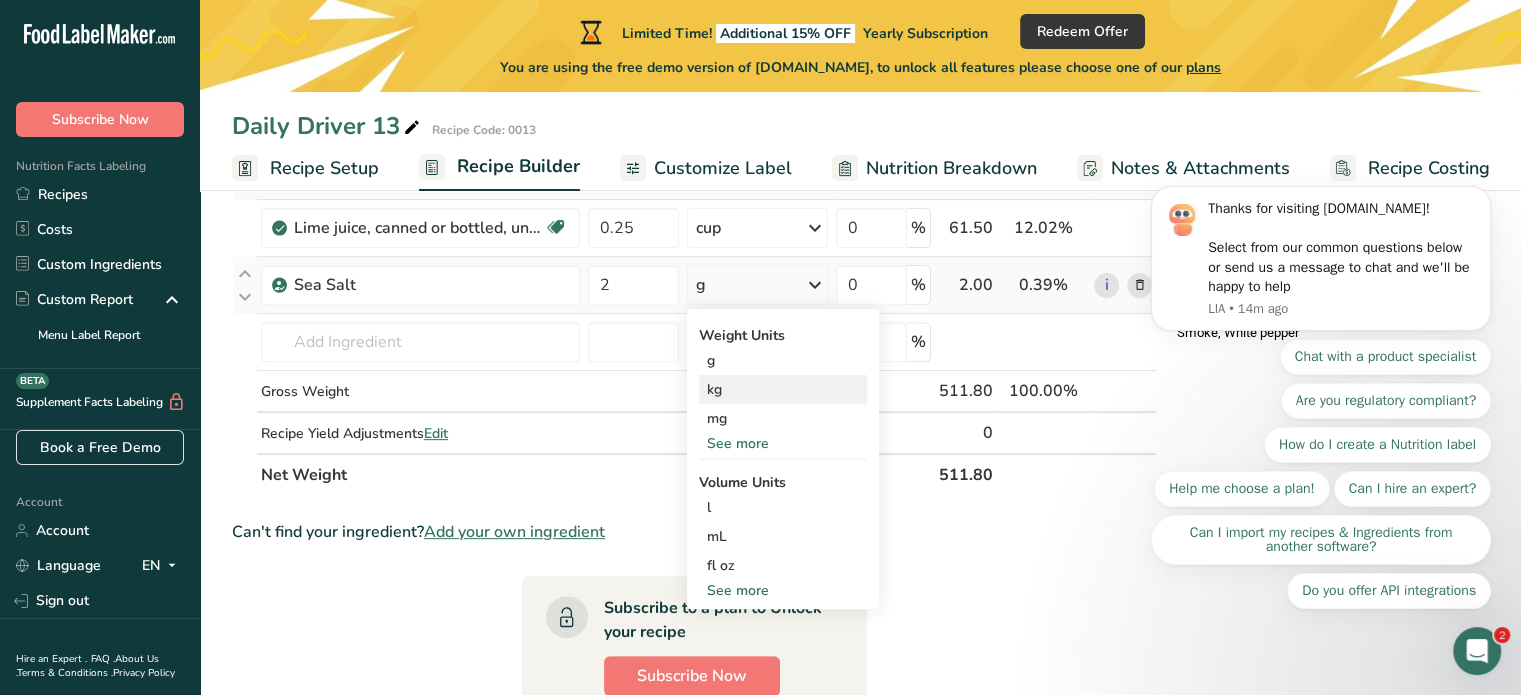 scroll, scrollTop: 678, scrollLeft: 0, axis: vertical 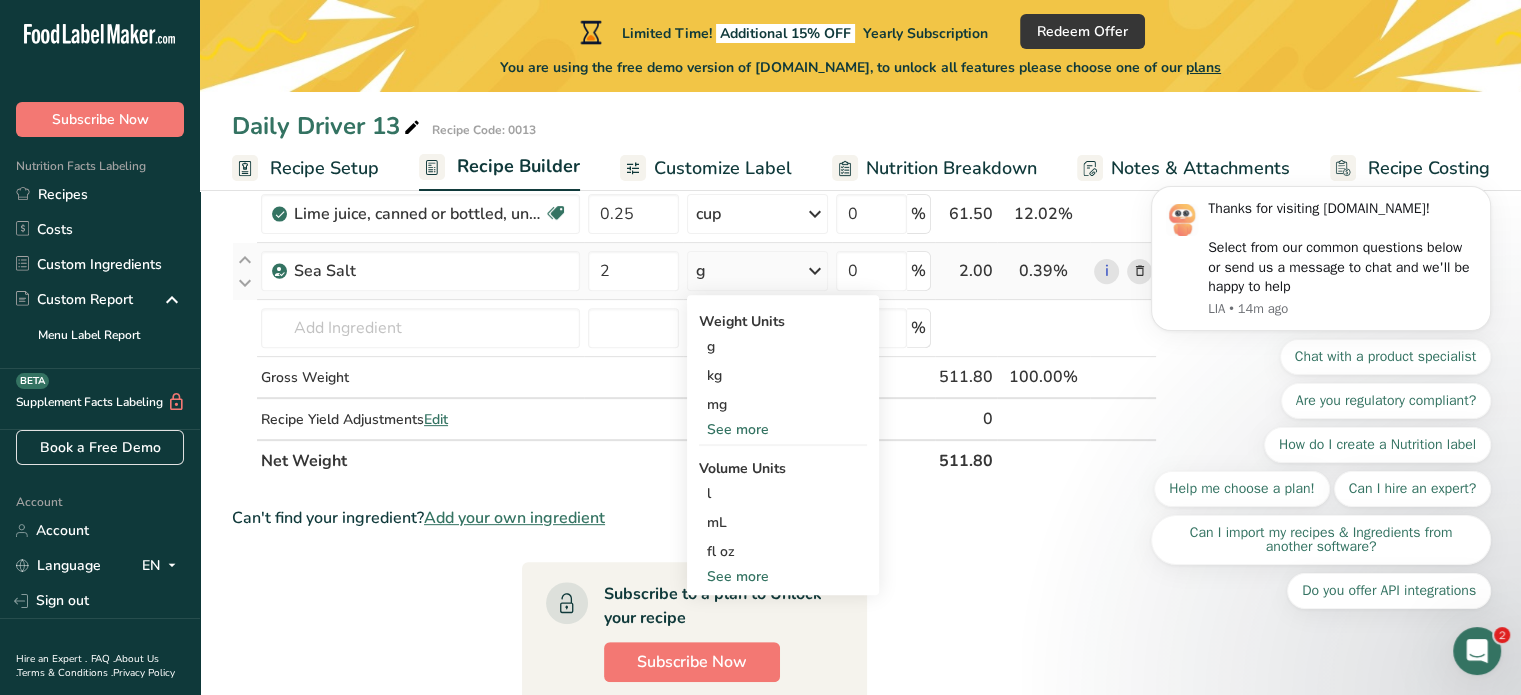 click on "See more" at bounding box center [783, 576] 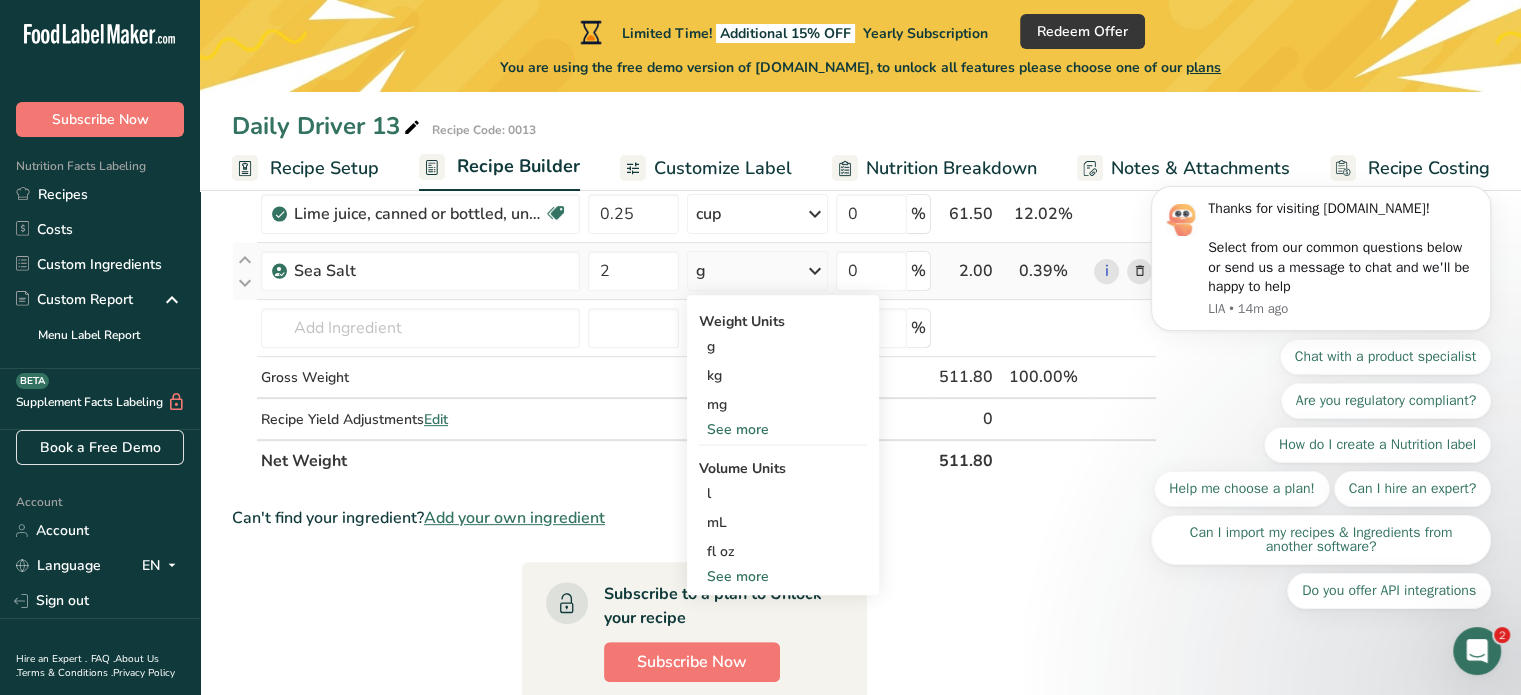select on "22" 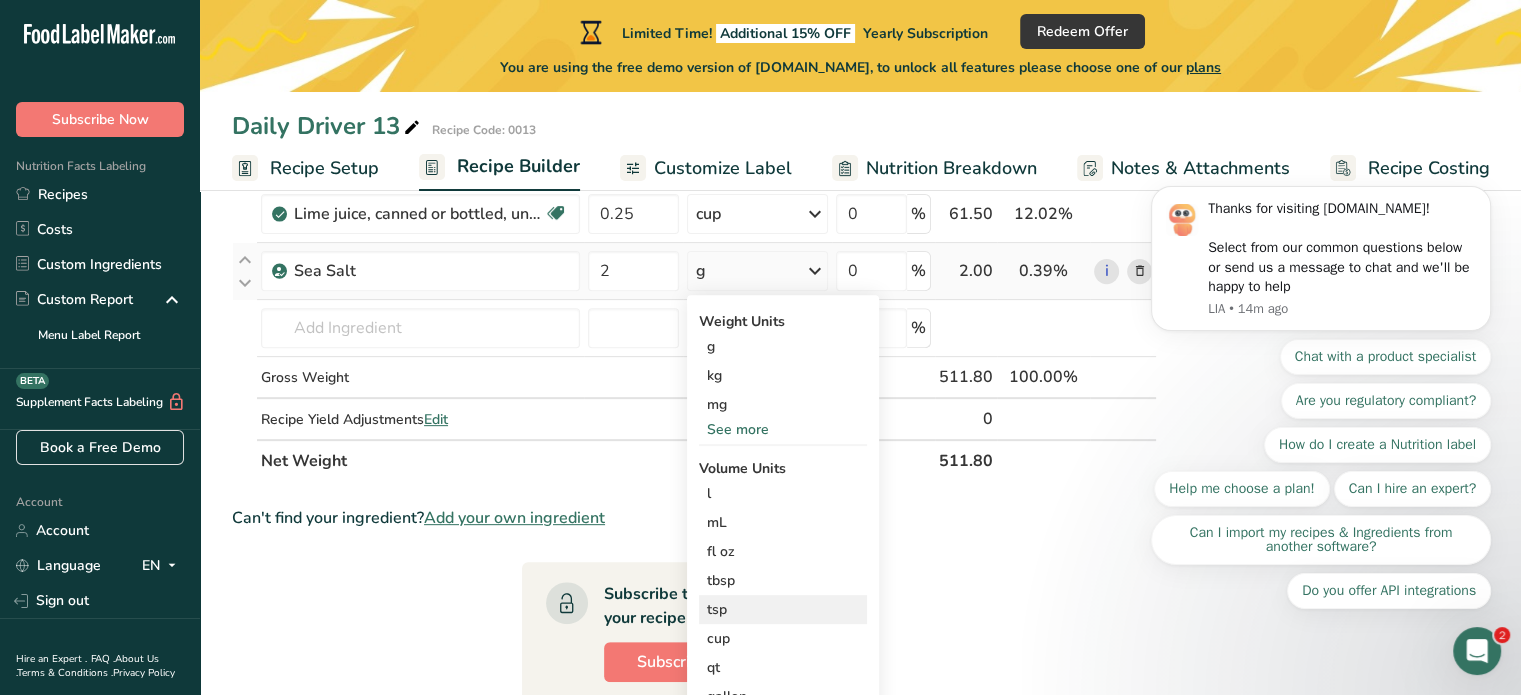 click on "tsp" at bounding box center (783, 609) 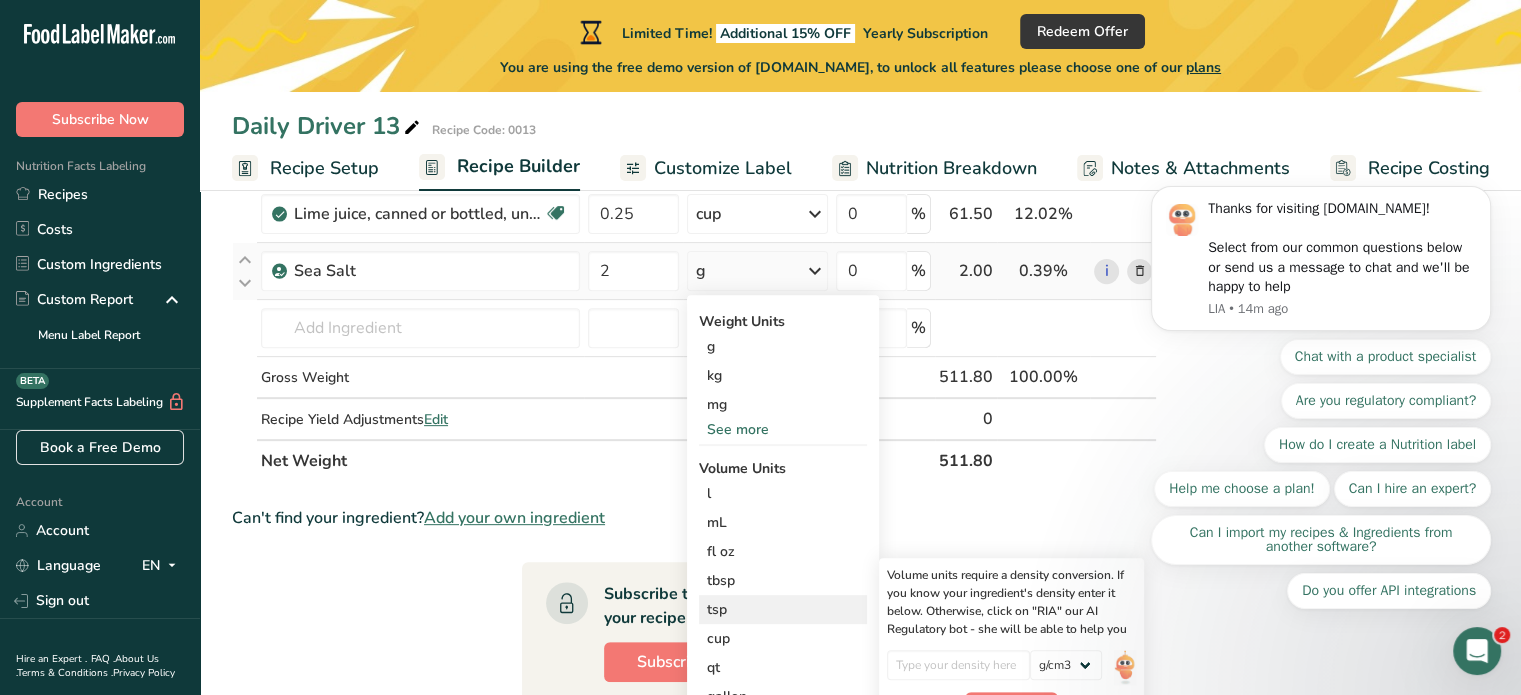 click on "tsp" at bounding box center (783, 609) 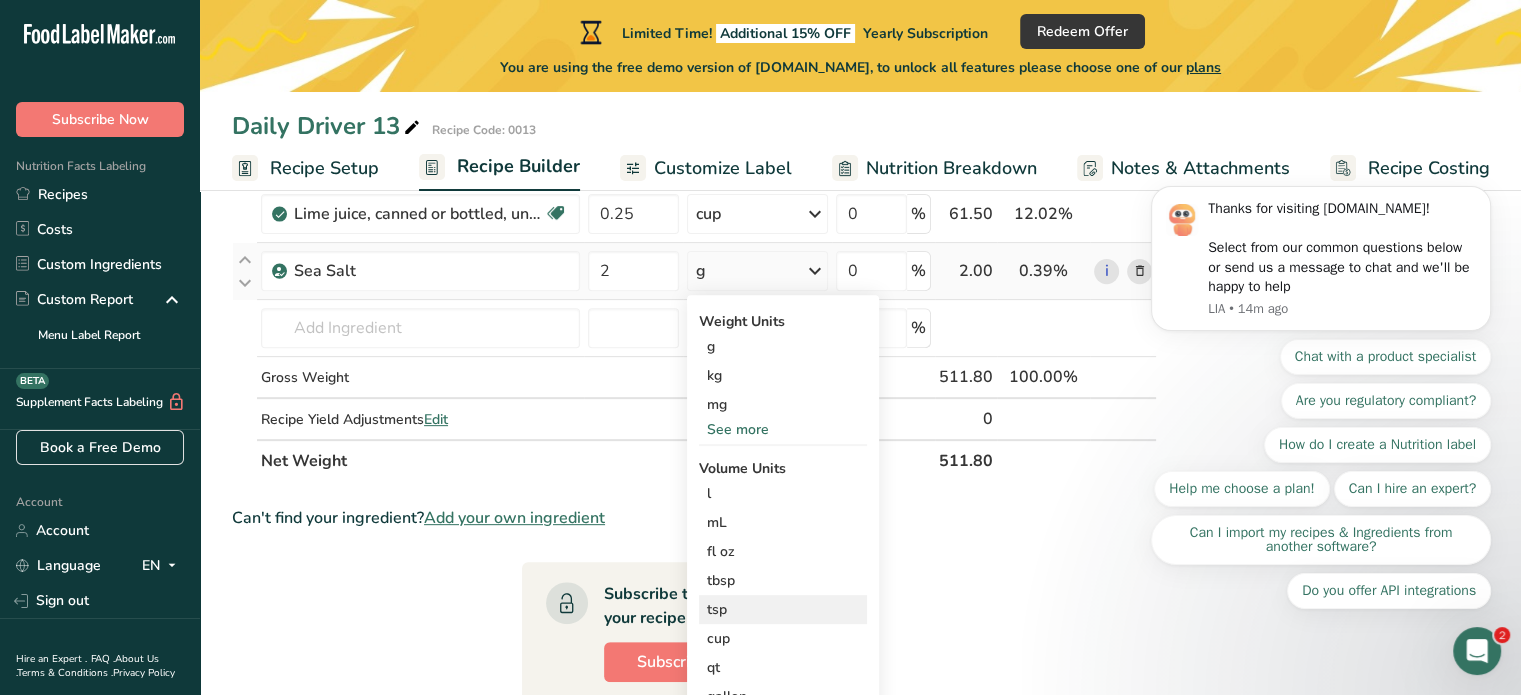 click on "tsp" at bounding box center [783, 609] 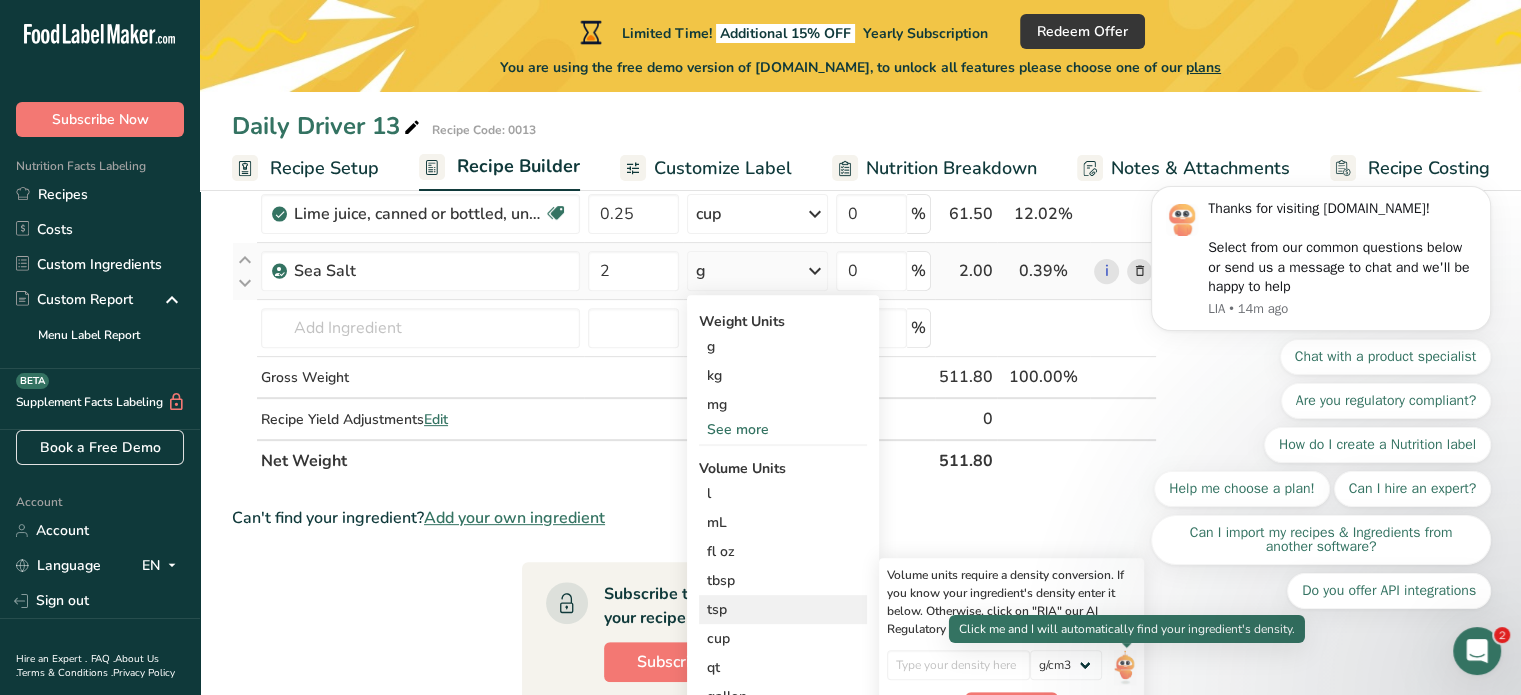 click at bounding box center (1125, 667) 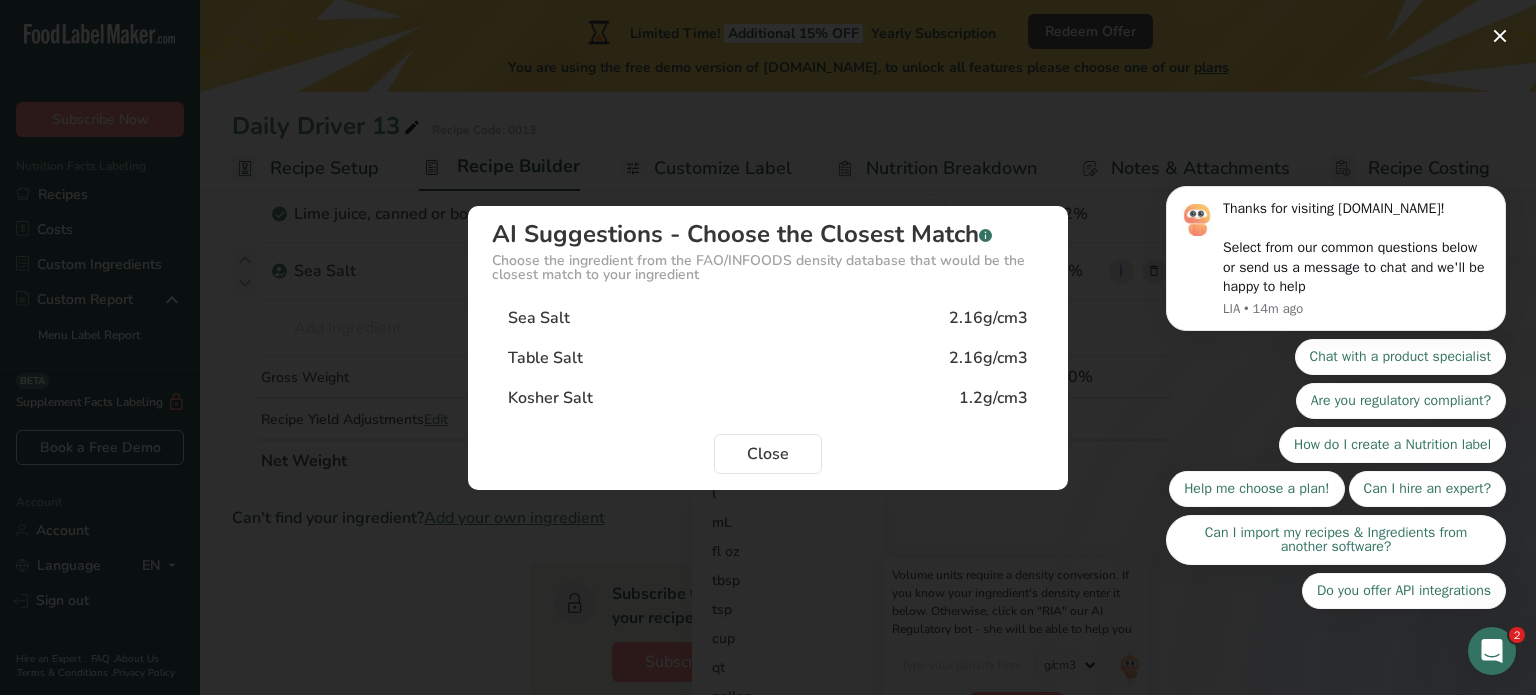 click on "Sea Salt   2.16g/cm3" at bounding box center [768, 318] 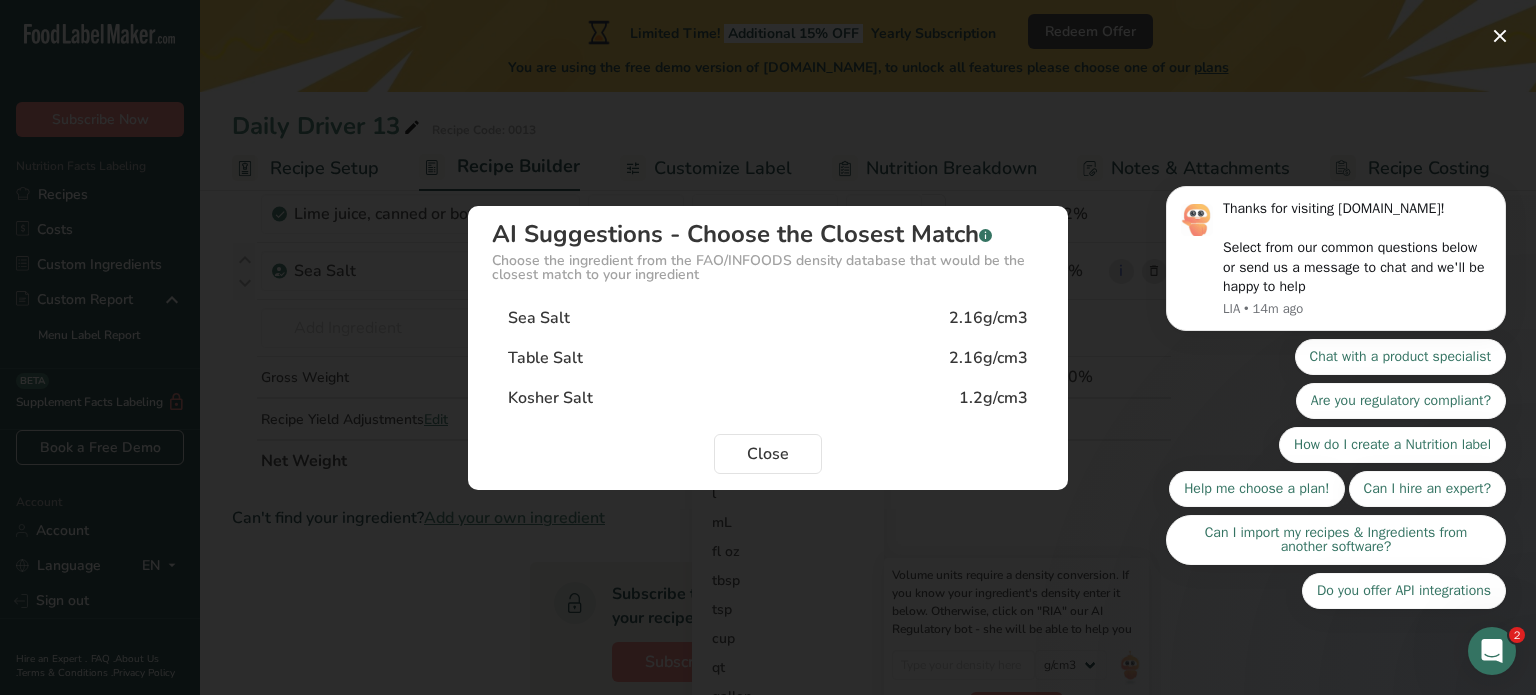 type on "2.16" 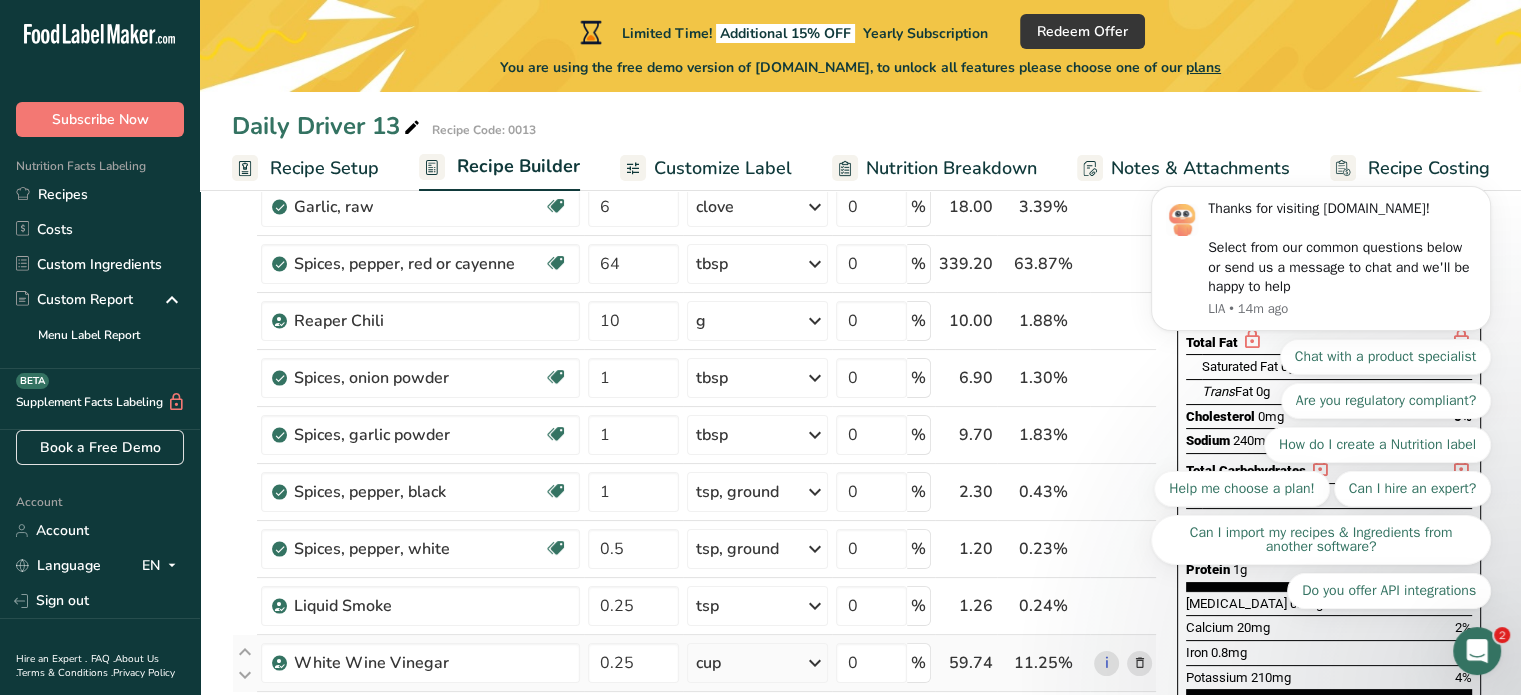 scroll, scrollTop: 0, scrollLeft: 0, axis: both 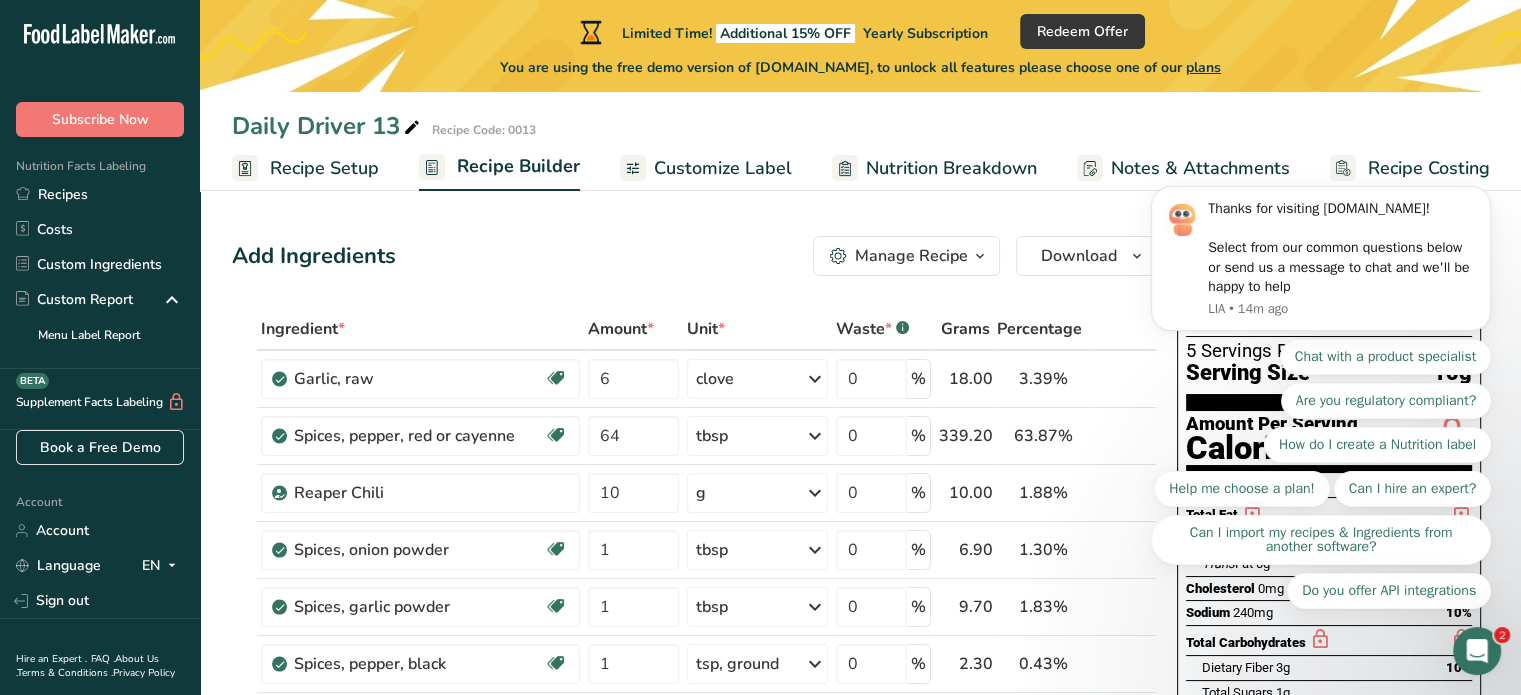 click on "Nutrition Breakdown" at bounding box center [951, 168] 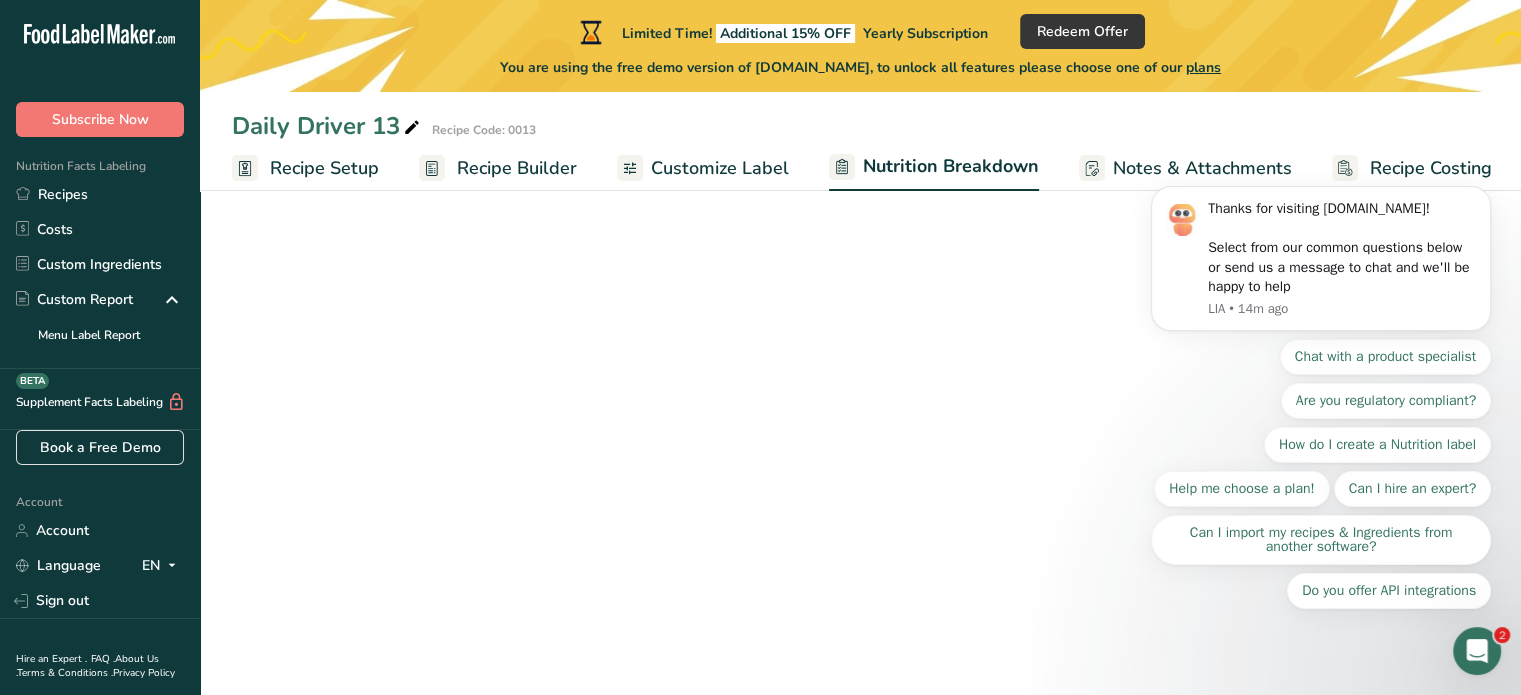 scroll, scrollTop: 0, scrollLeft: 2, axis: horizontal 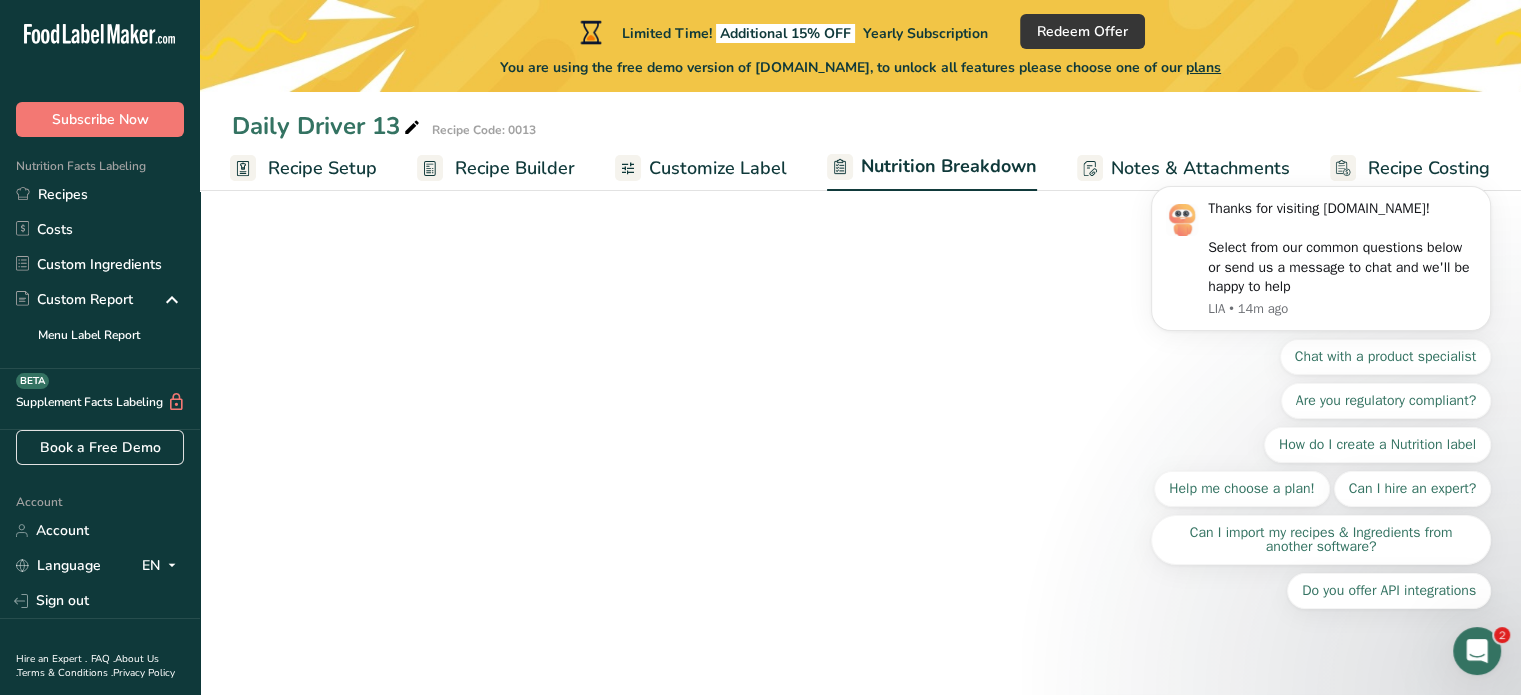 select on "Calories" 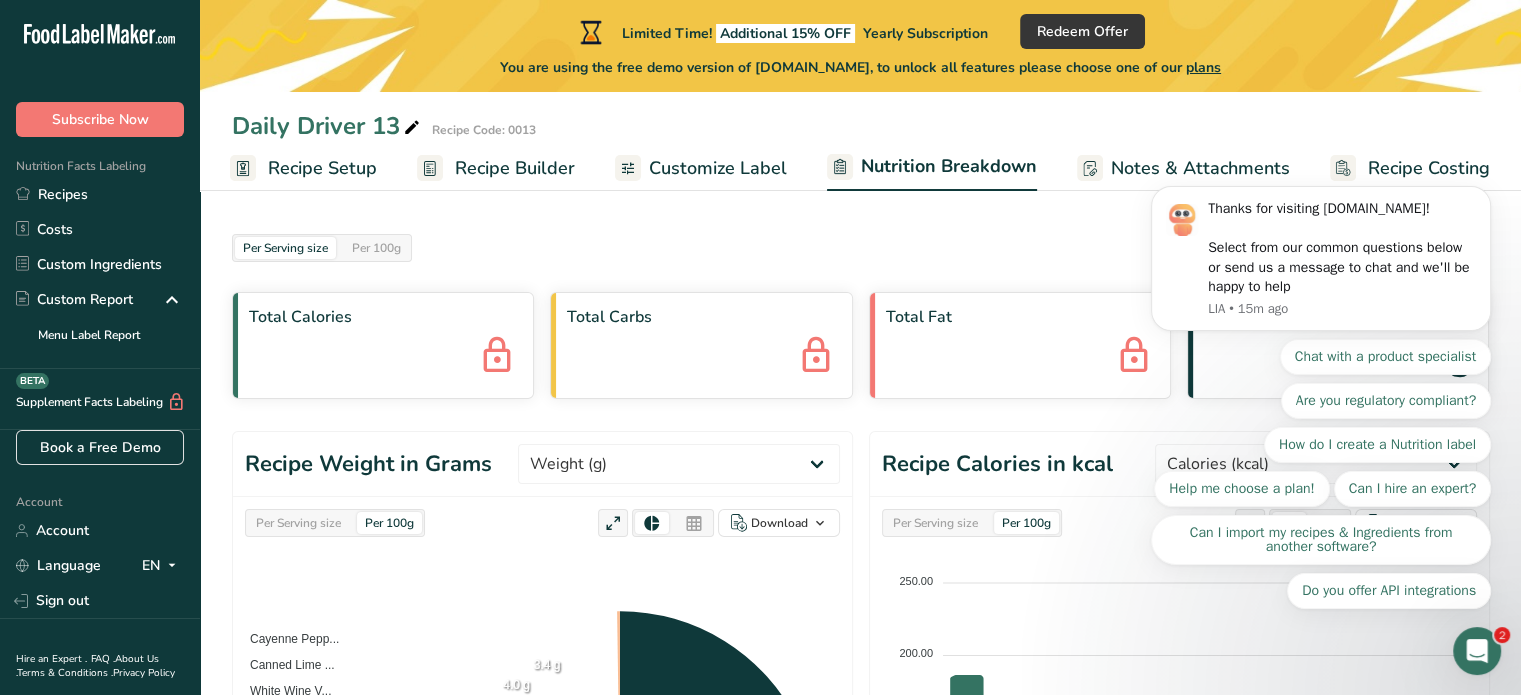 click on "Recipe Builder" at bounding box center [515, 168] 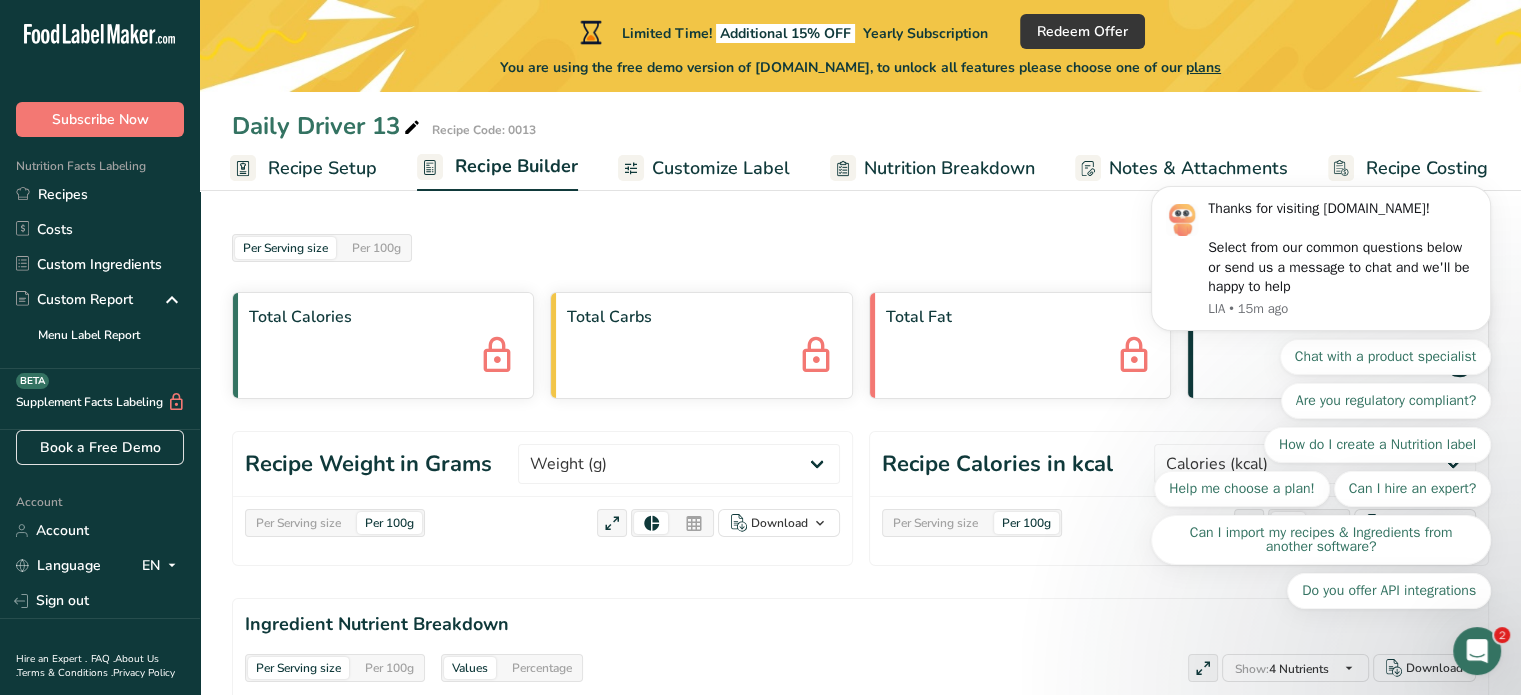 click on "Recipe Builder" at bounding box center (516, 166) 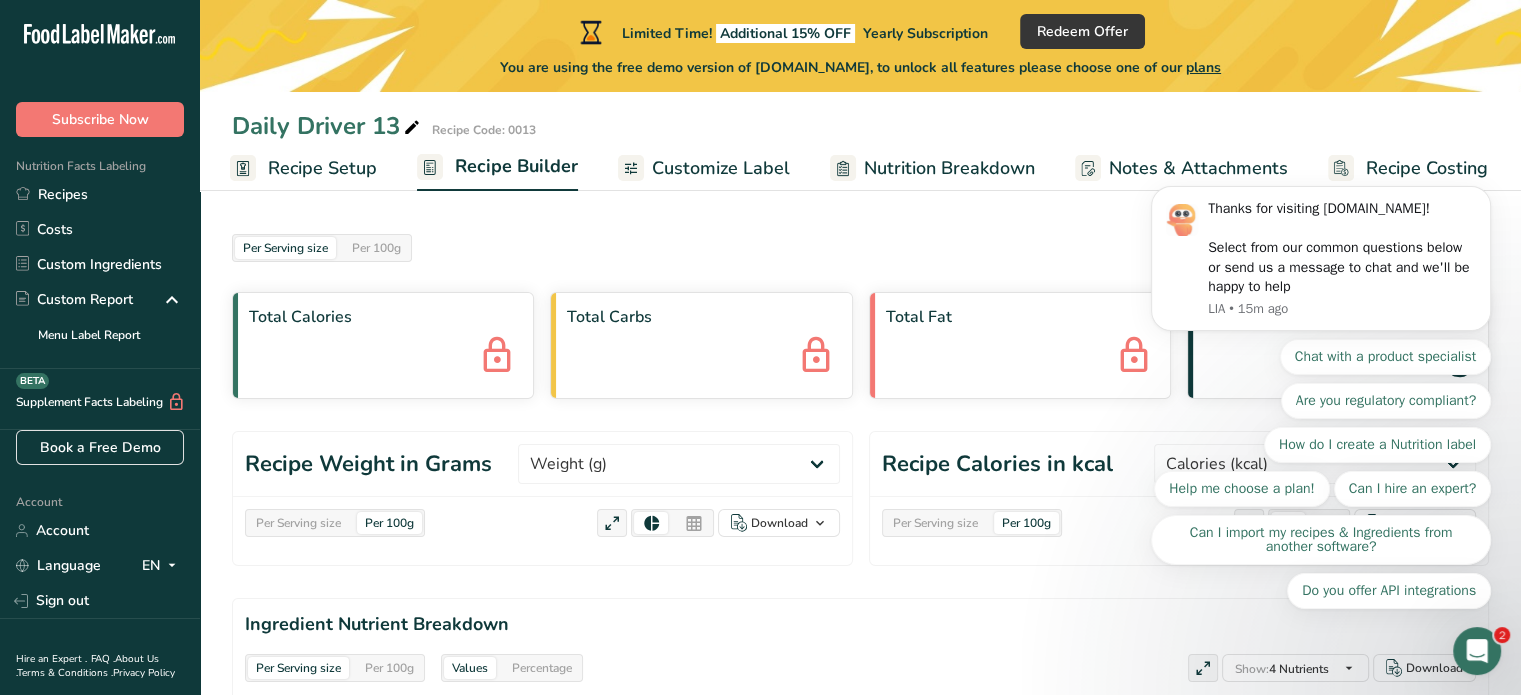 click on "Recipe Setup" at bounding box center (322, 168) 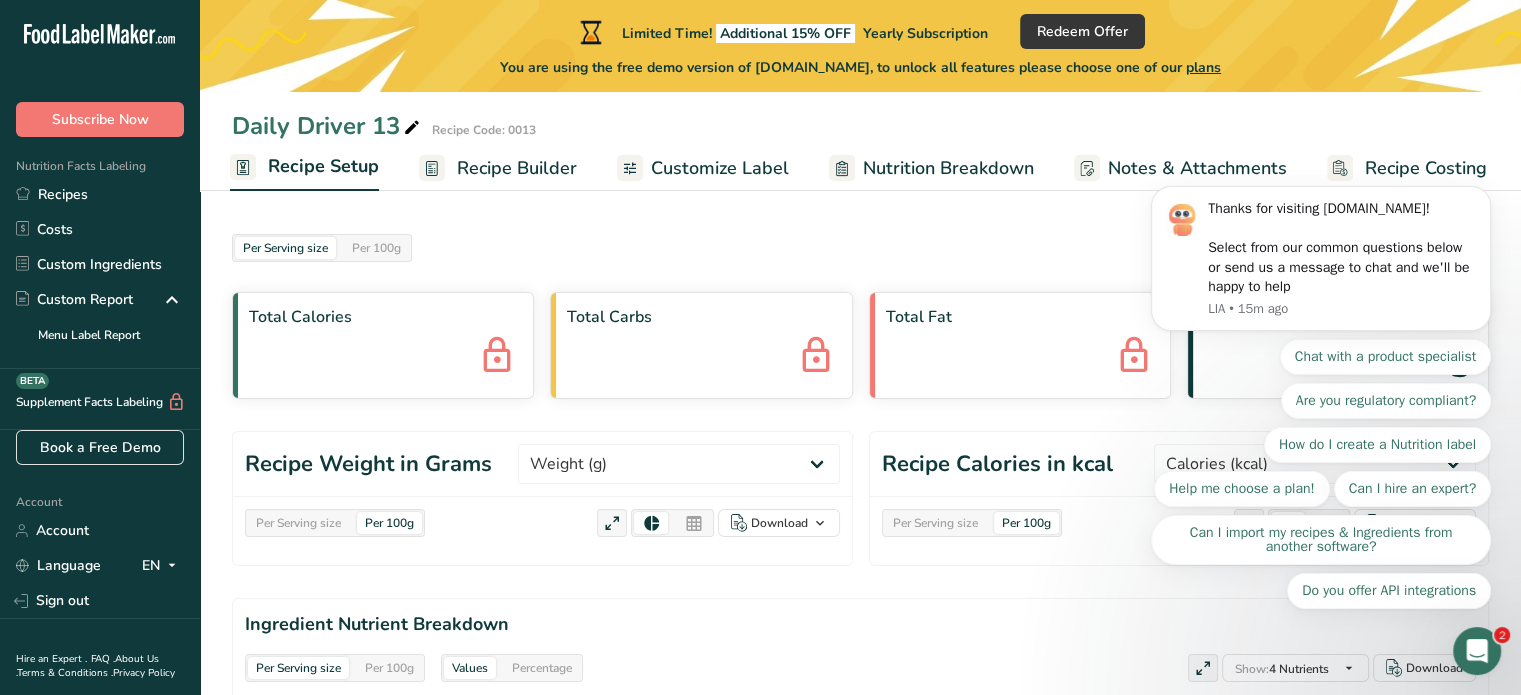 click on "Recipe Setup" at bounding box center [323, 166] 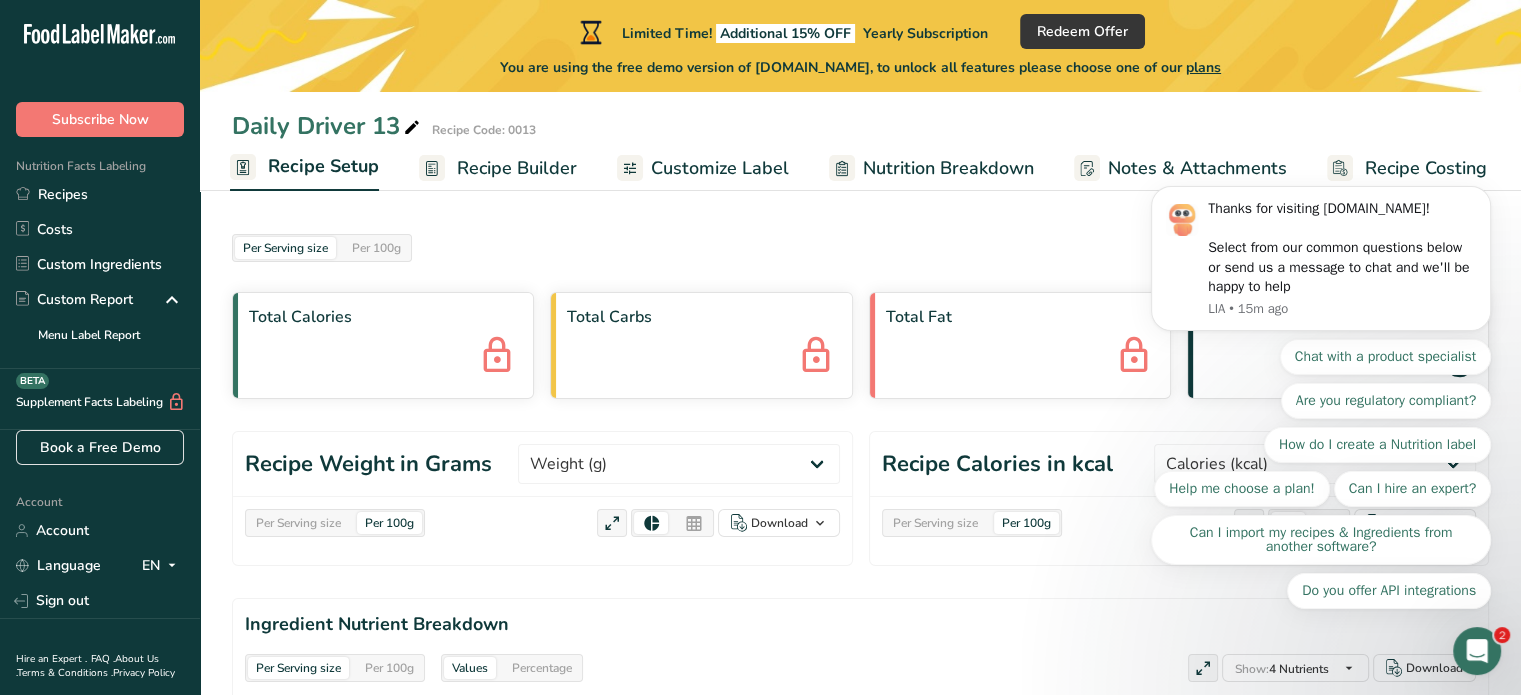 click on "Recipe Setup" at bounding box center (323, 166) 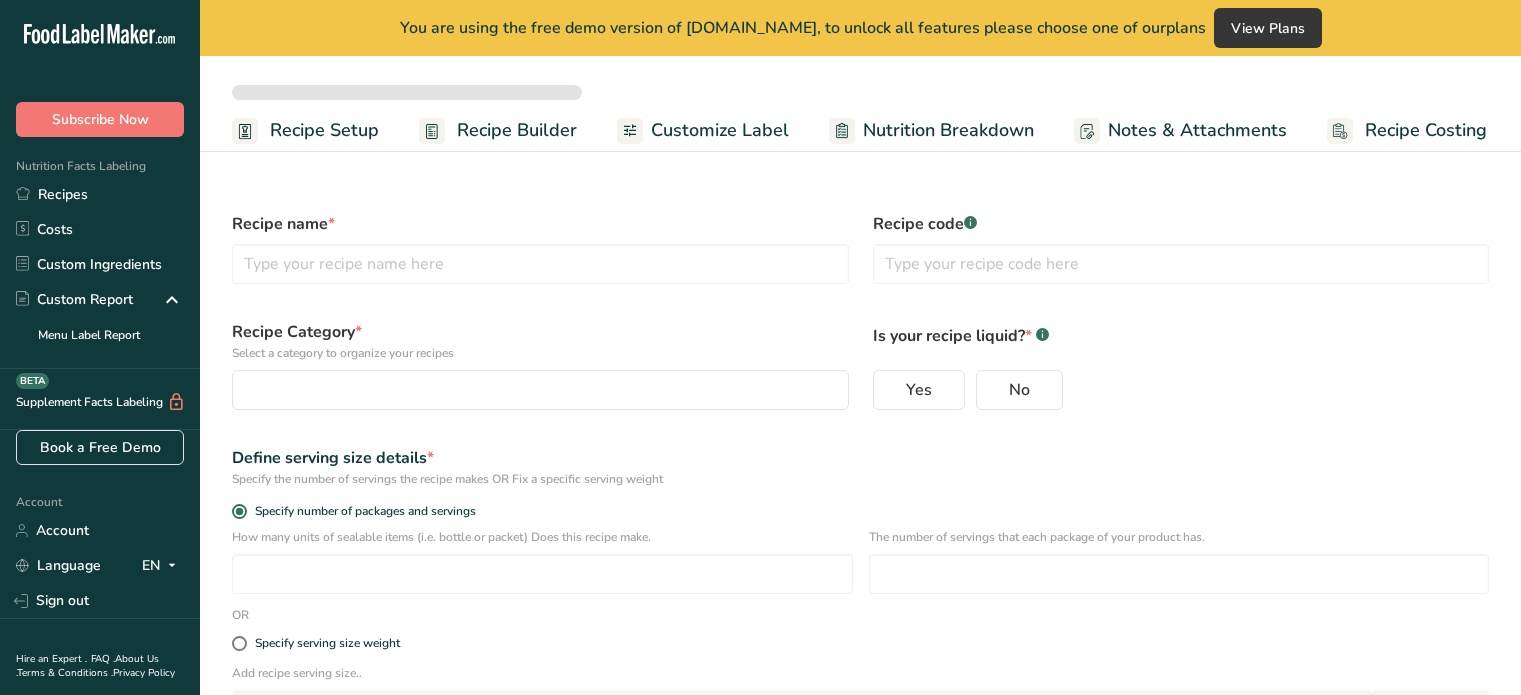 select 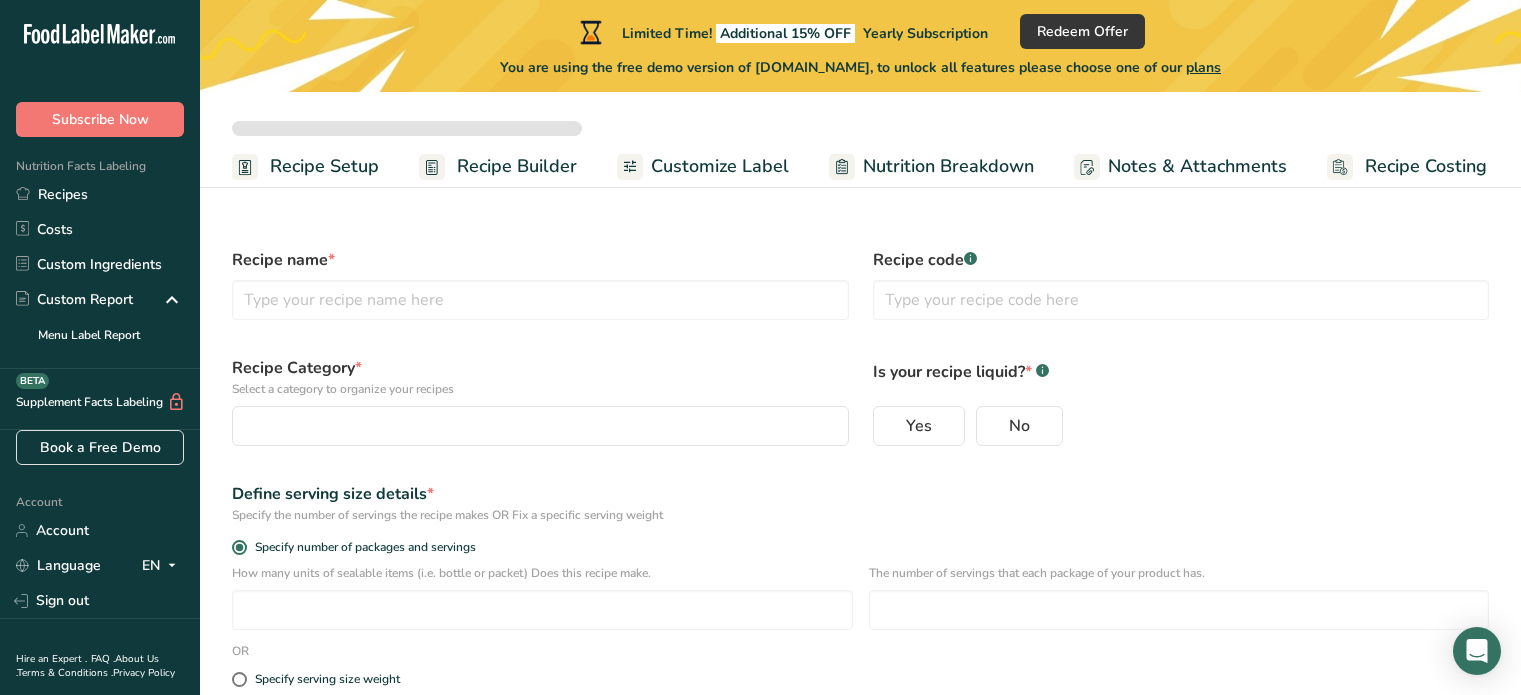 type on "Daily Driver 13" 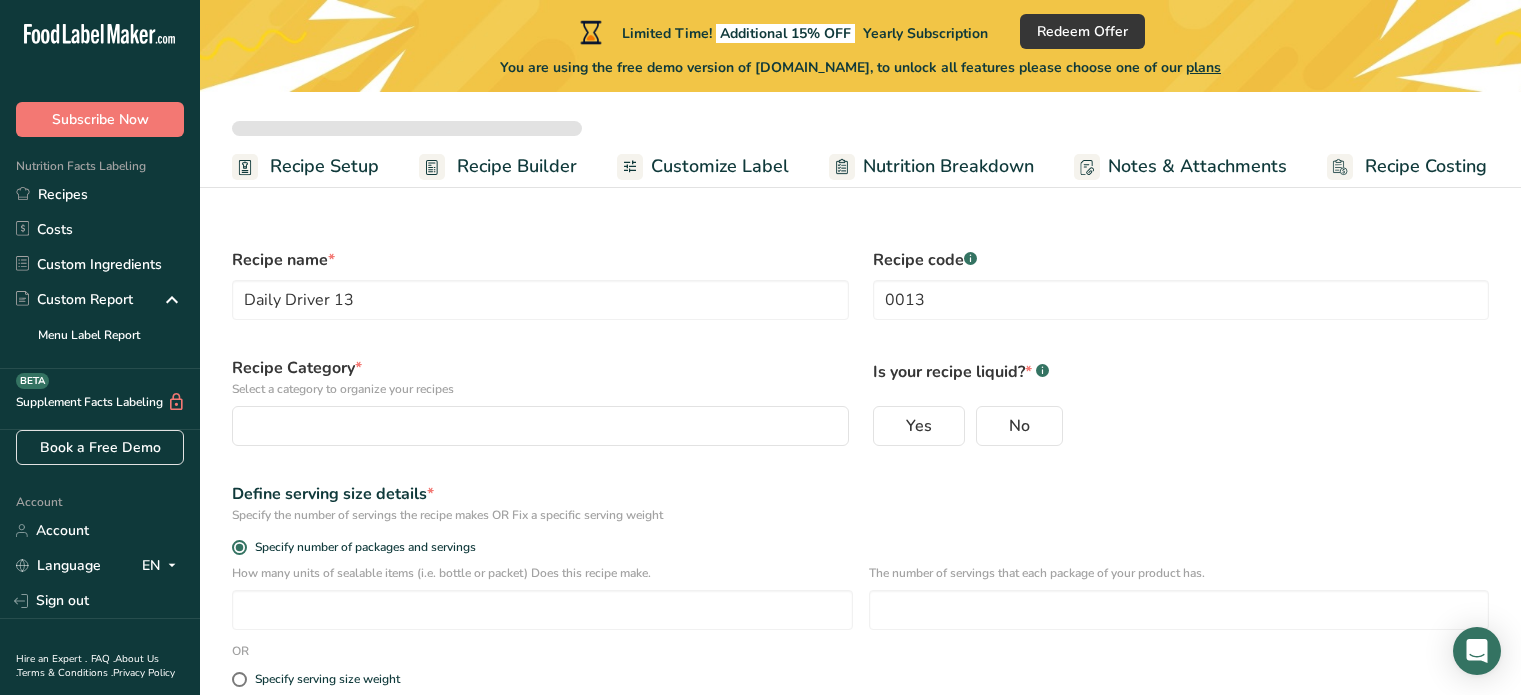 radio on "true" 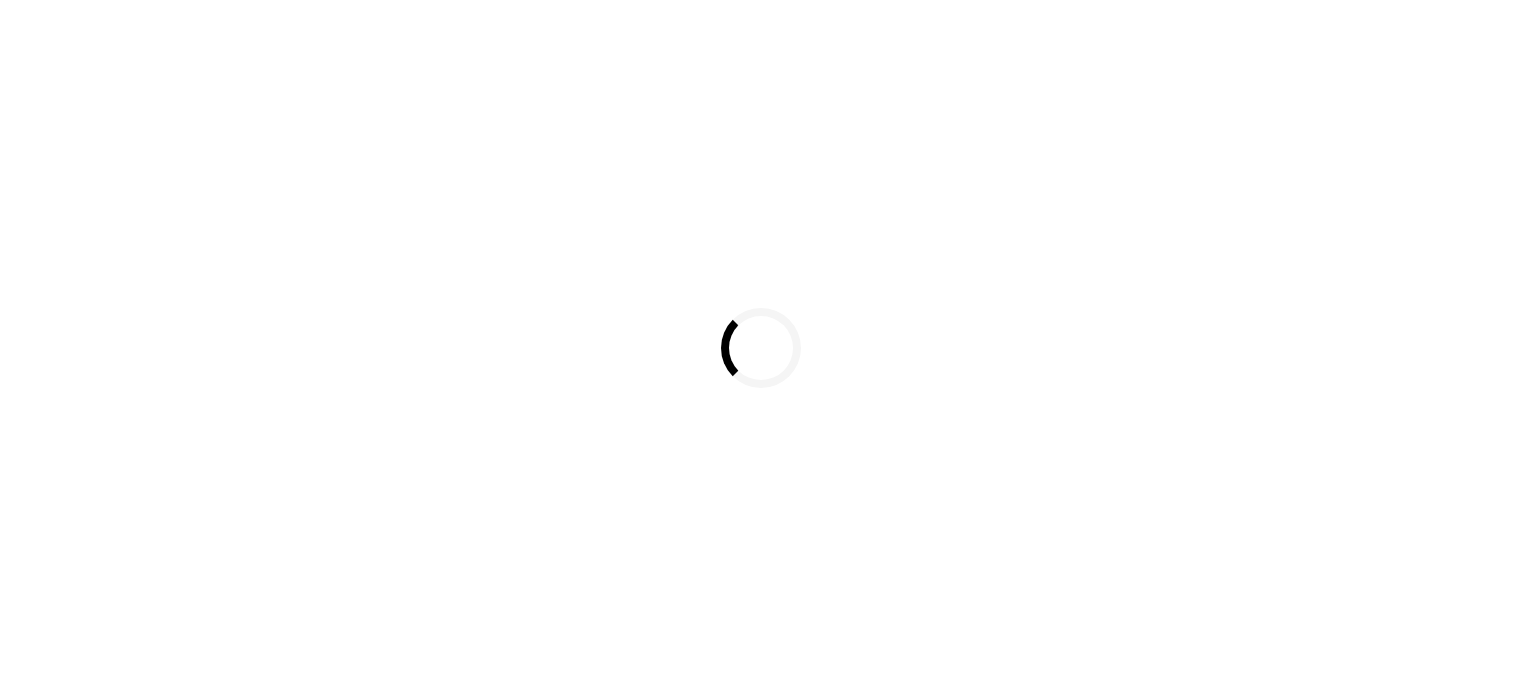 scroll, scrollTop: 0, scrollLeft: 0, axis: both 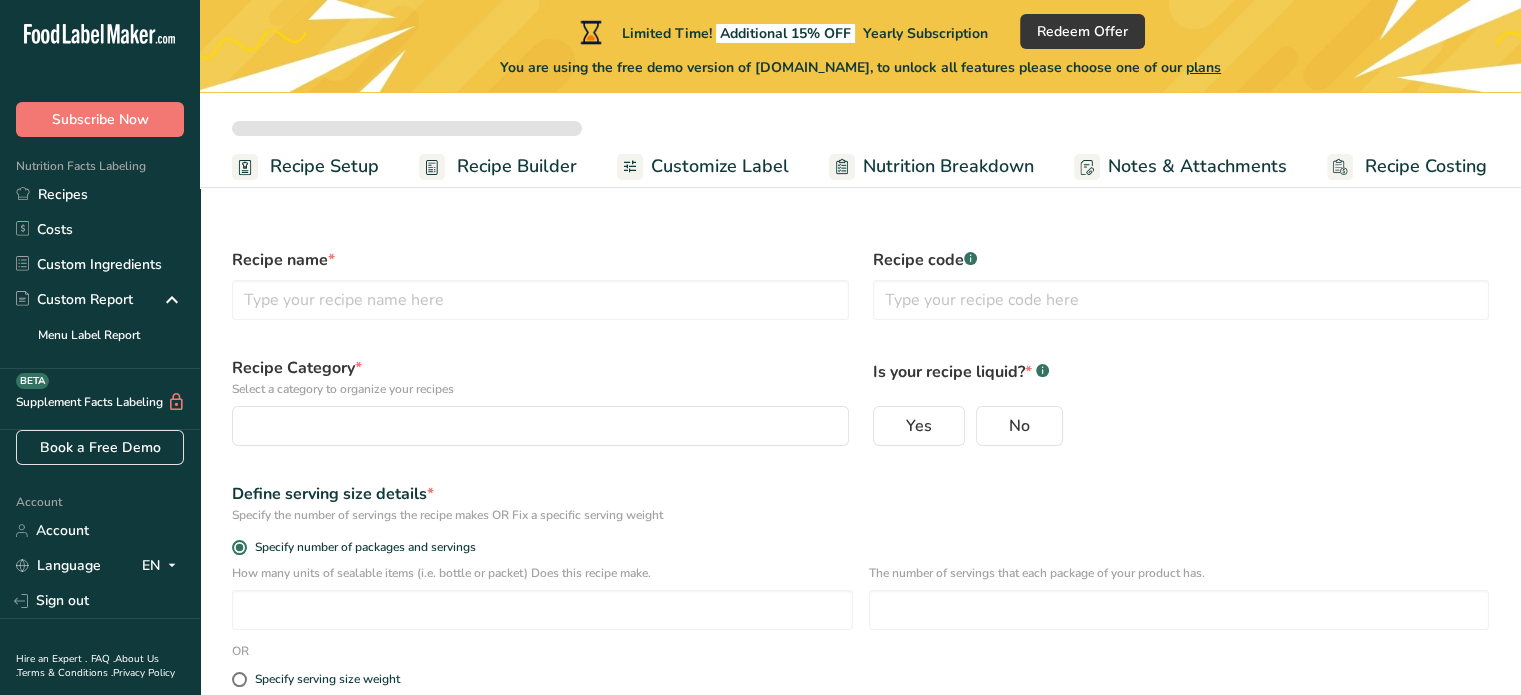 select 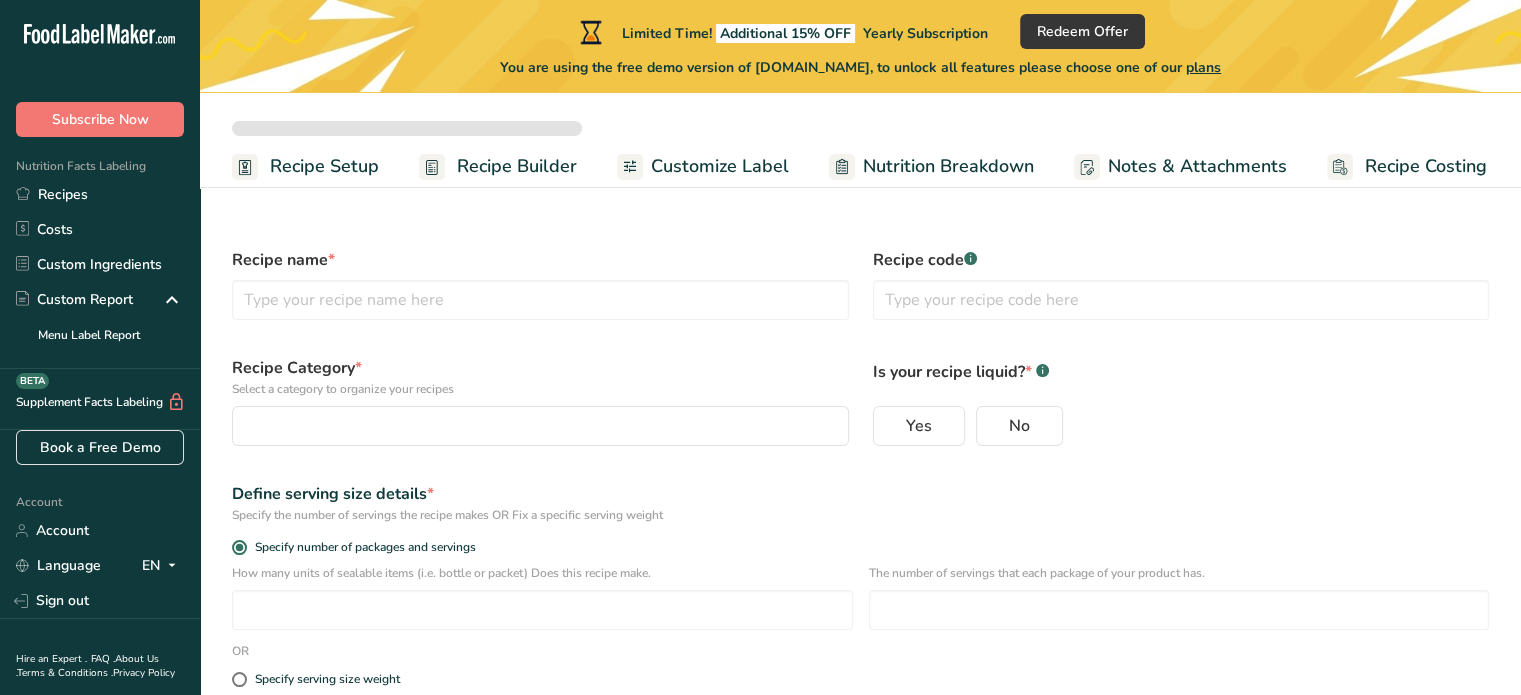 scroll, scrollTop: 0, scrollLeft: 0, axis: both 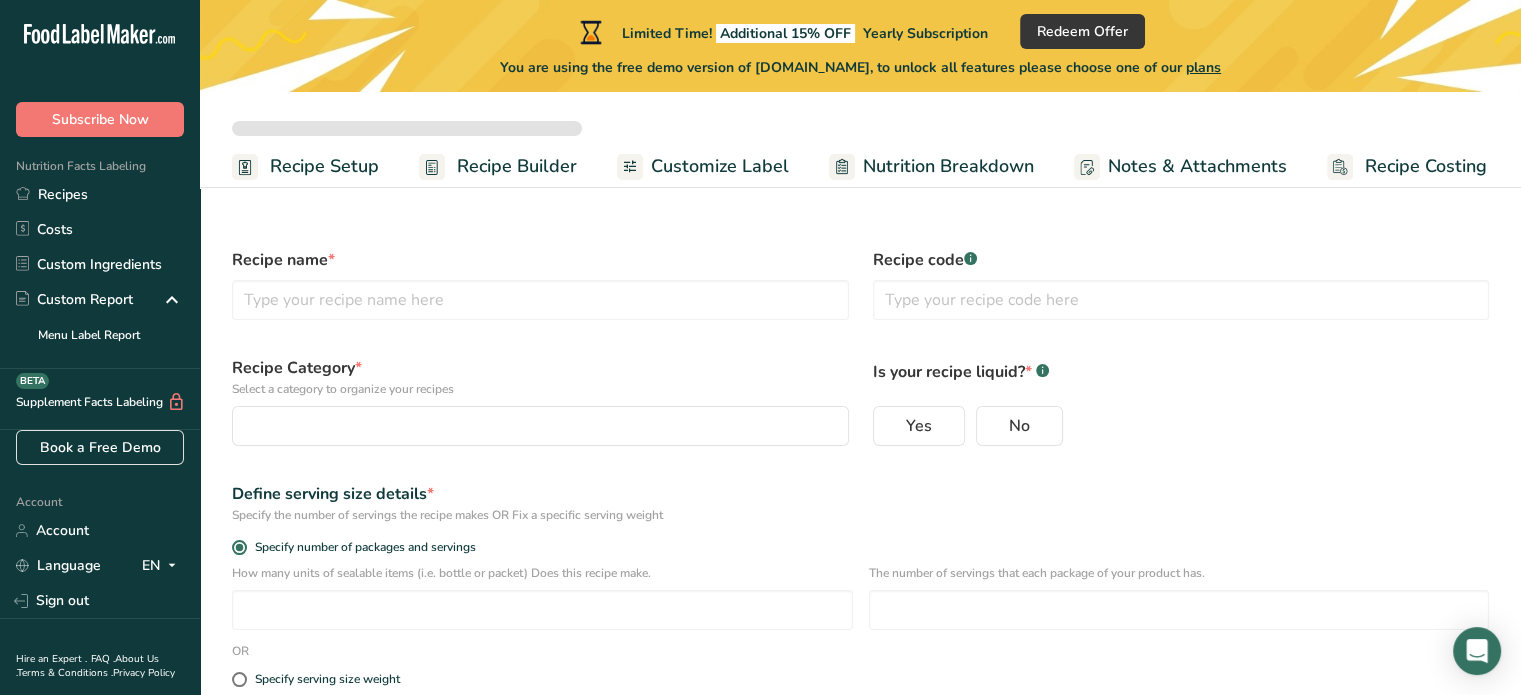 type on "Daily Driver 13" 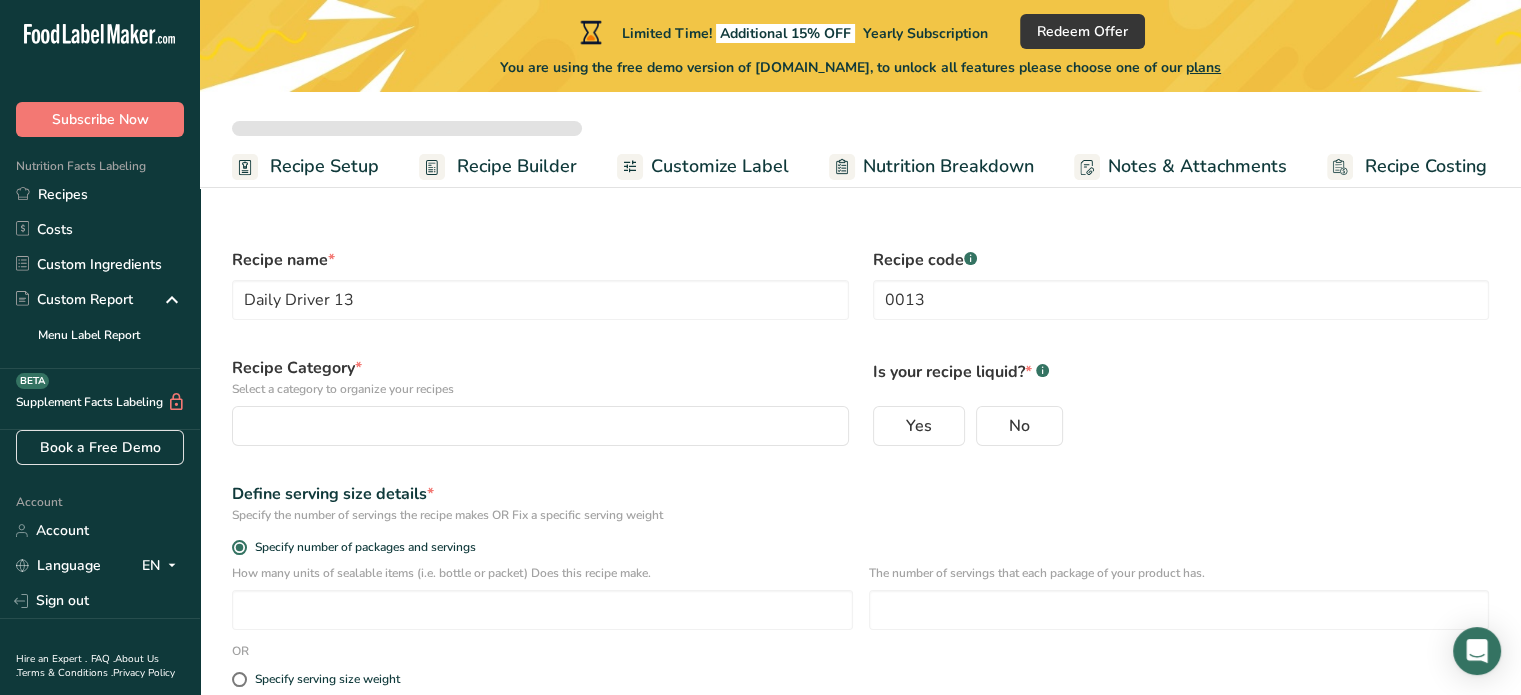radio on "true" 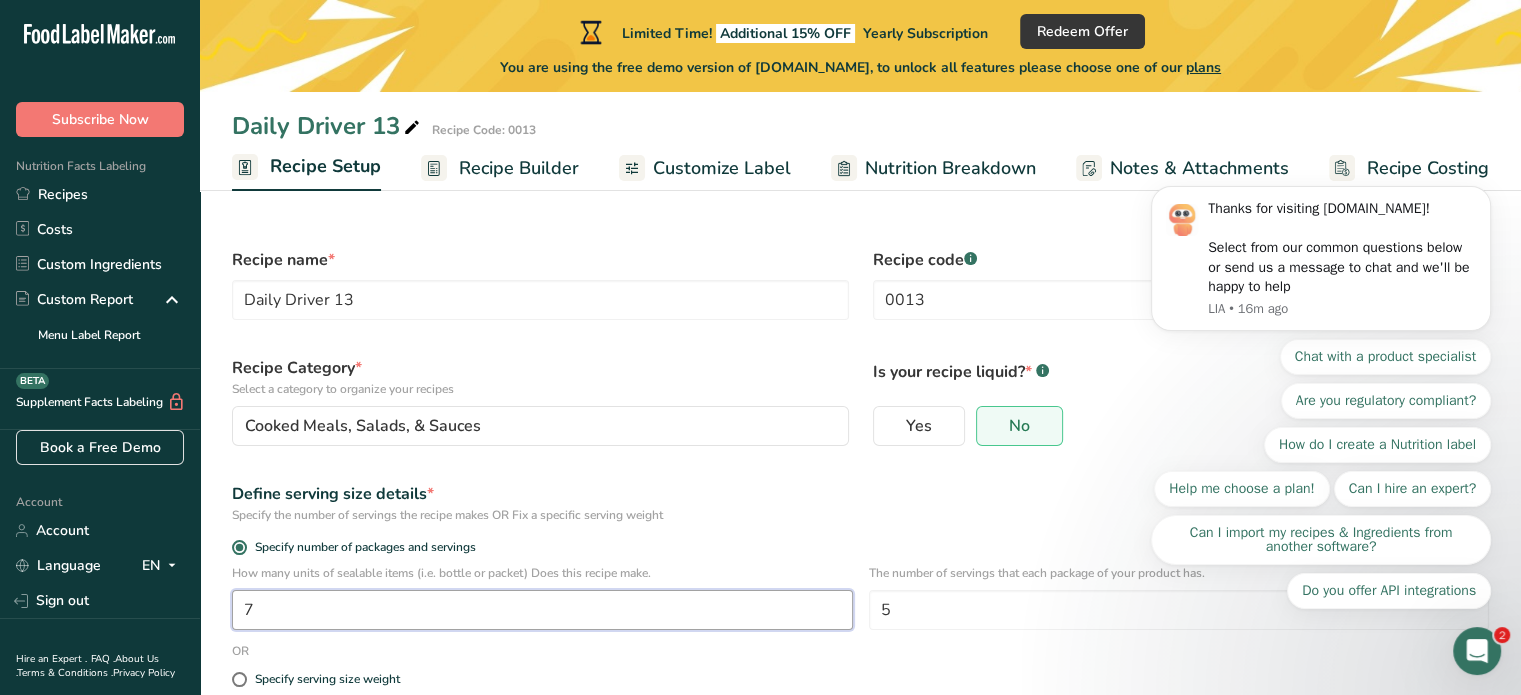 click on "7" at bounding box center [542, 610] 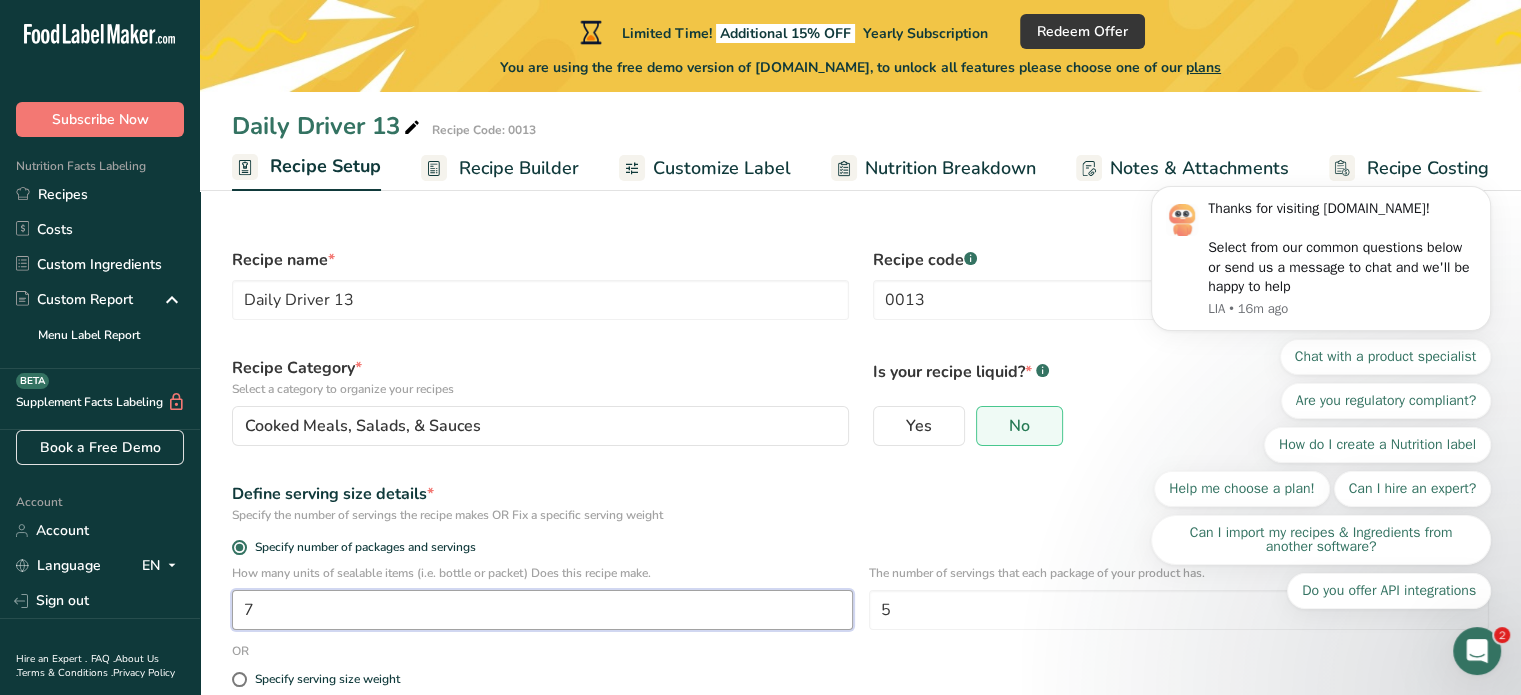 click on "7" at bounding box center (542, 610) 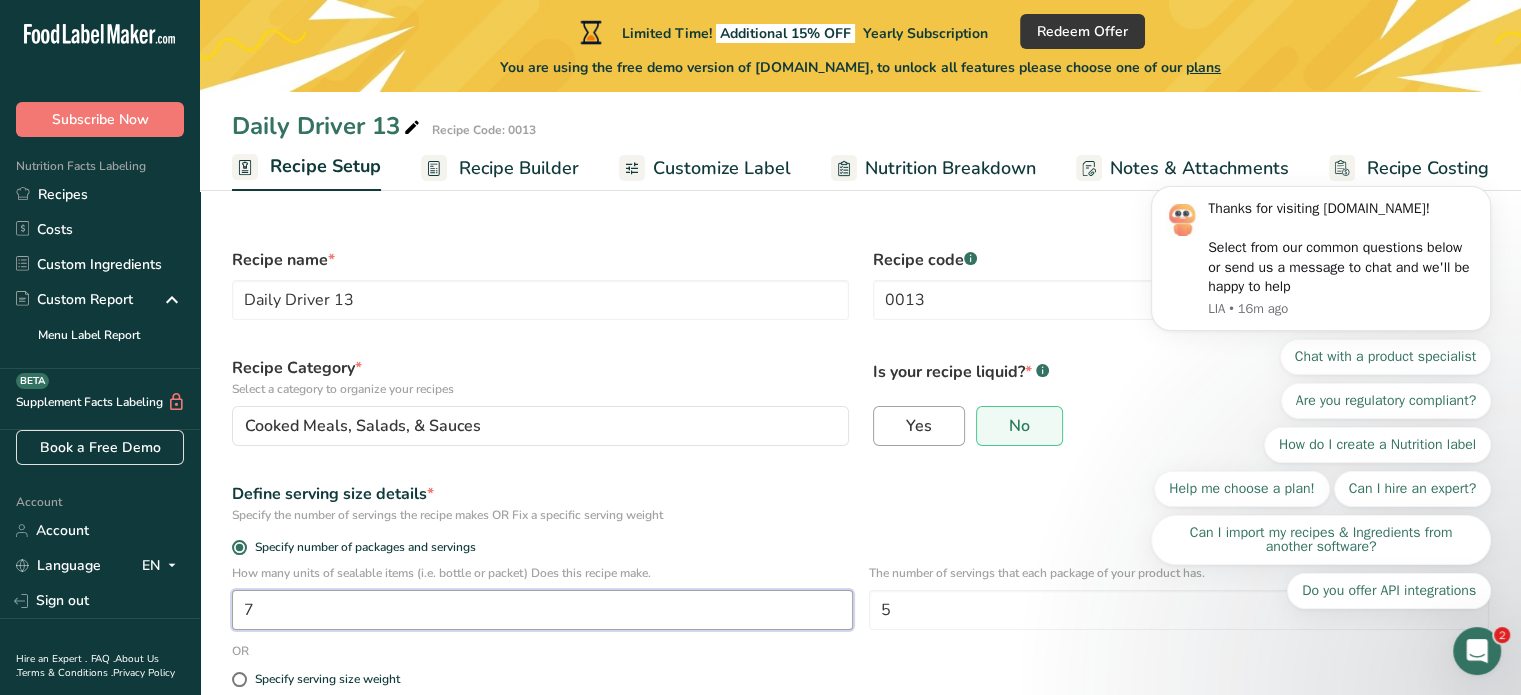 click on "7" at bounding box center (542, 610) 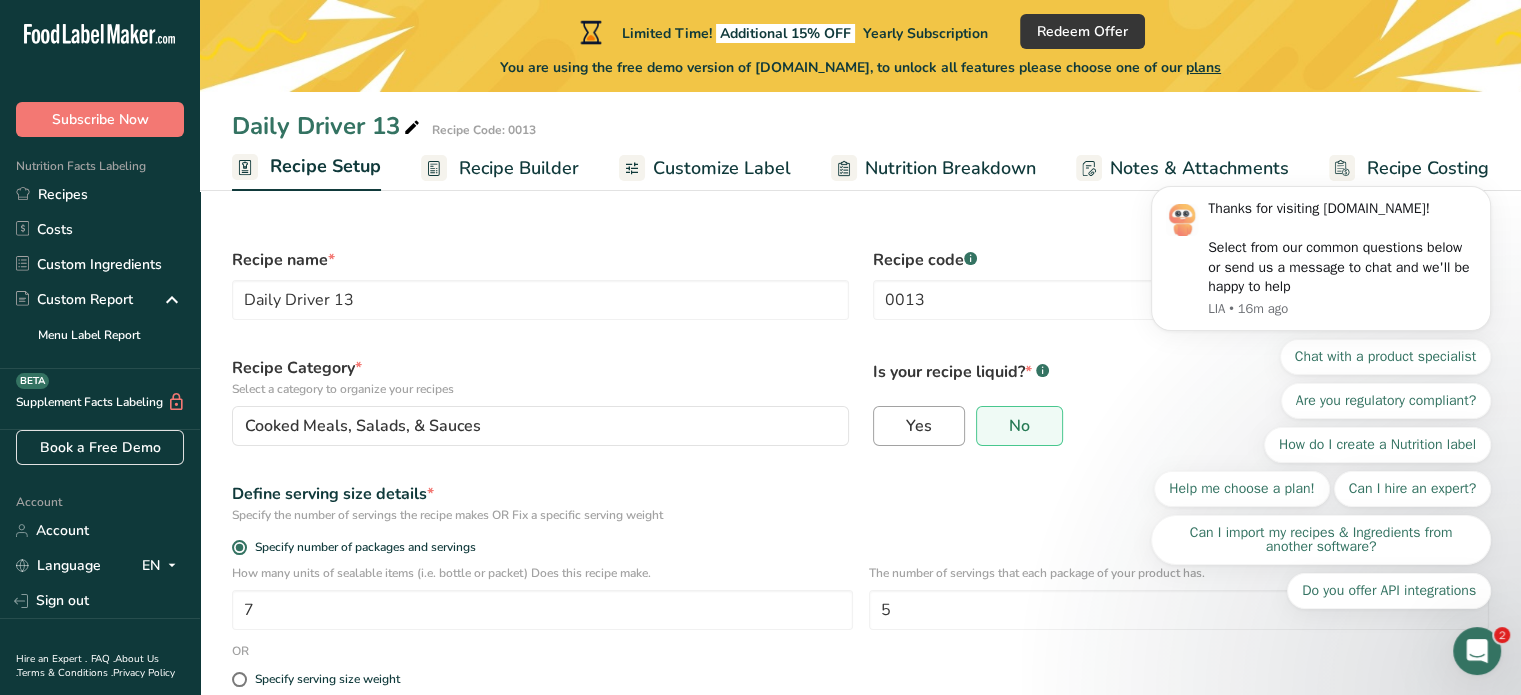 click on "Yes" at bounding box center [919, 426] 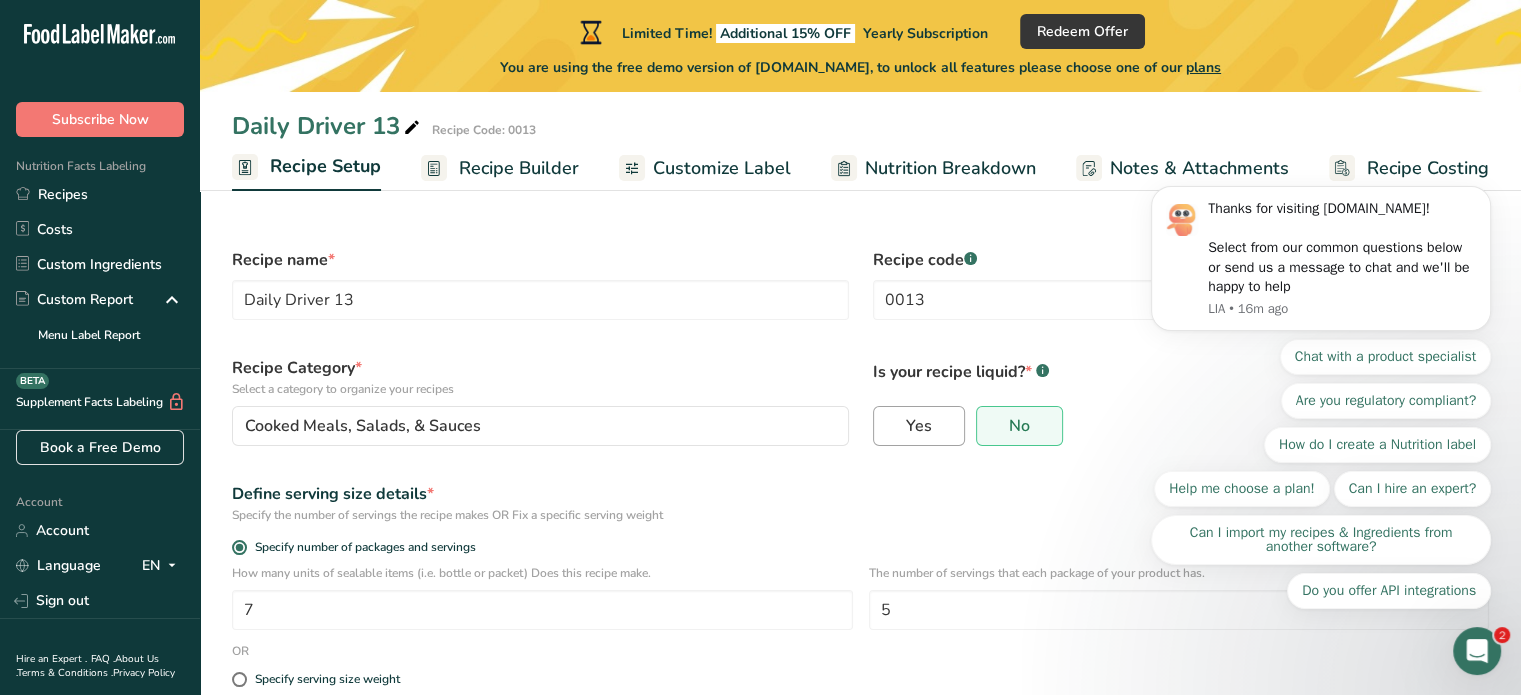 click on "Yes" at bounding box center [880, 426] 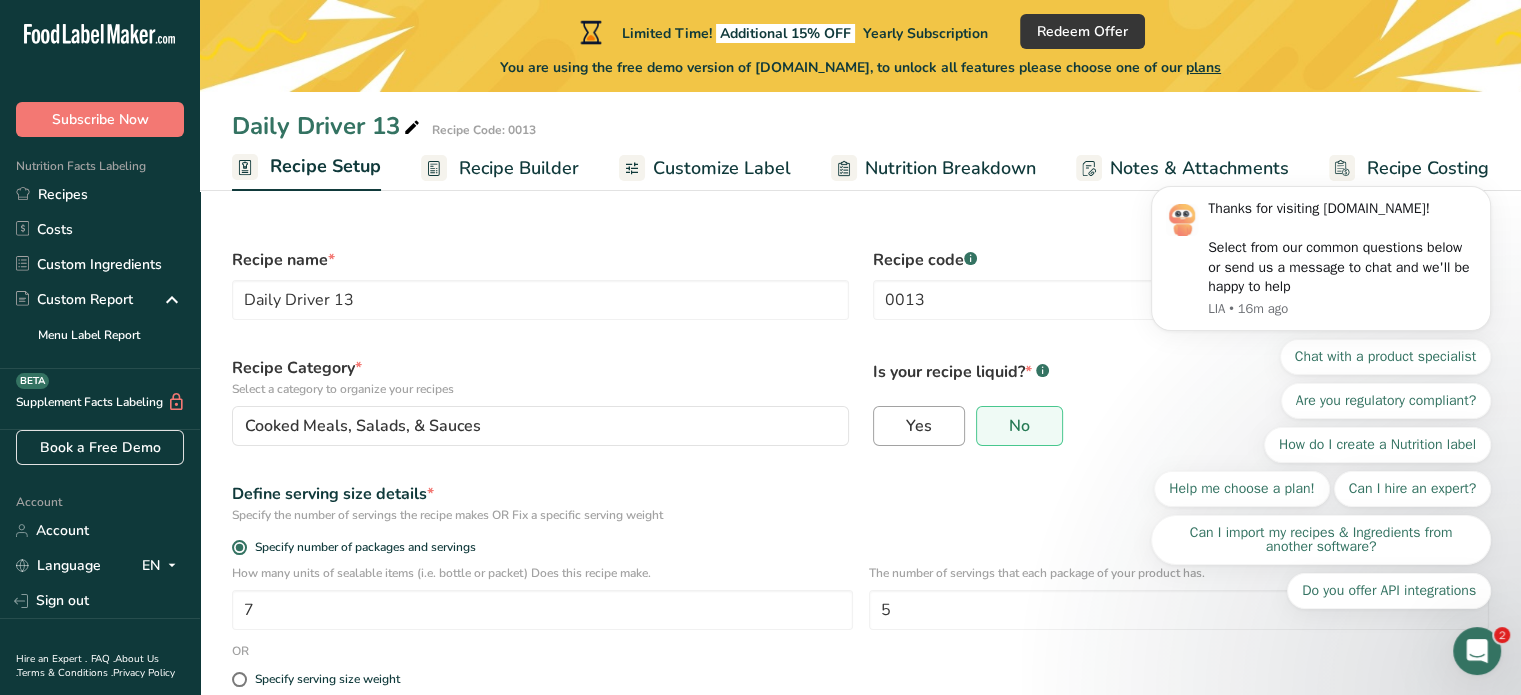 radio on "true" 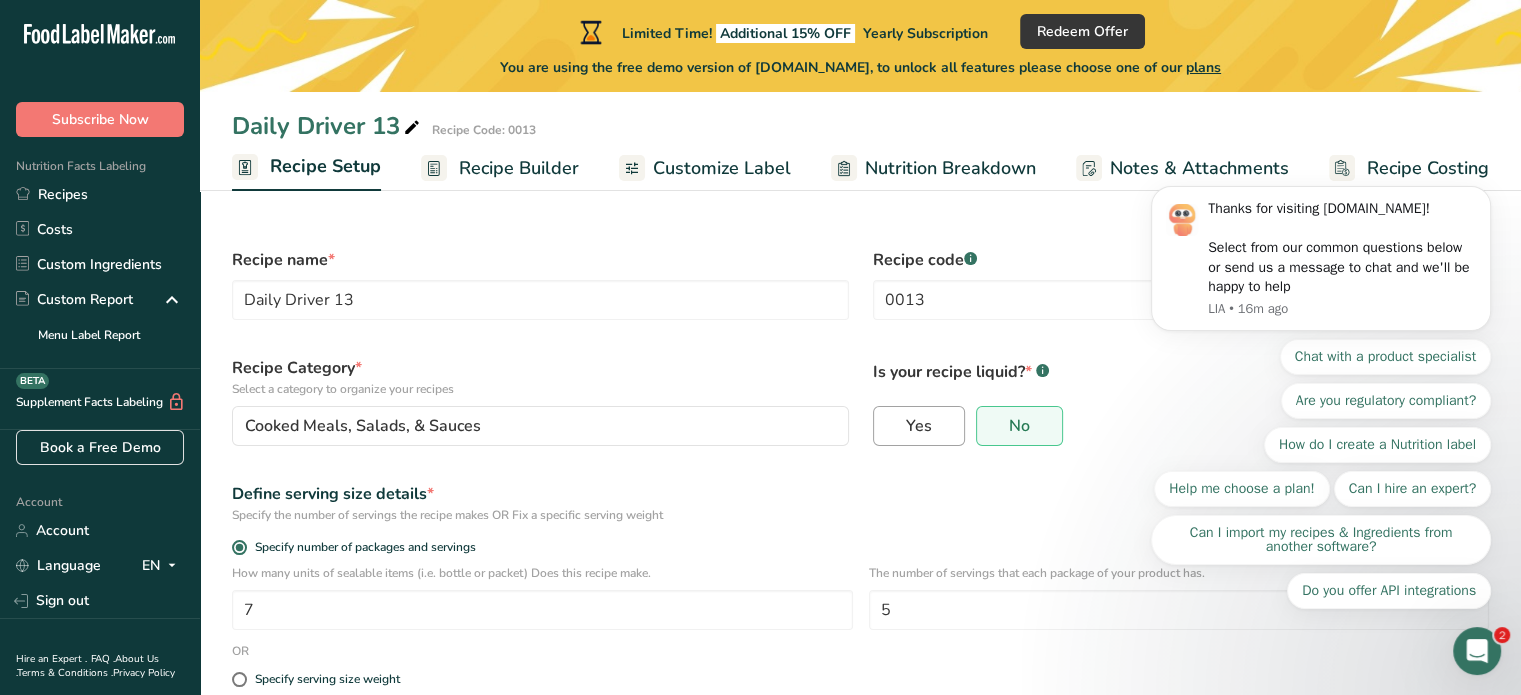 select on "22" 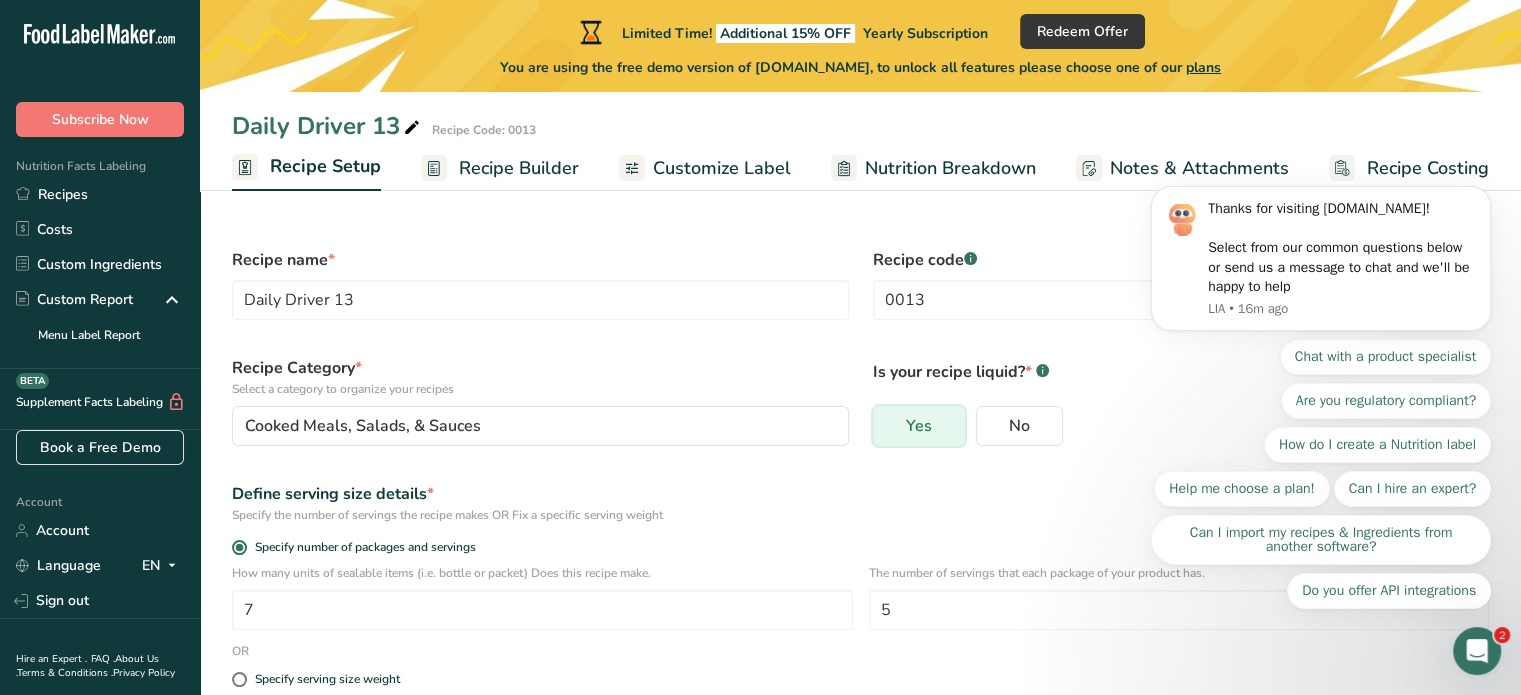 radio on "false" 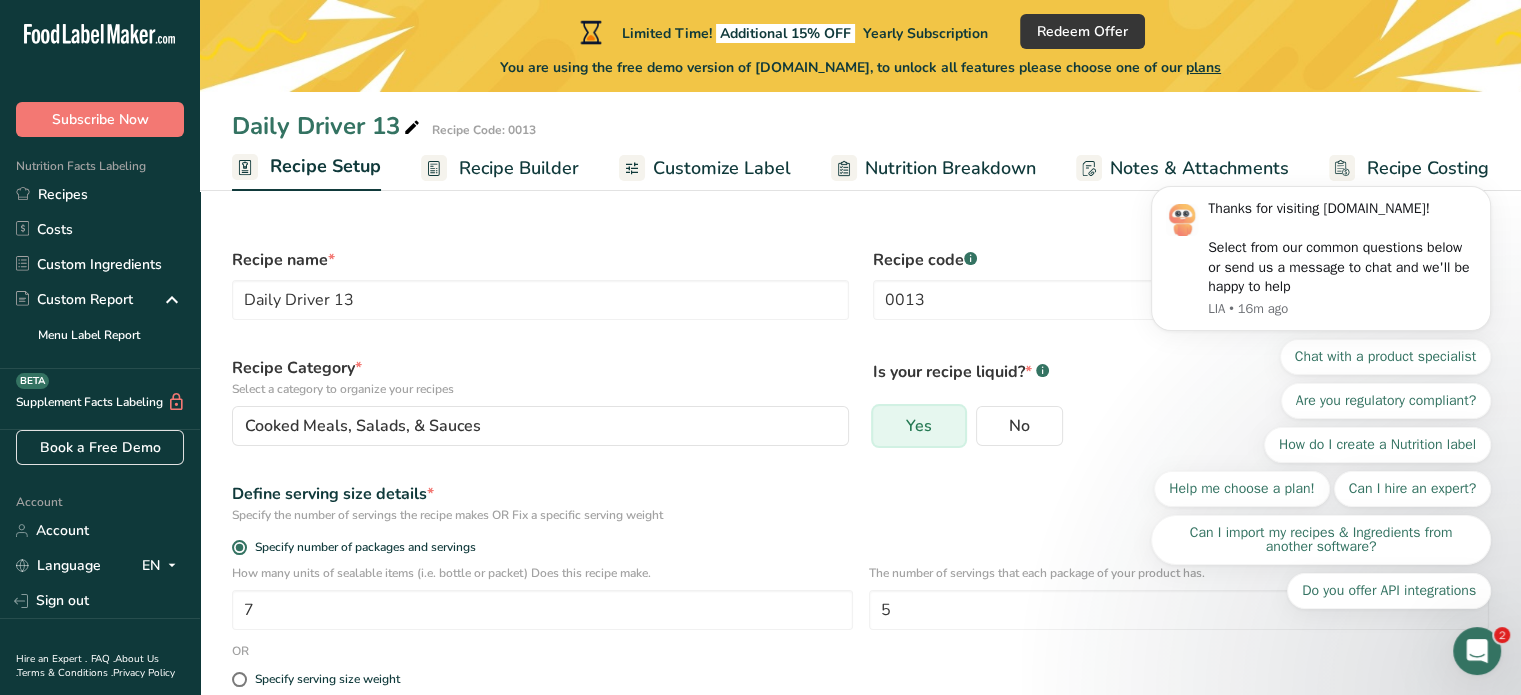 scroll, scrollTop: 0, scrollLeft: 0, axis: both 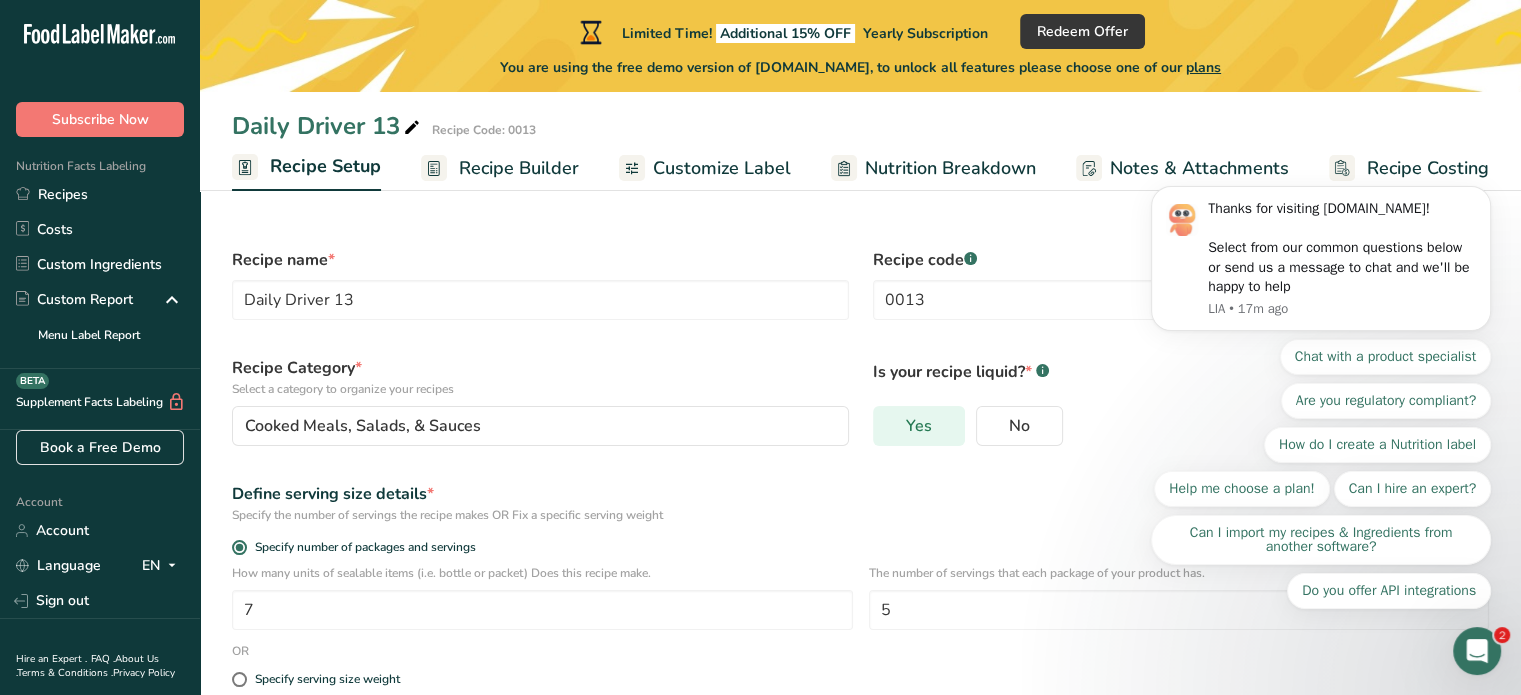 click on "Yes" at bounding box center (919, 426) 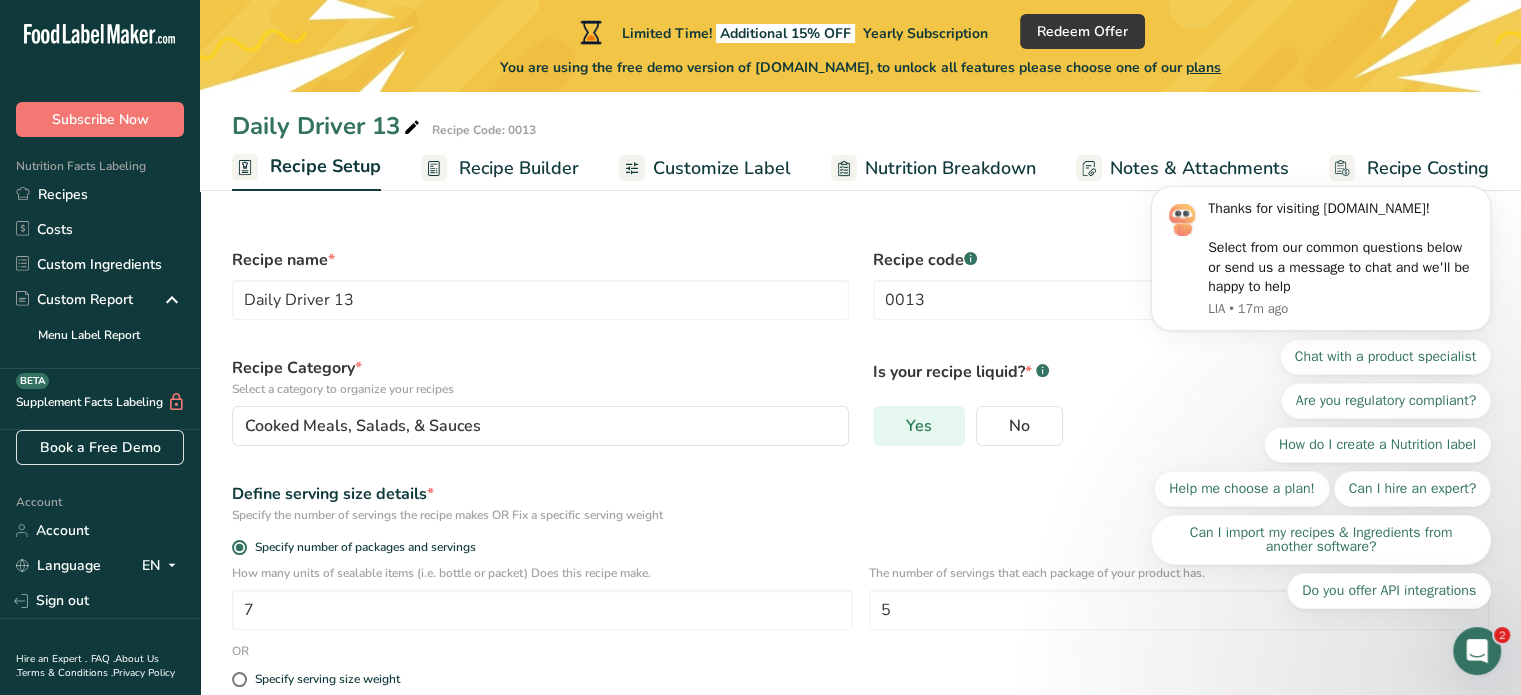click on "Yes" at bounding box center [880, 426] 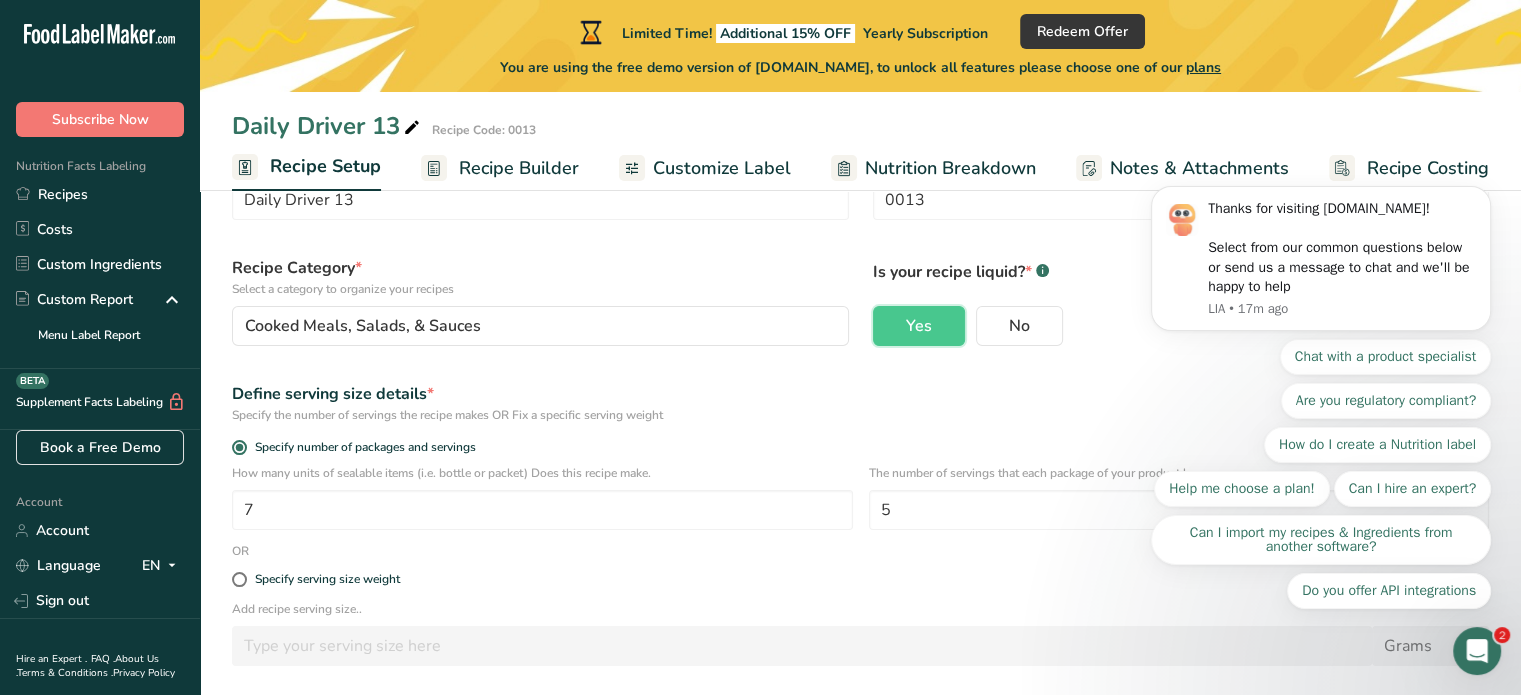 scroll, scrollTop: 148, scrollLeft: 0, axis: vertical 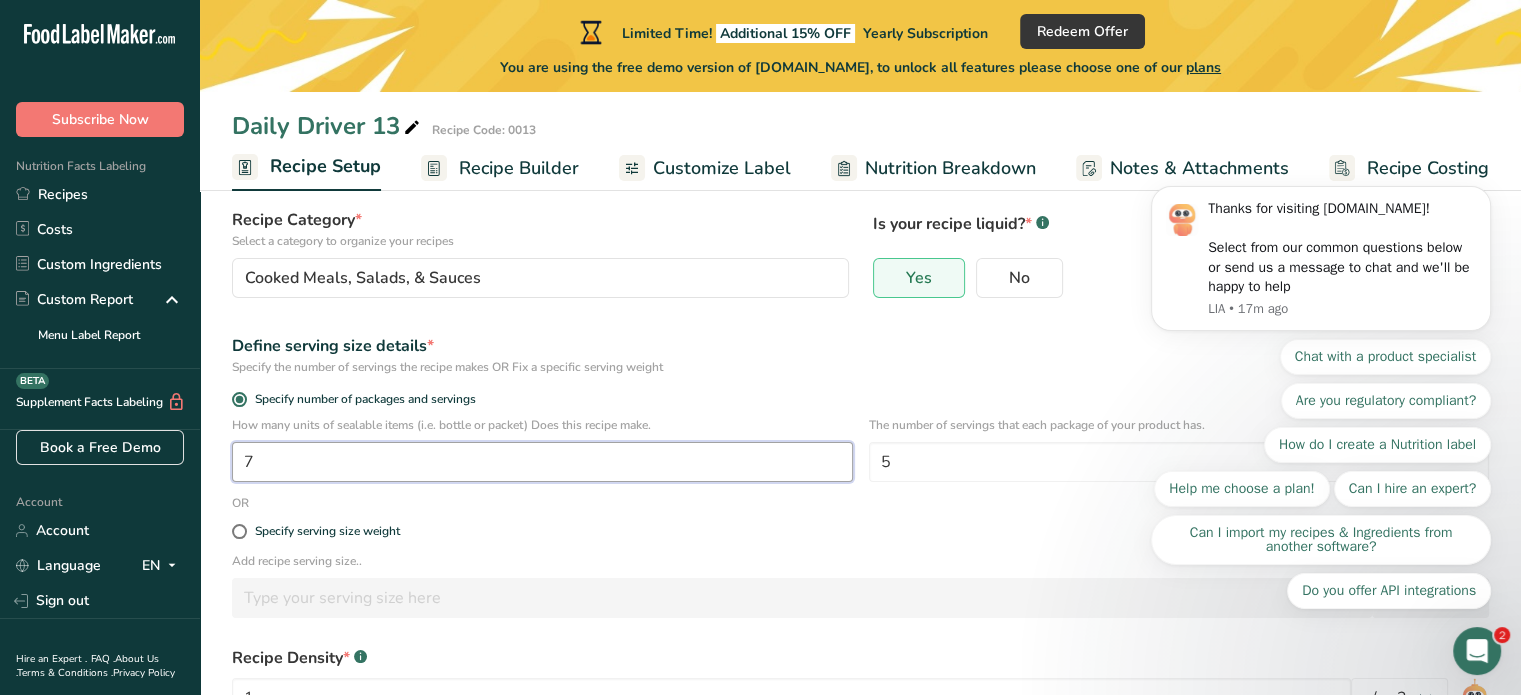 click on "7" at bounding box center (542, 462) 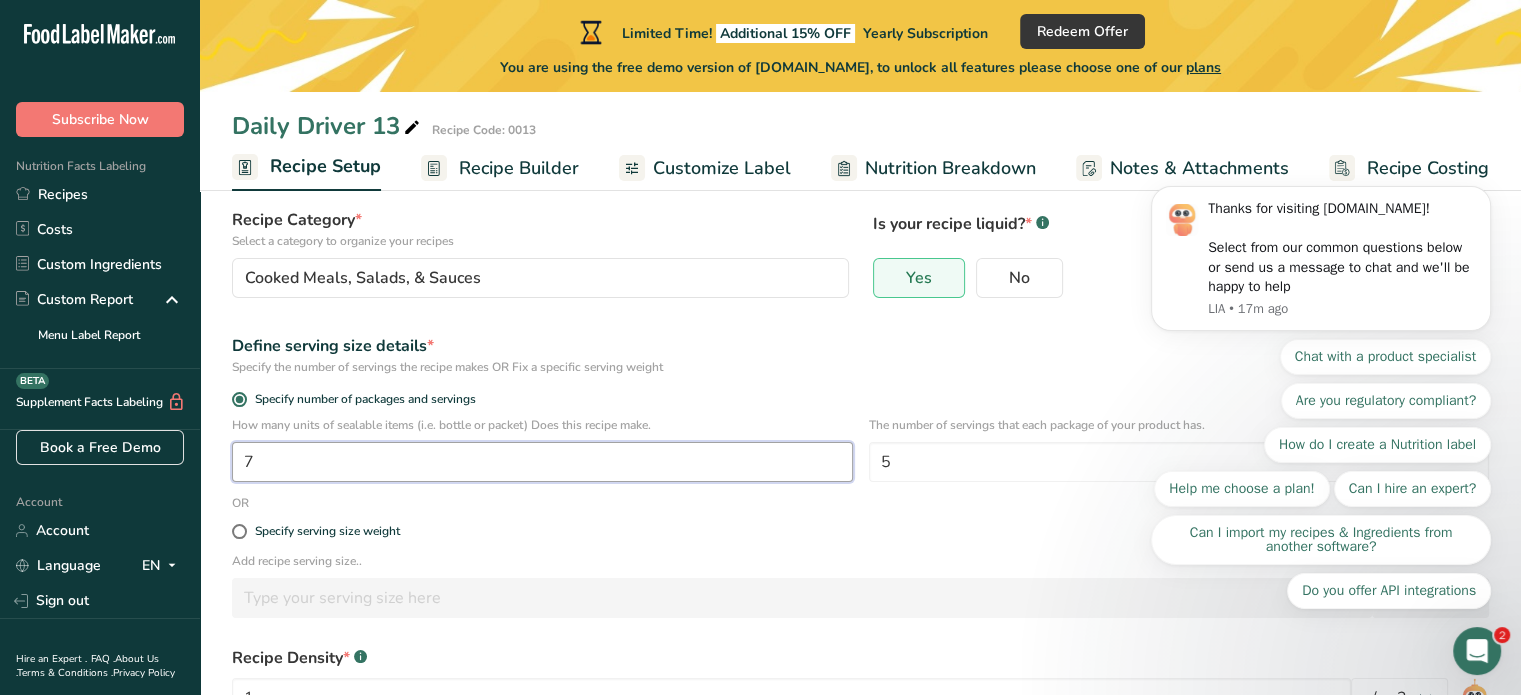 type on "1" 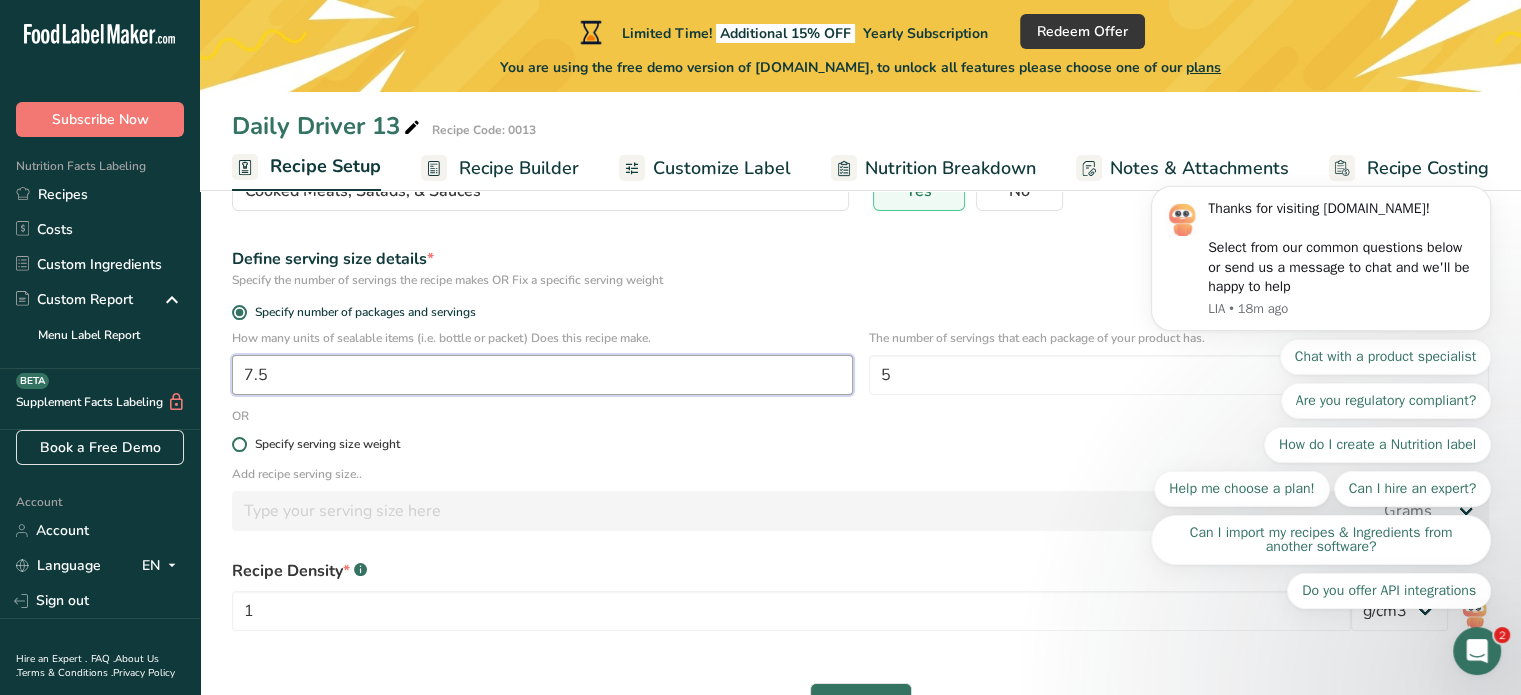 scroll, scrollTop: 295, scrollLeft: 0, axis: vertical 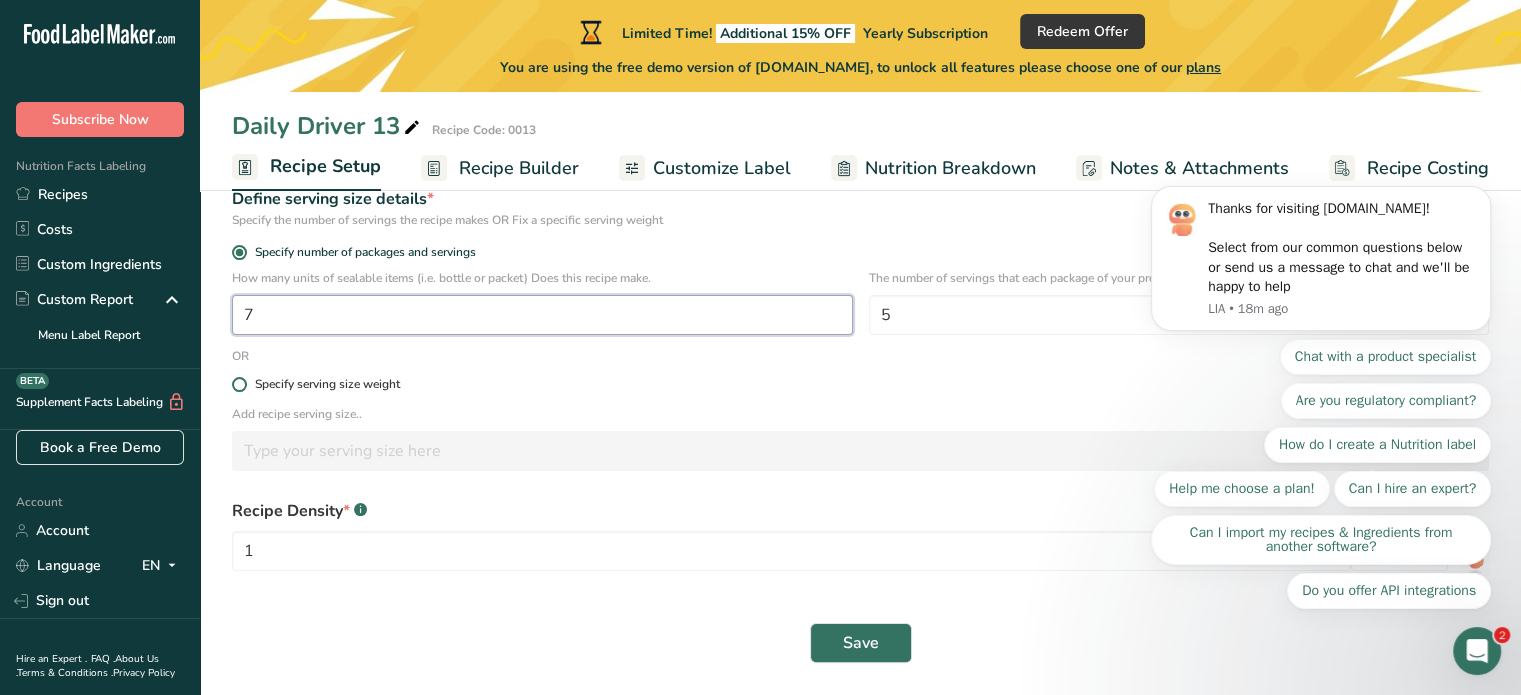 type on "1" 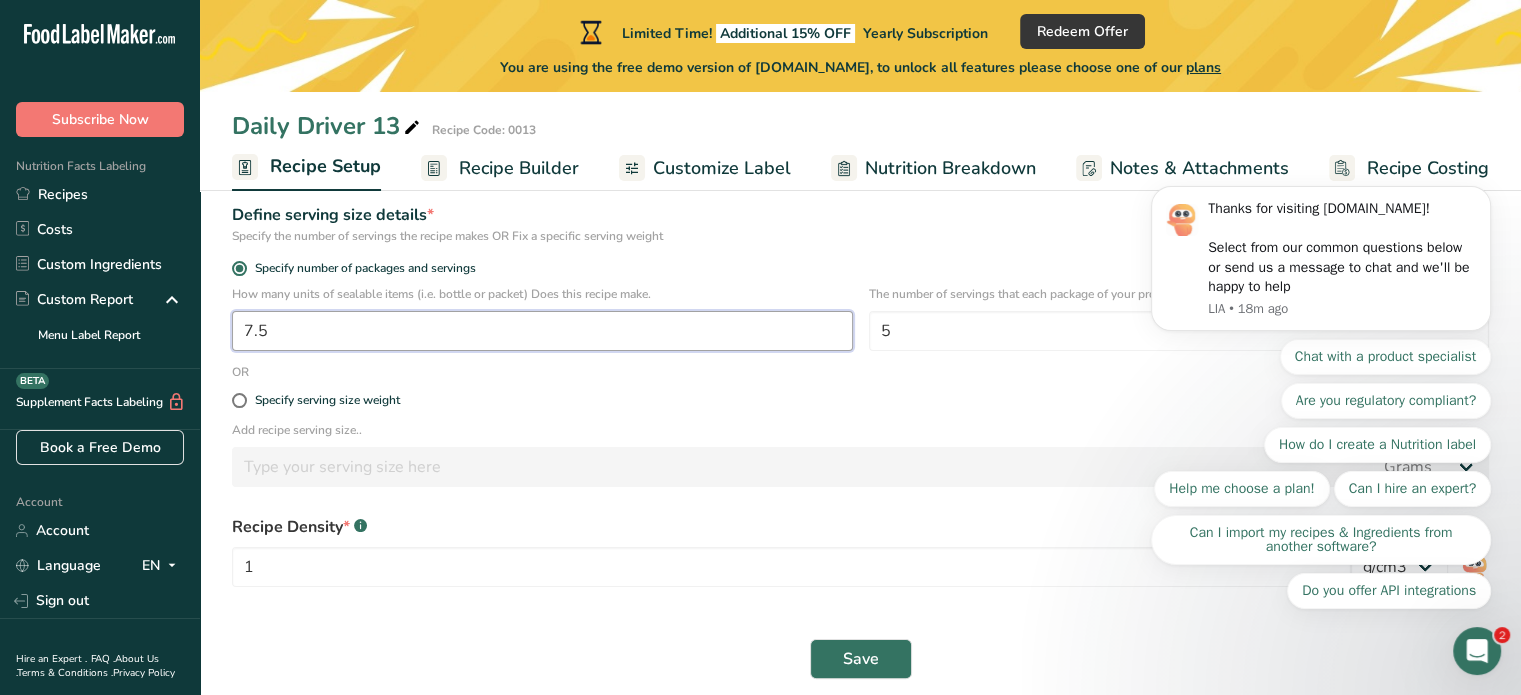 scroll, scrollTop: 295, scrollLeft: 0, axis: vertical 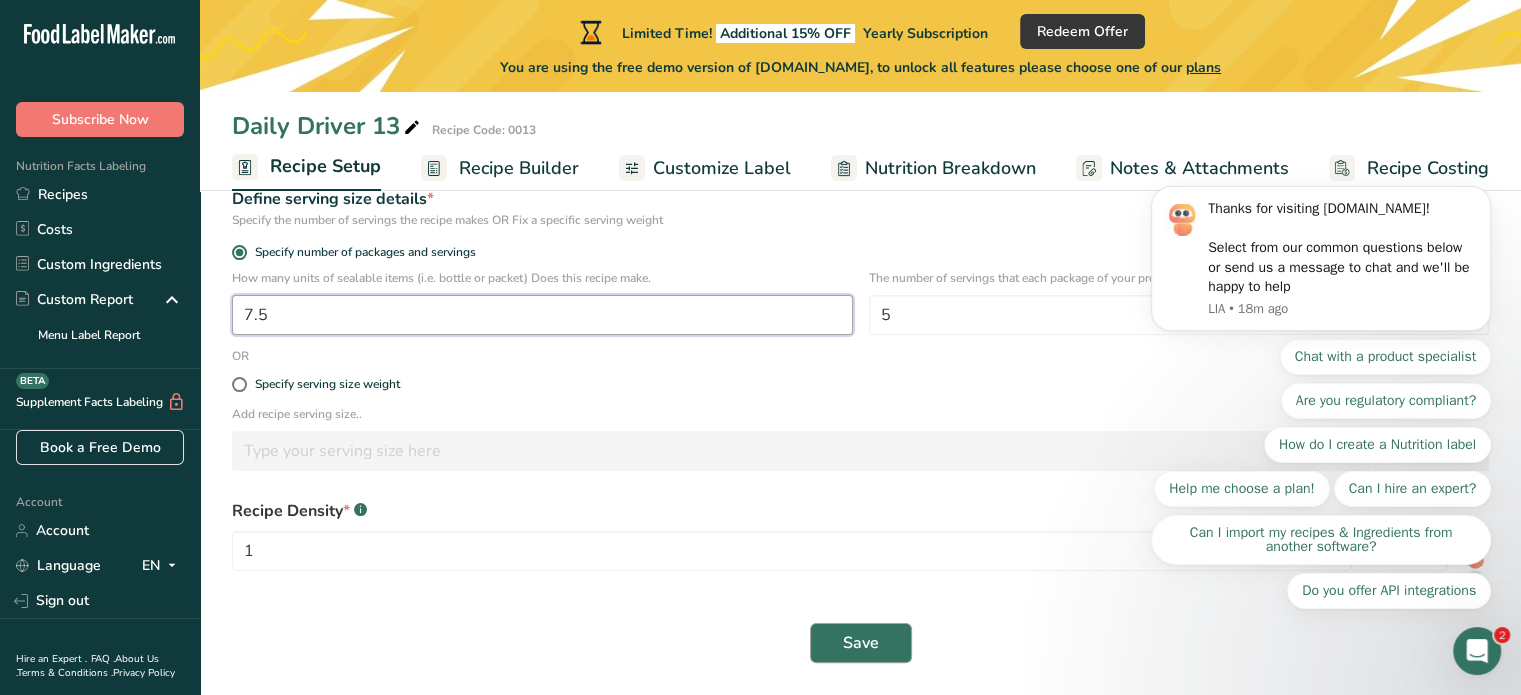 type on "7.5" 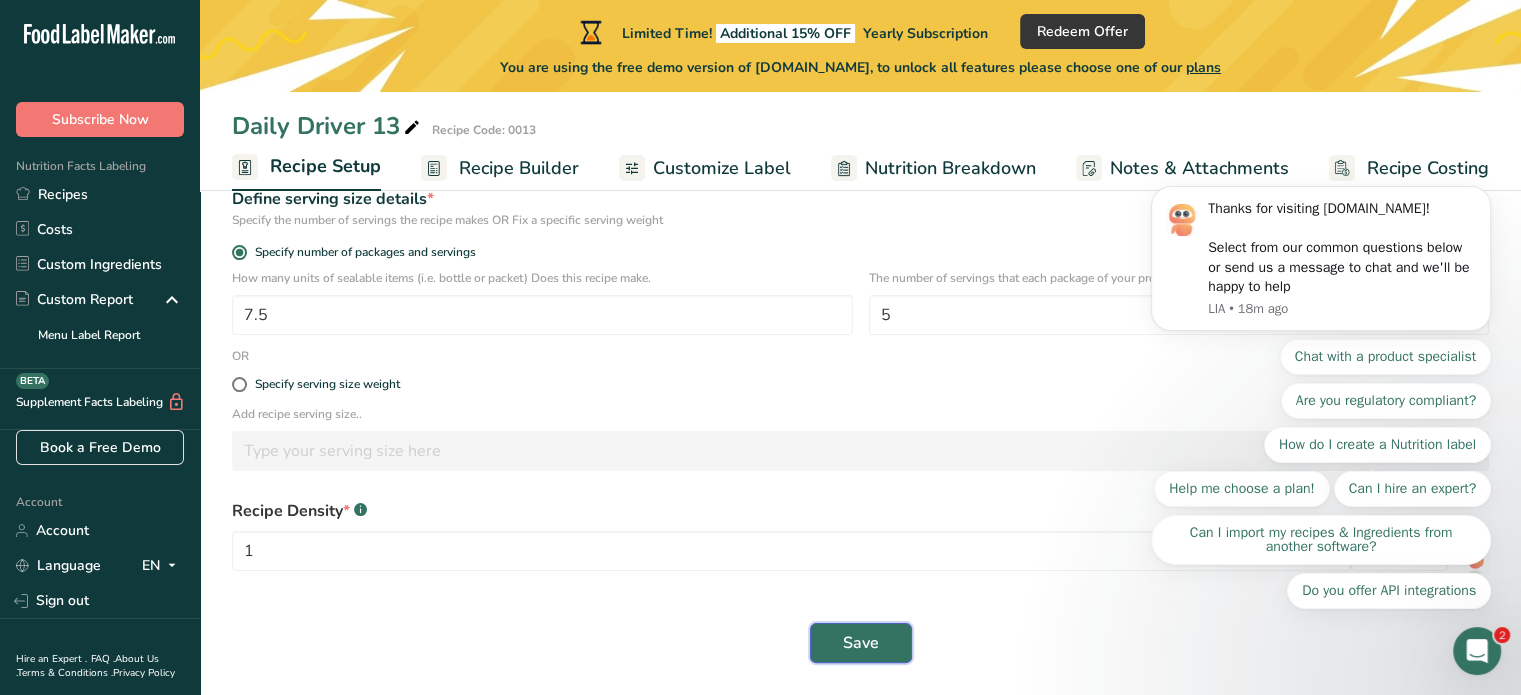 click on "Save" at bounding box center (861, 643) 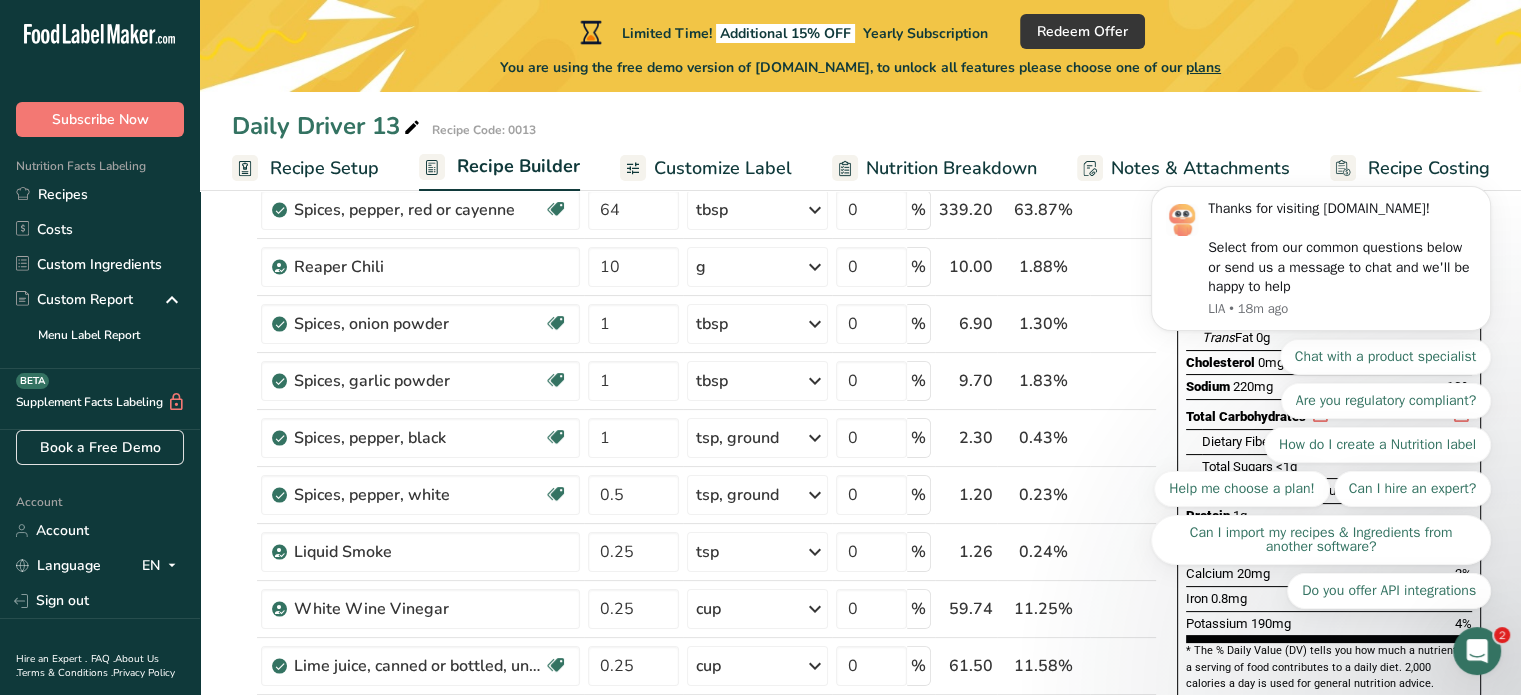 scroll, scrollTop: 225, scrollLeft: 0, axis: vertical 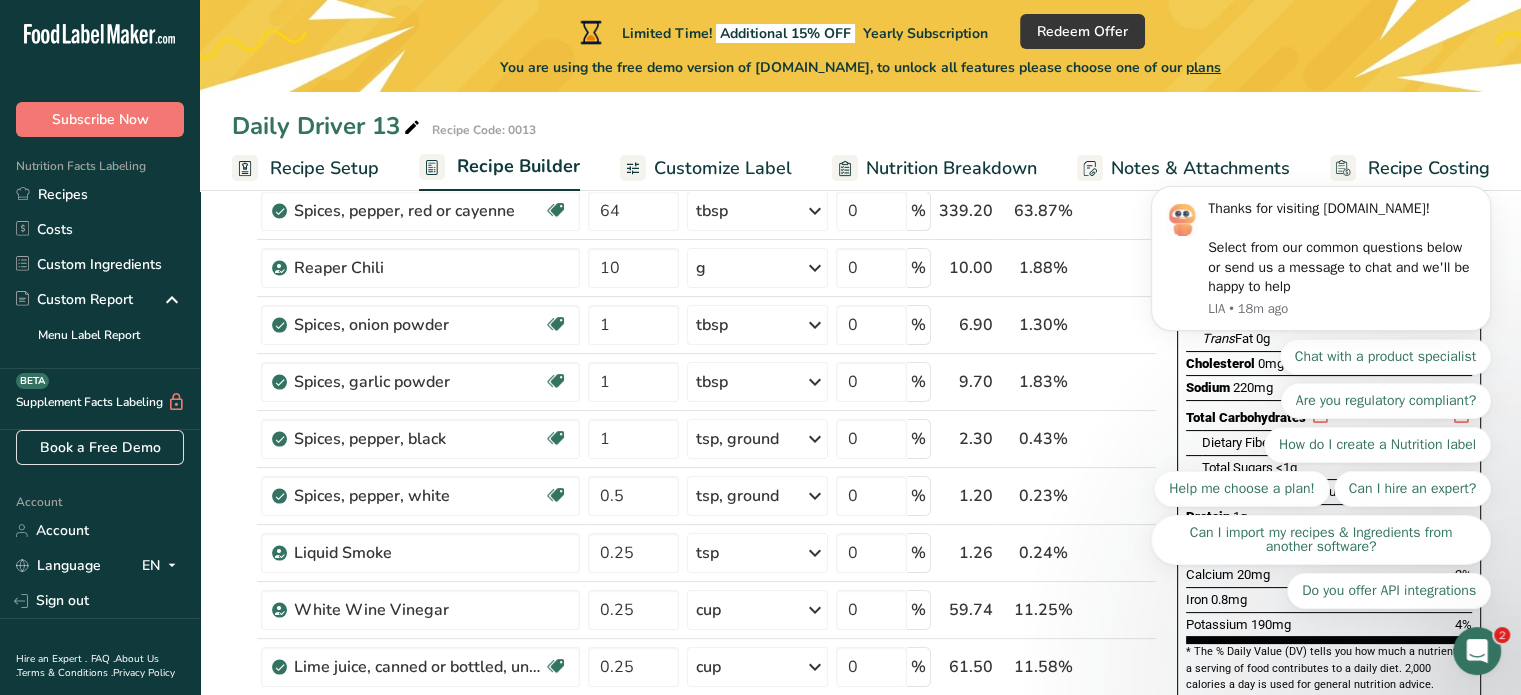 click on "Nutrition Breakdown" at bounding box center (951, 168) 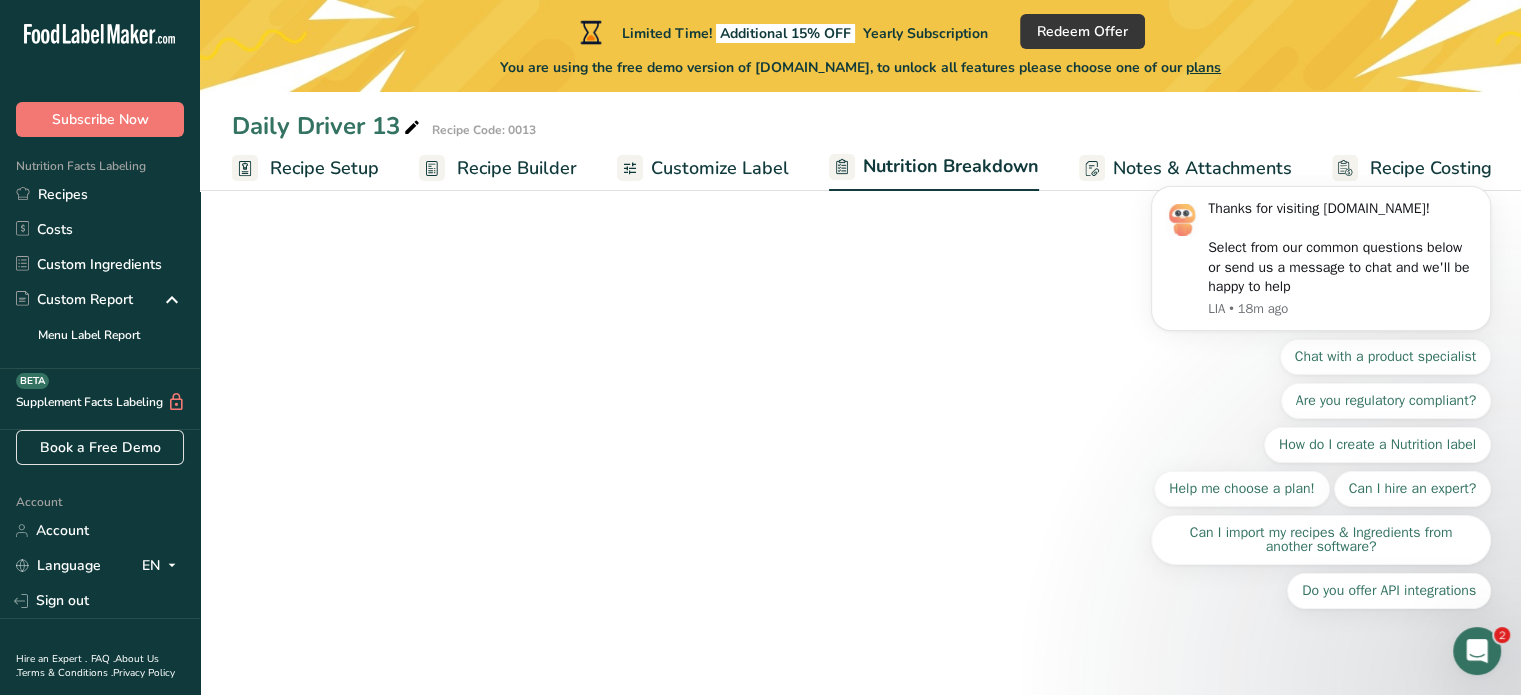 scroll, scrollTop: 0, scrollLeft: 2, axis: horizontal 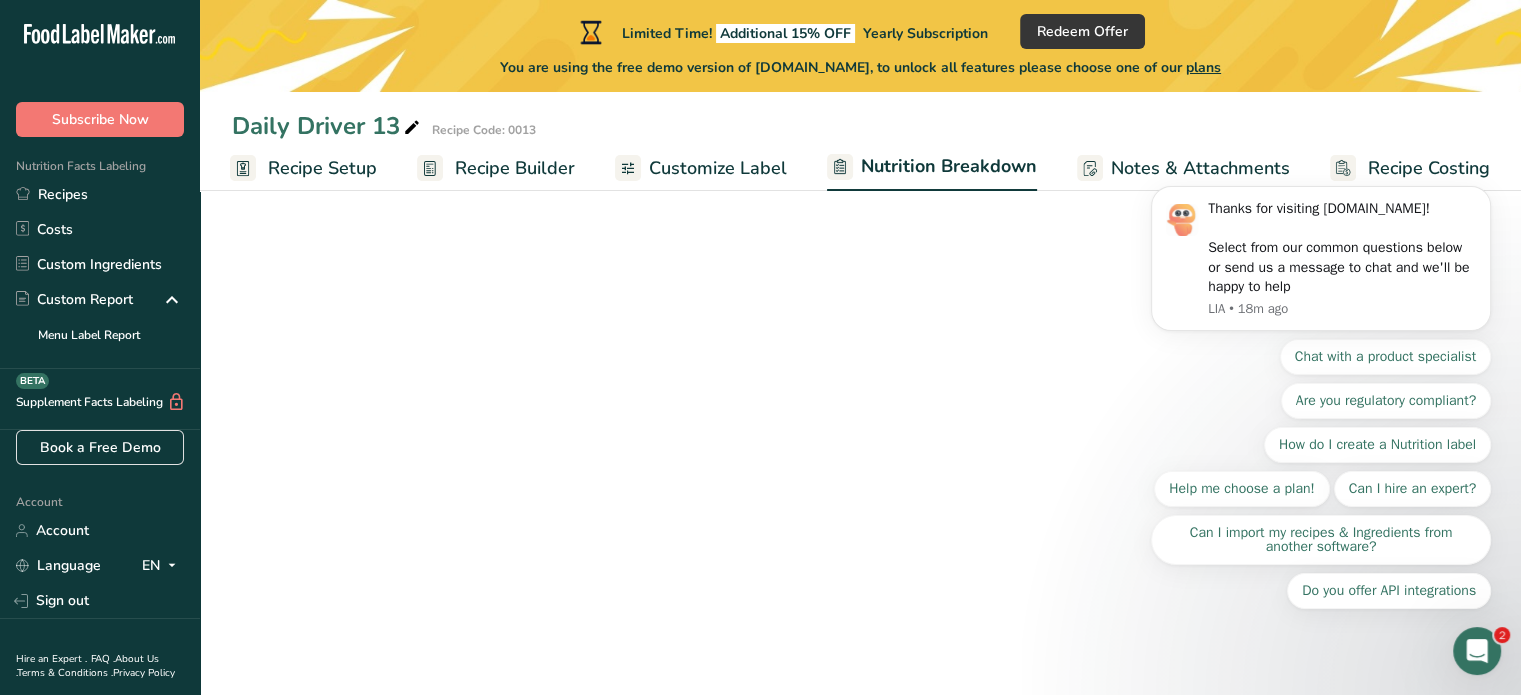 select on "Calories" 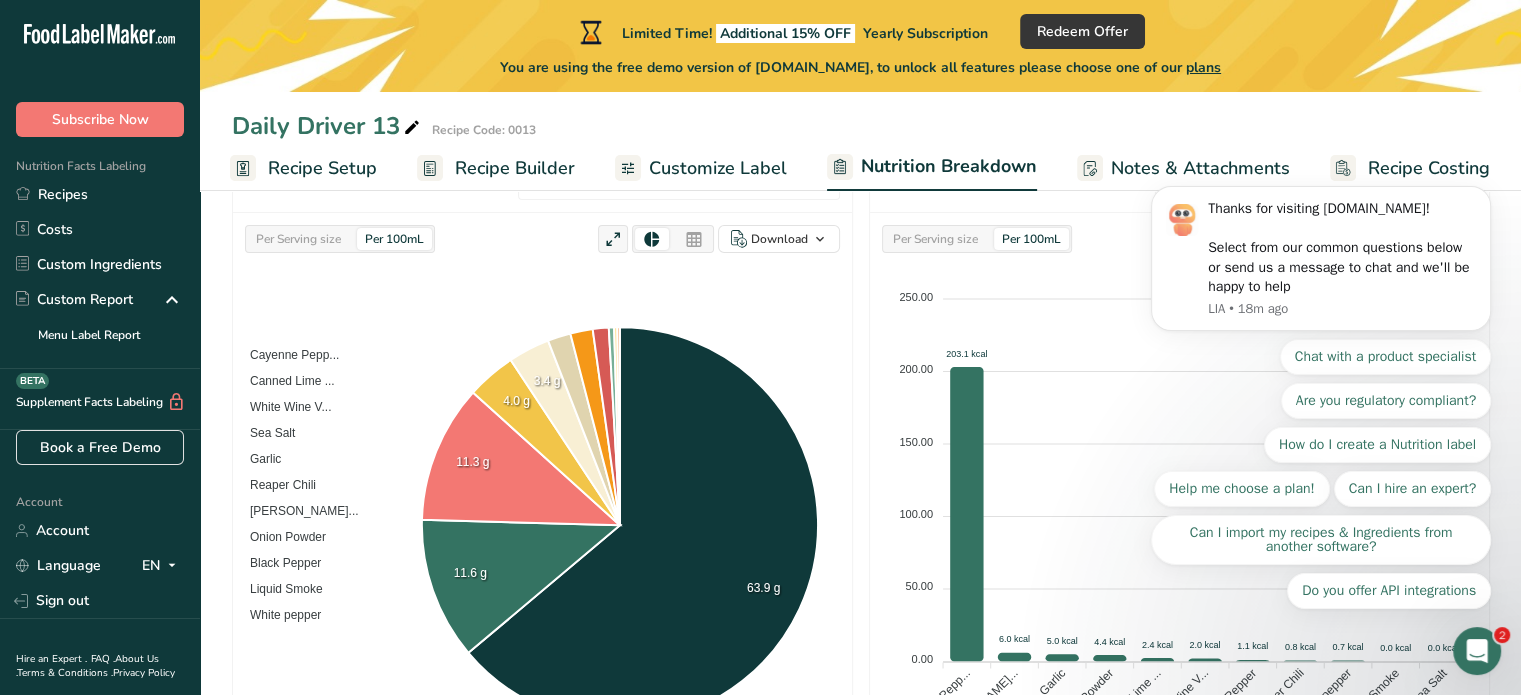 scroll, scrollTop: 299, scrollLeft: 0, axis: vertical 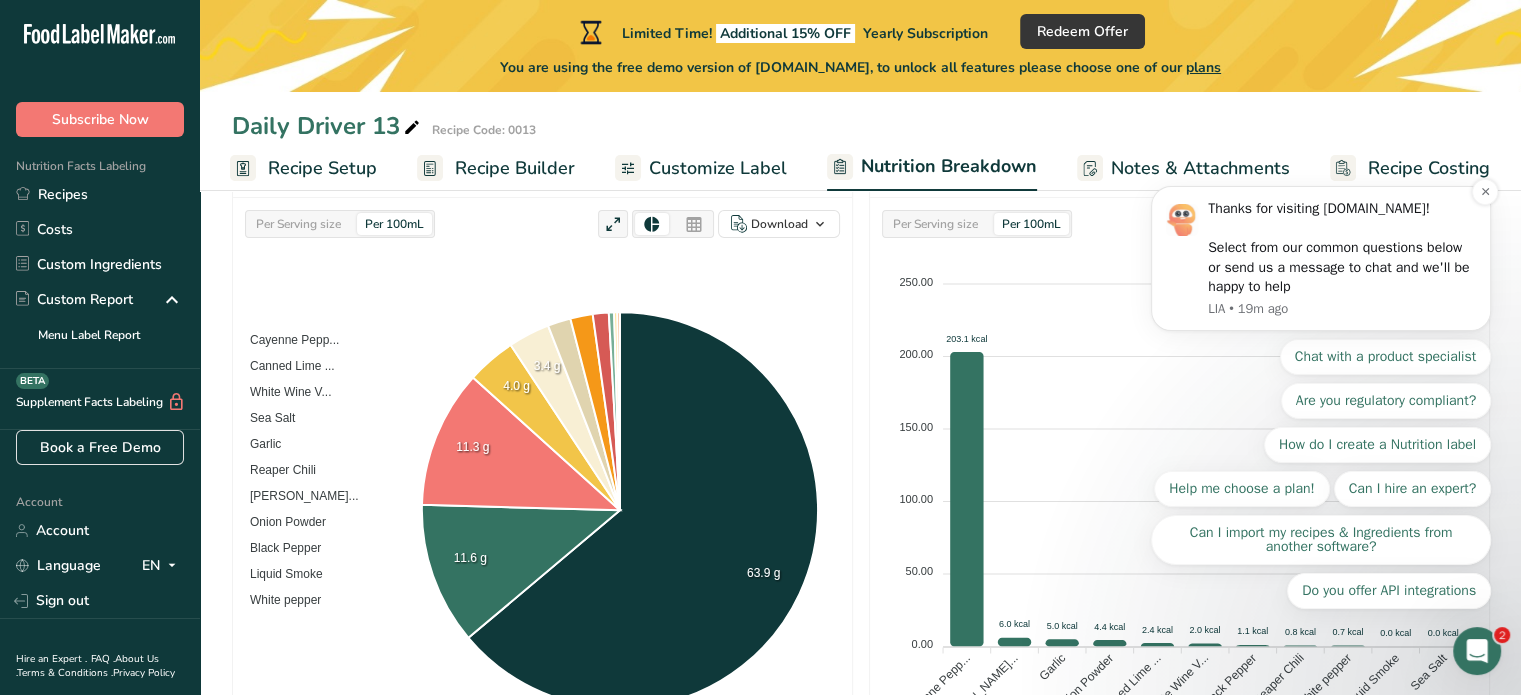 click on "Thanks for visiting [DOMAIN_NAME]! Select from our common questions below or send us a message to chat and we'll be happy to help" at bounding box center (1342, 248) 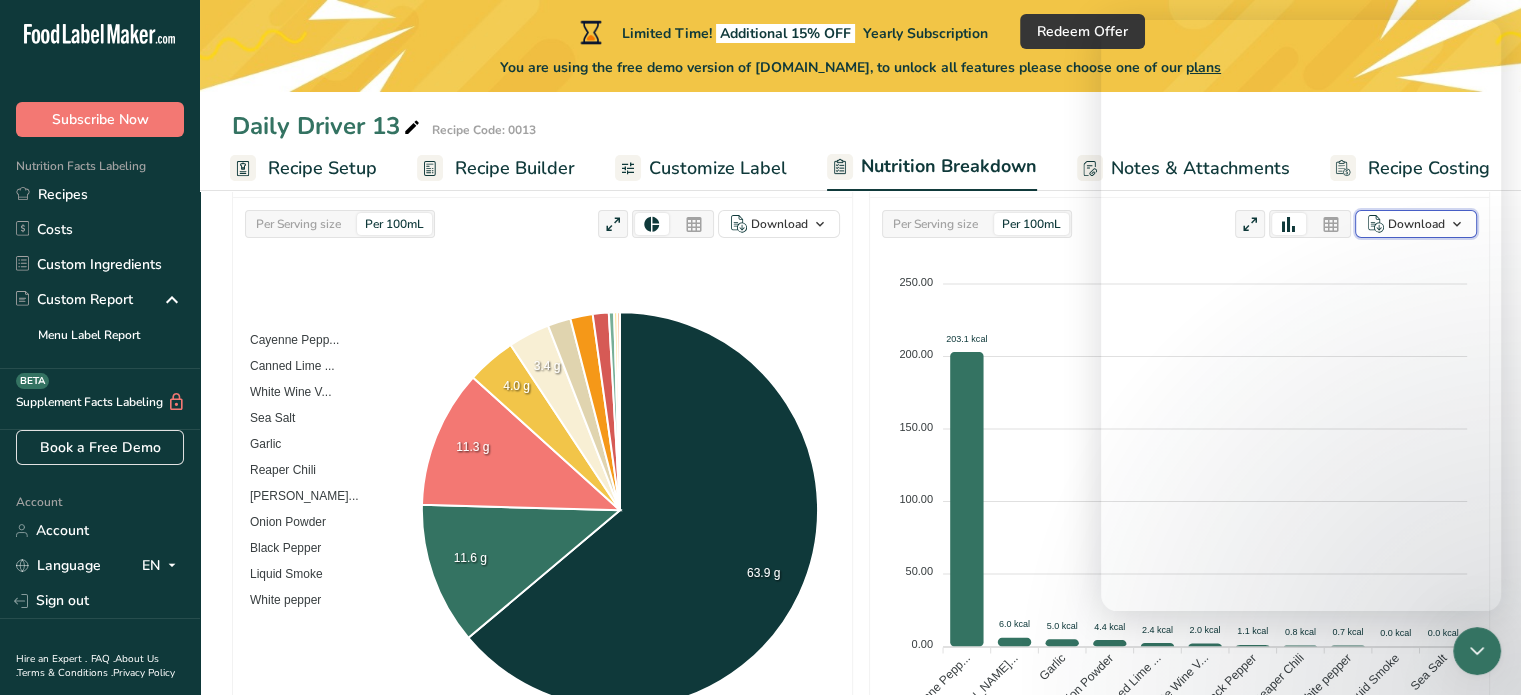 click 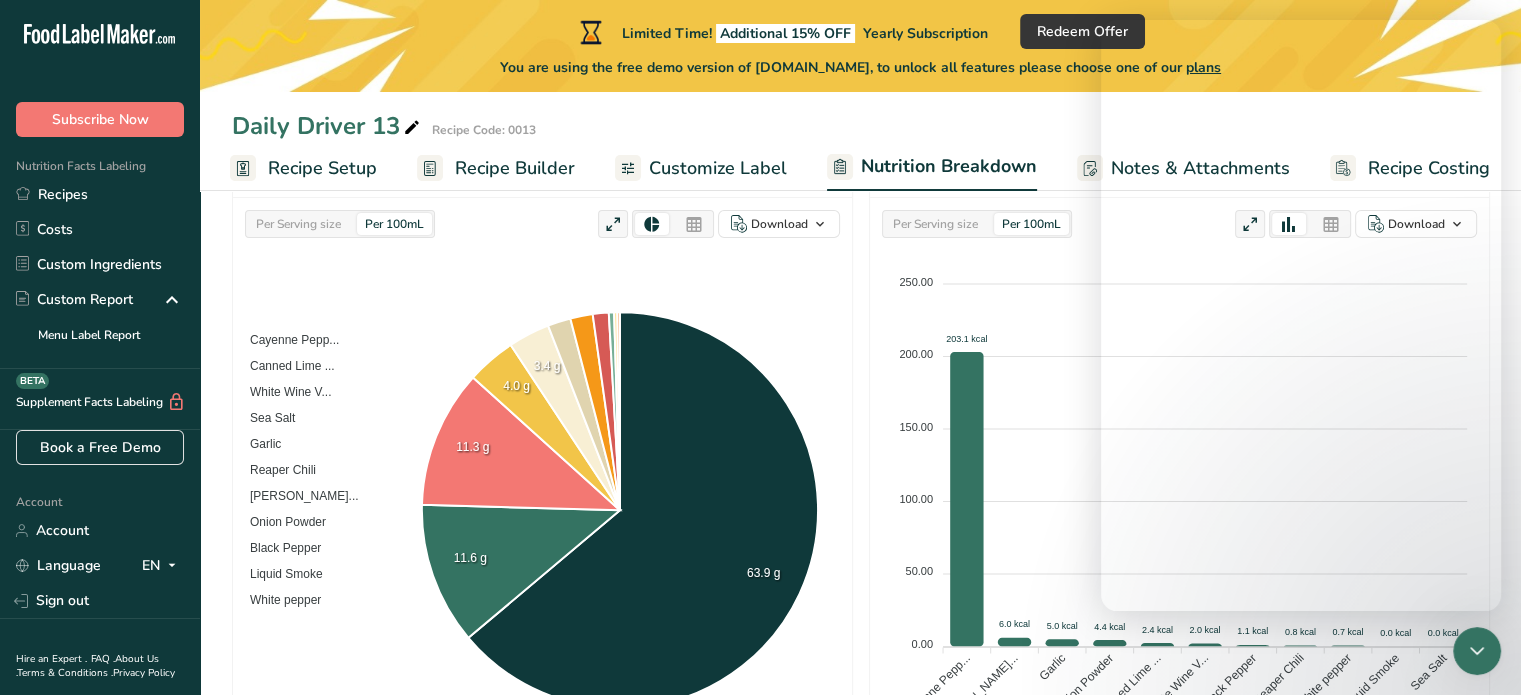 click at bounding box center (652, 224) 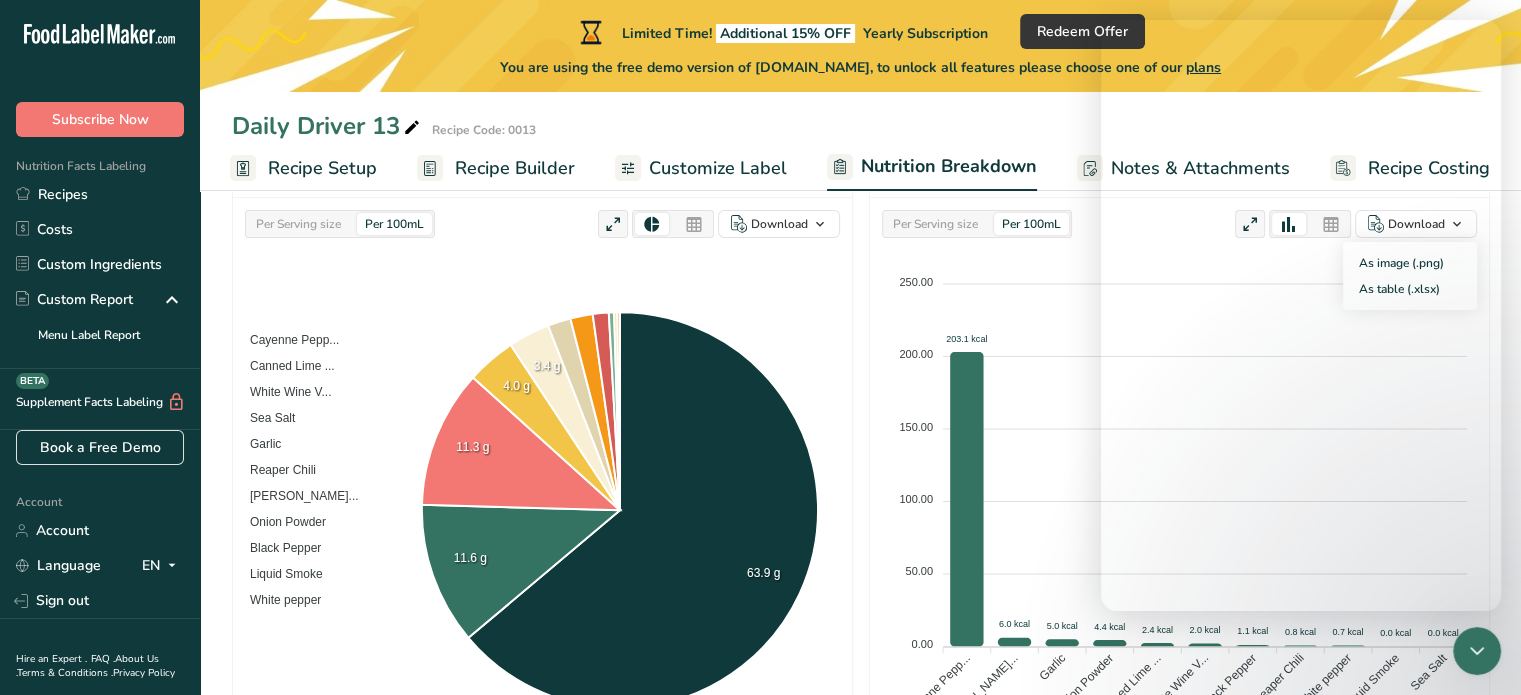click at bounding box center (652, 224) 